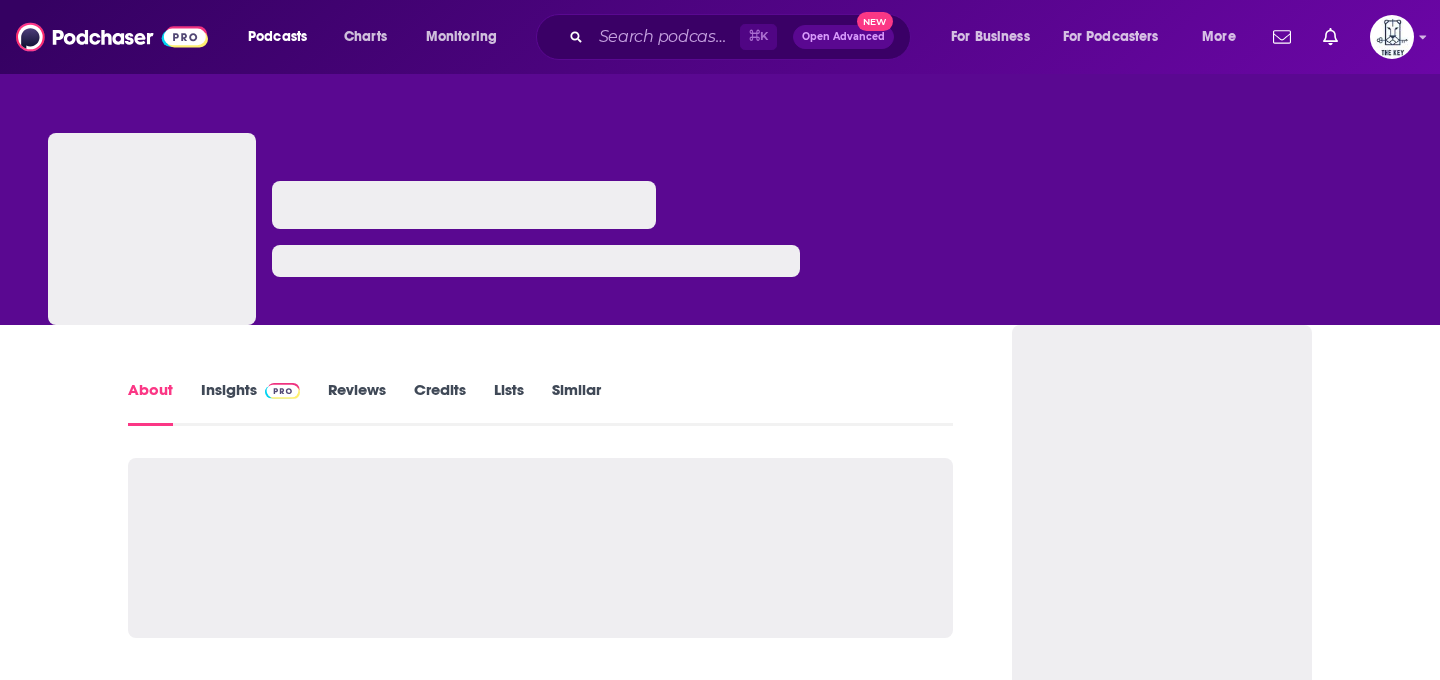 scroll, scrollTop: 0, scrollLeft: 0, axis: both 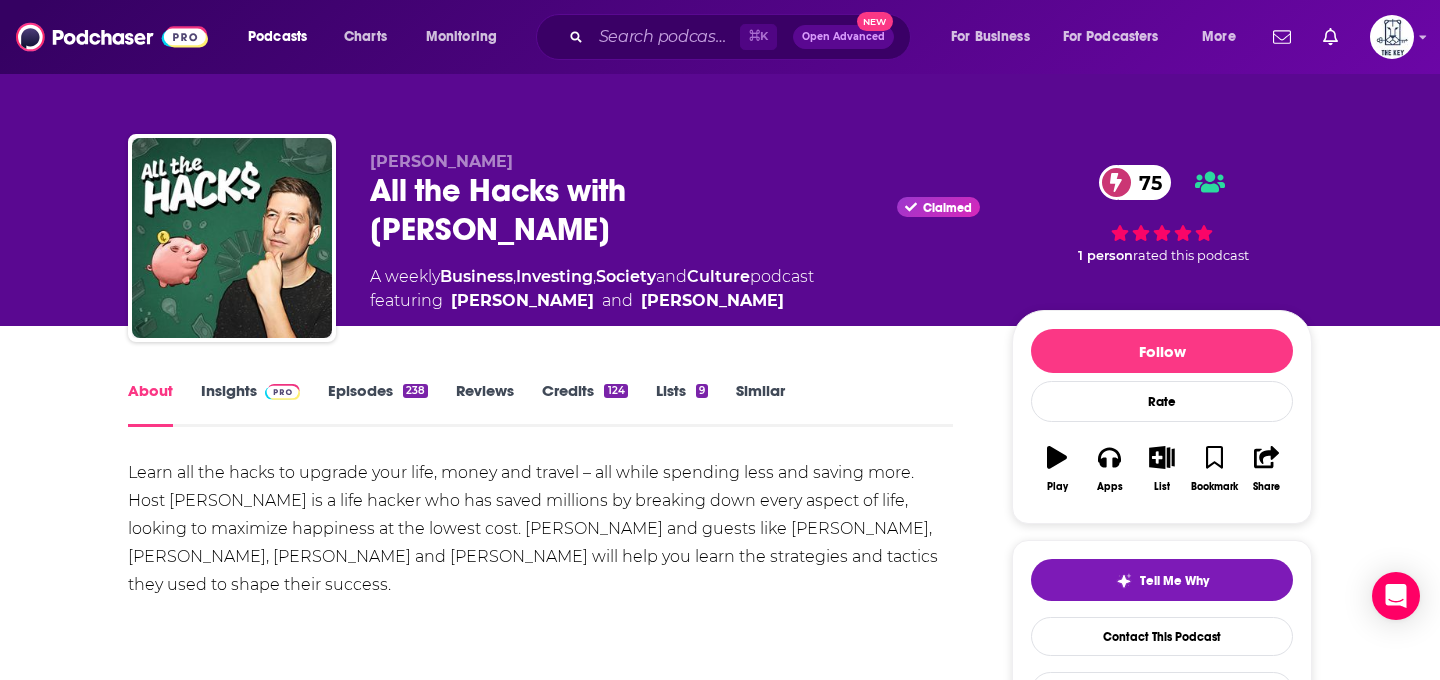 click at bounding box center [282, 392] 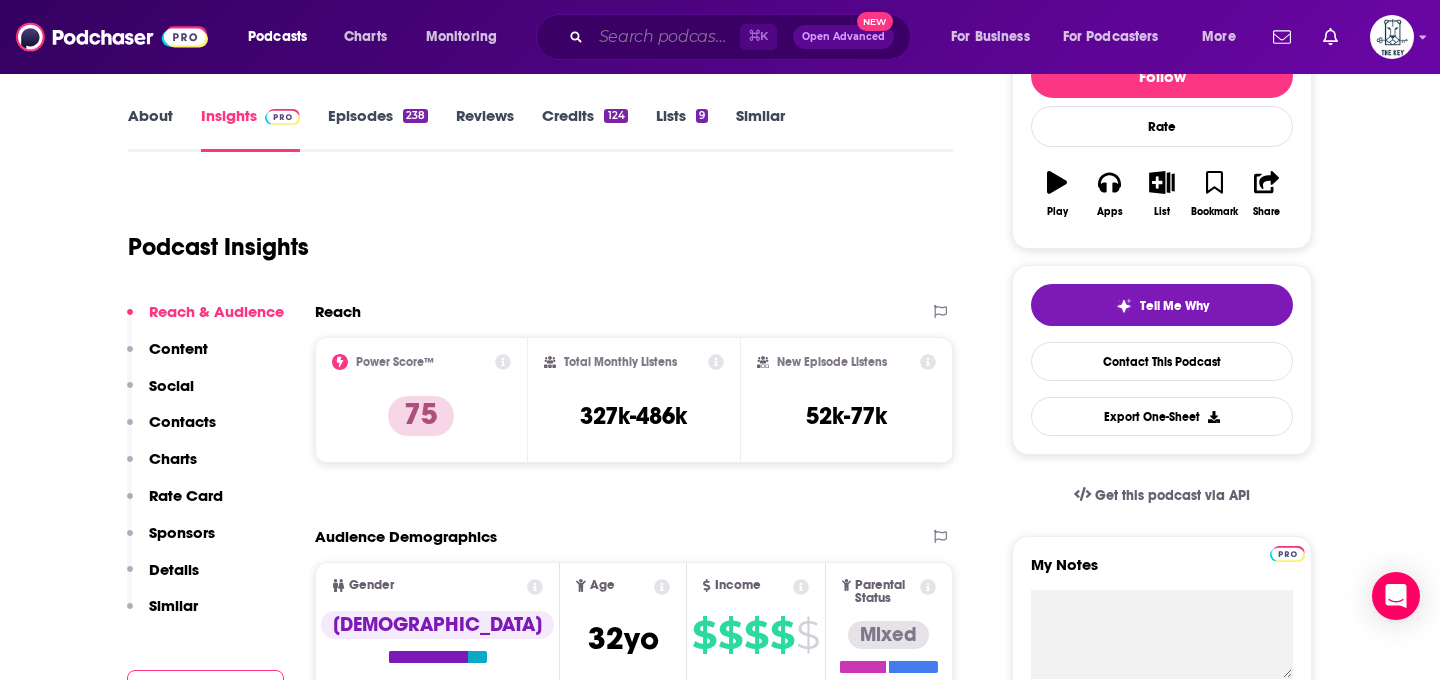 click at bounding box center [665, 37] 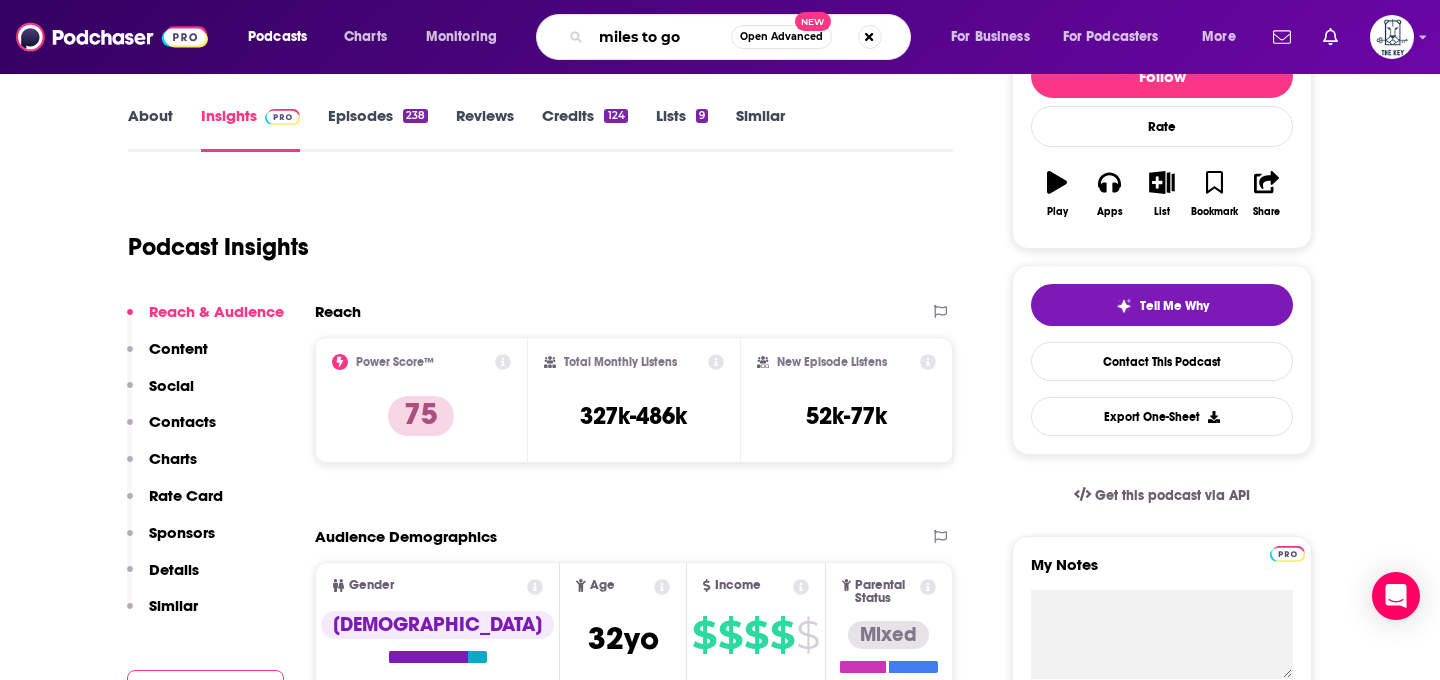 type on "miles to go" 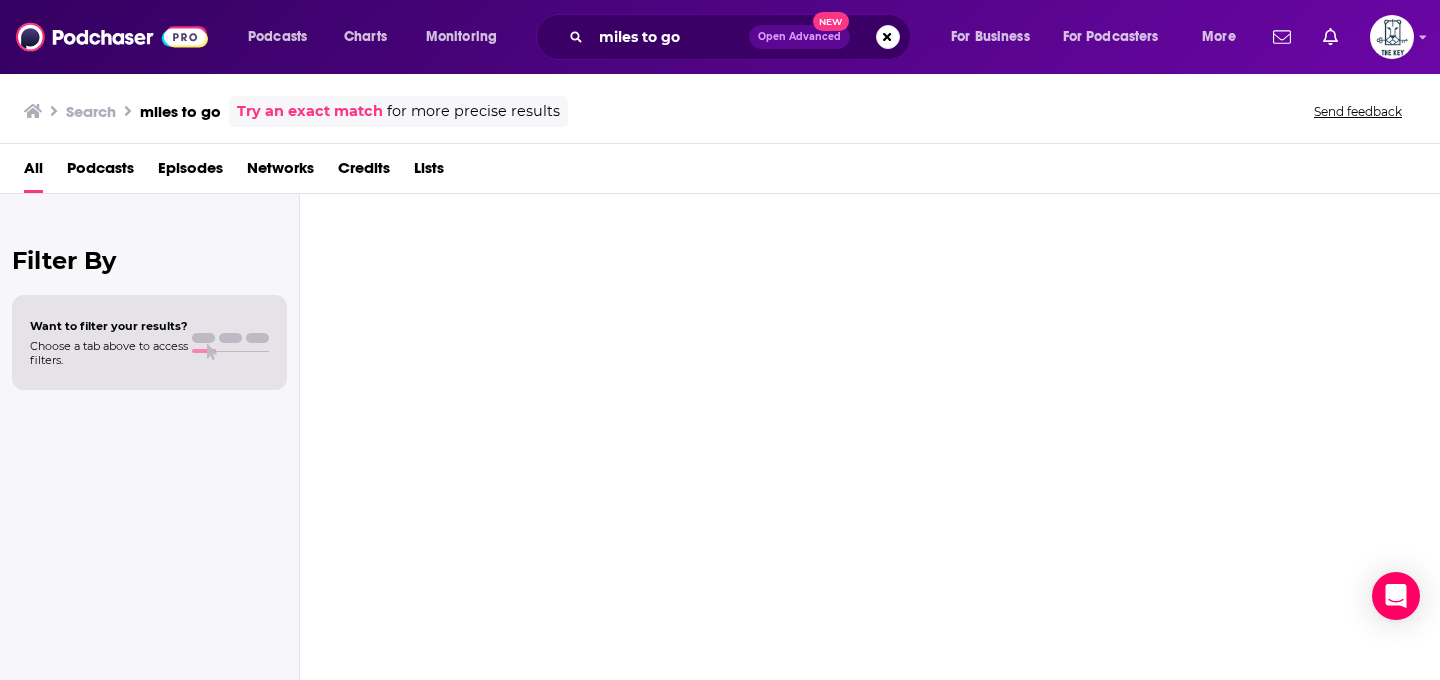 scroll, scrollTop: 0, scrollLeft: 0, axis: both 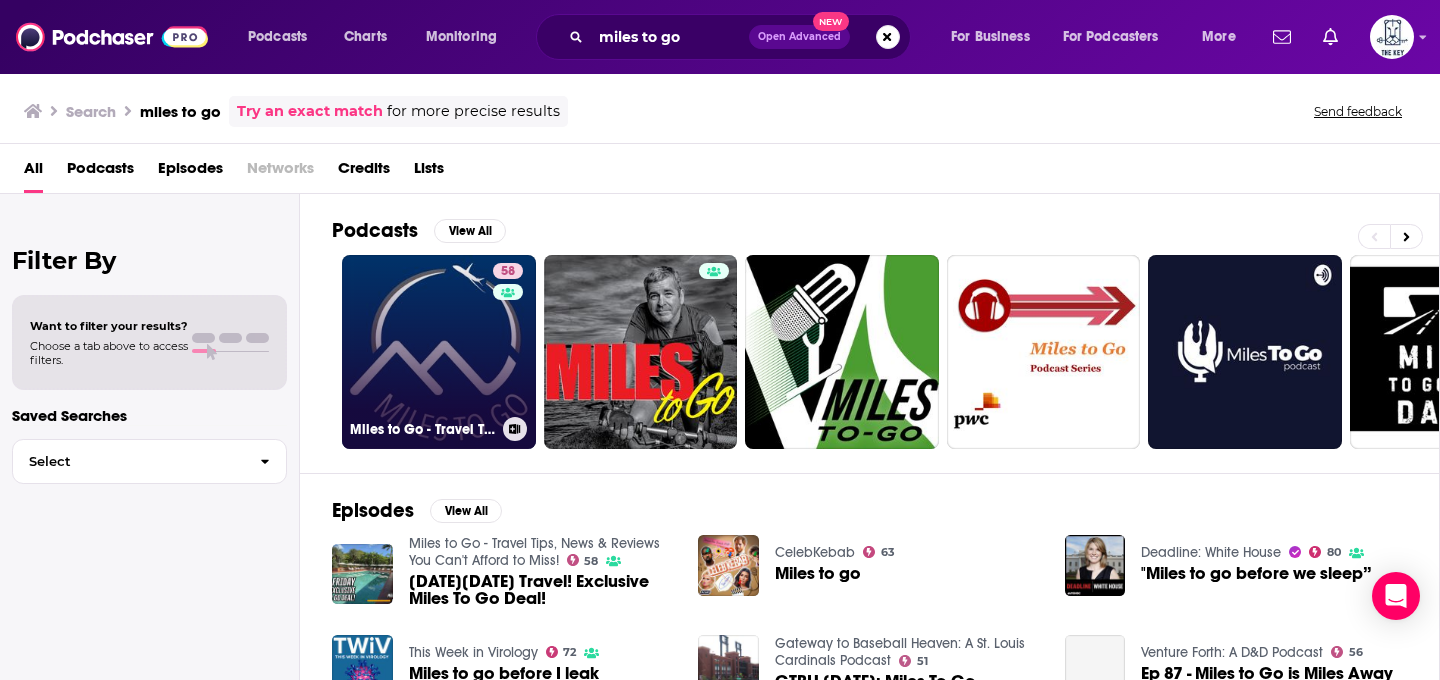 click on "58 Miles to Go - Travel Tips, News & Reviews You Can't Afford to Miss!" at bounding box center (439, 352) 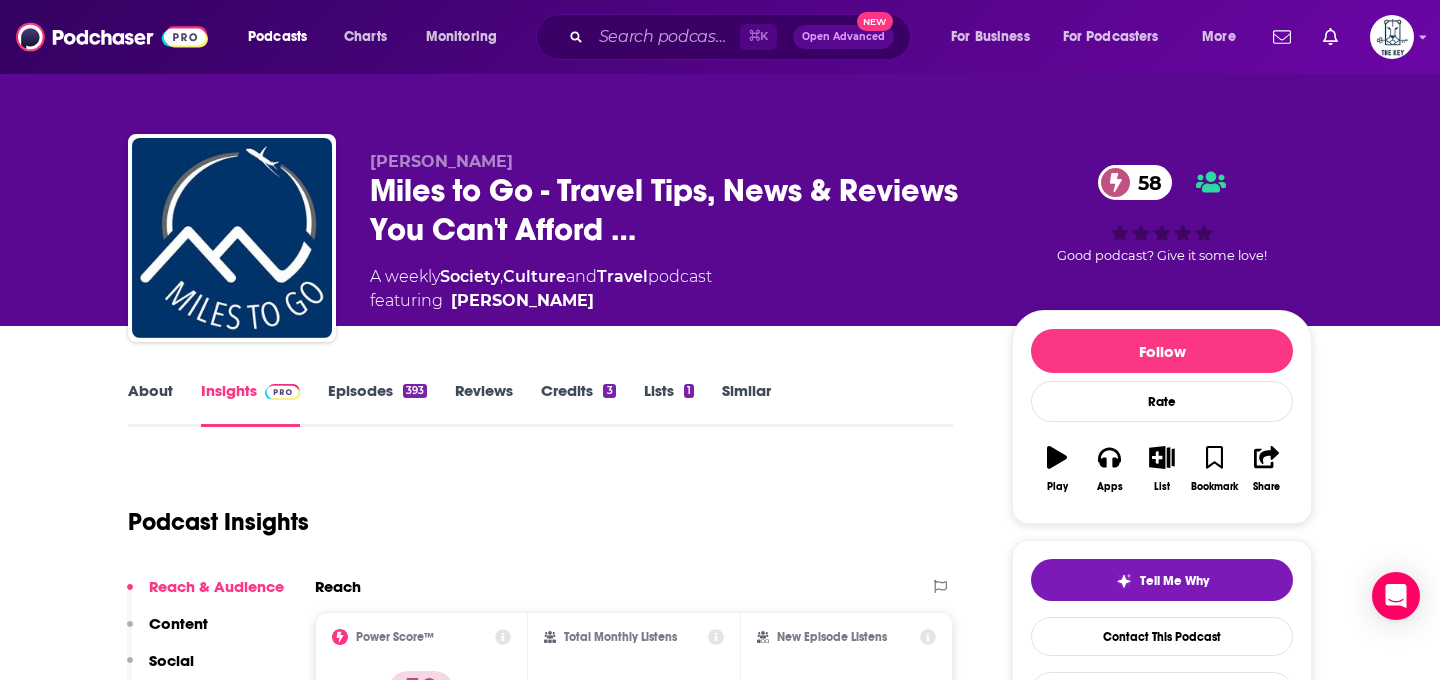 scroll, scrollTop: 0, scrollLeft: 0, axis: both 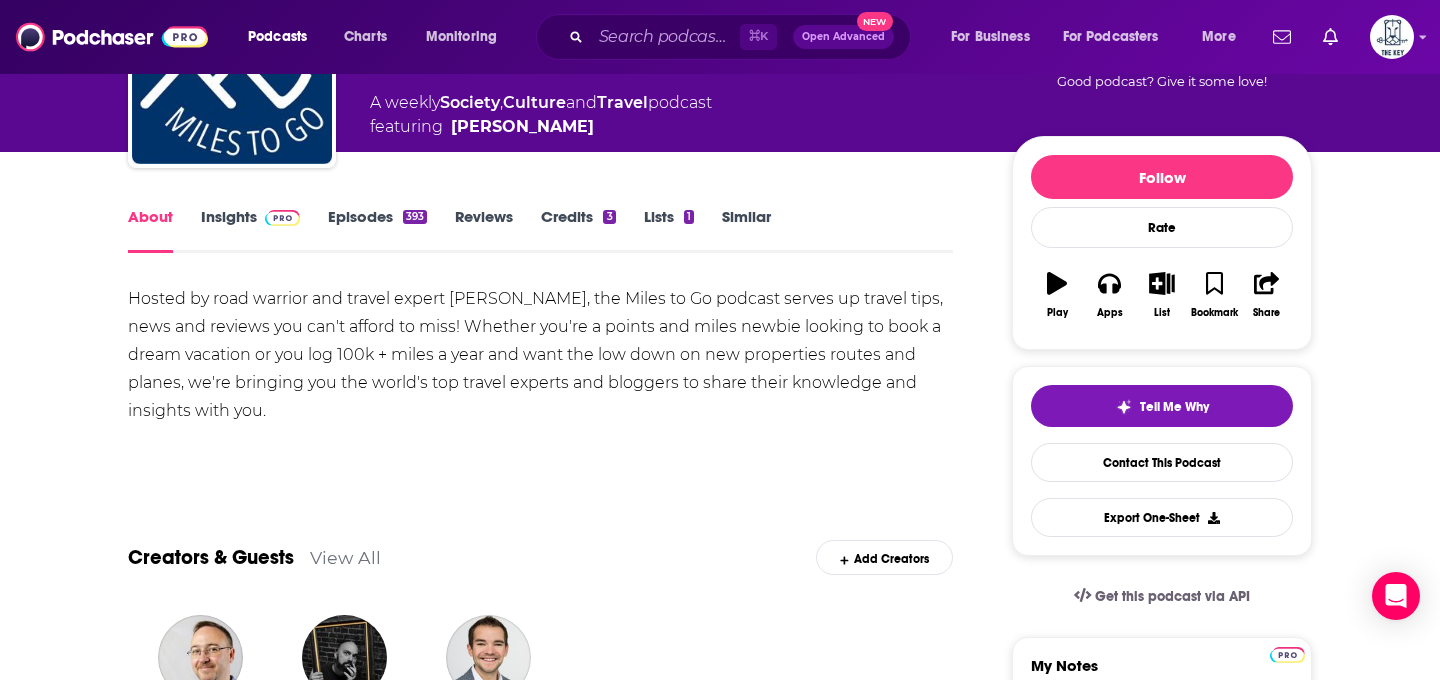 click on "⌘  K Open Advanced New" at bounding box center [723, 37] 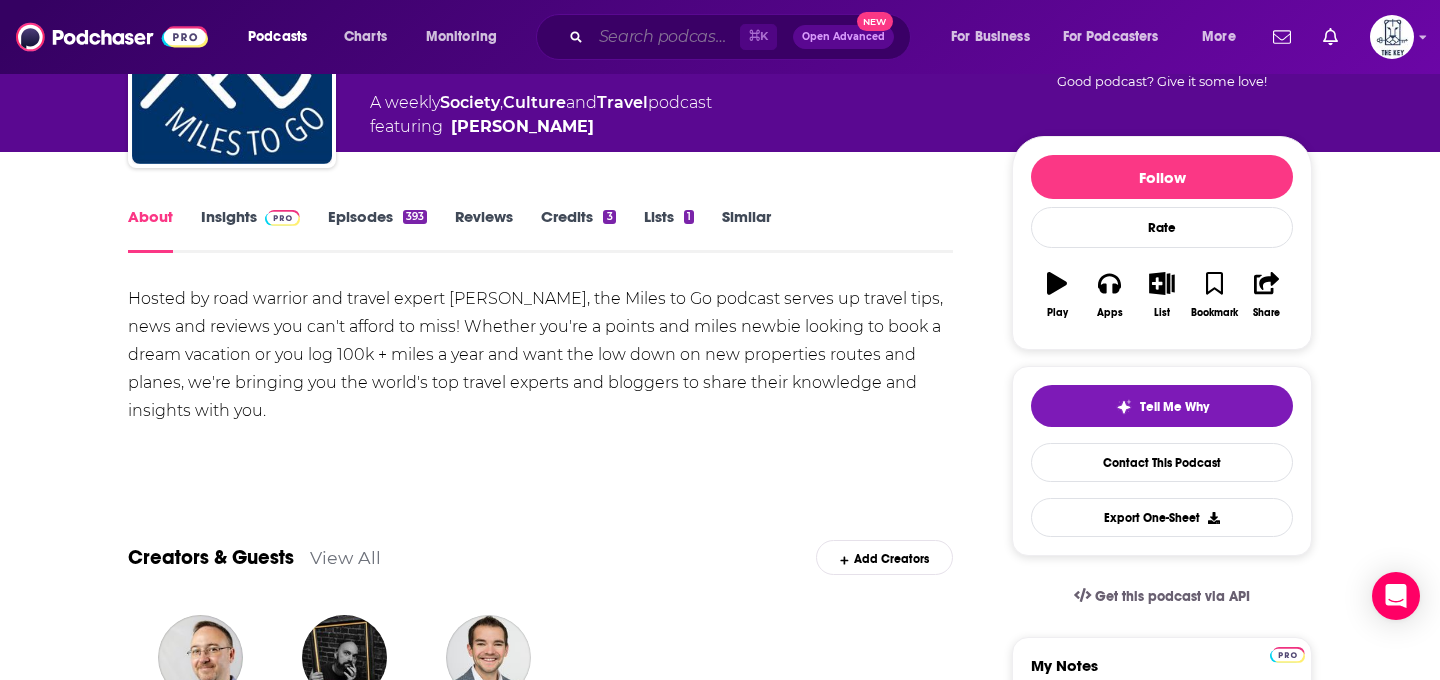 click at bounding box center (665, 37) 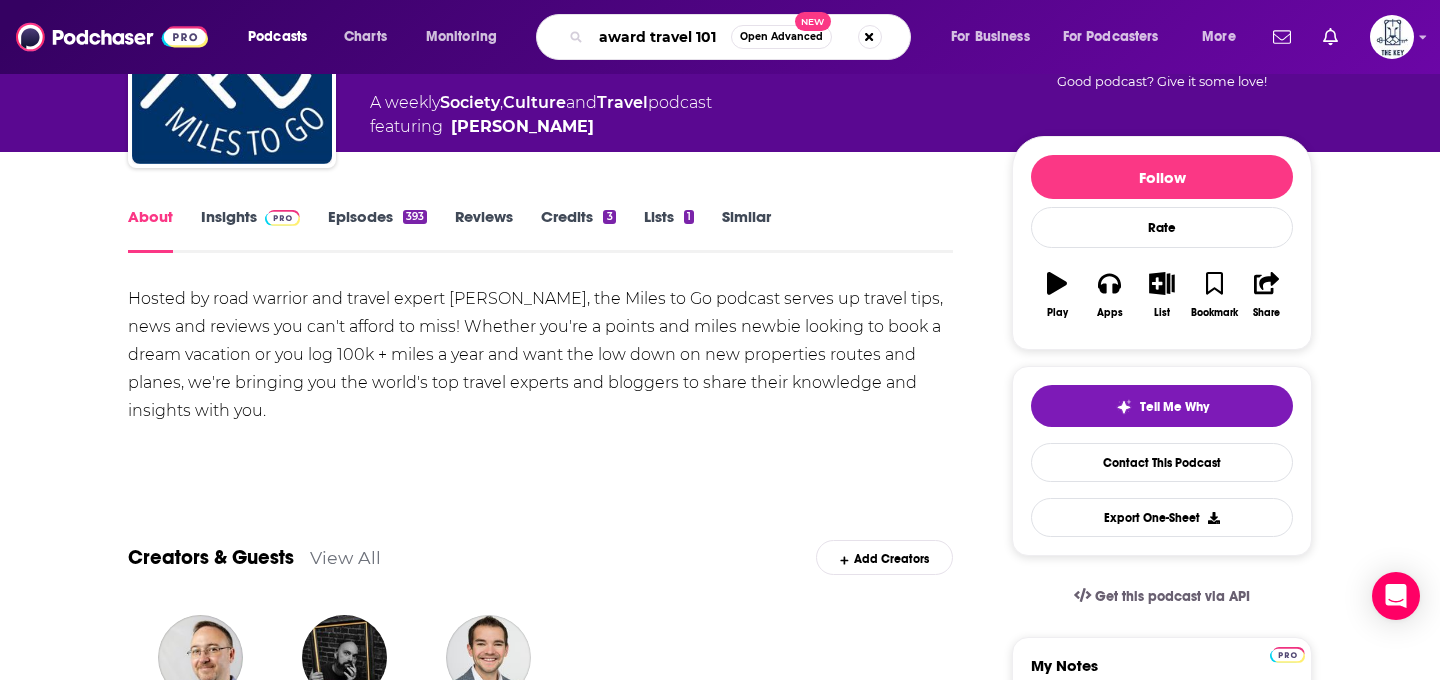 type on "award travel 101" 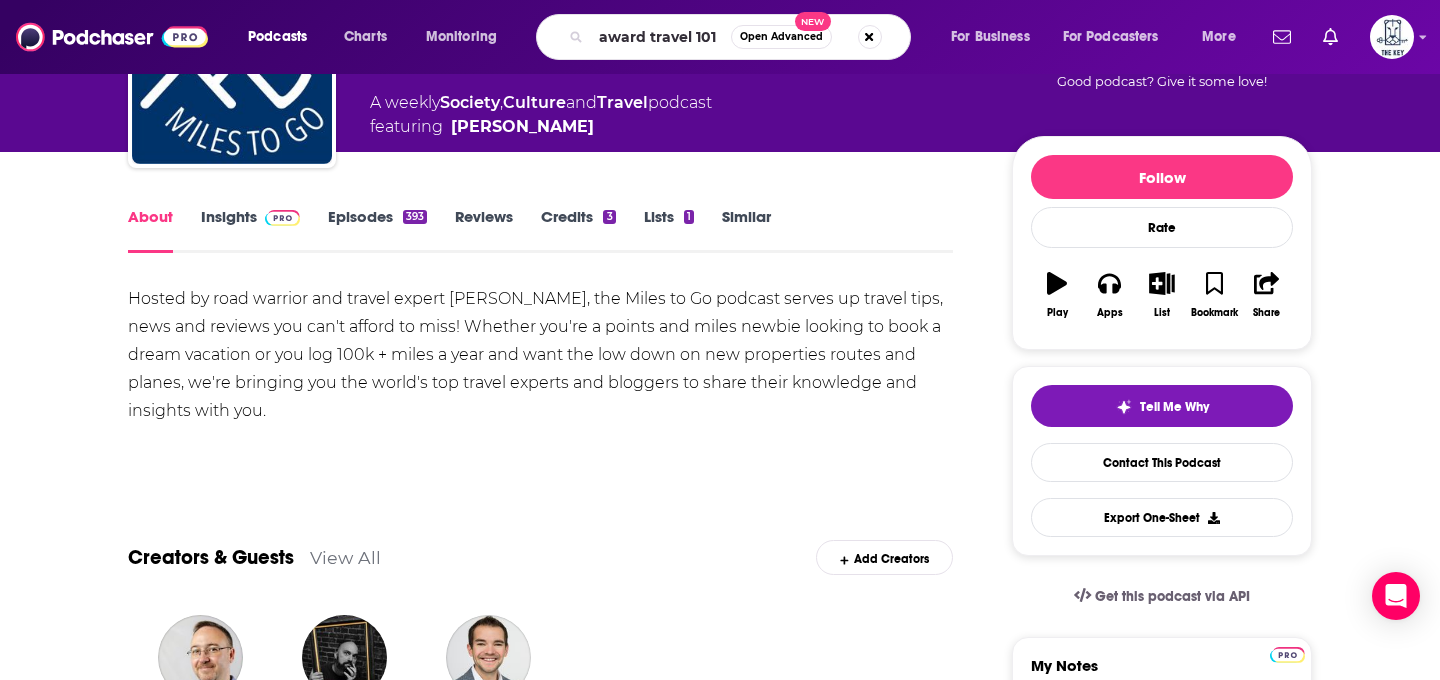 scroll, scrollTop: 0, scrollLeft: 0, axis: both 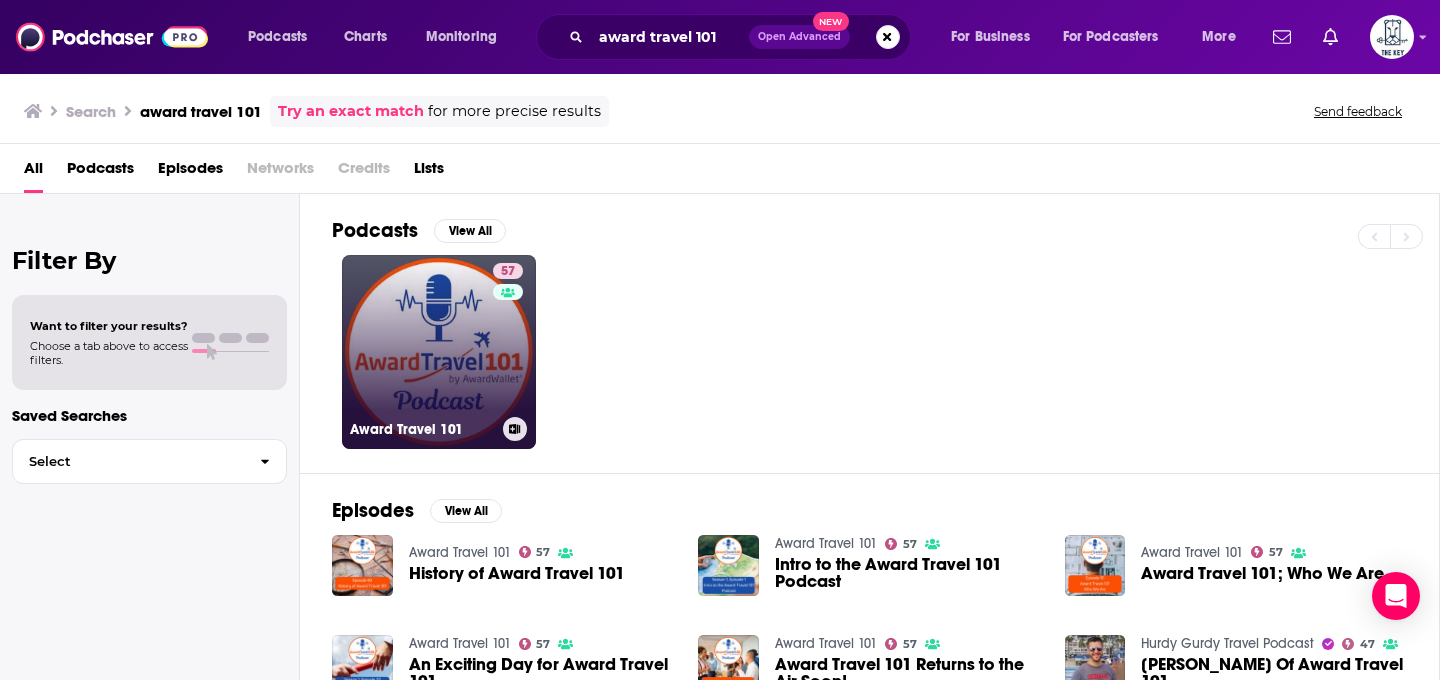 click on "57" at bounding box center (510, 340) 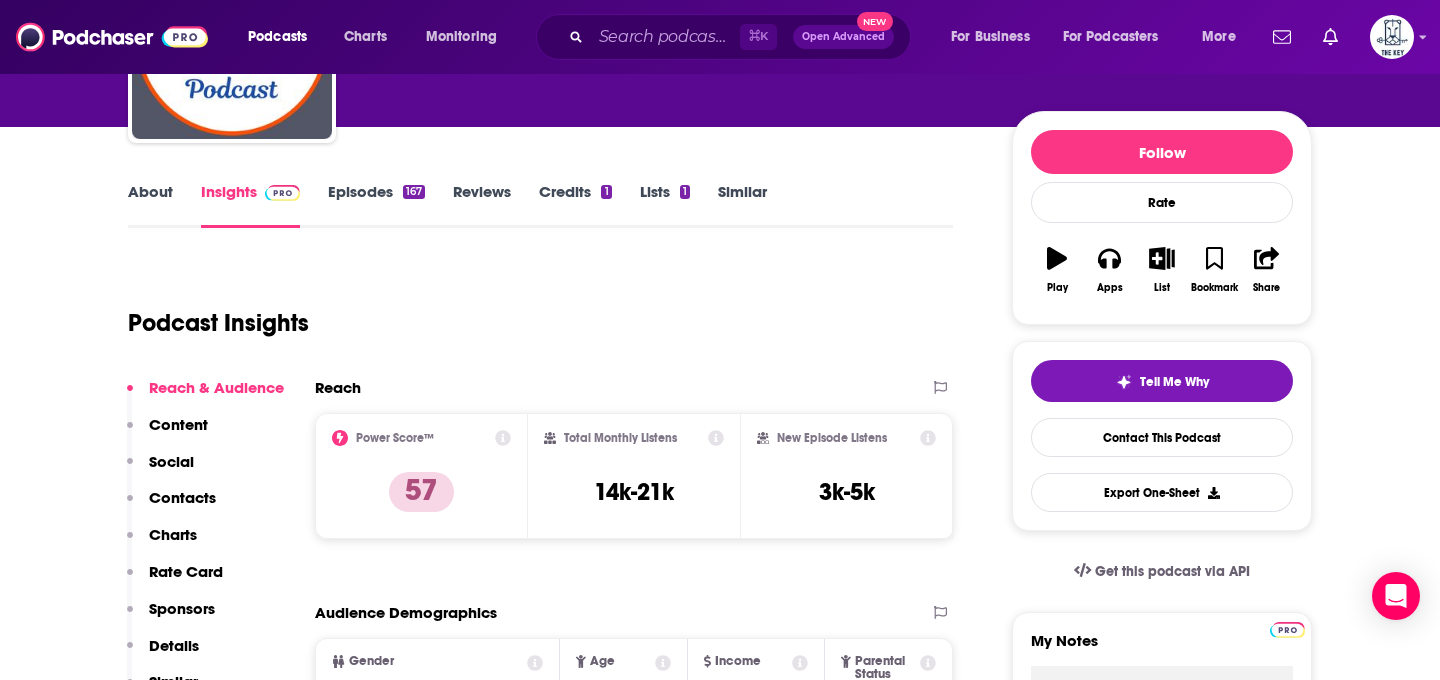 scroll, scrollTop: 220, scrollLeft: 0, axis: vertical 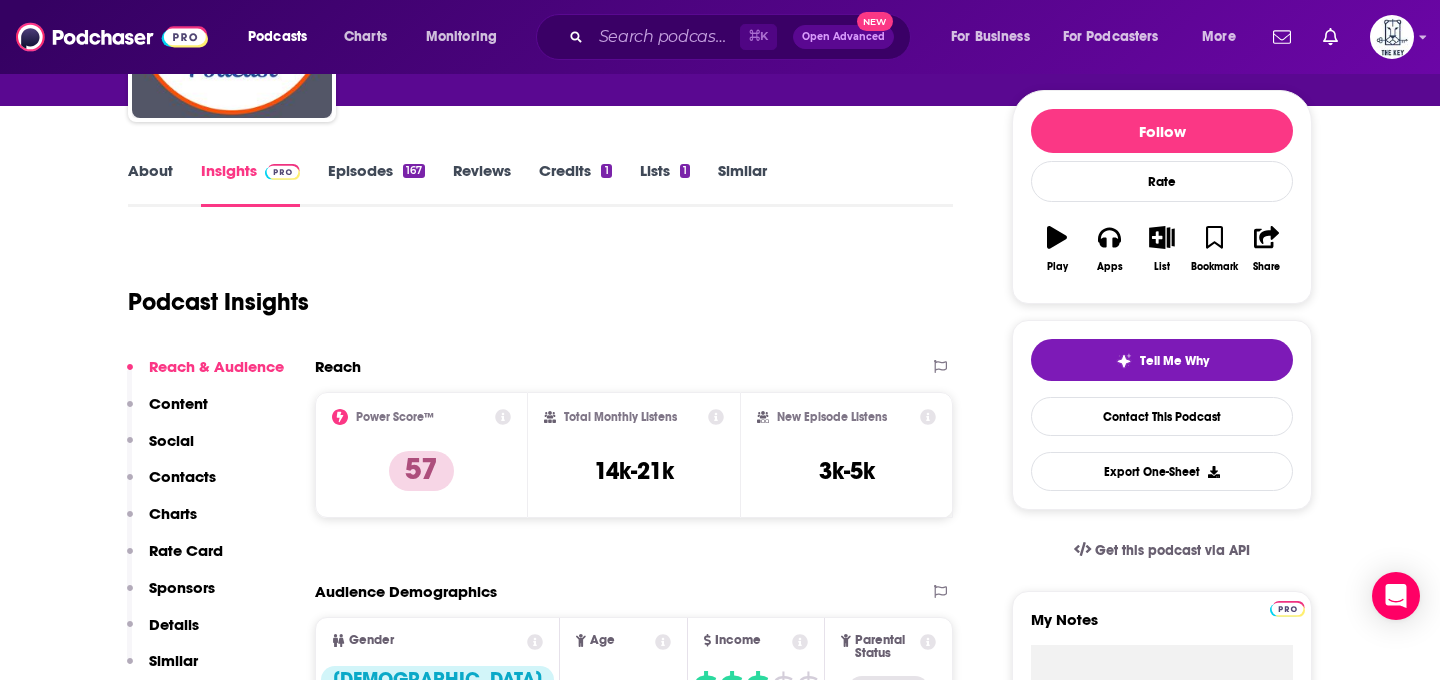 click on "About" at bounding box center (150, 184) 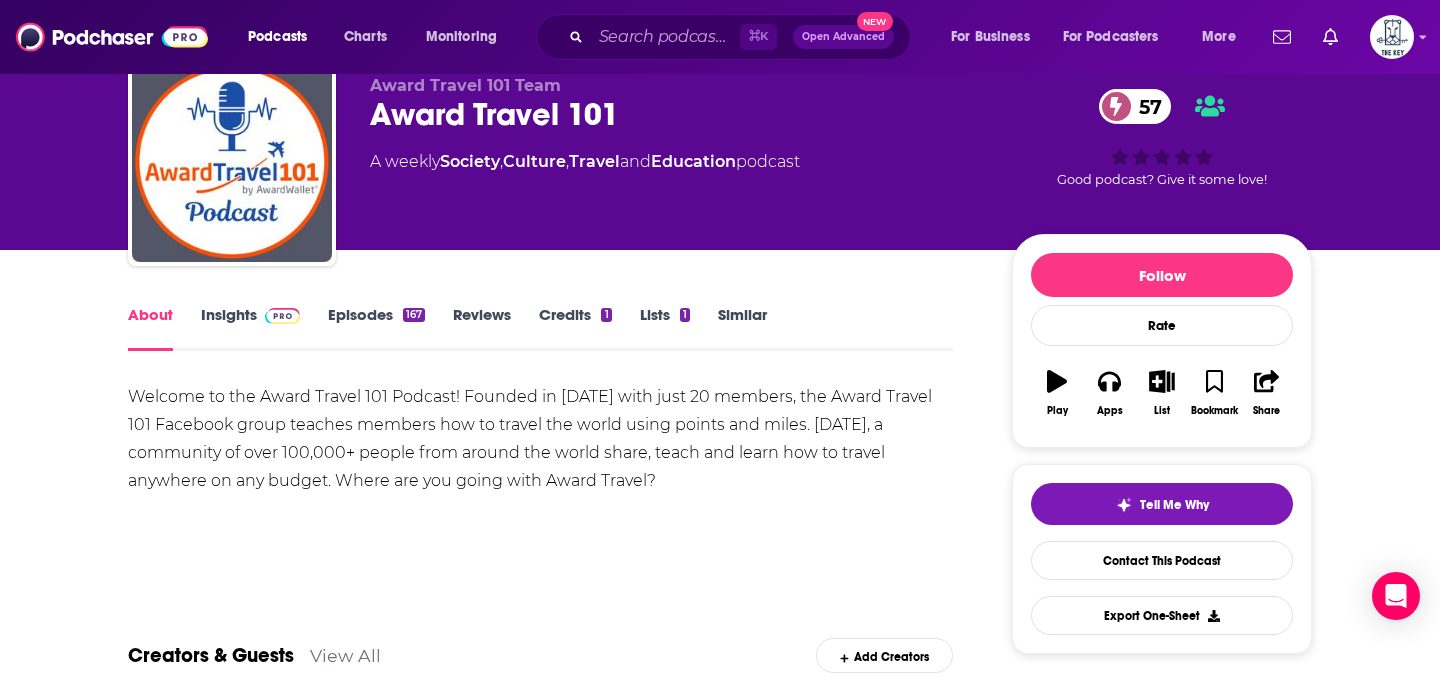 scroll, scrollTop: 77, scrollLeft: 0, axis: vertical 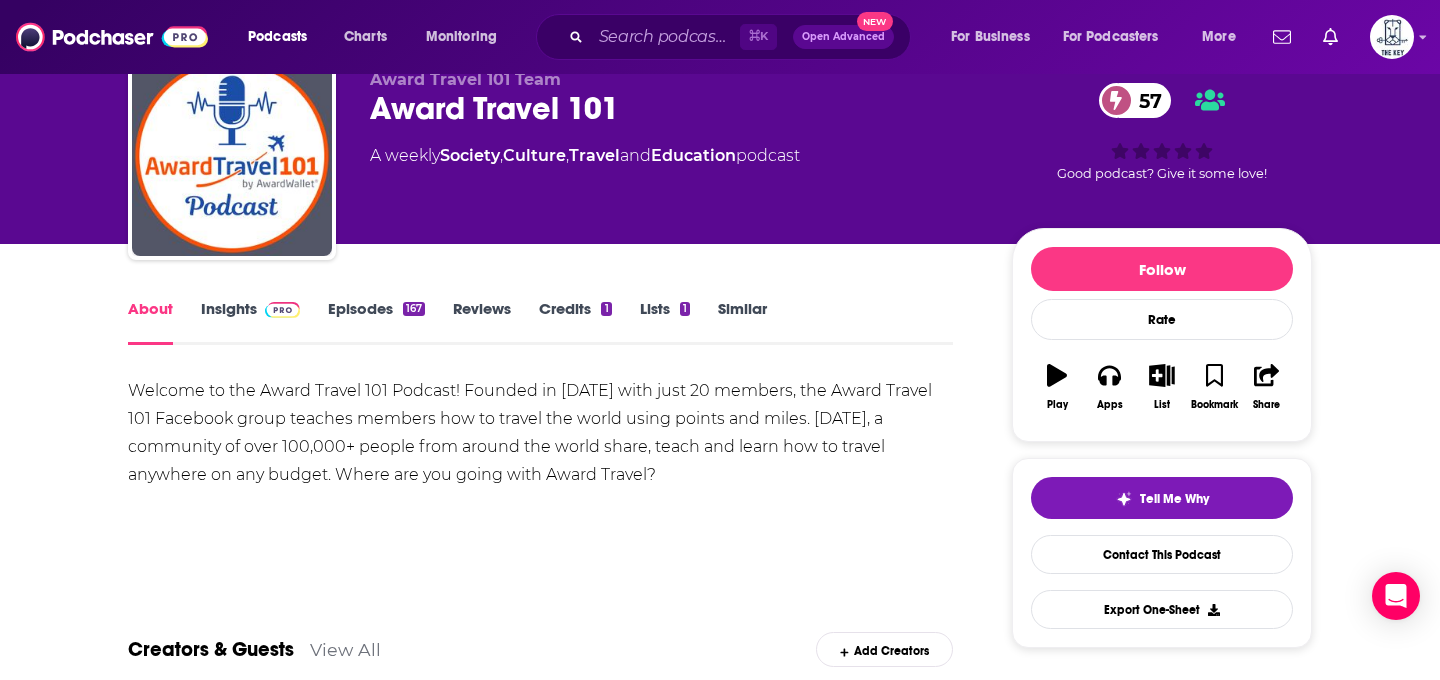 click on "Insights" at bounding box center [250, 322] 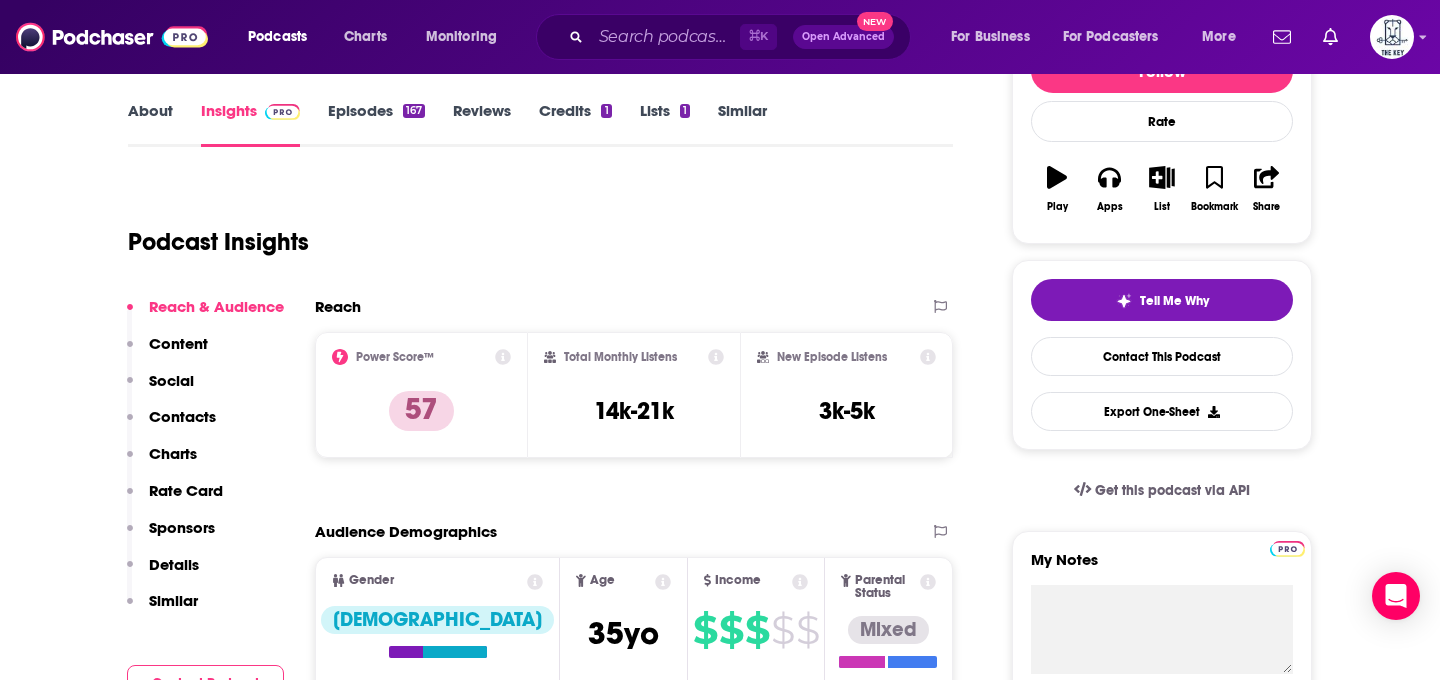 scroll, scrollTop: 288, scrollLeft: 0, axis: vertical 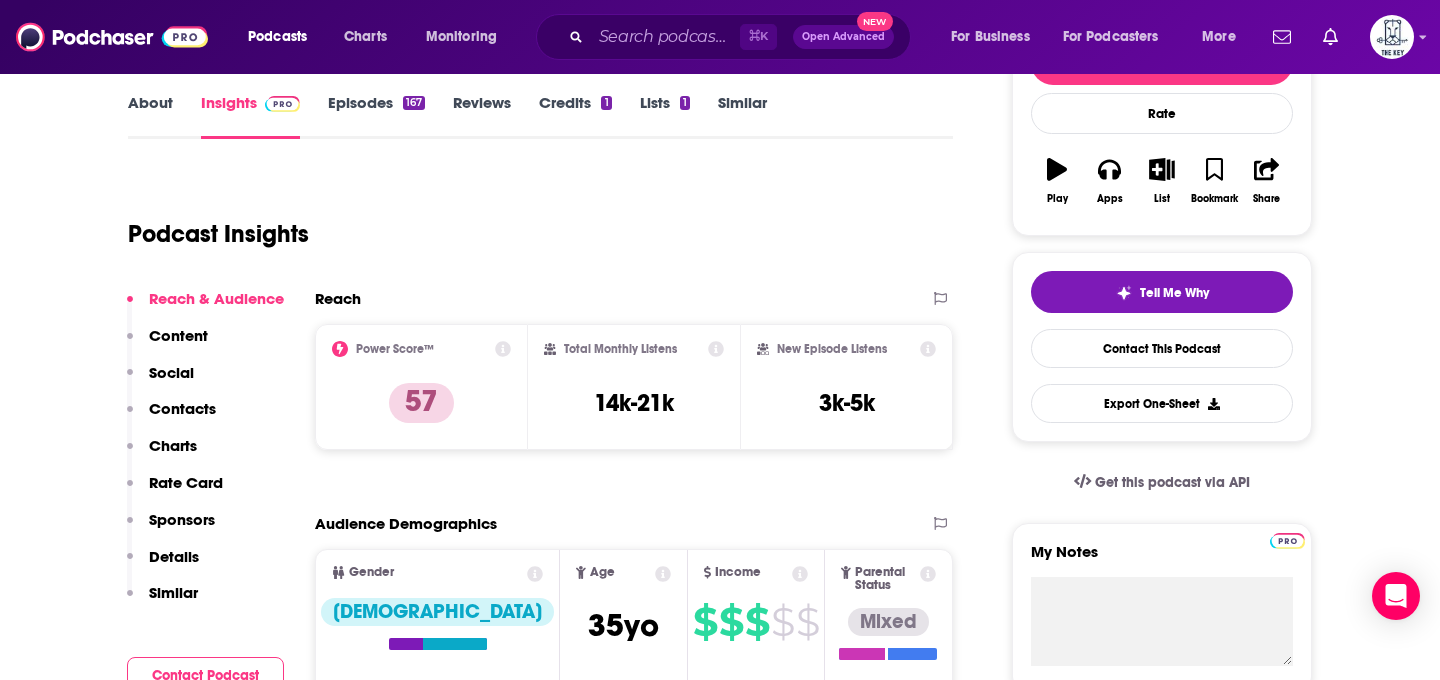 click on "Episodes 167" at bounding box center (376, 116) 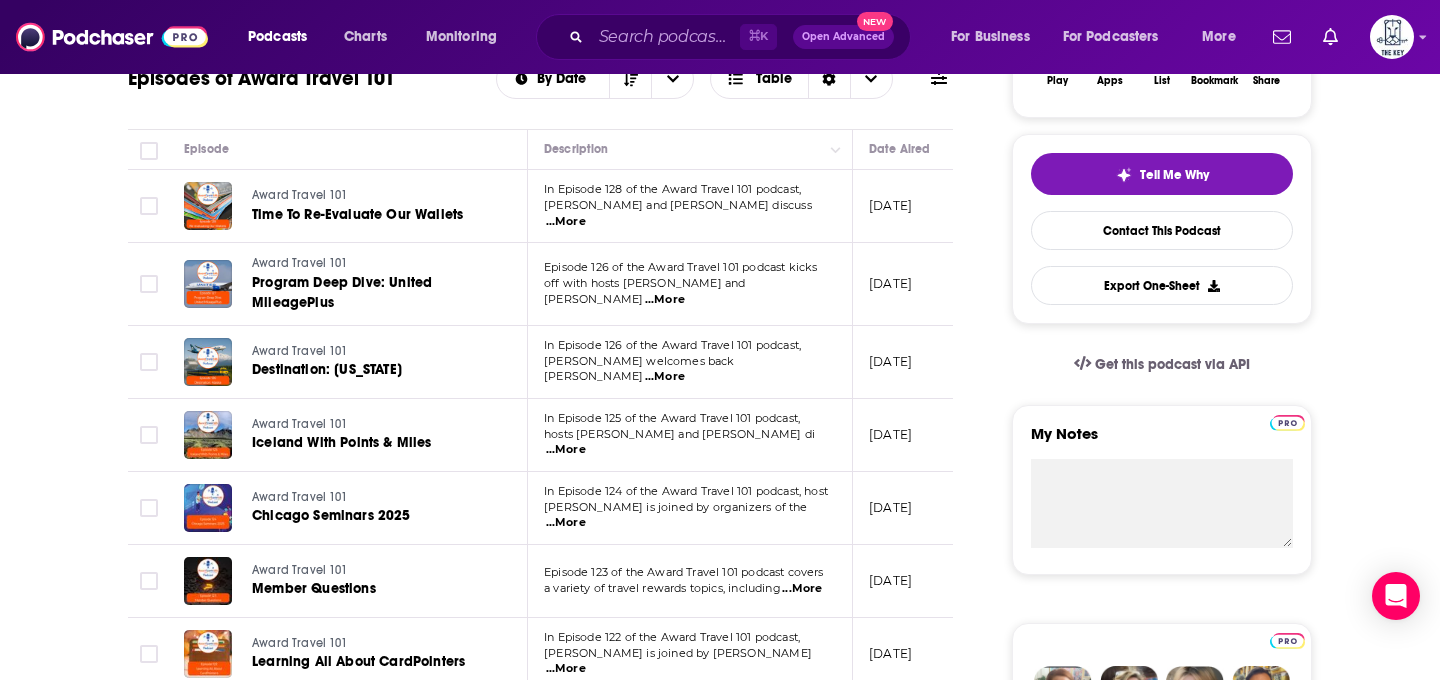 scroll, scrollTop: 401, scrollLeft: 0, axis: vertical 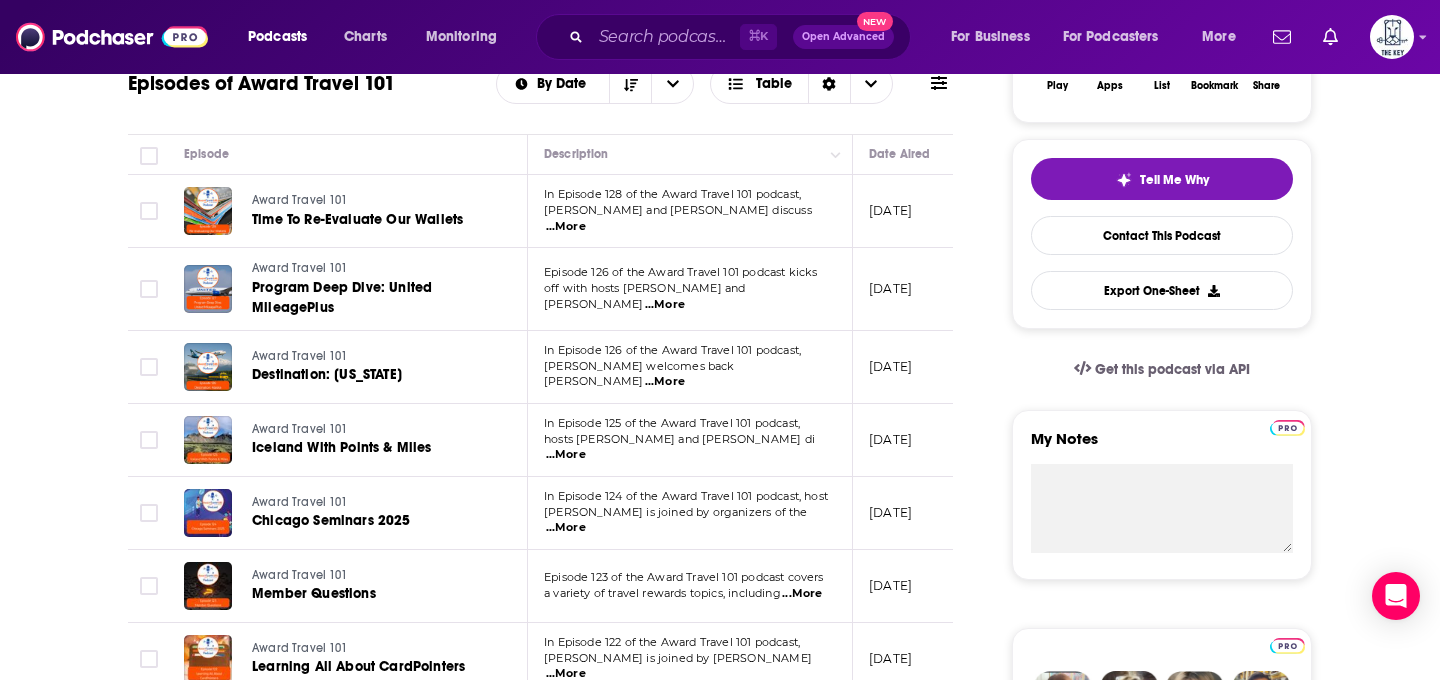 click on "...More" at bounding box center (566, 227) 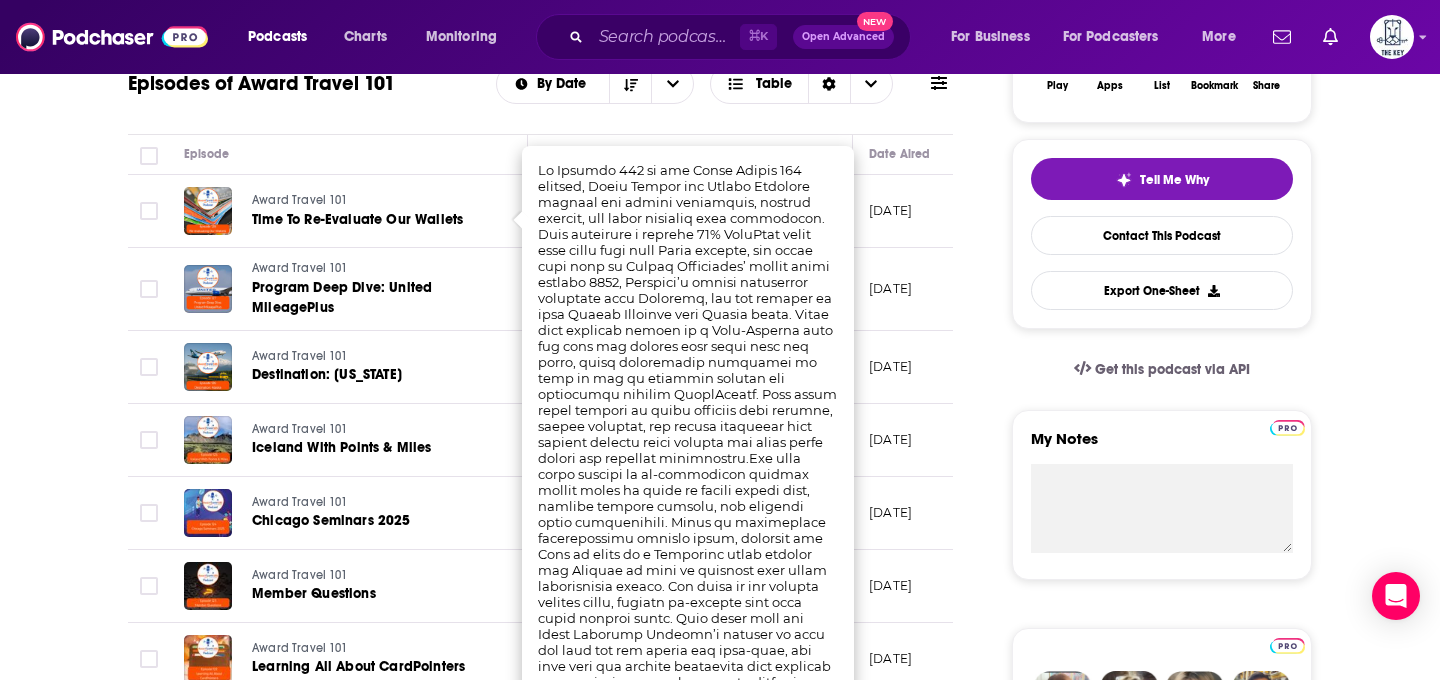 click on "About Insights Episodes 167 Reviews Credits 1 Lists 1 Similar Episodes of Award Travel 101 By Date Table Episode Description Date Aired Reach Episode Guests Length Award Travel 101 Time To Re-Evaluate Our Wallets In Episode 128 of the Award Travel 101 podcast, [PERSON_NAME] and [PERSON_NAME] discuss   ...More [DATE]  Pending -- 54:57 s Award Travel 101 Program Deep Dive: United MileagePlus Episode 126 of the Award Travel 101 podcast kicks off with hosts [PERSON_NAME] and [PERSON_NAME]  ...More [DATE] 3.4k-5.4k -- 58:02 s Award Travel 101 Destination: [US_STATE] In Episode 126 of the Award Travel 101 podcast, [PERSON_NAME] welcomes back [PERSON_NAME]  ...More [DATE] 3.6k-5.6k -- 1:12:39 s Award Travel 101 Iceland With Points & Miles In Episode 125 of the Award Travel 101 podcast, hosts [PERSON_NAME] and [PERSON_NAME] di  ...More [DATE] 3.3k-5.3k -- 1:01:00 s Award Travel 101 Chicago Seminars 2025 In Episode 124 of the Award Travel 101 podcast, host [PERSON_NAME] is joined by organizers of the --" at bounding box center [554, 1289] 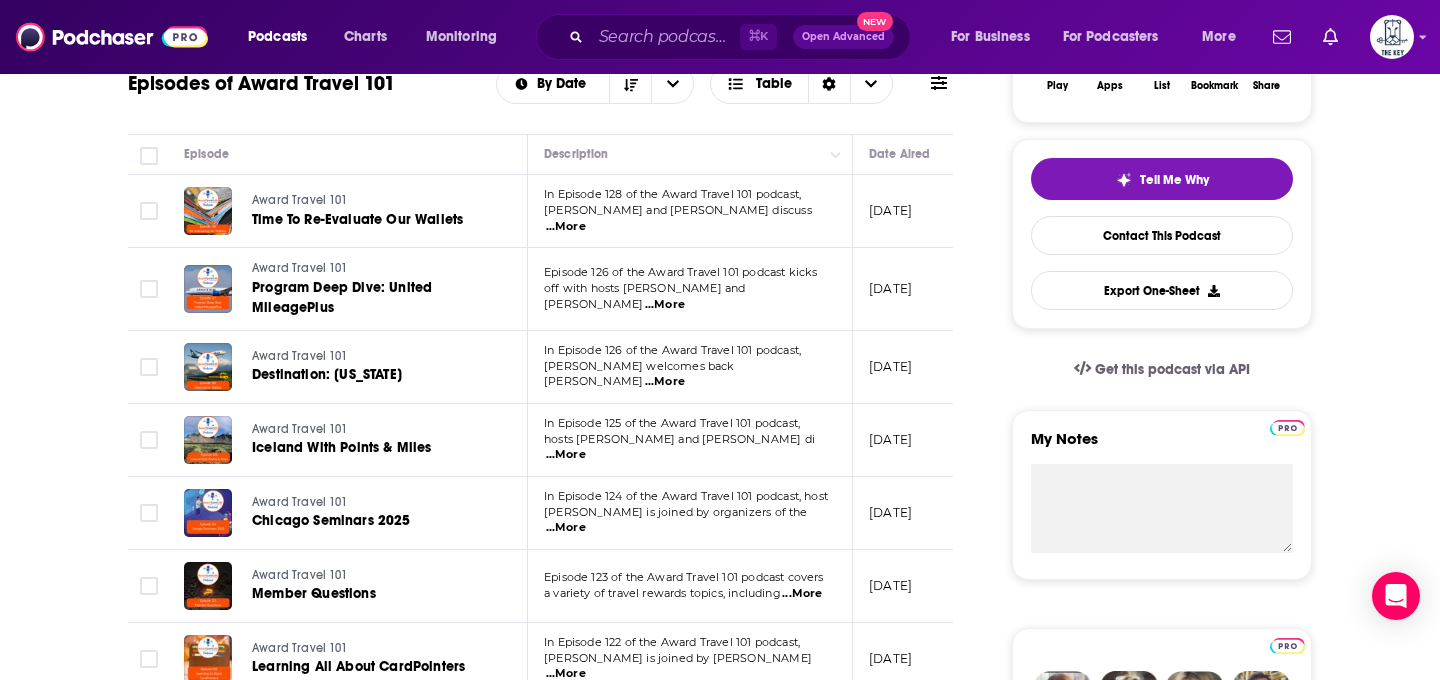 click on "...More" at bounding box center [665, 305] 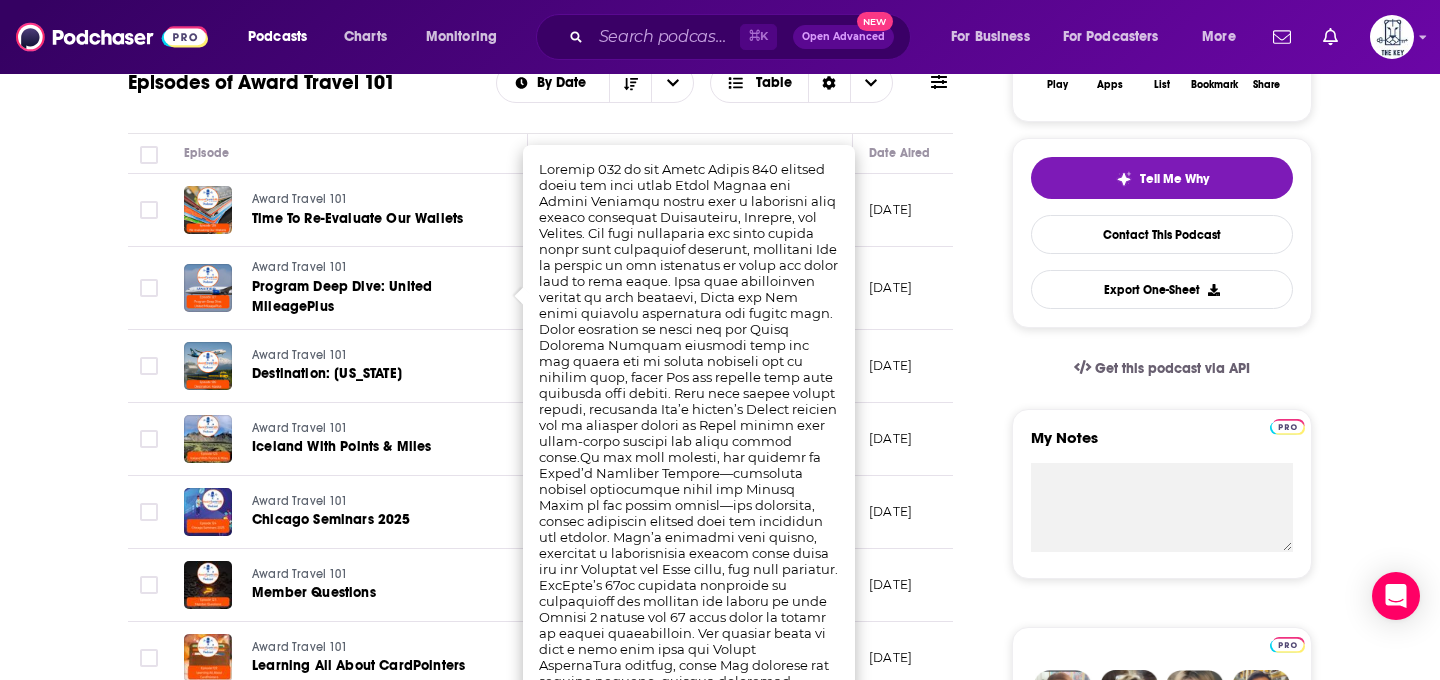 click on "About Insights Episodes 167 Reviews Credits 1 Lists 1 Similar Episodes of Award Travel 101 By Date Table Episode Description Date Aired Reach Episode Guests Length Award Travel 101 Time To Re-Evaluate Our Wallets In Episode 128 of the Award Travel 101 podcast, [PERSON_NAME] and [PERSON_NAME] discuss   ...More [DATE]  Pending -- 54:57 s Award Travel 101 Program Deep Dive: United MileagePlus Episode 126 of the Award Travel 101 podcast kicks off with hosts [PERSON_NAME] and [PERSON_NAME]  ...More [DATE] 3.4k-5.4k -- 58:02 s Award Travel 101 Destination: [US_STATE] In Episode 126 of the Award Travel 101 podcast, [PERSON_NAME] welcomes back [PERSON_NAME]  ...More [DATE] 3.6k-5.6k -- 1:12:39 s Award Travel 101 Iceland With Points & Miles In Episode 125 of the Award Travel 101 podcast, hosts [PERSON_NAME] and [PERSON_NAME] di  ...More [DATE] 3.3k-5.3k -- 1:01:00 s Award Travel 101 Chicago Seminars 2025 In Episode 124 of the Award Travel 101 podcast, host [PERSON_NAME] is joined by organizers of the --" at bounding box center (554, 1288) 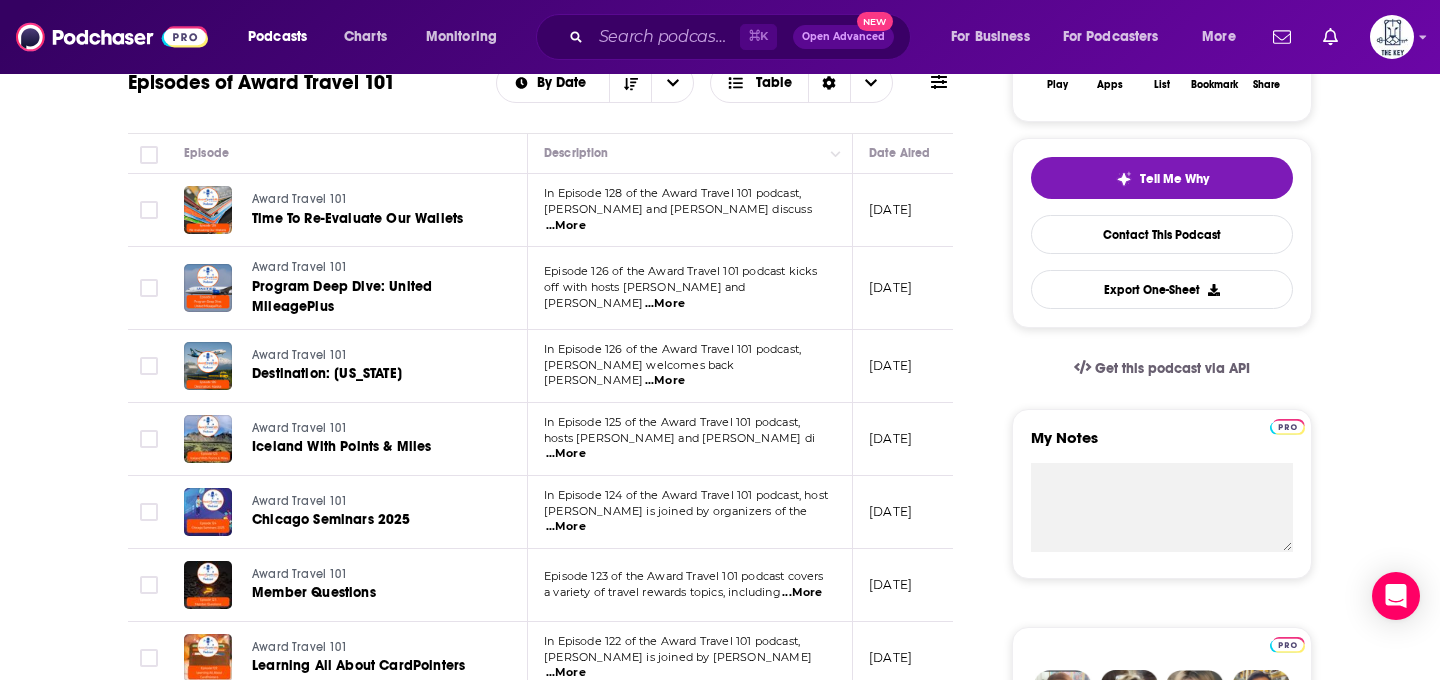scroll, scrollTop: 406, scrollLeft: 0, axis: vertical 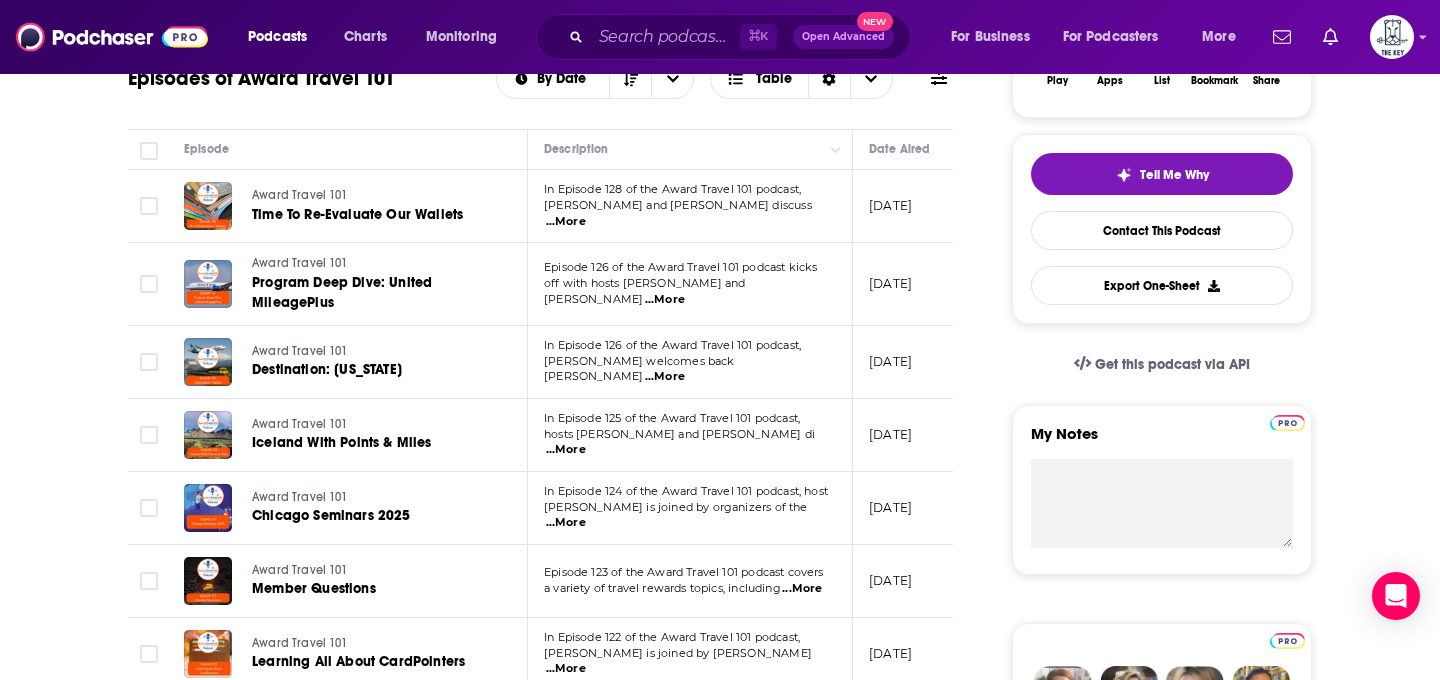 click on "...More" at bounding box center [665, 377] 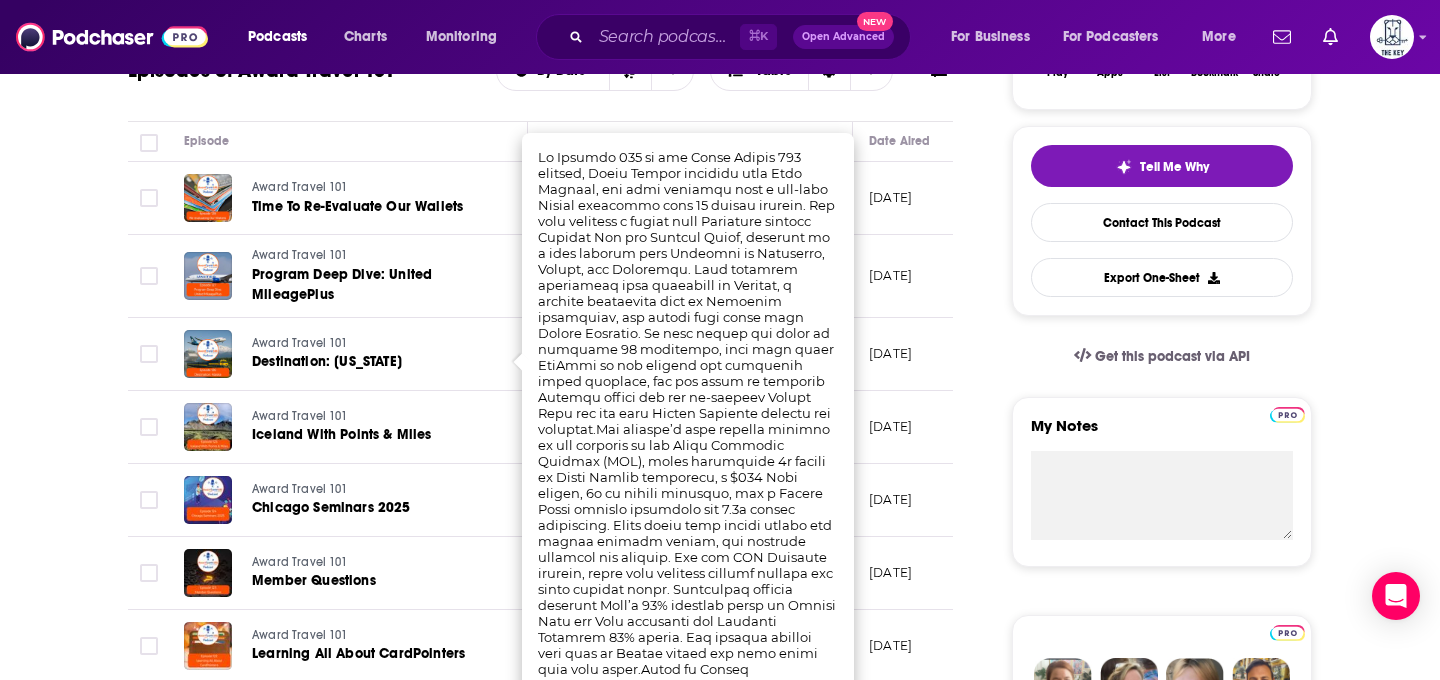 scroll, scrollTop: 394, scrollLeft: 0, axis: vertical 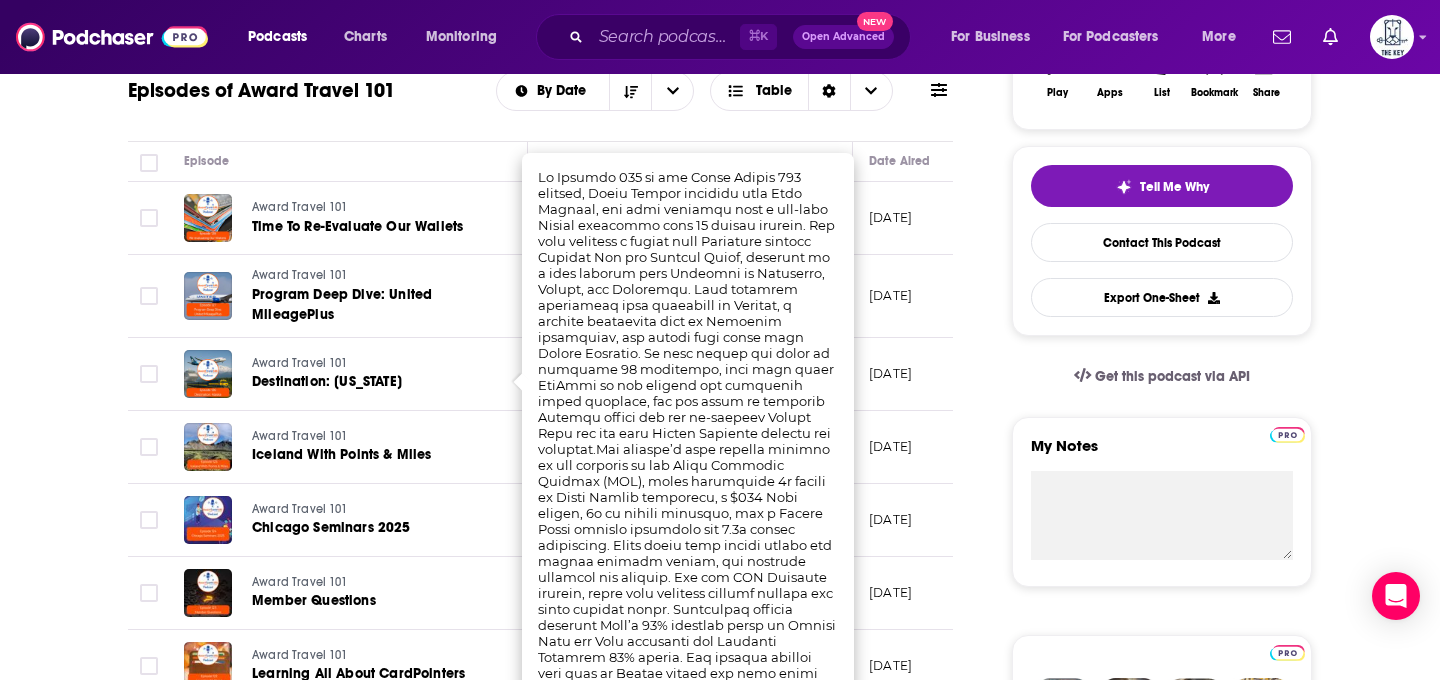 click on "About Insights Episodes 167 Reviews Credits 1 Lists 1 Similar Episodes of Award Travel 101 By Date Table Episode Description Date Aired Reach Episode Guests Length Award Travel 101 Time To Re-Evaluate Our Wallets In Episode 128 of the Award Travel 101 podcast, [PERSON_NAME] and [PERSON_NAME] discuss   ...More [DATE]  Pending -- 54:57 s Award Travel 101 Program Deep Dive: United MileagePlus Episode 126 of the Award Travel 101 podcast kicks off with hosts [PERSON_NAME] and [PERSON_NAME]  ...More [DATE] 3.4k-5.4k -- 58:02 s Award Travel 101 Destination: [US_STATE] In Episode 126 of the Award Travel 101 podcast, [PERSON_NAME] welcomes back [PERSON_NAME]  ...More [DATE] 3.6k-5.6k -- 1:12:39 s Award Travel 101 Iceland With Points & Miles In Episode 125 of the Award Travel 101 podcast, hosts [PERSON_NAME] and [PERSON_NAME] di  ...More [DATE] 3.3k-5.3k -- 1:01:00 s Award Travel 101 Chicago Seminars 2025 In Episode 124 of the Award Travel 101 podcast, host [PERSON_NAME] is joined by organizers of the --" at bounding box center [554, 1296] 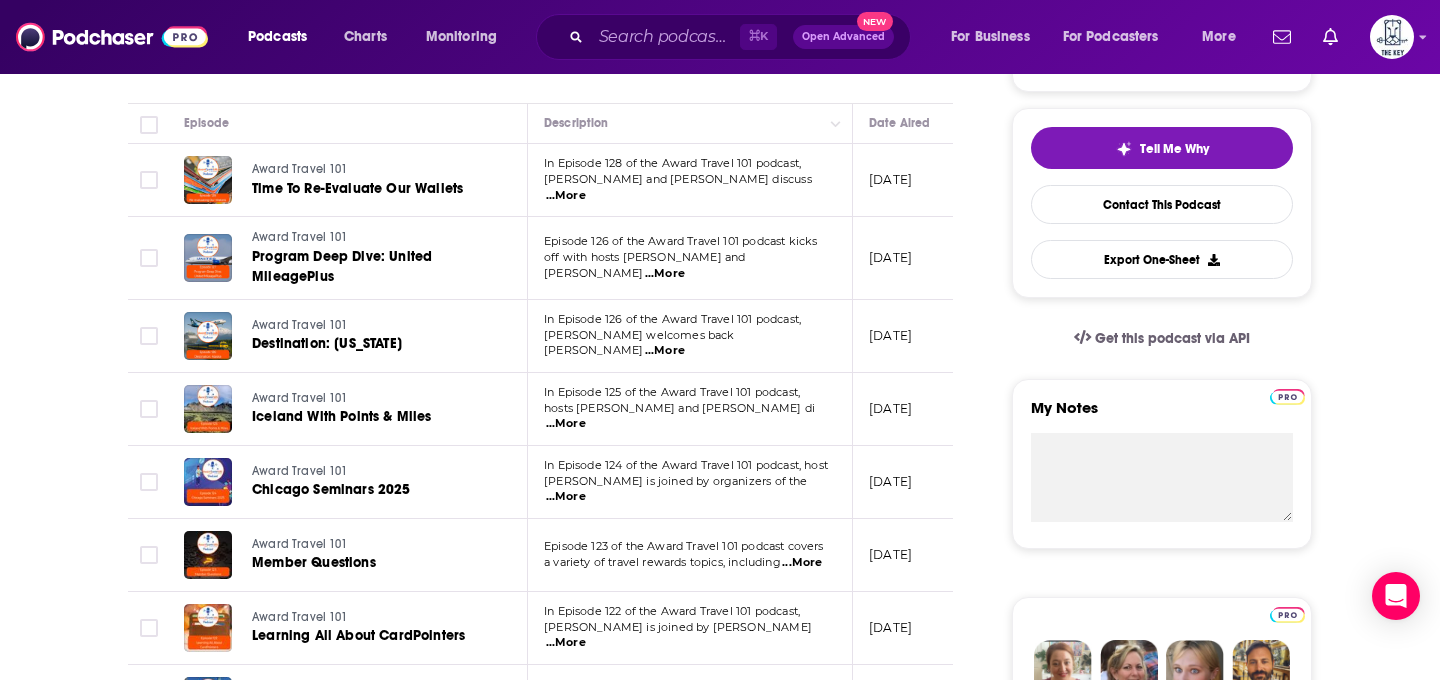 scroll, scrollTop: 466, scrollLeft: 0, axis: vertical 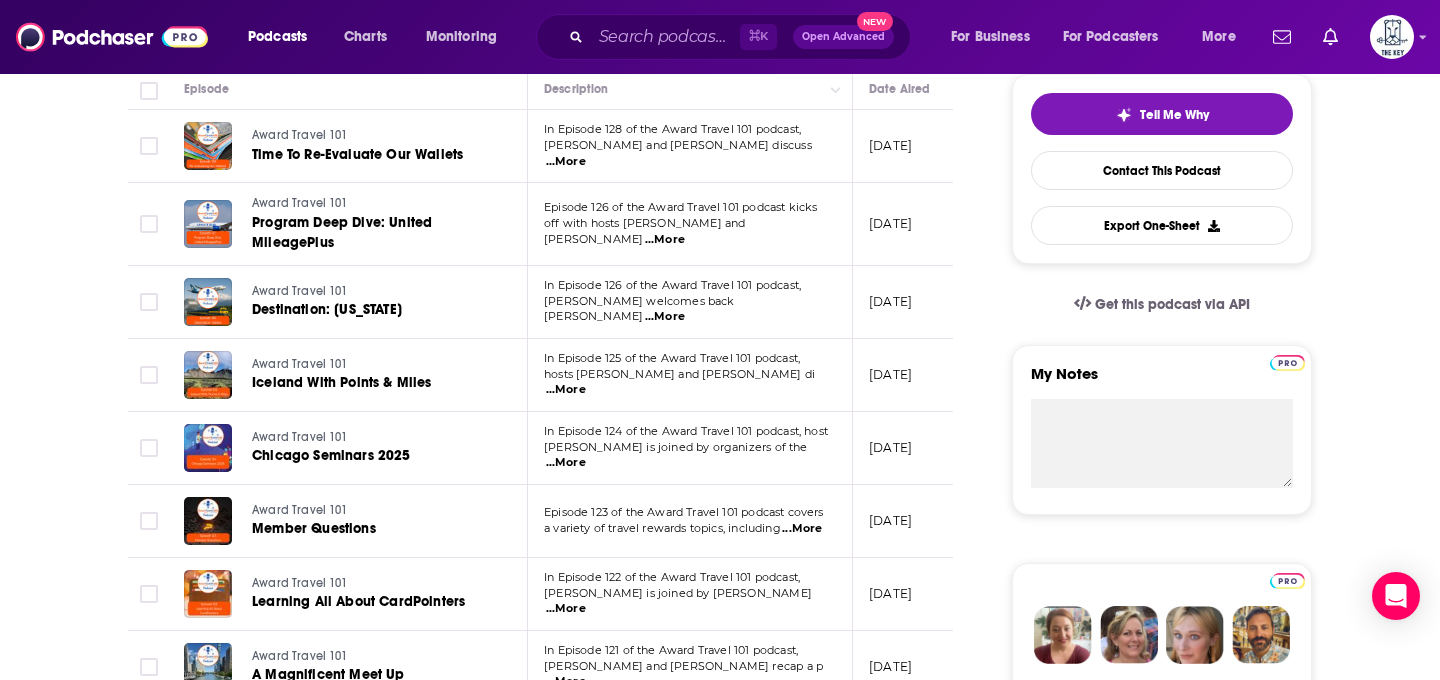 click on "...More" at bounding box center [665, 317] 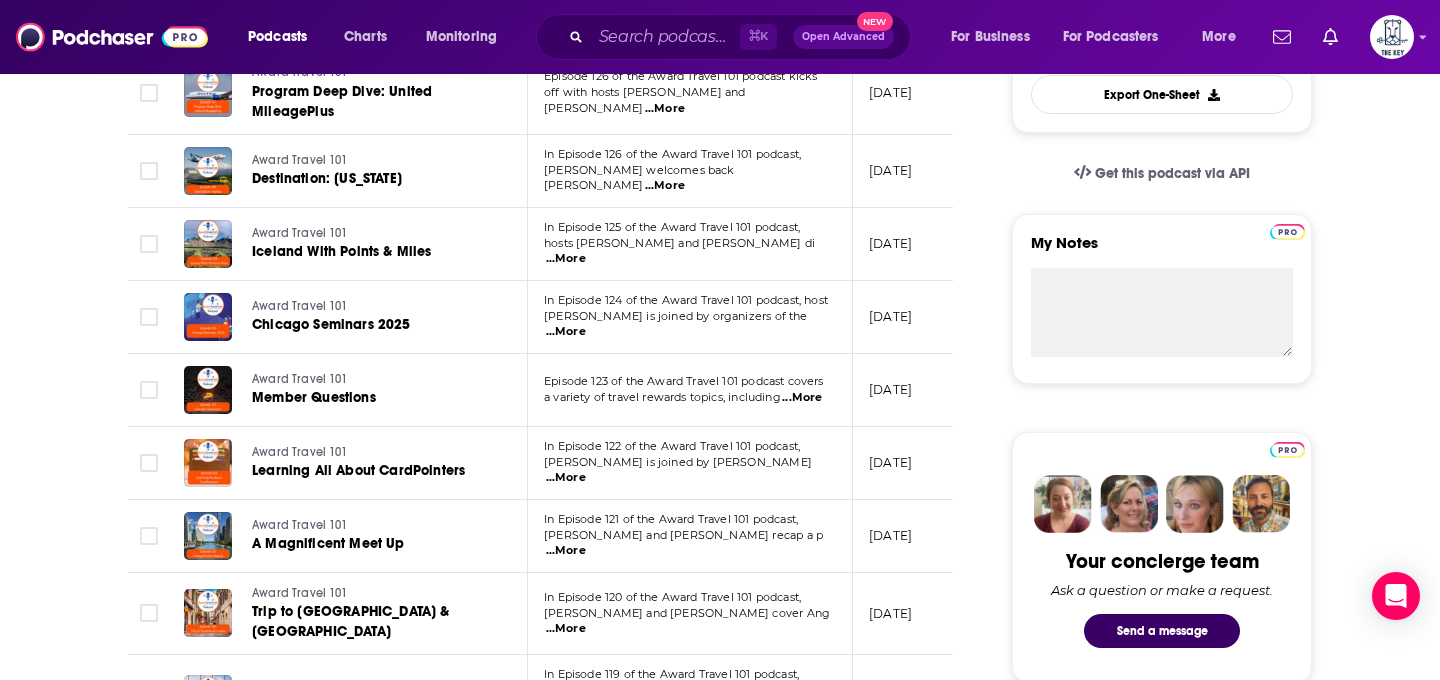 scroll, scrollTop: 603, scrollLeft: 0, axis: vertical 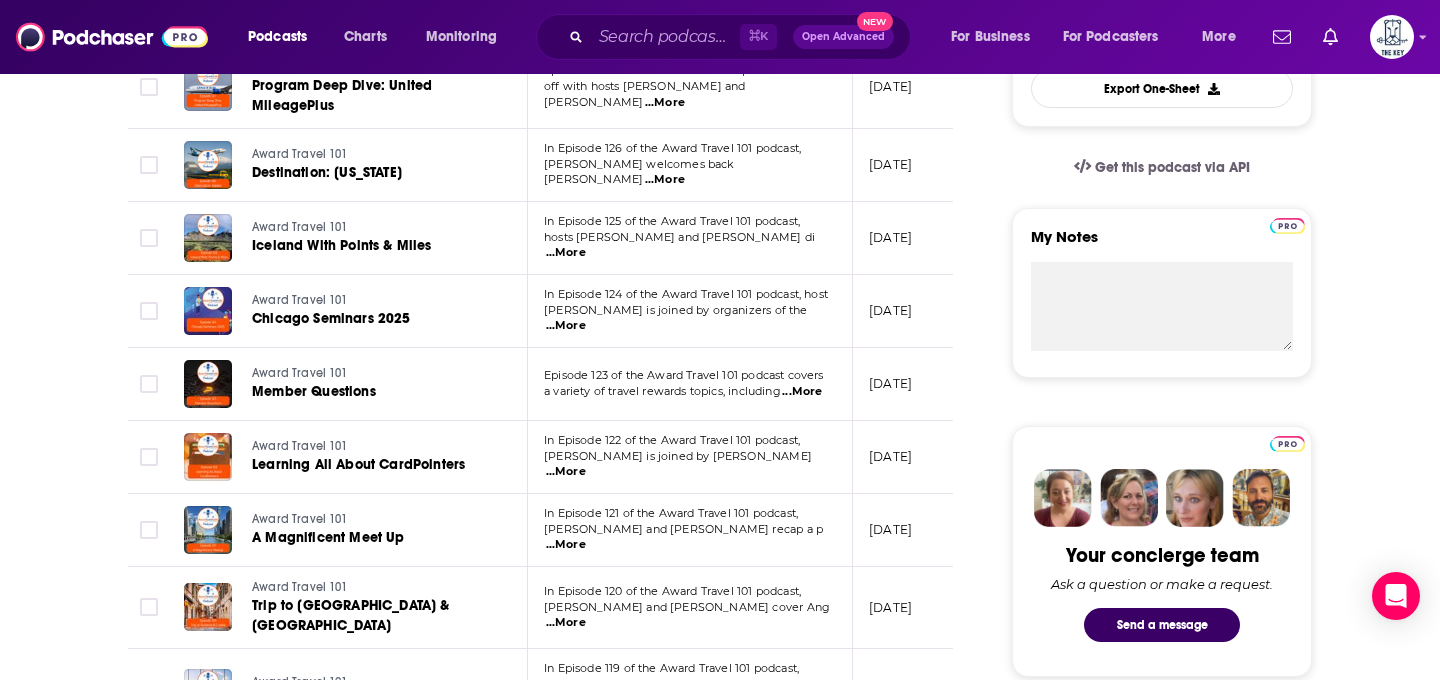 click on "In Episode 124 of the Award Travel 101 podcast, host" at bounding box center [686, 294] 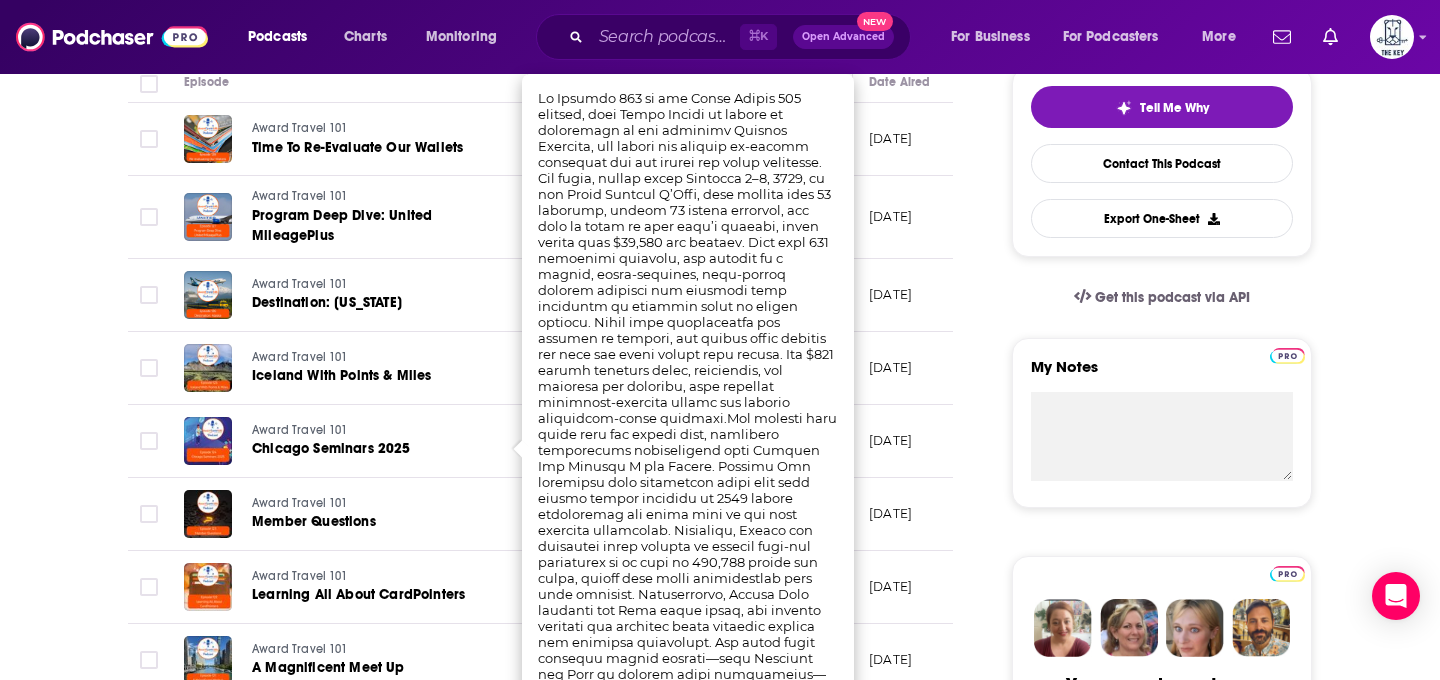 scroll, scrollTop: 474, scrollLeft: 0, axis: vertical 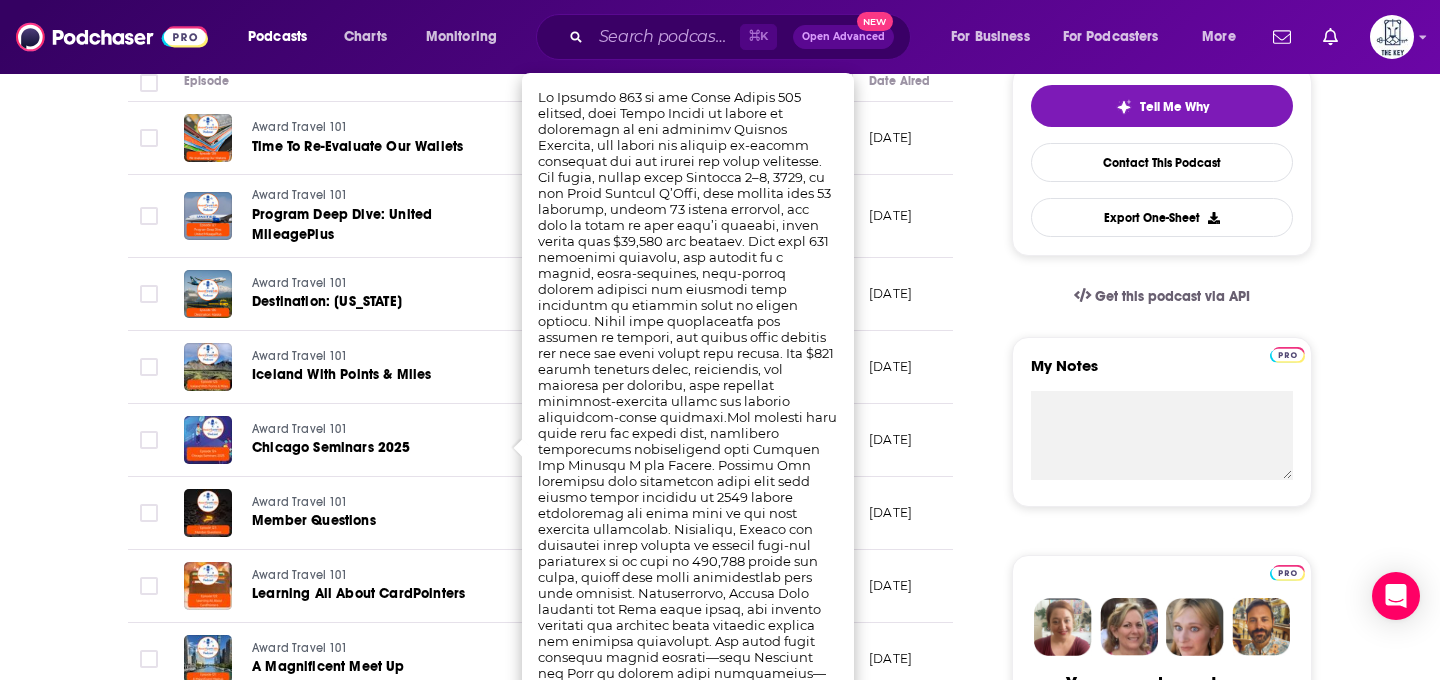 click on "[DATE]" at bounding box center [890, 215] 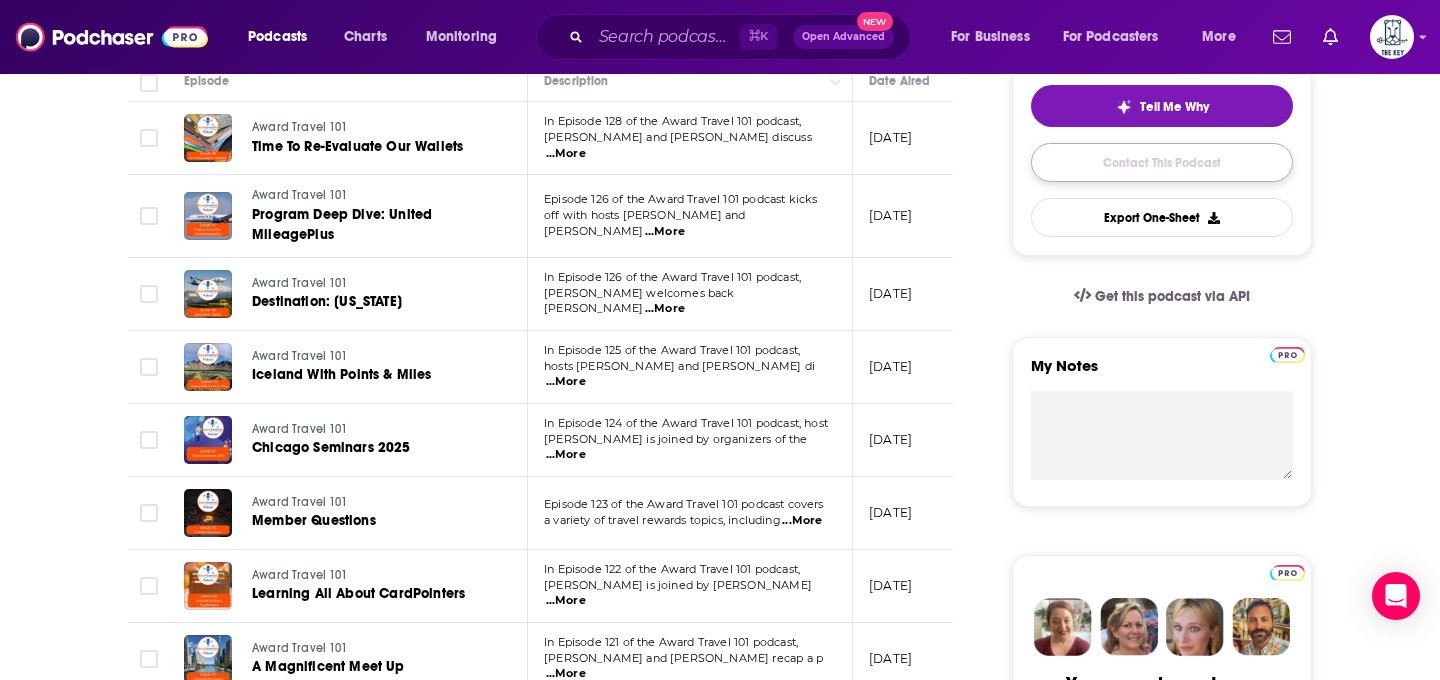 click on "Contact This Podcast" at bounding box center (1162, 162) 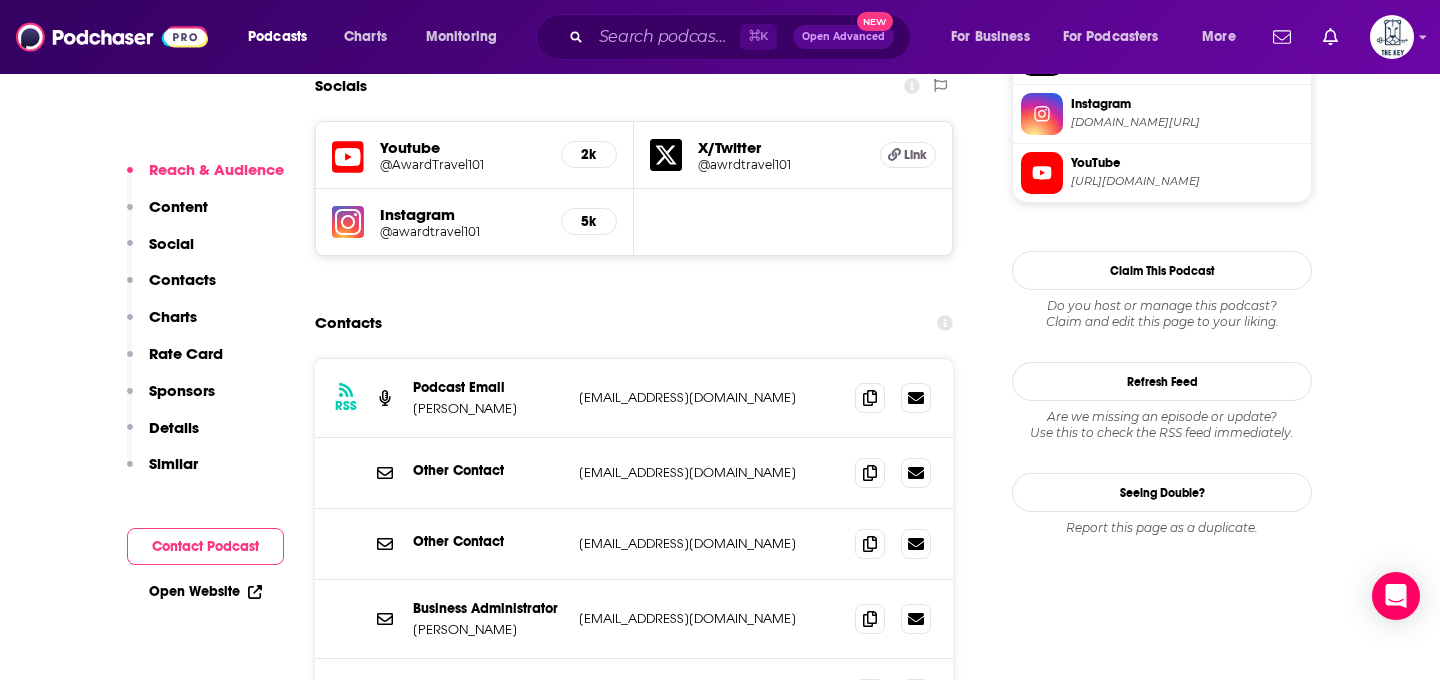 scroll, scrollTop: 1819, scrollLeft: 0, axis: vertical 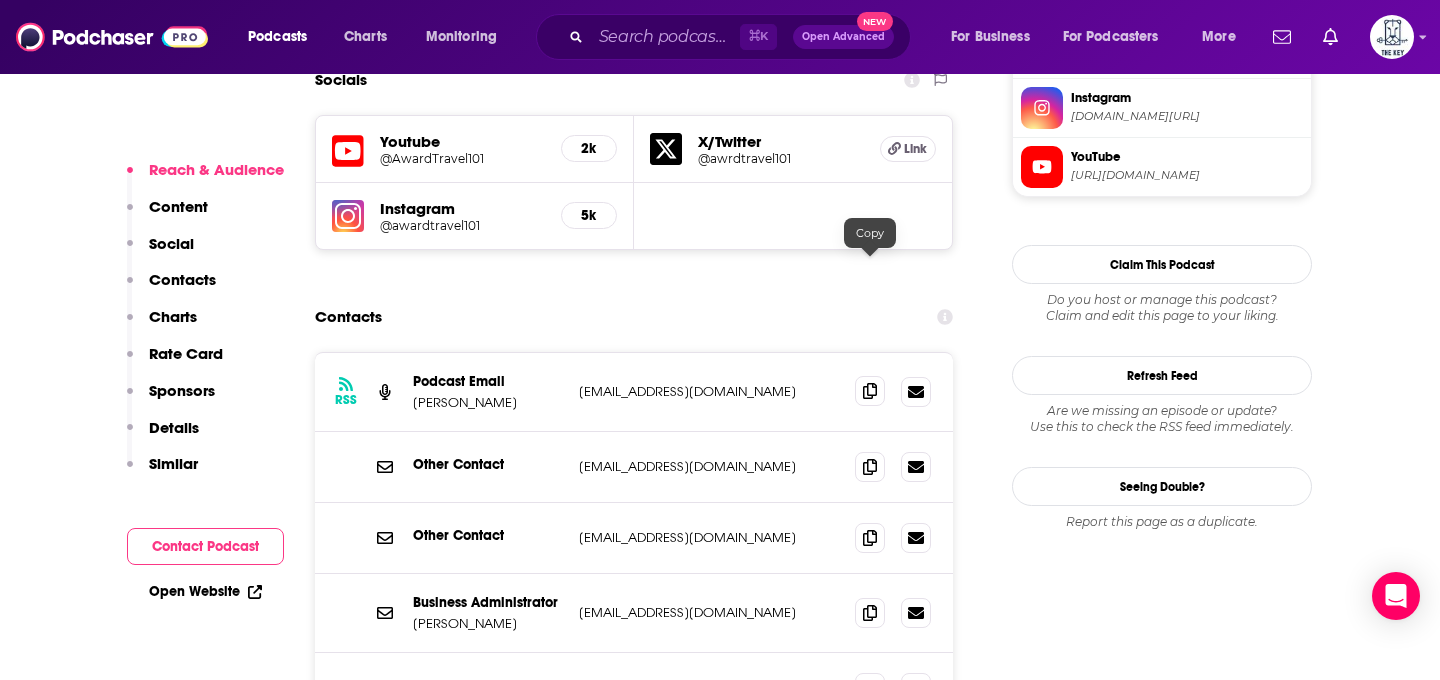 click 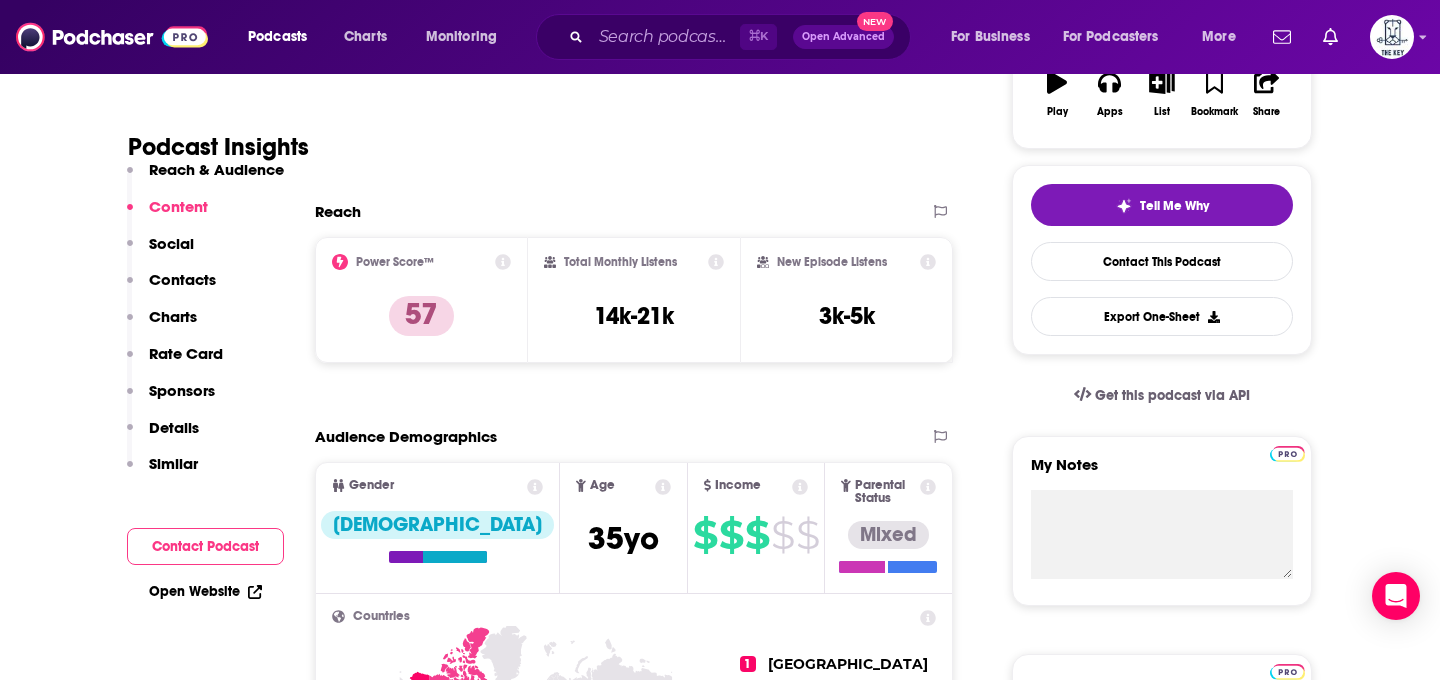 scroll, scrollTop: 38, scrollLeft: 0, axis: vertical 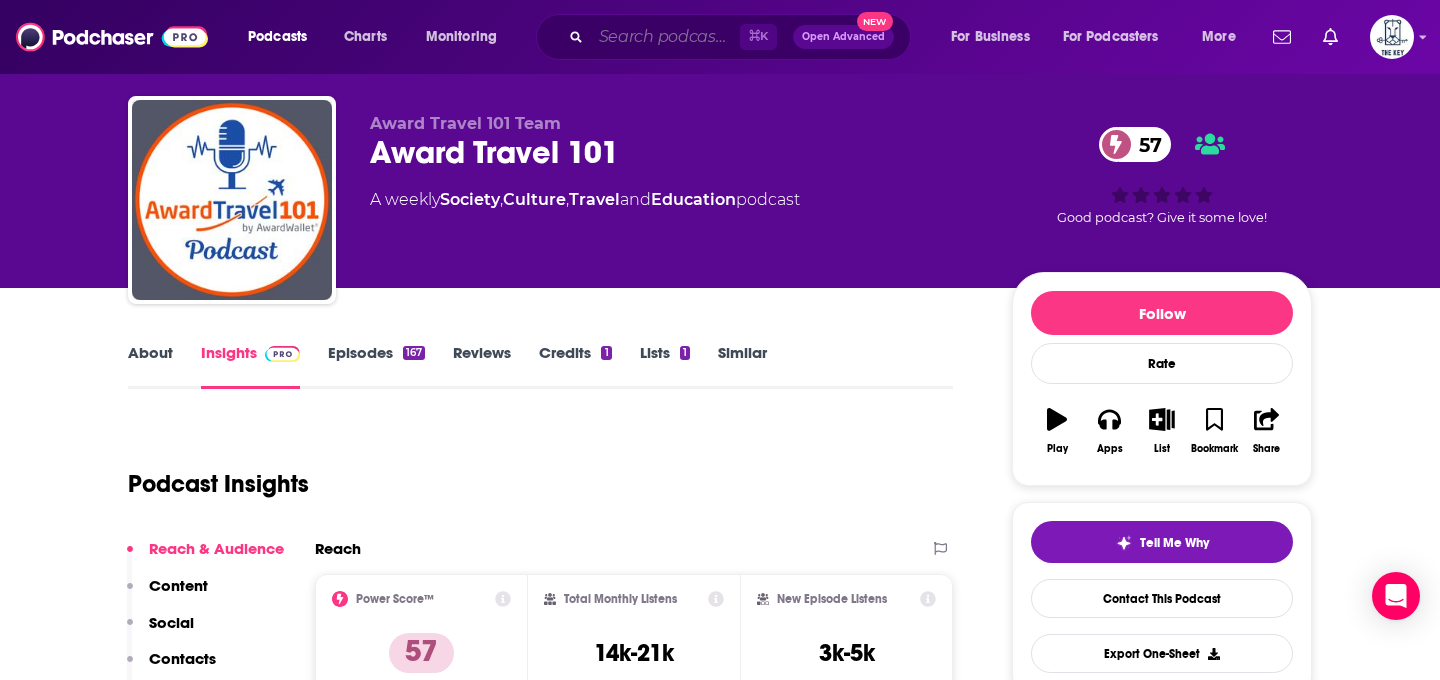 click at bounding box center [665, 37] 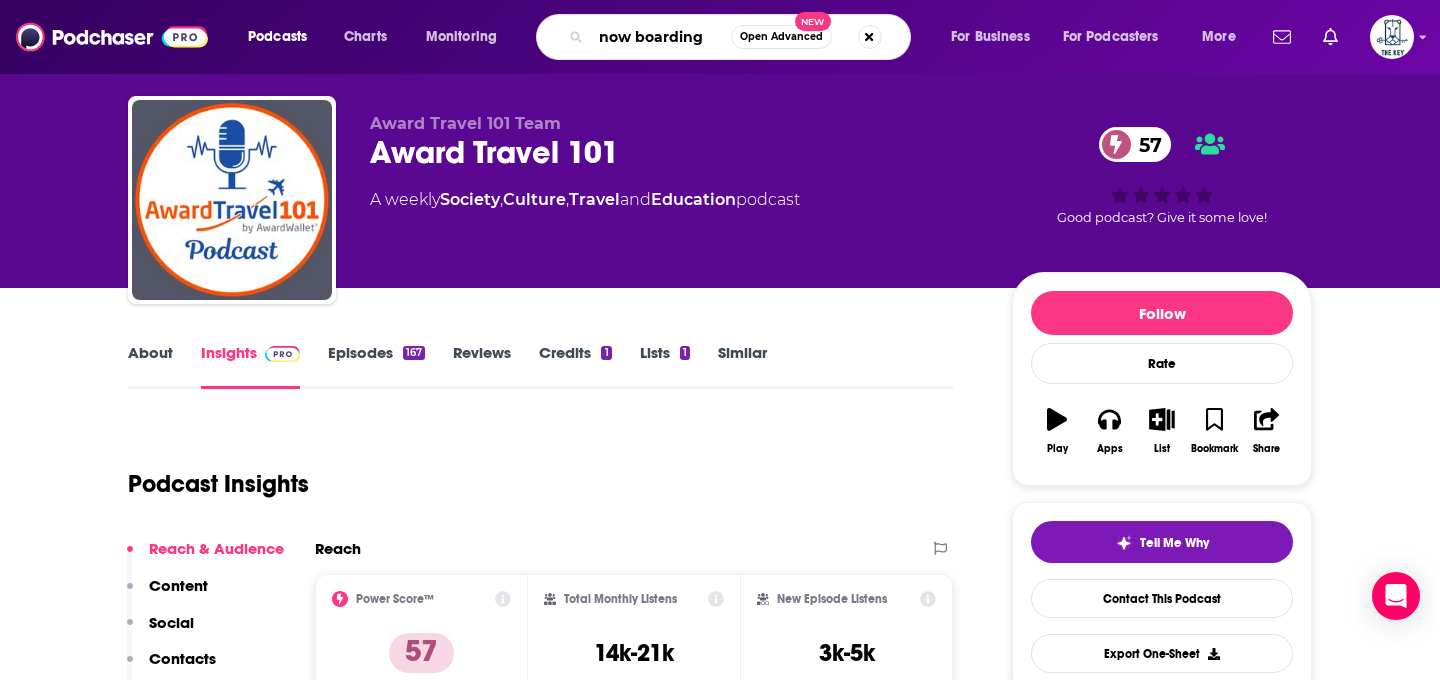 type on "now boarding" 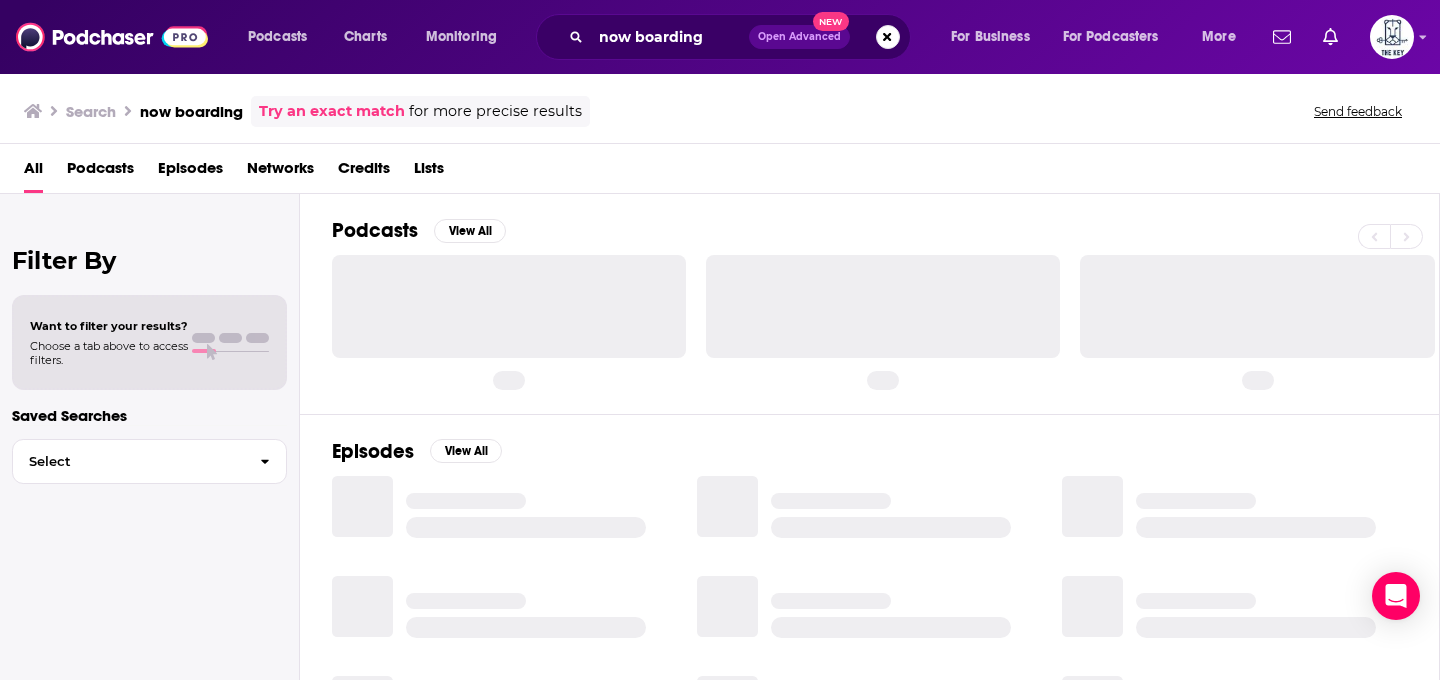 scroll, scrollTop: 0, scrollLeft: 0, axis: both 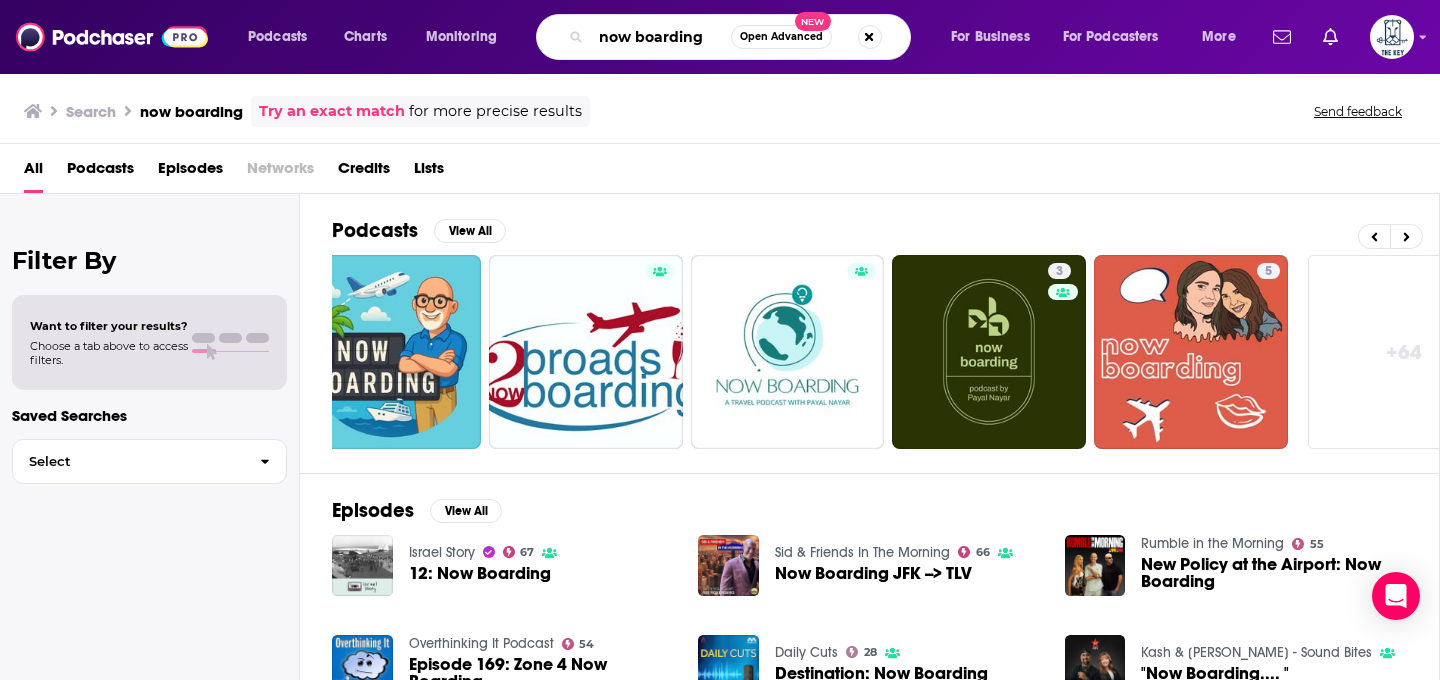 drag, startPoint x: 664, startPoint y: 19, endPoint x: 528, endPoint y: -3, distance: 137.76791 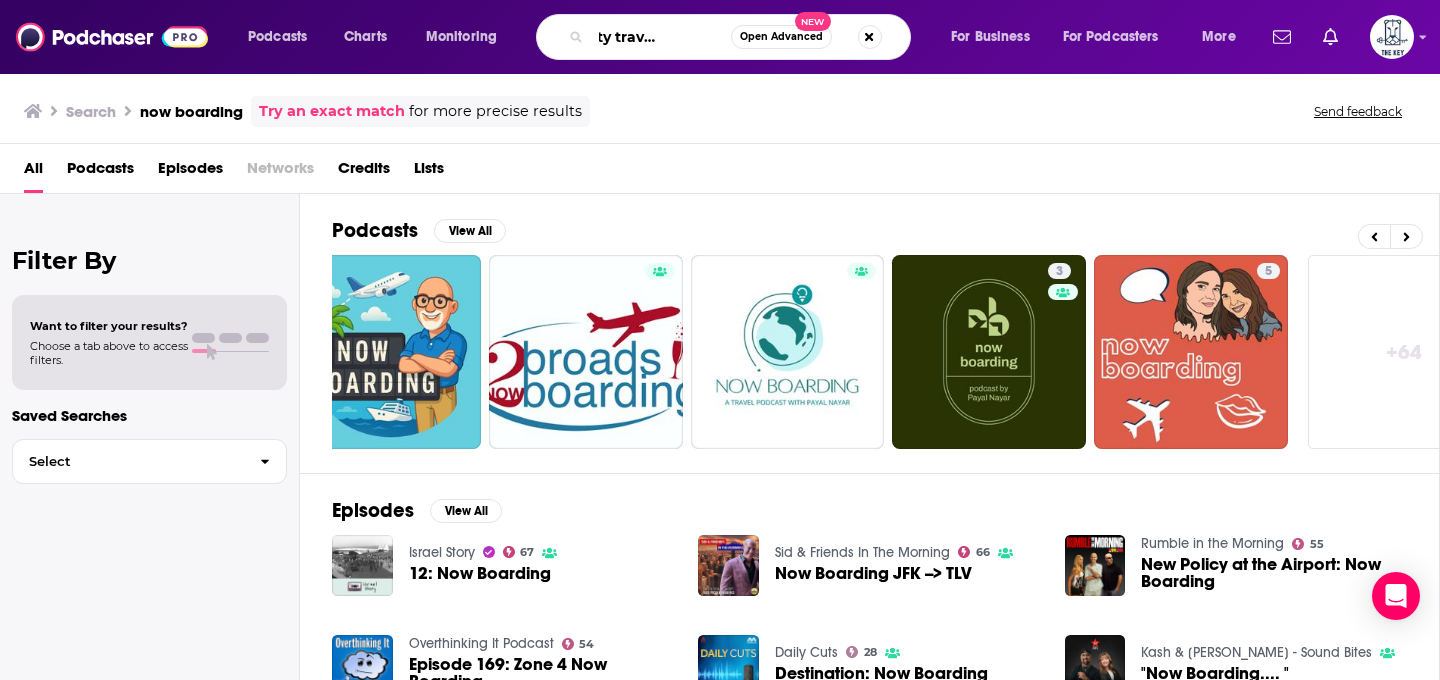scroll, scrollTop: 0, scrollLeft: 69, axis: horizontal 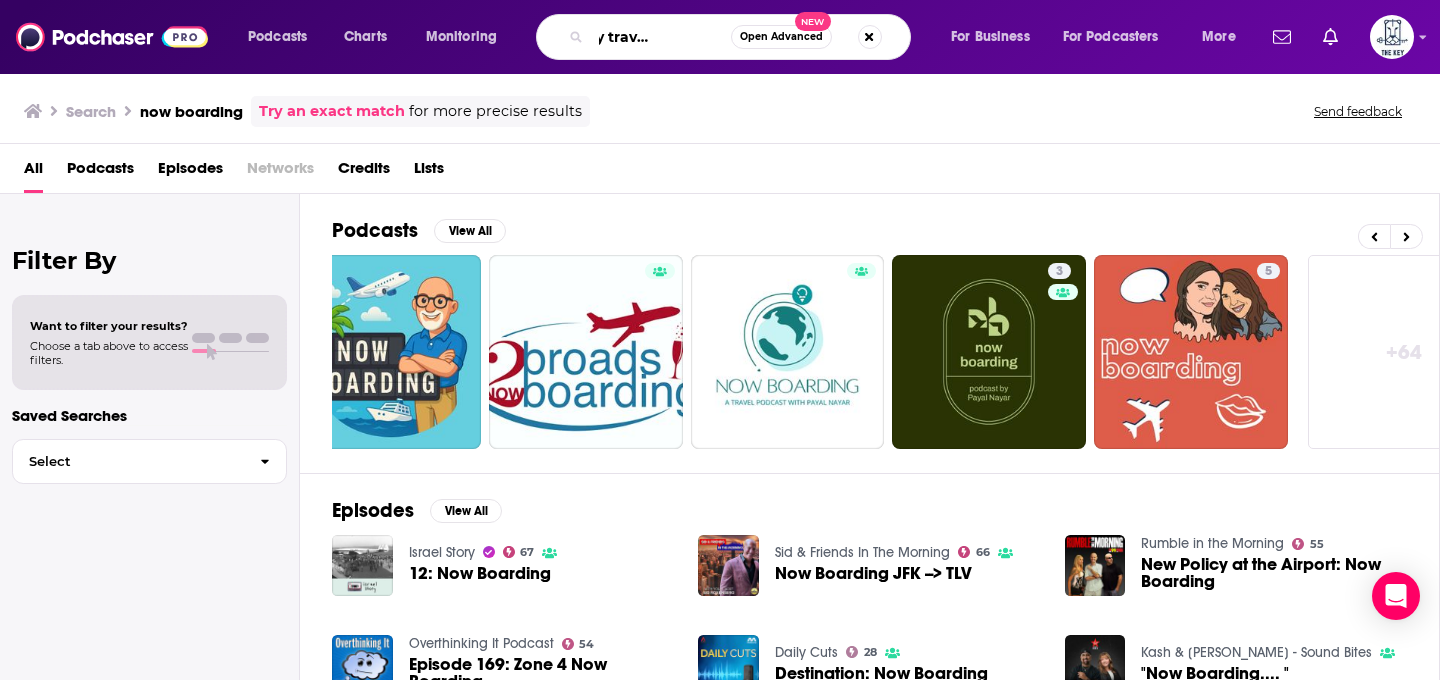 type on "the thrifty traveler podcast" 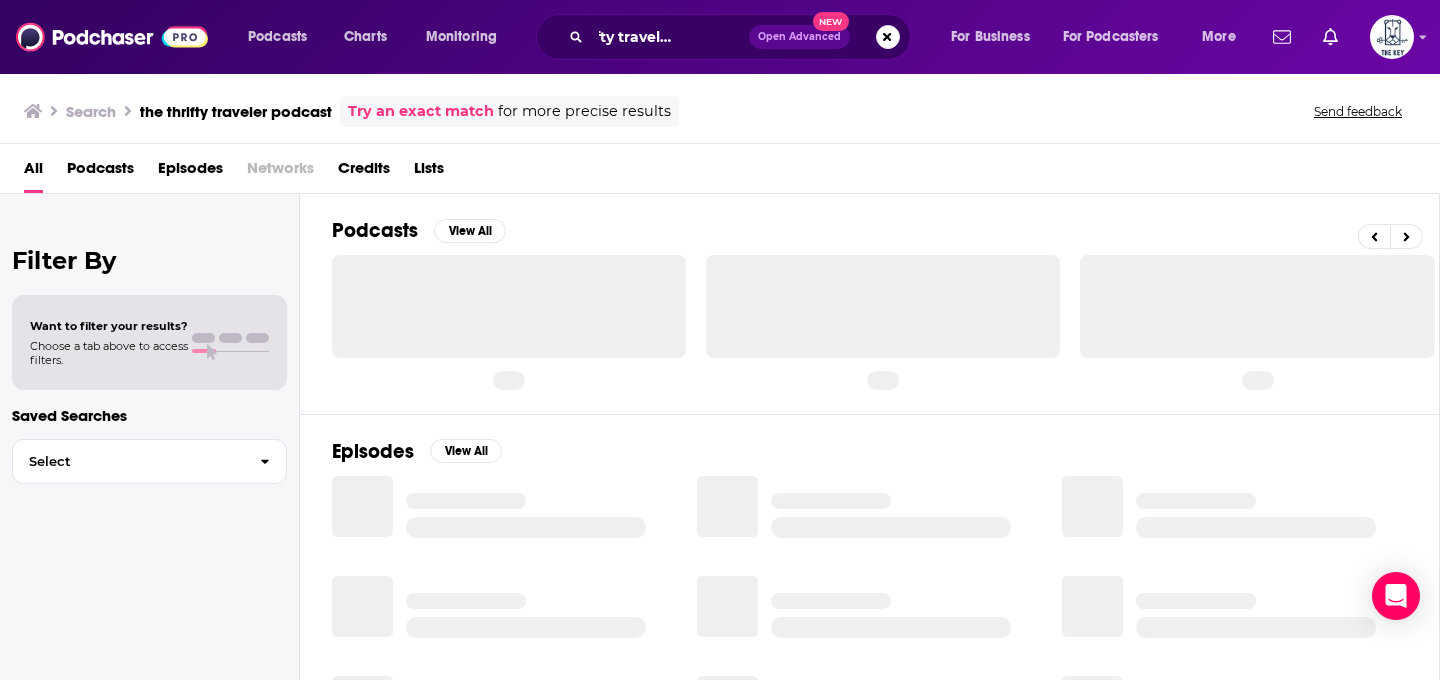 scroll, scrollTop: 0, scrollLeft: 0, axis: both 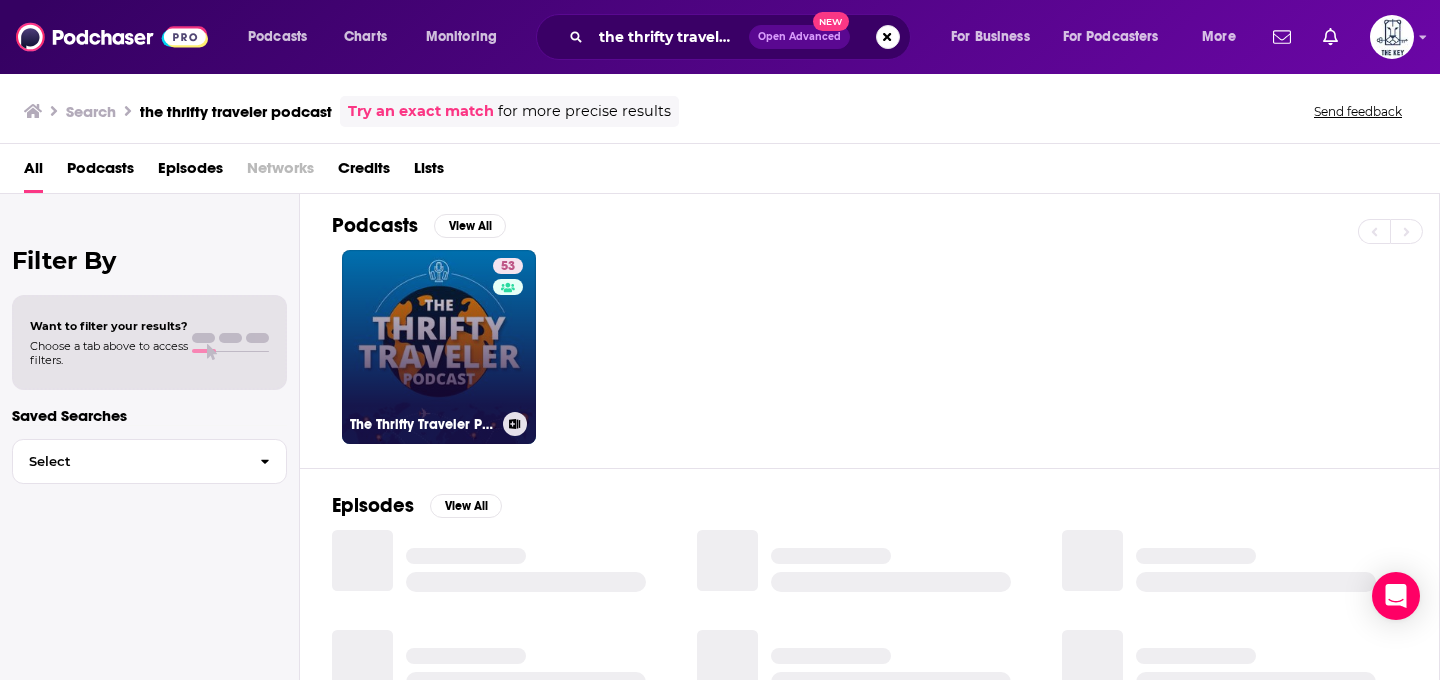 click on "53" at bounding box center (510, 335) 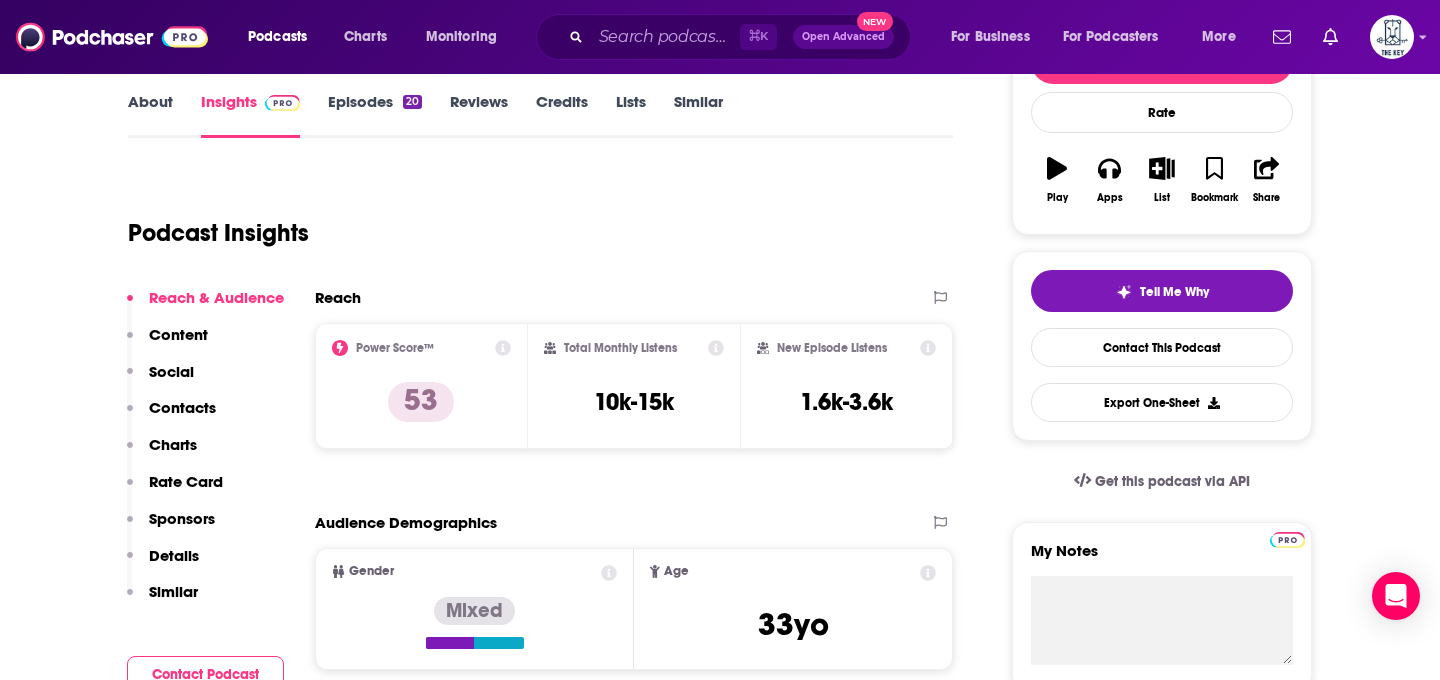 scroll, scrollTop: 290, scrollLeft: 0, axis: vertical 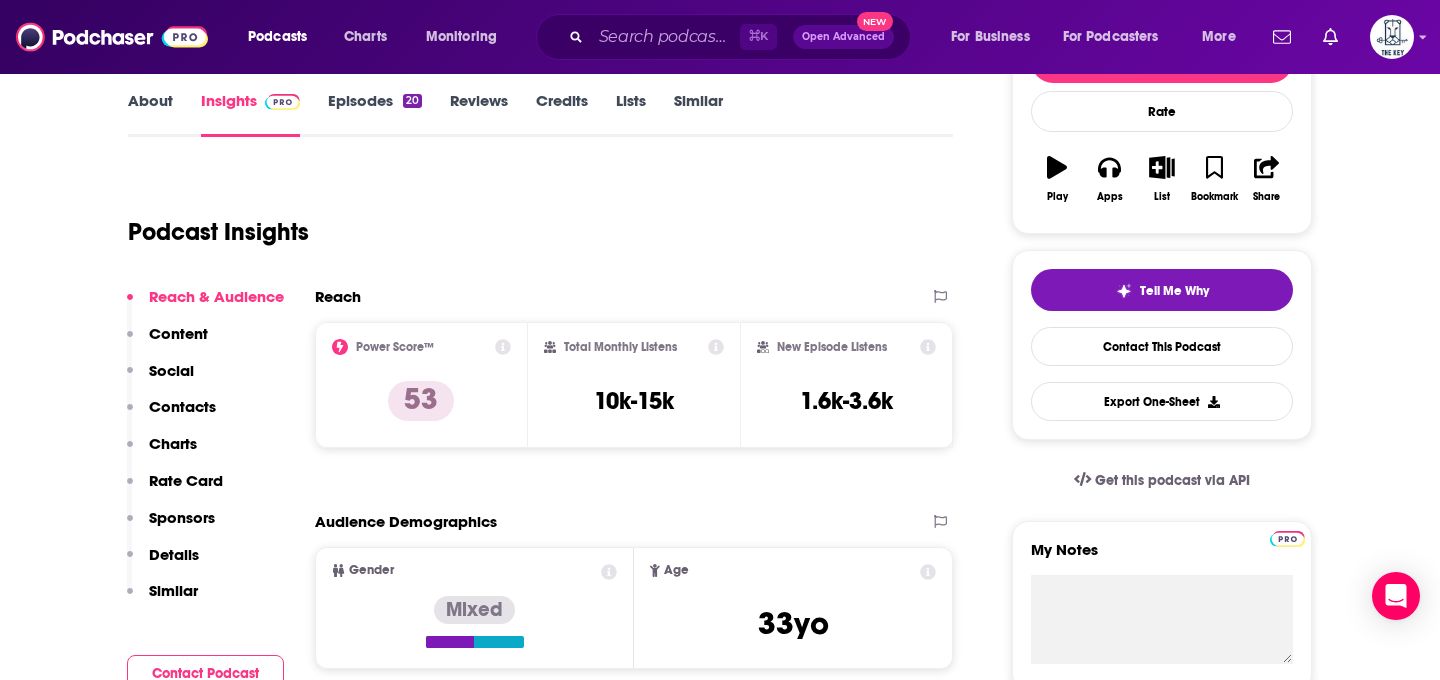 click on "Episodes 20" at bounding box center [375, 114] 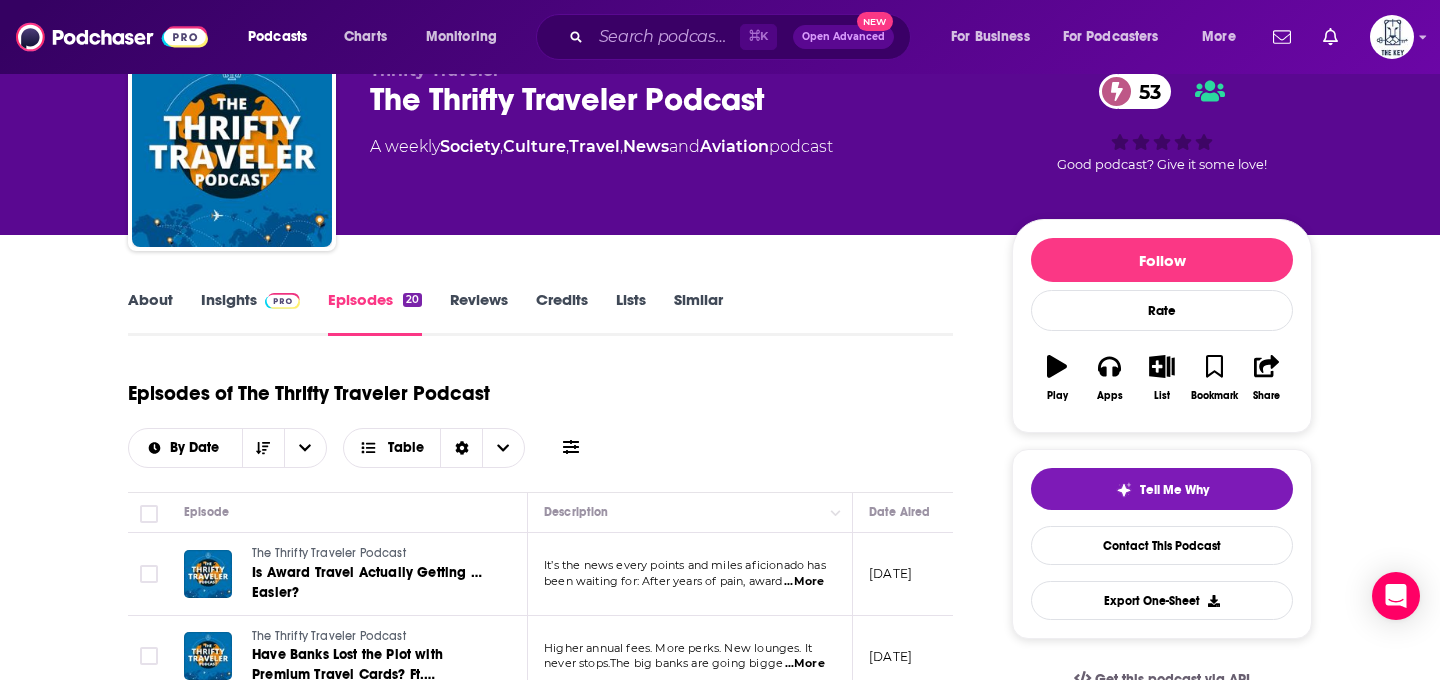 scroll, scrollTop: 0, scrollLeft: 0, axis: both 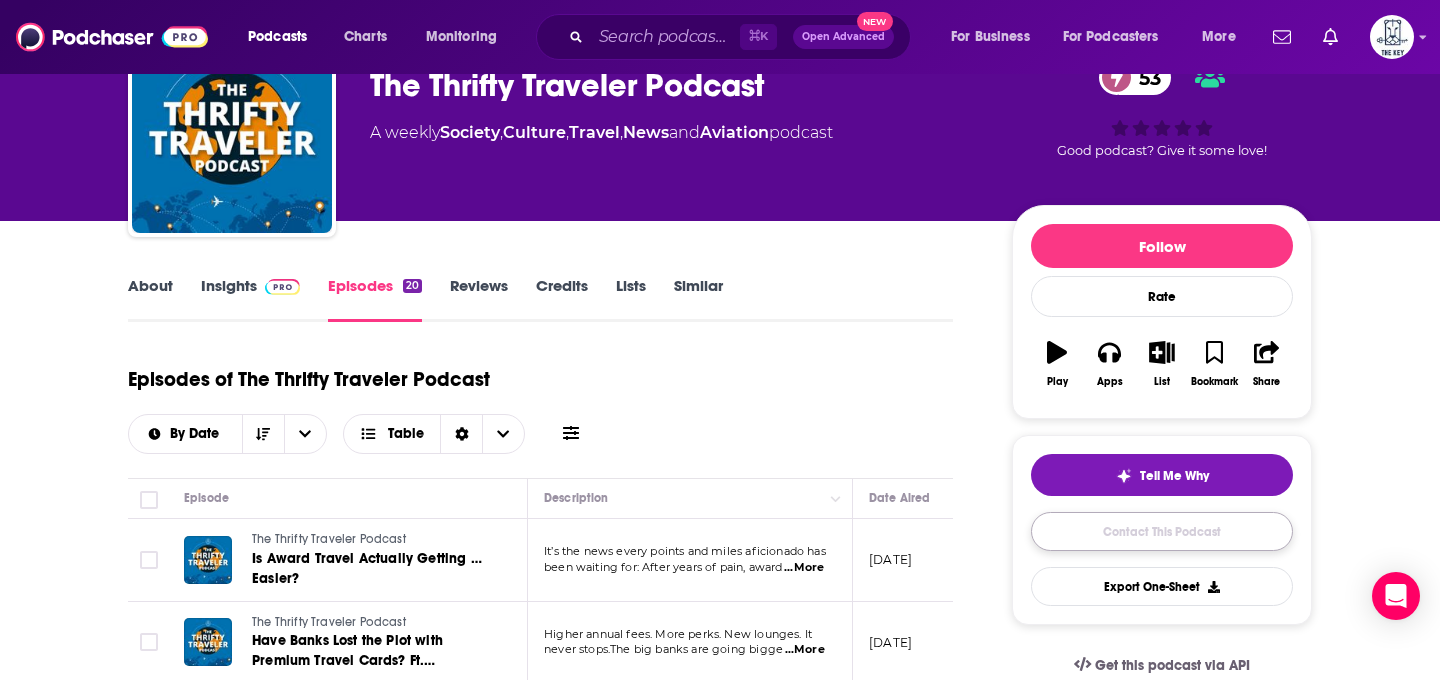 click on "Contact This Podcast" at bounding box center (1162, 531) 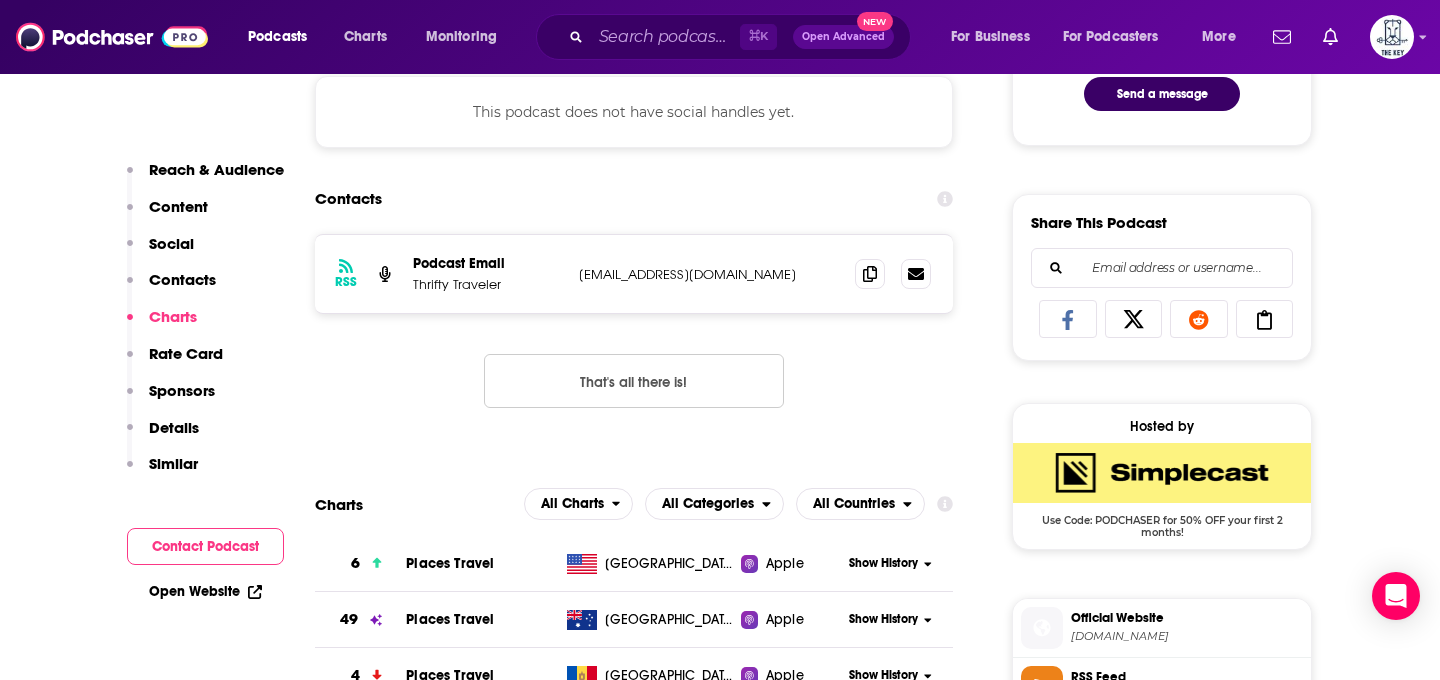 scroll, scrollTop: 1120, scrollLeft: 0, axis: vertical 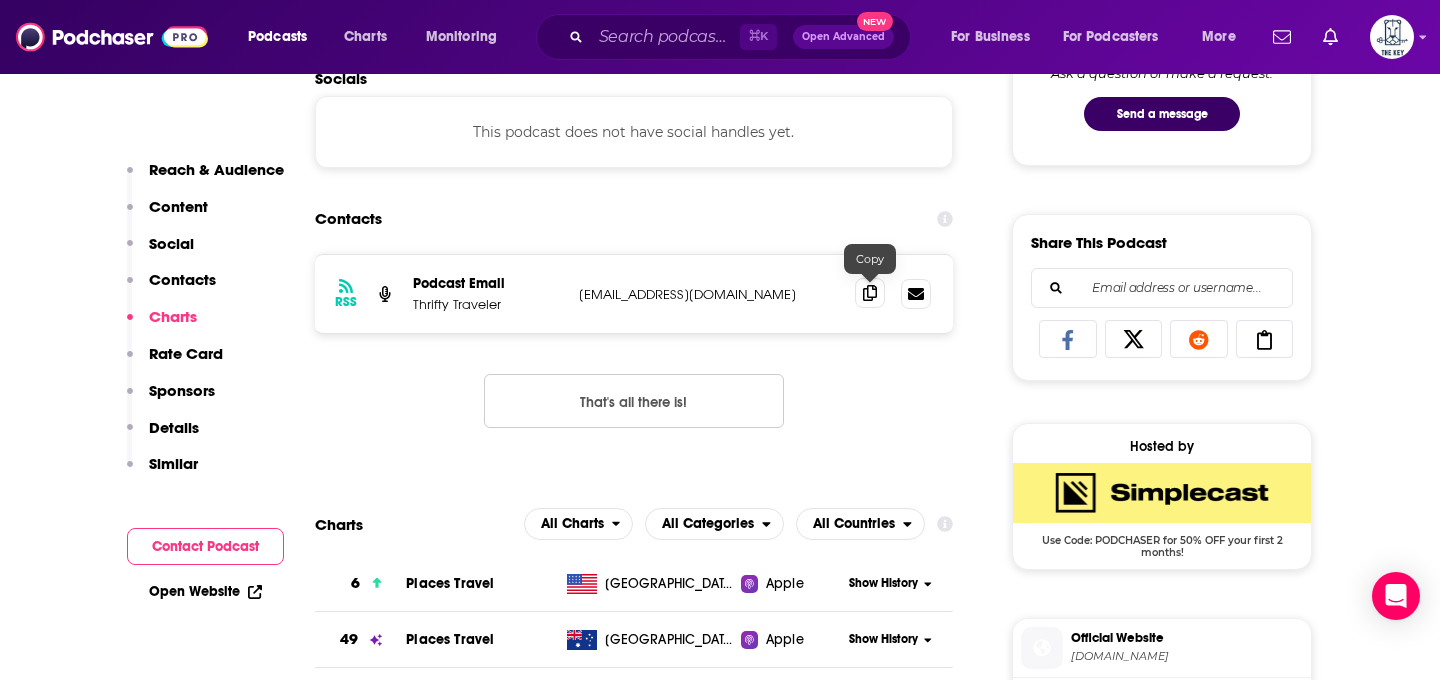 click at bounding box center (870, 293) 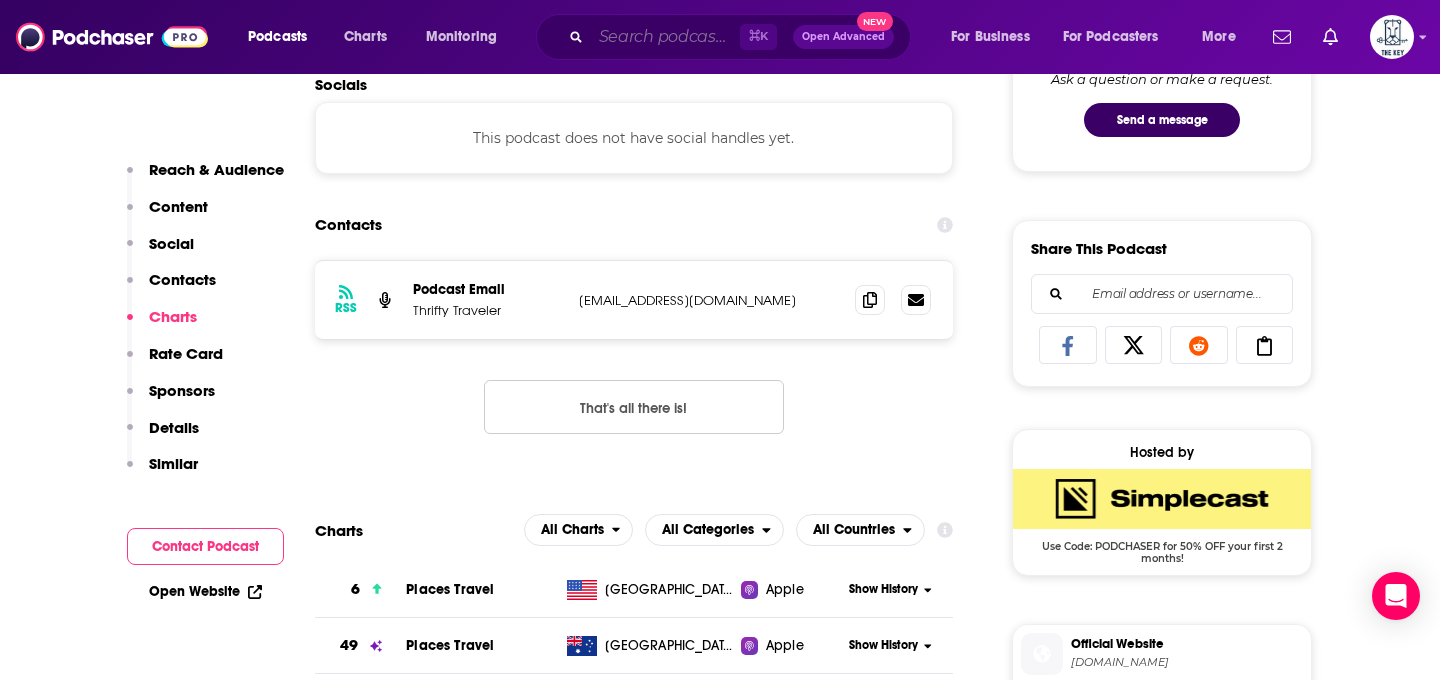 click at bounding box center (665, 37) 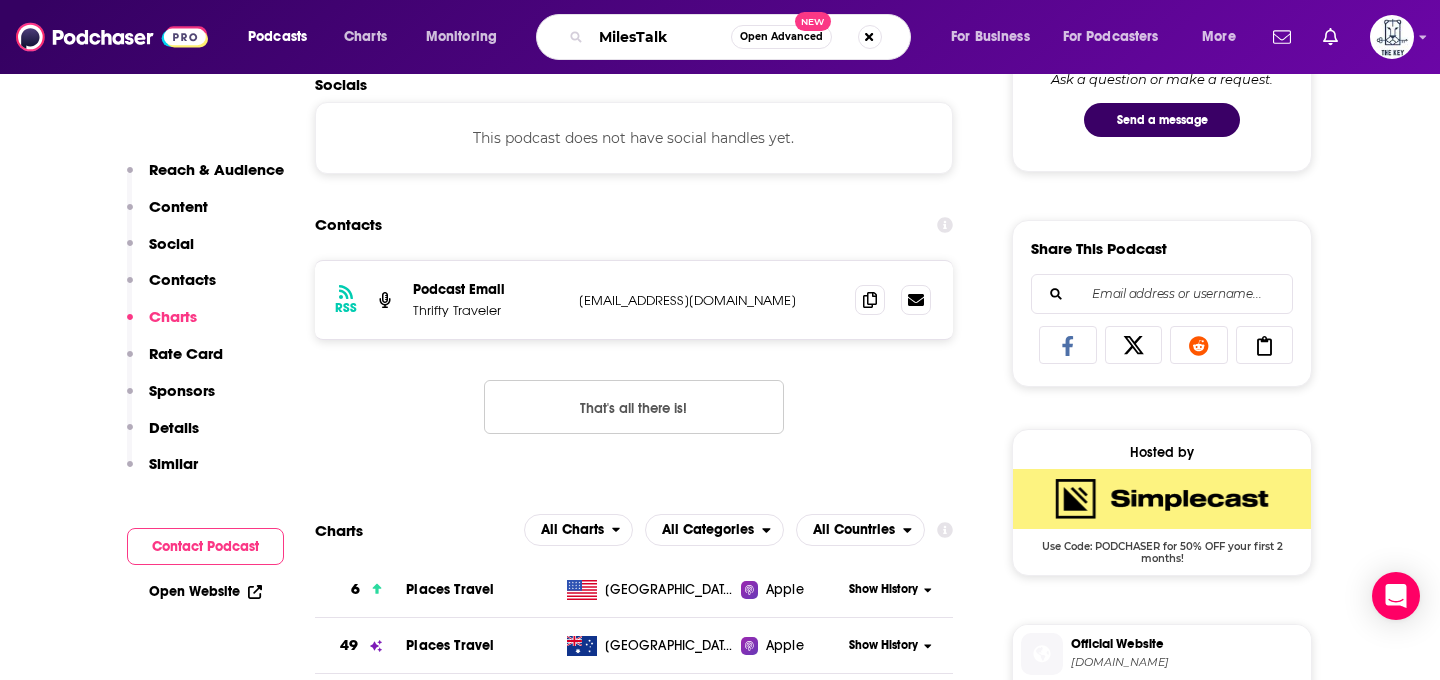 type on "MilesTalk" 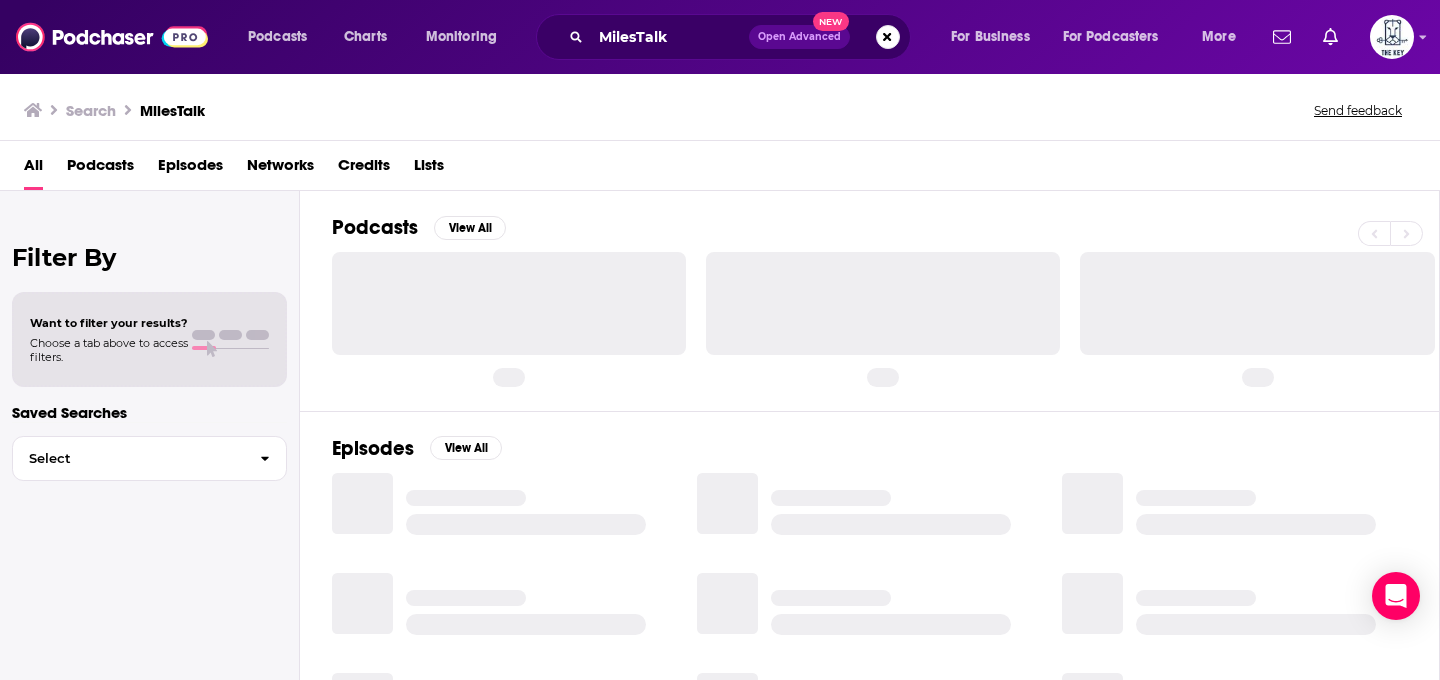 scroll, scrollTop: 0, scrollLeft: 0, axis: both 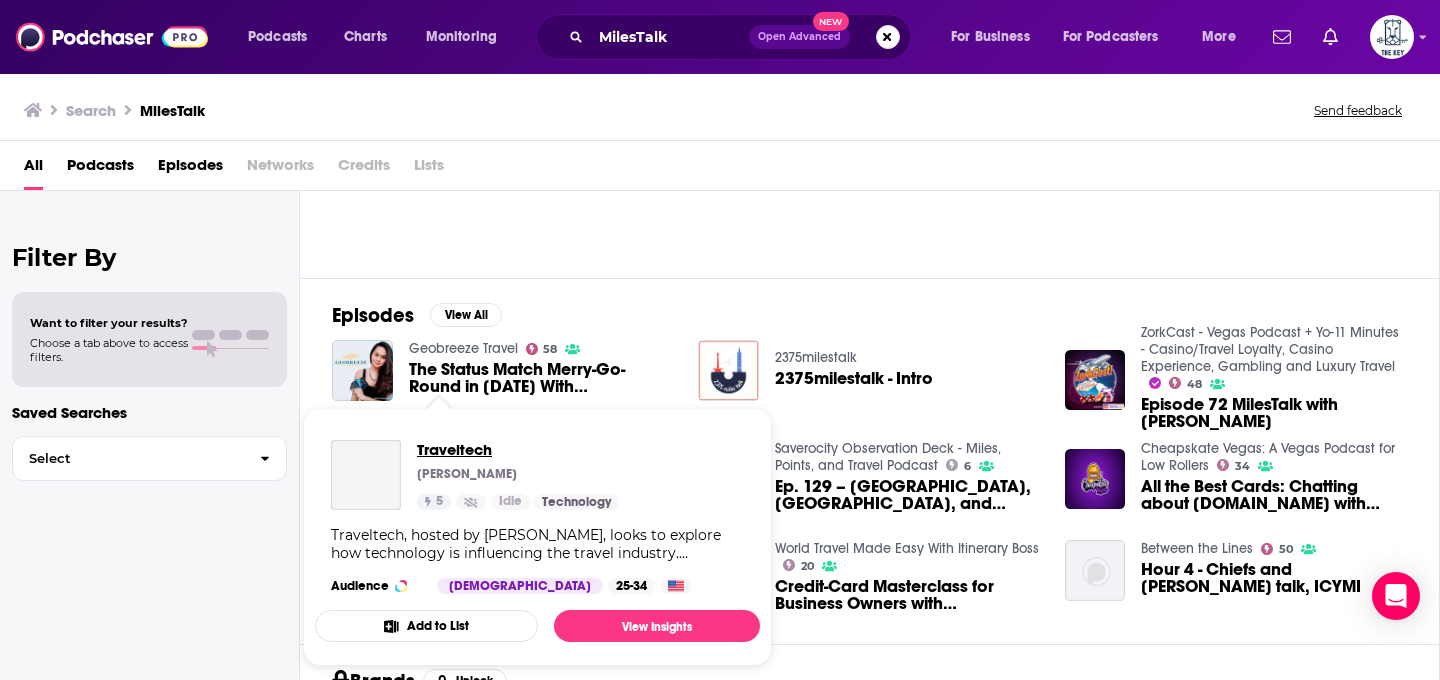 click on "Traveltech" at bounding box center [518, 449] 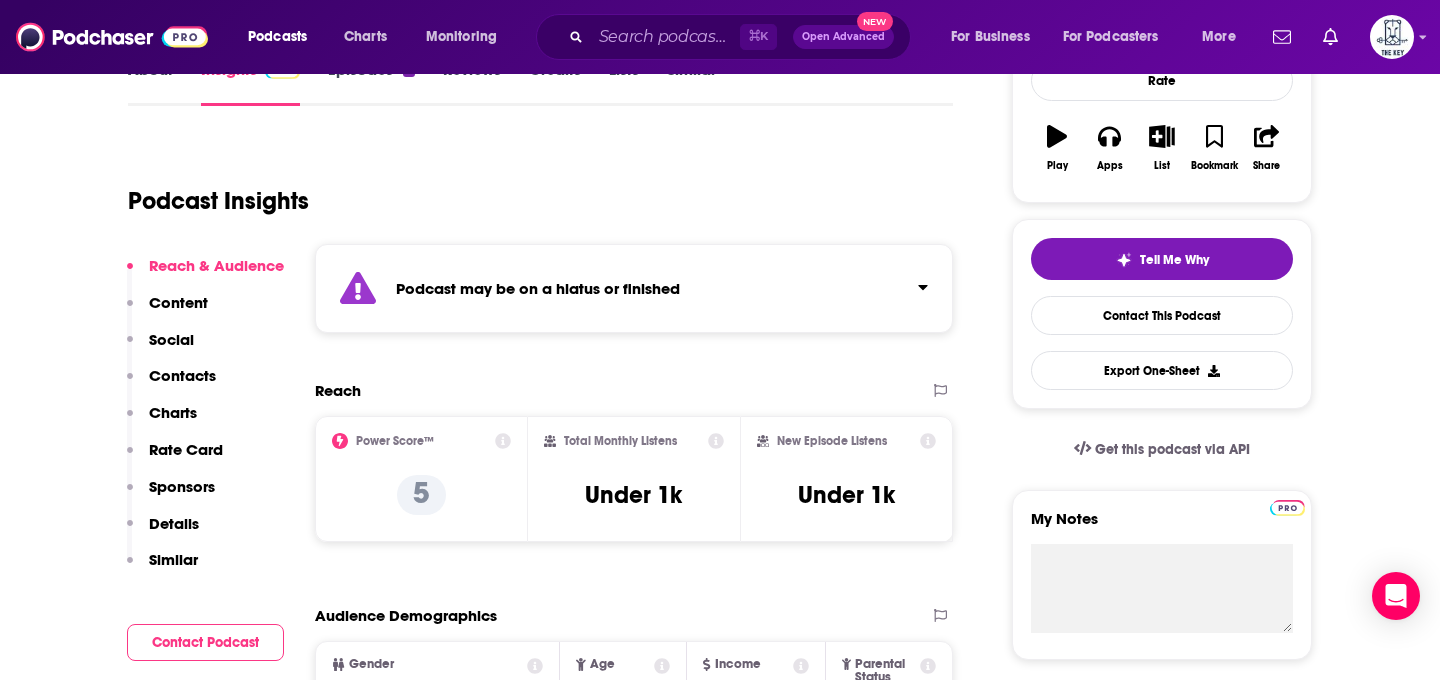 click on "Podcast may be on a hiatus or finished" at bounding box center (634, 288) 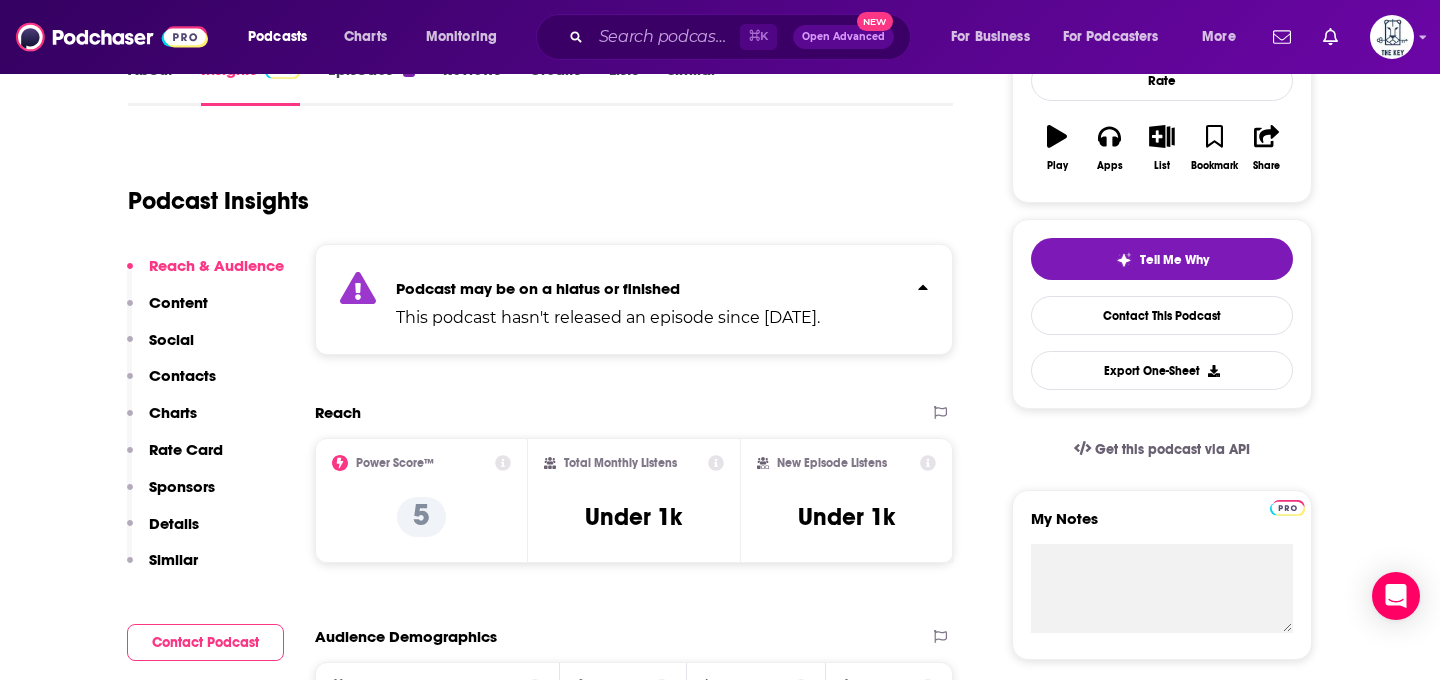 scroll, scrollTop: 322, scrollLeft: 0, axis: vertical 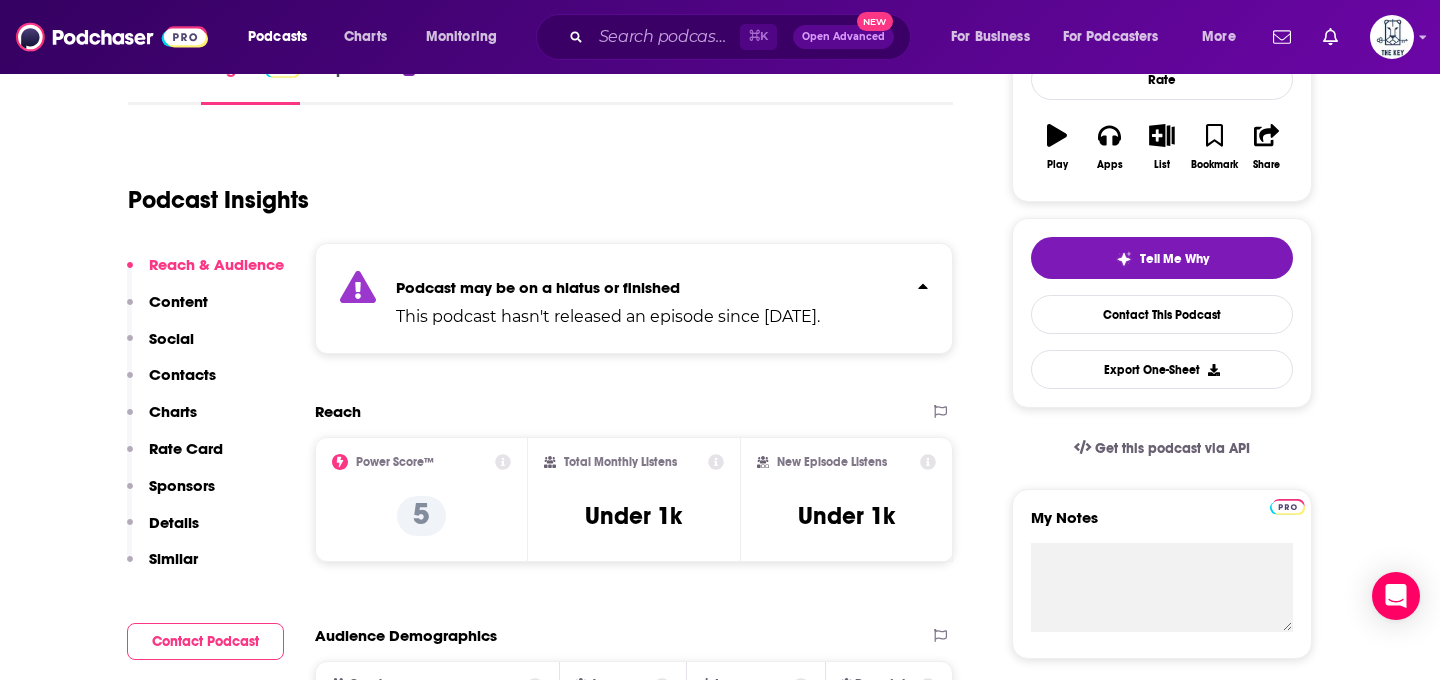 click on "Podcast may be on a hiatus or finished" at bounding box center (608, 287) 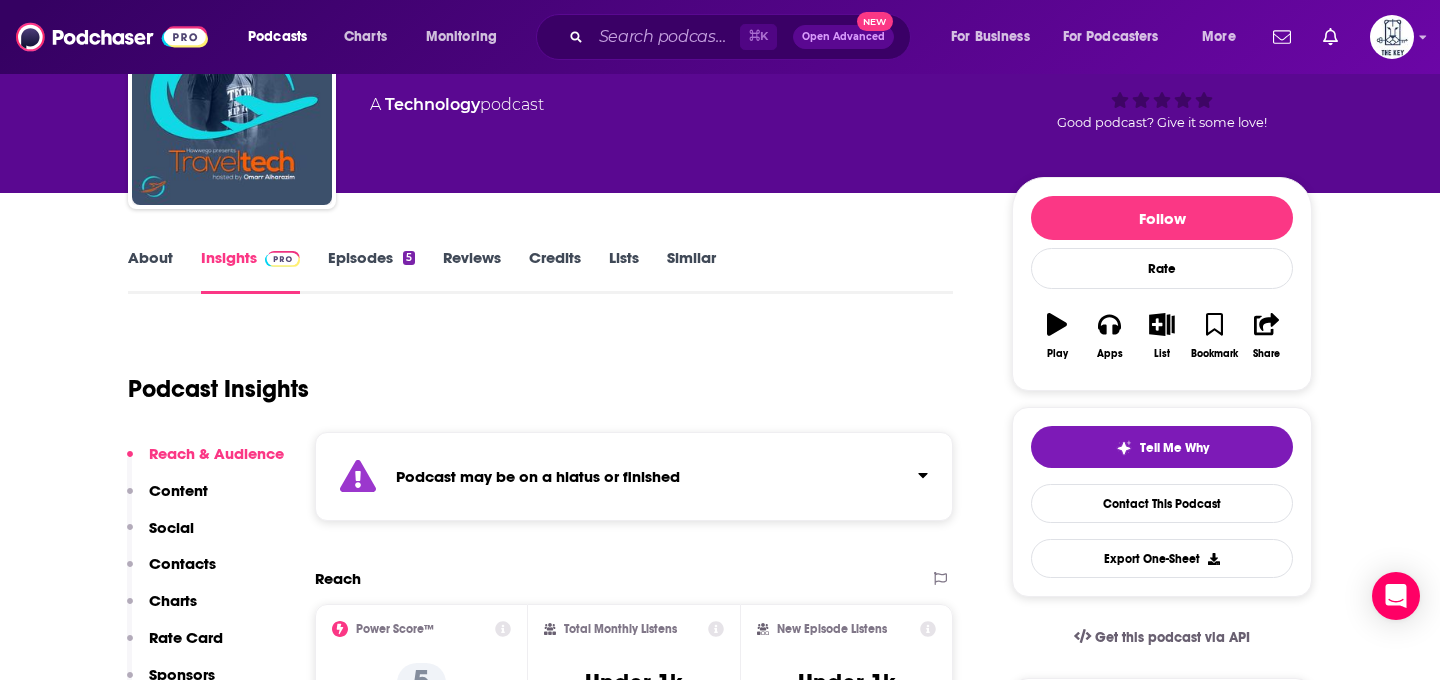 scroll, scrollTop: 123, scrollLeft: 0, axis: vertical 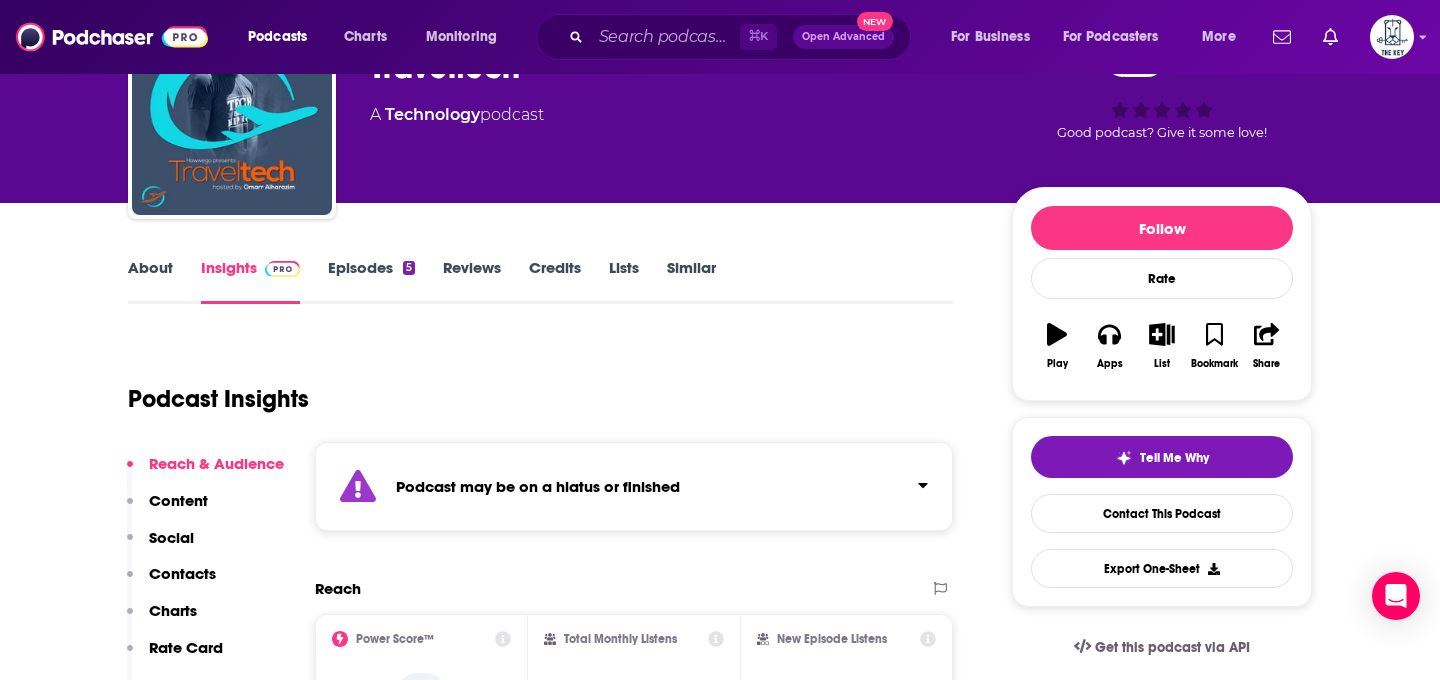 click on "About Insights Episodes 5 Reviews Credits Lists Similar Podcast Insights Reach & Audience Content Social Contacts Charts Rate Card Sponsors Details Similar Contact Podcast Open Website  Podcast may be on a hiatus or finished Reach Power Score™ 5 Total Monthly Listens Under 1k New Episode Listens Under 1k Export One-Sheet Audience Demographics Gender [DEMOGRAPHIC_DATA] Age [DEMOGRAPHIC_DATA] yo Income $ $ $ $ $ Parental Status Mixed Countries 1 [GEOGRAPHIC_DATA] 2 [GEOGRAPHIC_DATA] 3 [GEOGRAPHIC_DATA] 4 [GEOGRAPHIC_DATA] Top Cities [GEOGRAPHIC_DATA] , [US_STATE], [GEOGRAPHIC_DATA] , [GEOGRAPHIC_DATA], [GEOGRAPHIC_DATA] , [GEOGRAPHIC_DATA] , [GEOGRAPHIC_DATA] , [GEOGRAPHIC_DATA] Interests Security , Science , Technology , Software , News , Computers Jobs Software Engineers , IT/Computer Specialists , Directors , Editors , Engineers , Journalists/Reporters Ethnicities White / [DEMOGRAPHIC_DATA] , [DEMOGRAPHIC_DATA] , [DEMOGRAPHIC_DATA] , [DEMOGRAPHIC_DATA] Show More Content Political Skew Not Available Socials This podcast does not have social handles yet. Contacts Submit a request  for contacts for this podcast. Charts All Charts All Categories All Countries Placement ." at bounding box center (720, 4354) 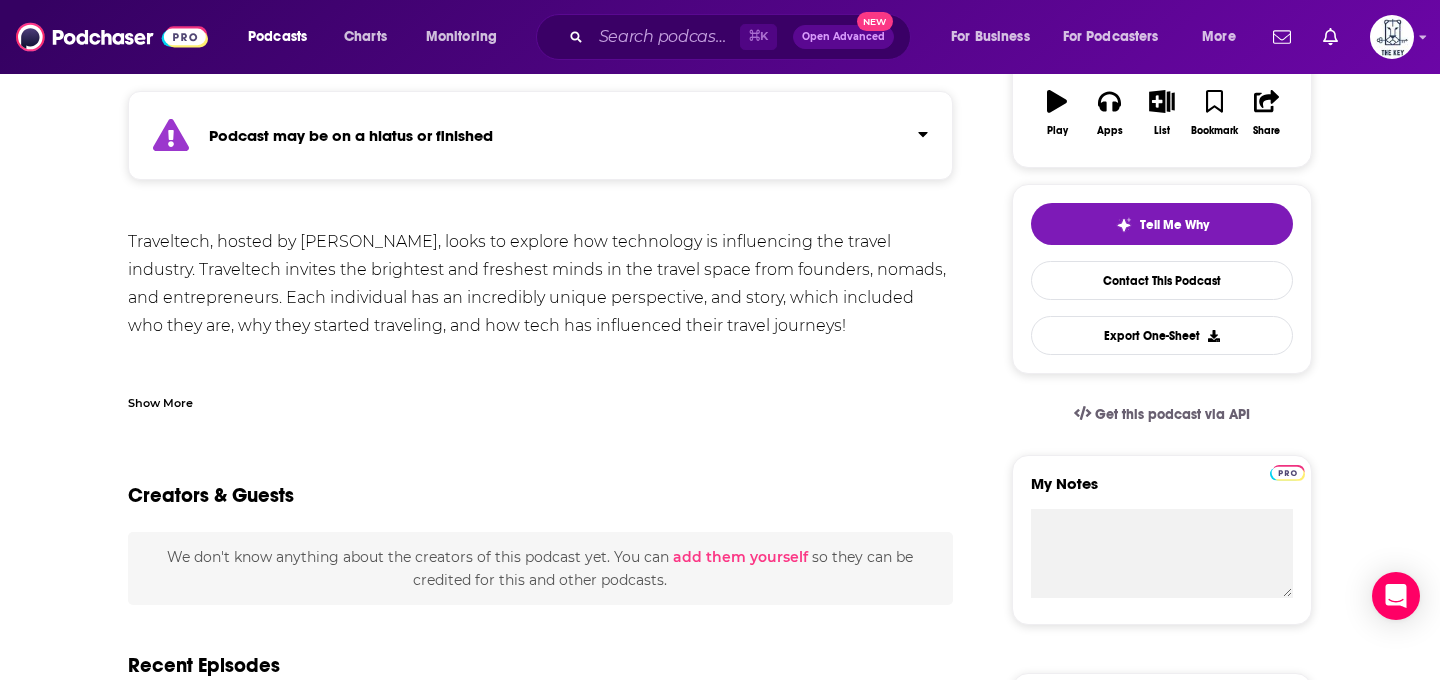 scroll, scrollTop: 371, scrollLeft: 0, axis: vertical 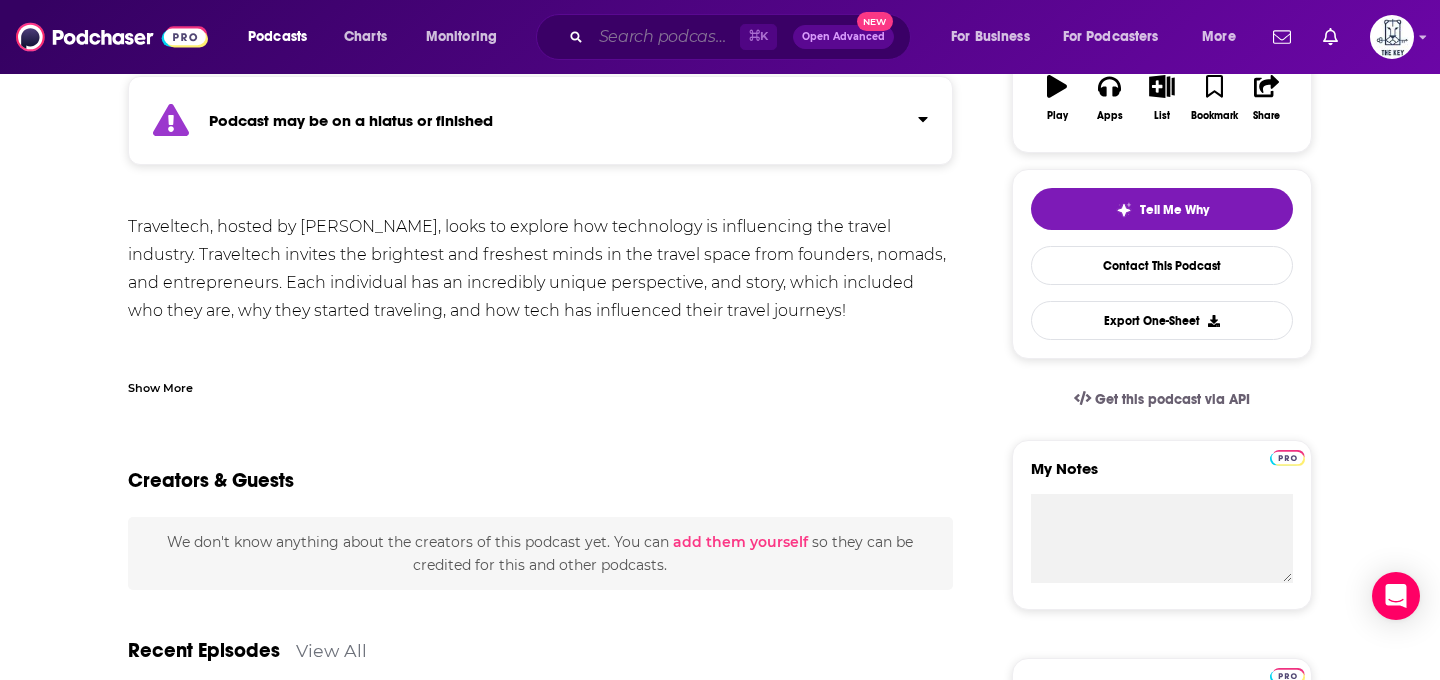 click at bounding box center [665, 37] 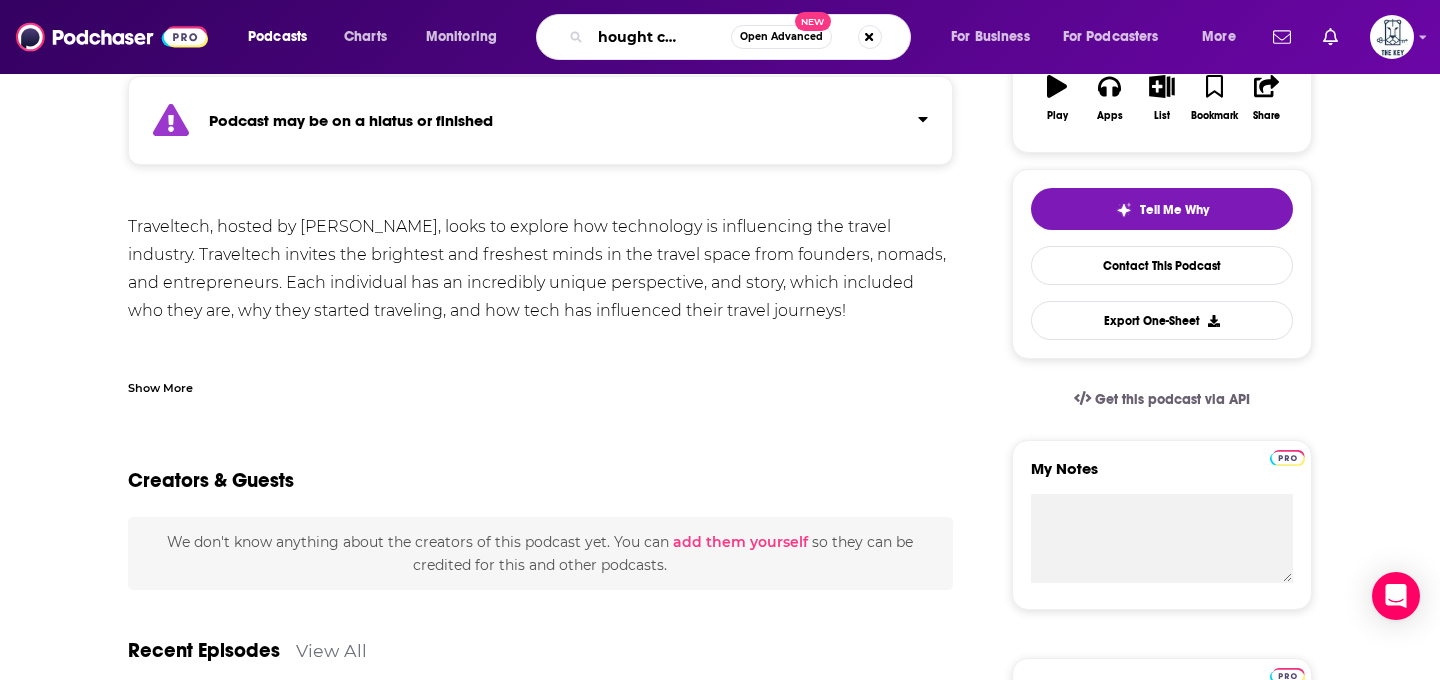 scroll, scrollTop: 0, scrollLeft: 66, axis: horizontal 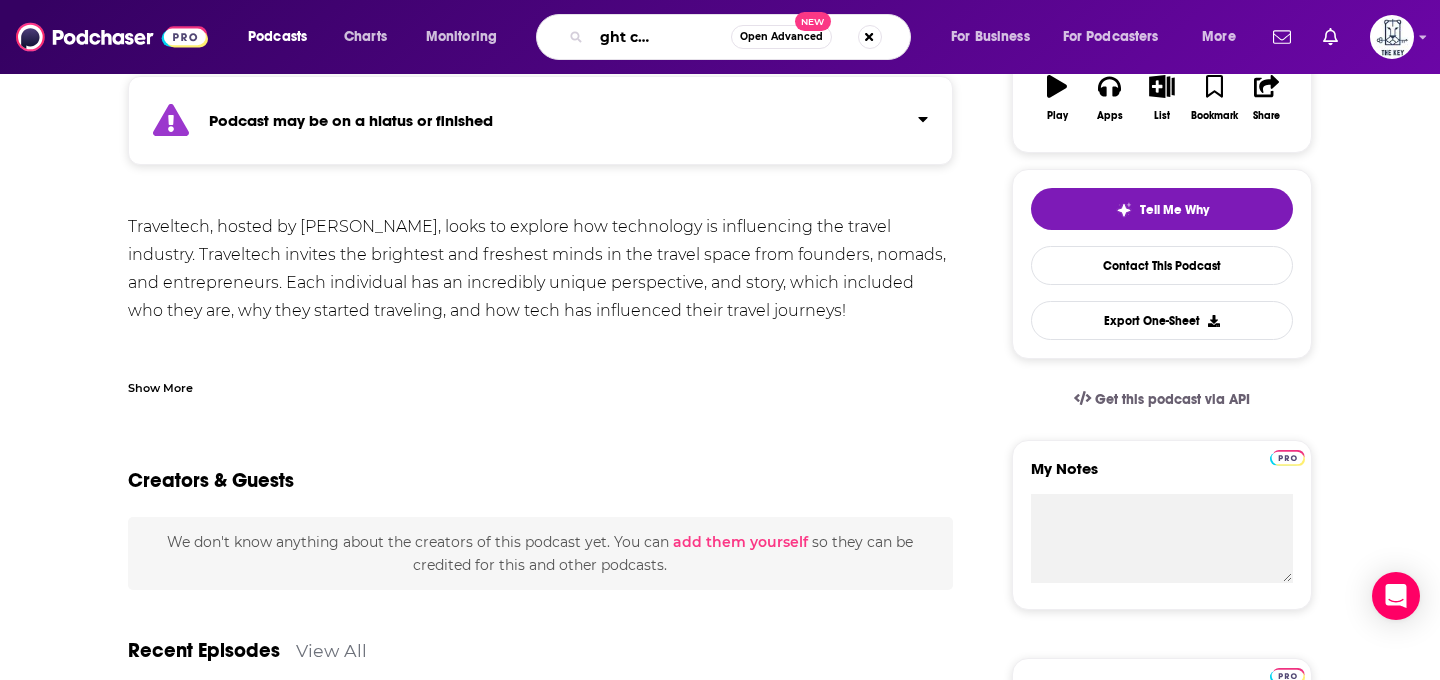 type on "the thought card podcast" 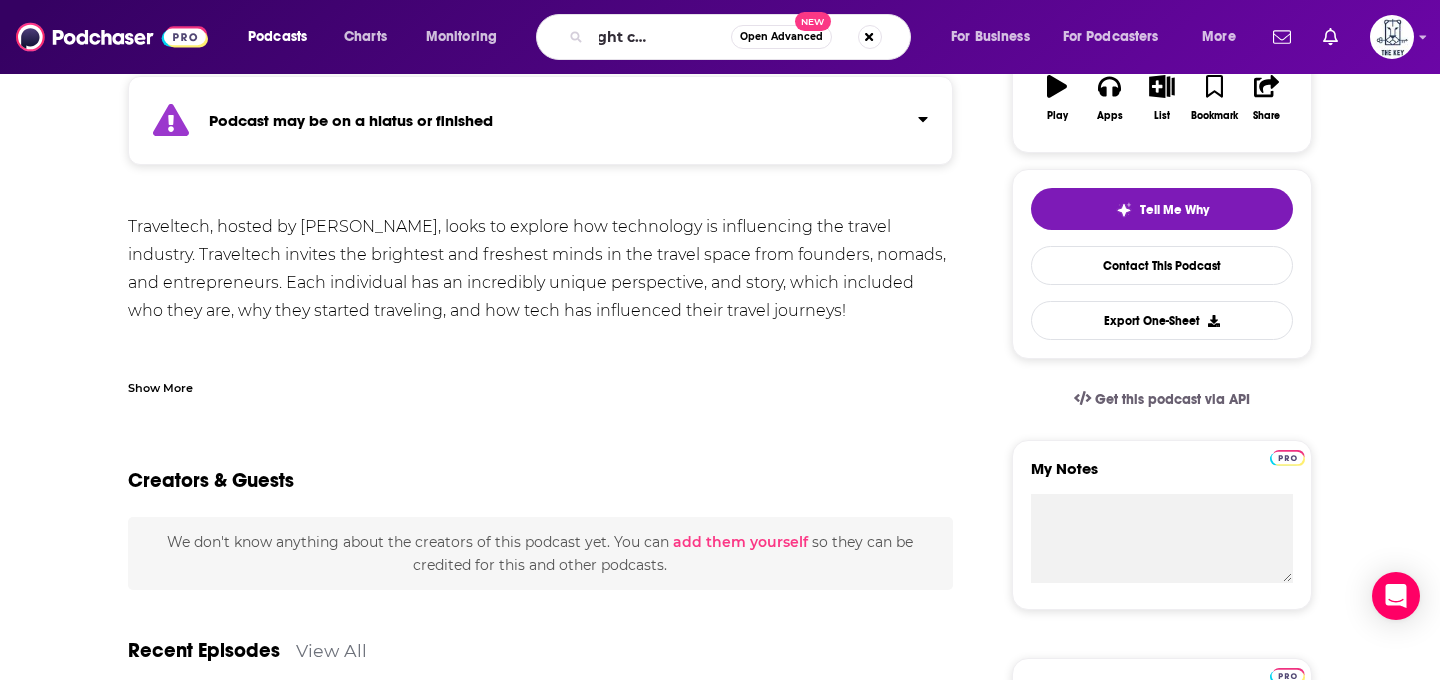 scroll, scrollTop: 0, scrollLeft: 0, axis: both 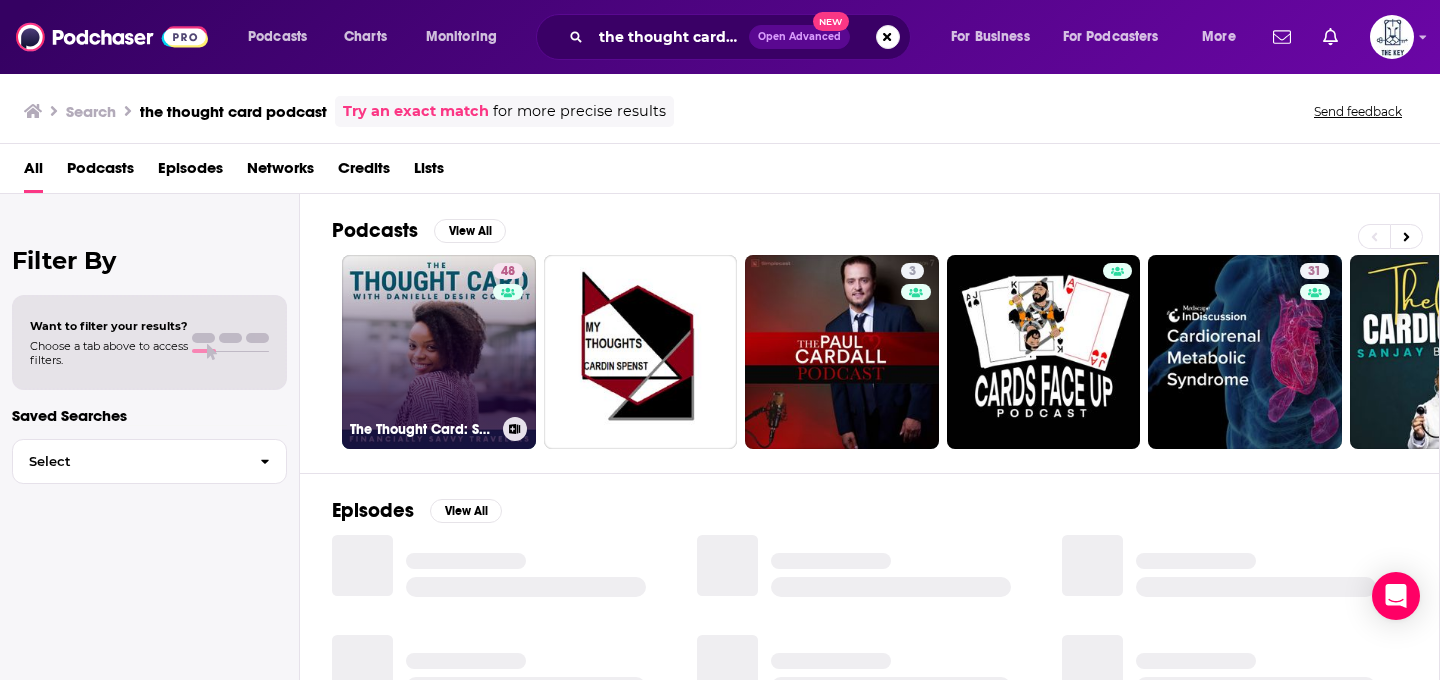 click on "48 The Thought Card: Smart Travel Tips and Travel Hacking For Financially Savvy Travelers" at bounding box center [439, 352] 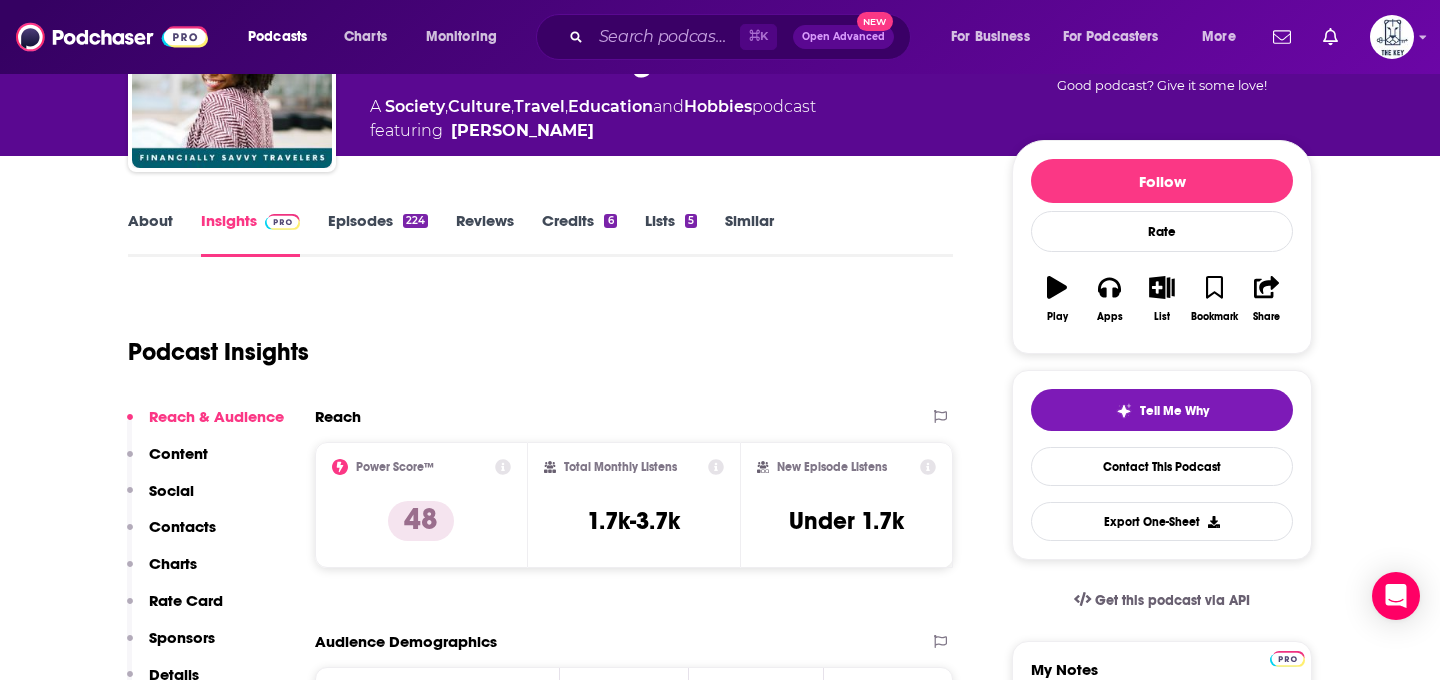 scroll, scrollTop: 222, scrollLeft: 0, axis: vertical 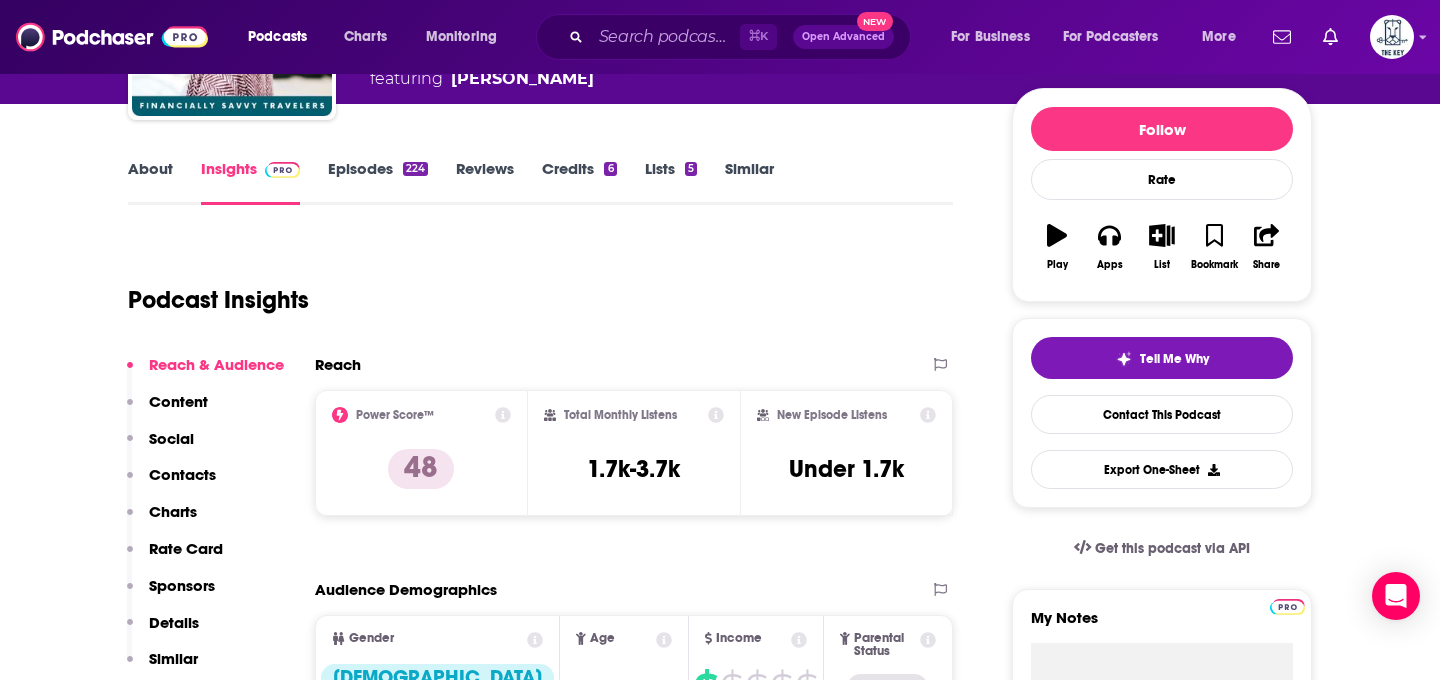 click on "Episodes 224" at bounding box center [378, 182] 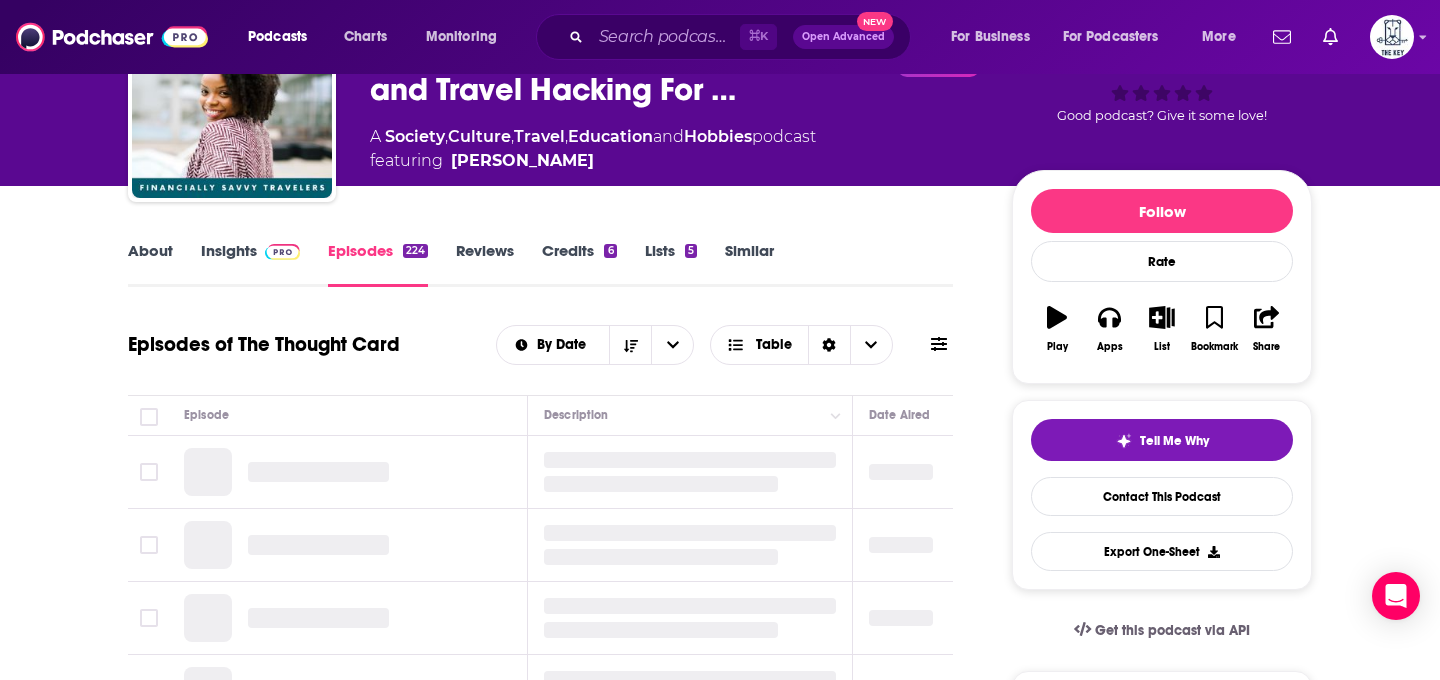 scroll, scrollTop: 219, scrollLeft: 0, axis: vertical 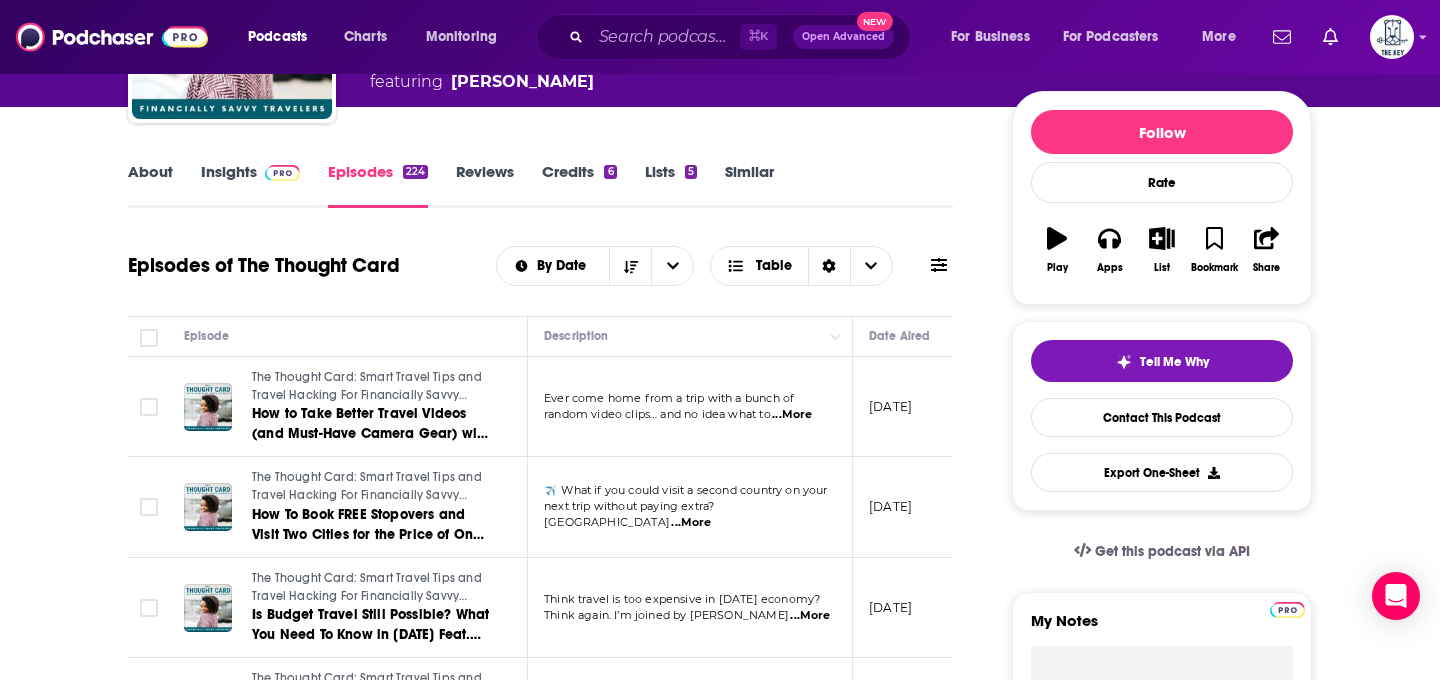 click on "...More" at bounding box center (792, 415) 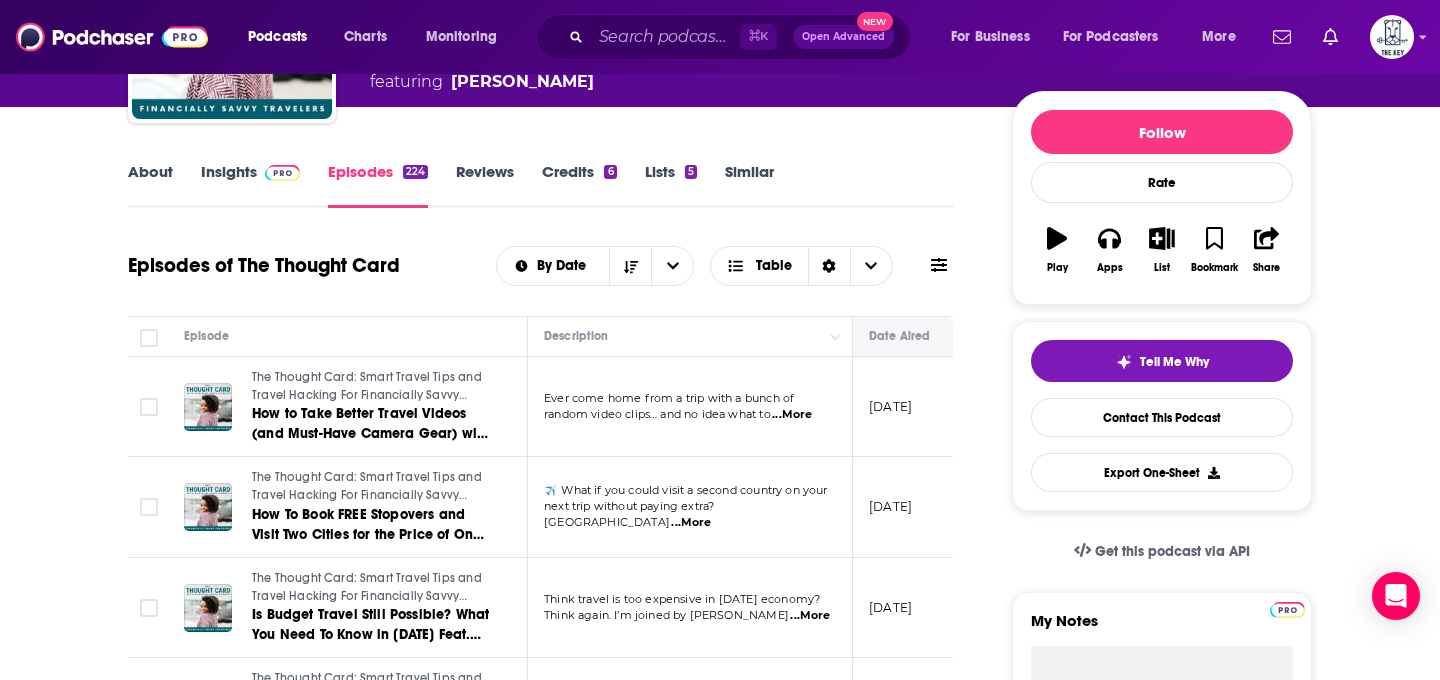 click on "Date Aired" at bounding box center [918, 337] 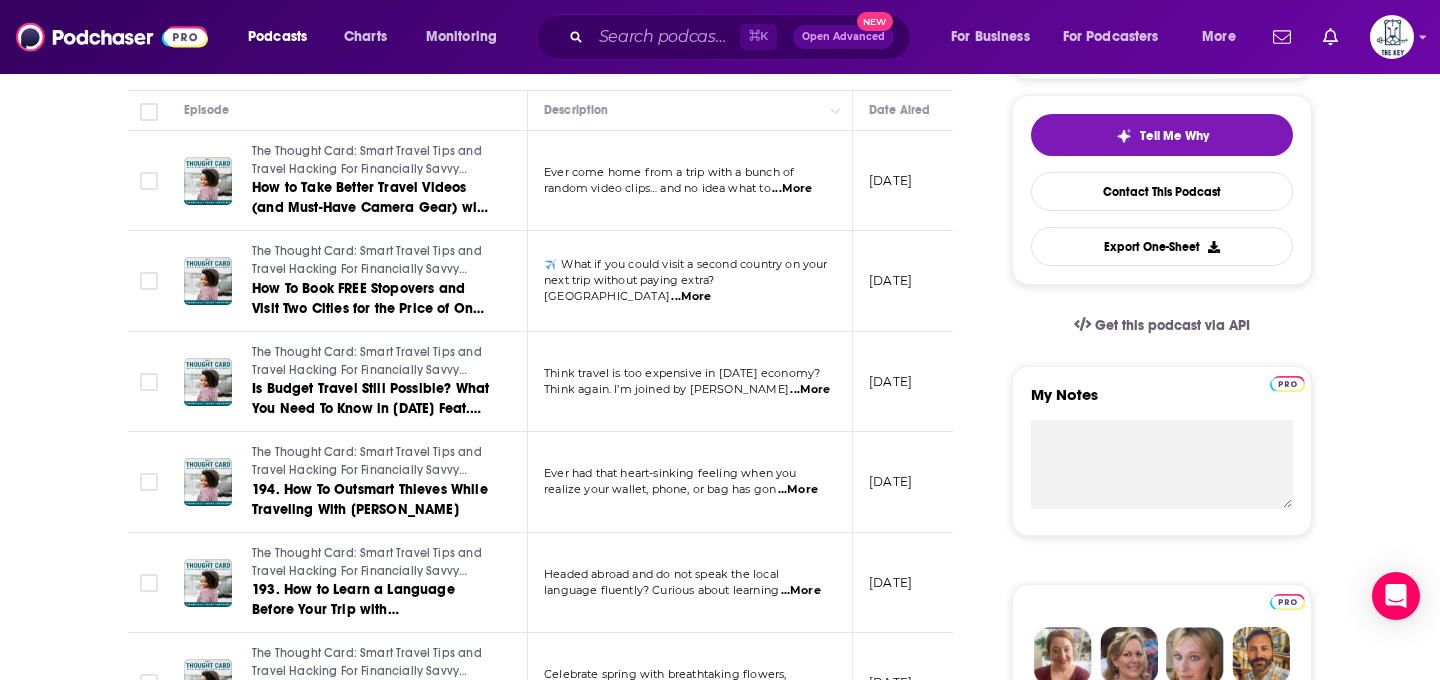 scroll, scrollTop: 446, scrollLeft: 0, axis: vertical 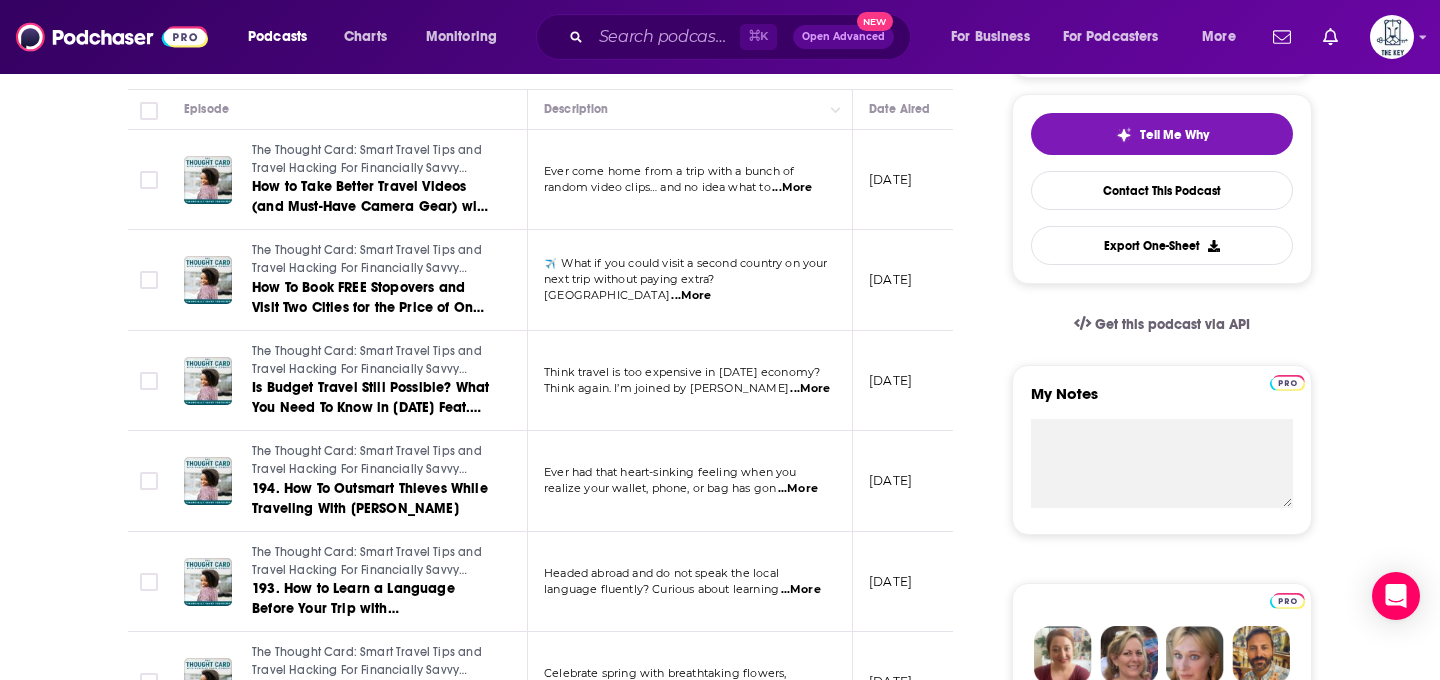 click on "...More" at bounding box center [810, 389] 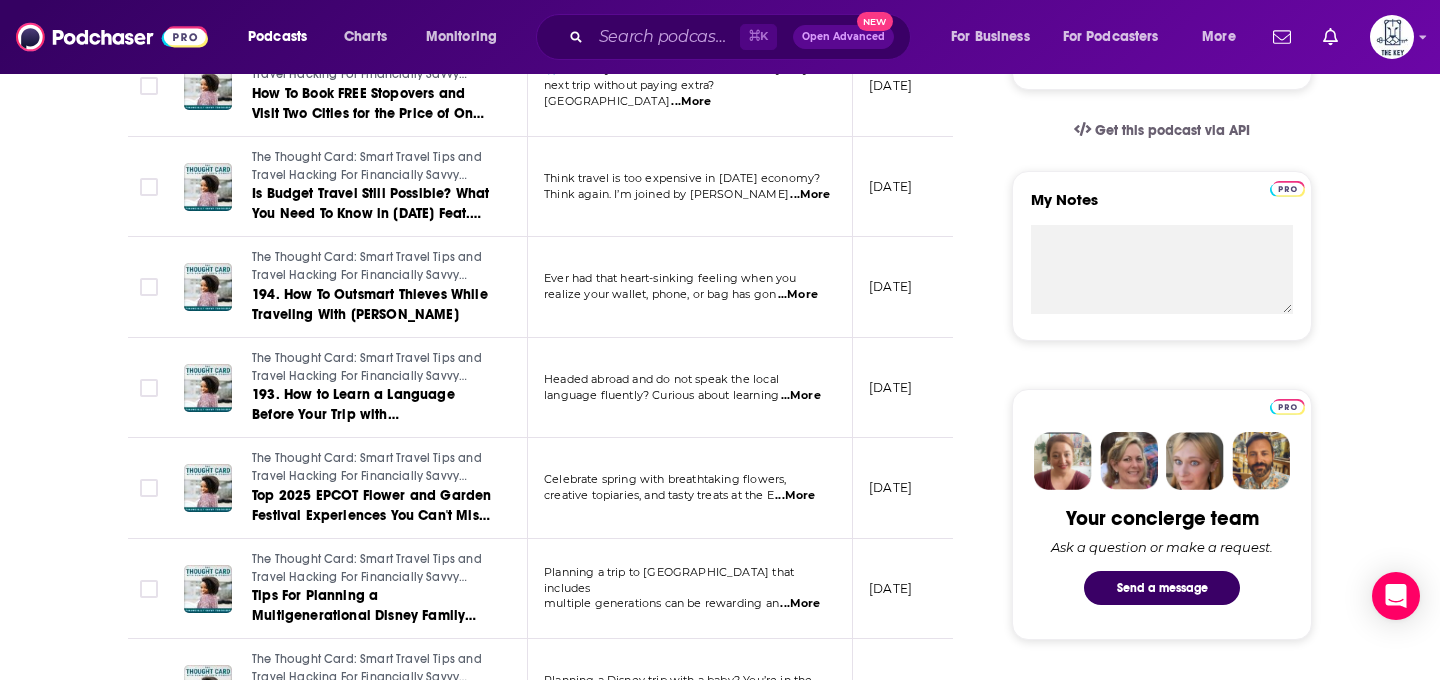 scroll, scrollTop: 673, scrollLeft: 0, axis: vertical 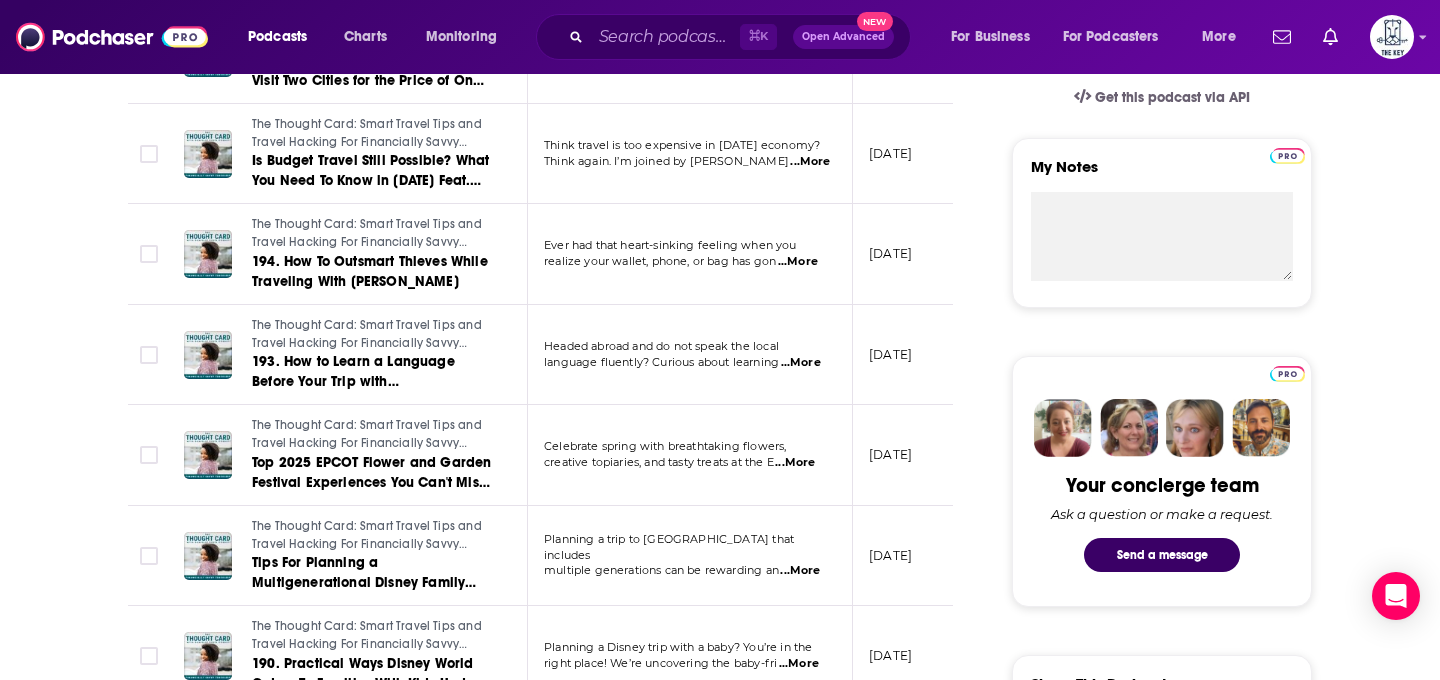 click on "...More" at bounding box center (801, 363) 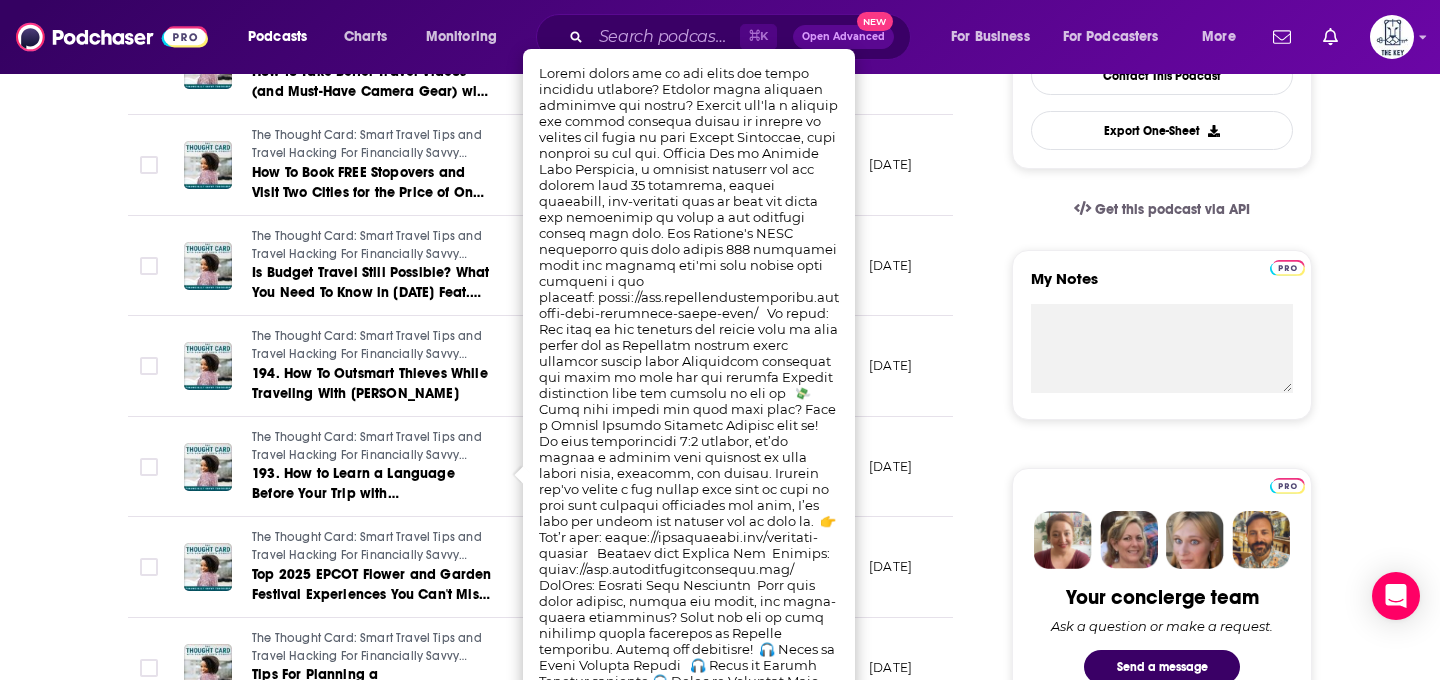 scroll, scrollTop: 556, scrollLeft: 0, axis: vertical 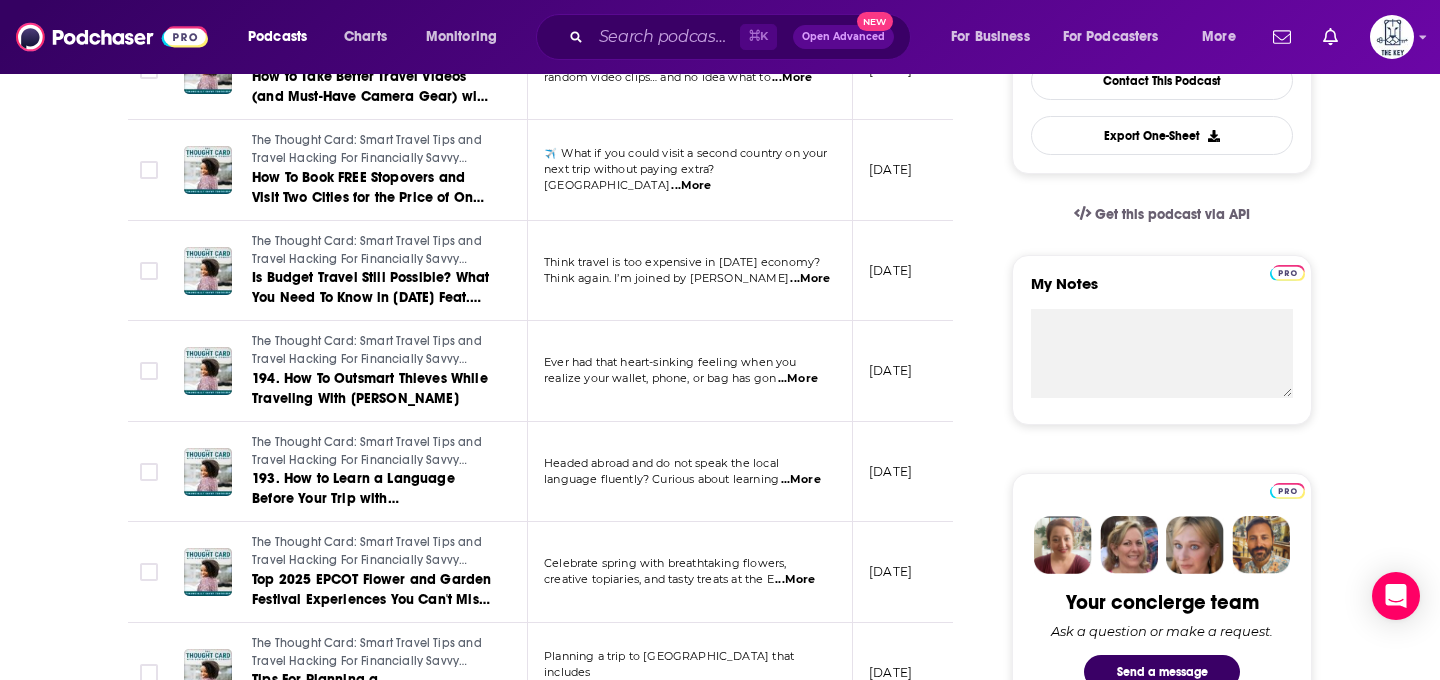 click on "[DATE]" at bounding box center (918, 271) 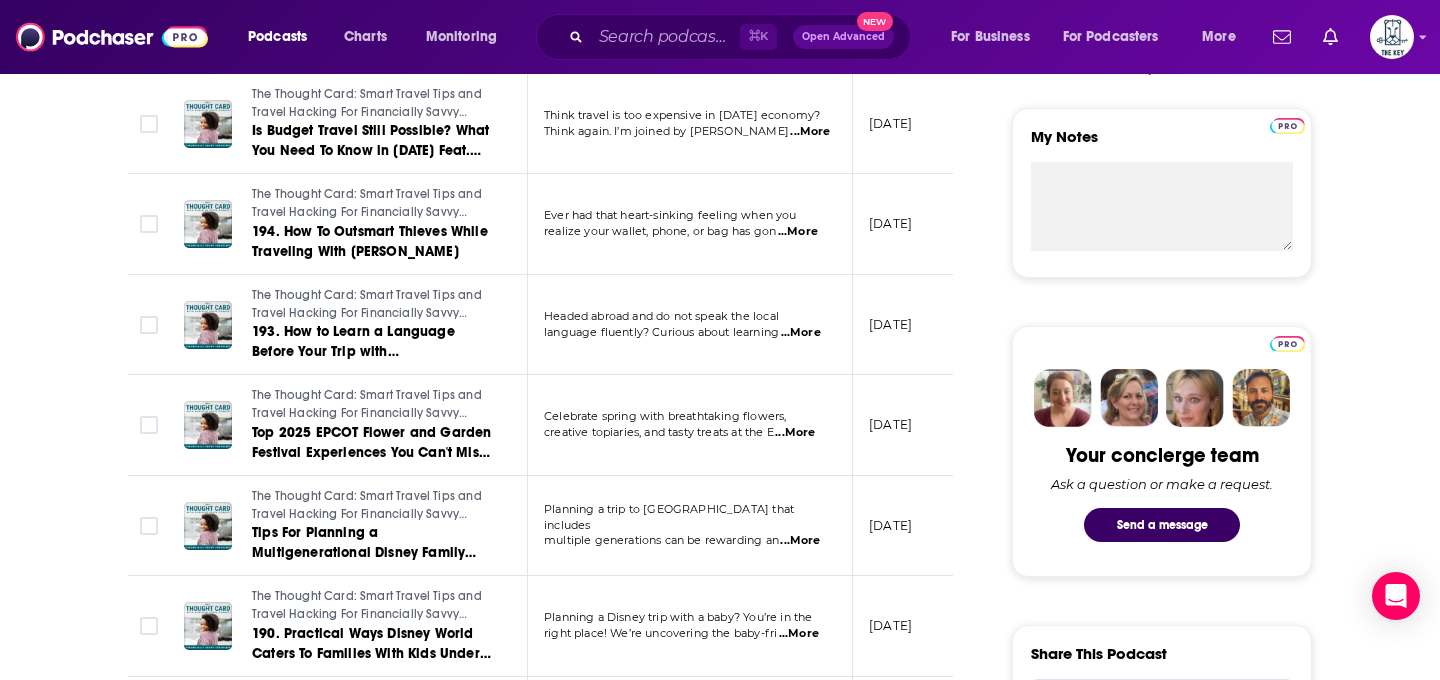scroll, scrollTop: 705, scrollLeft: 0, axis: vertical 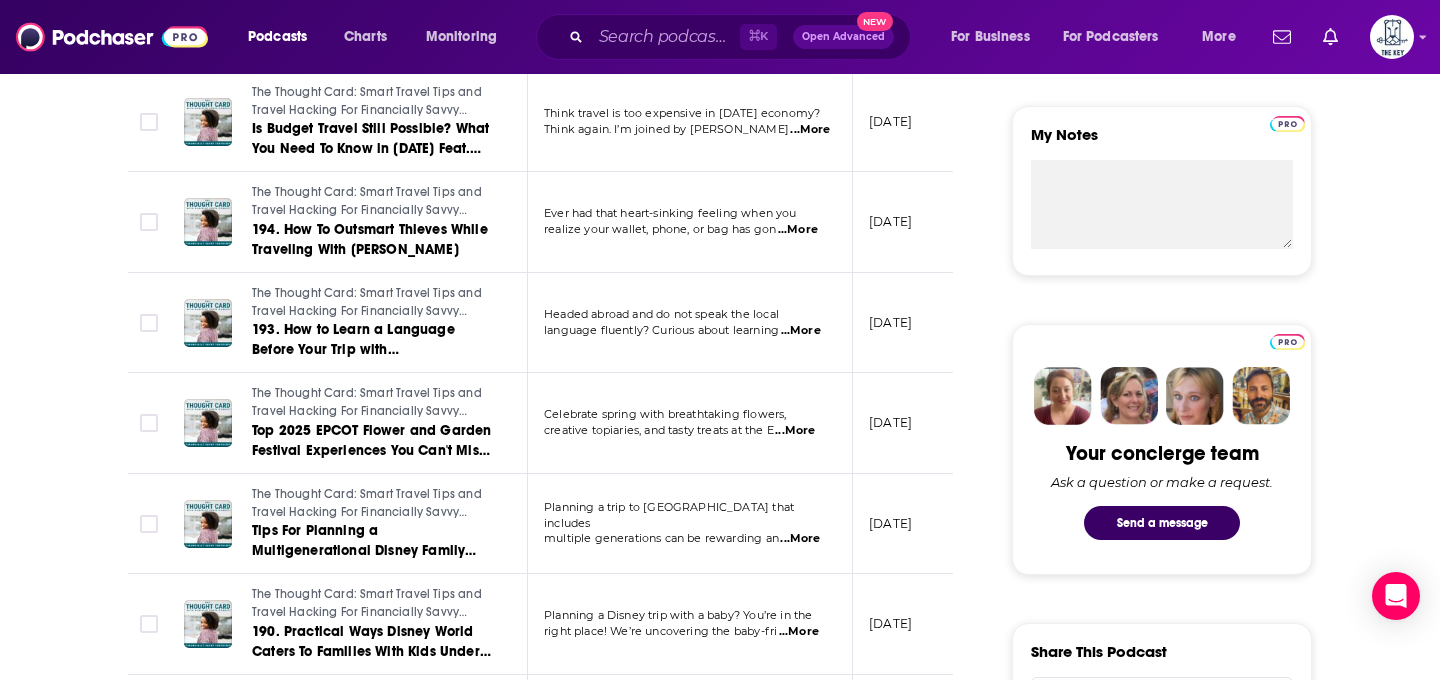 click on "...More" at bounding box center (801, 331) 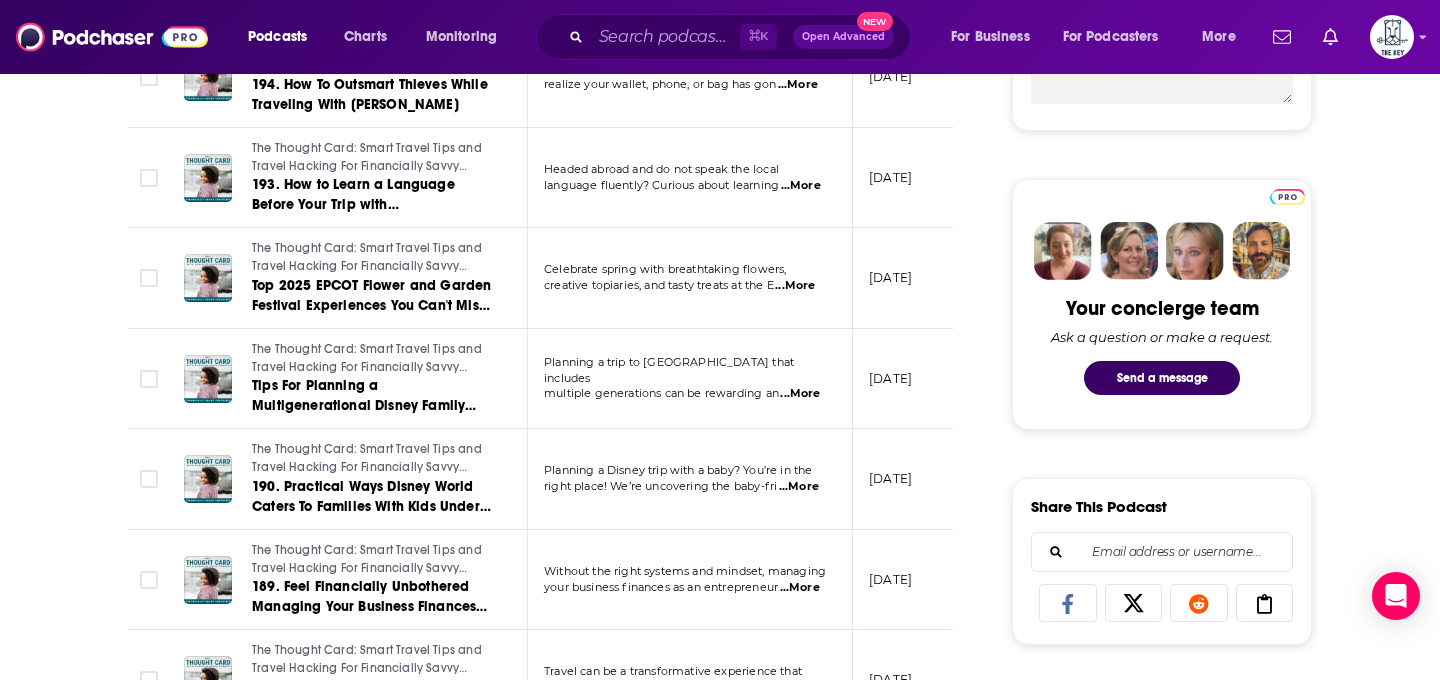 scroll, scrollTop: 852, scrollLeft: 0, axis: vertical 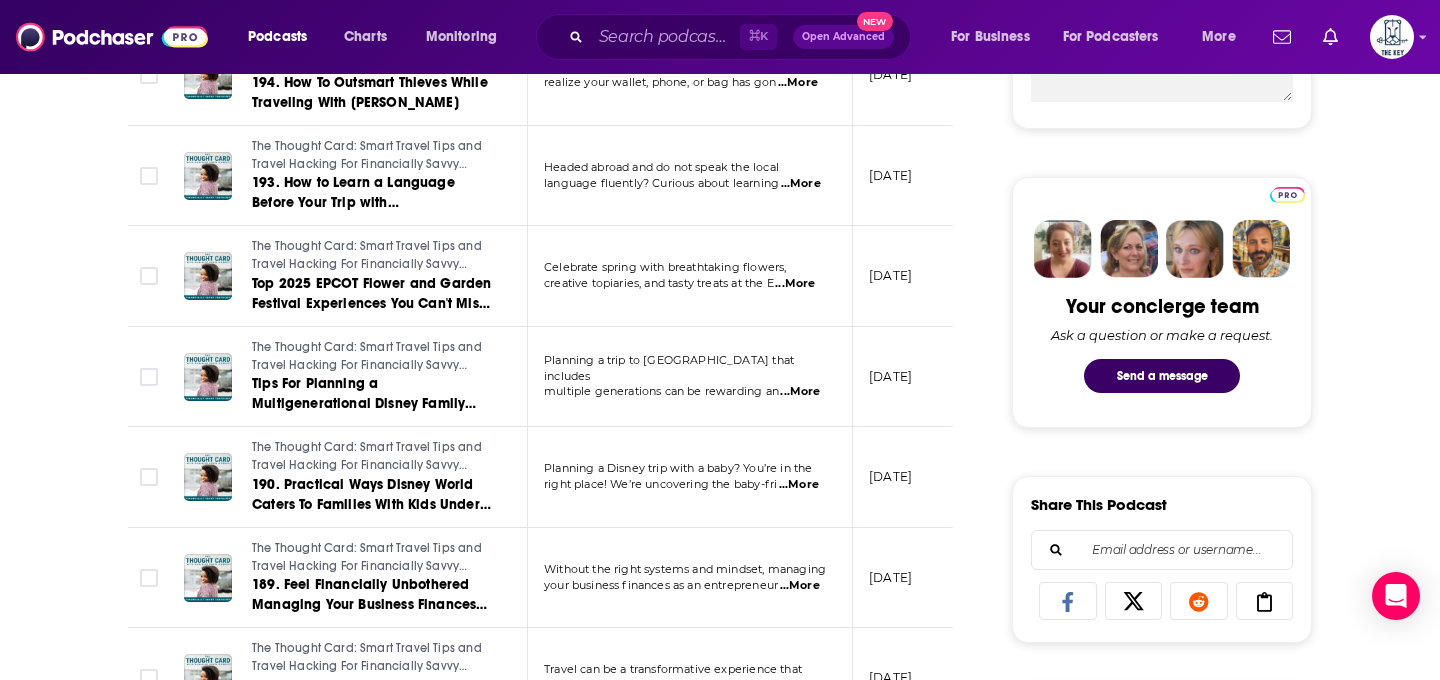 click on "...More" at bounding box center (800, 392) 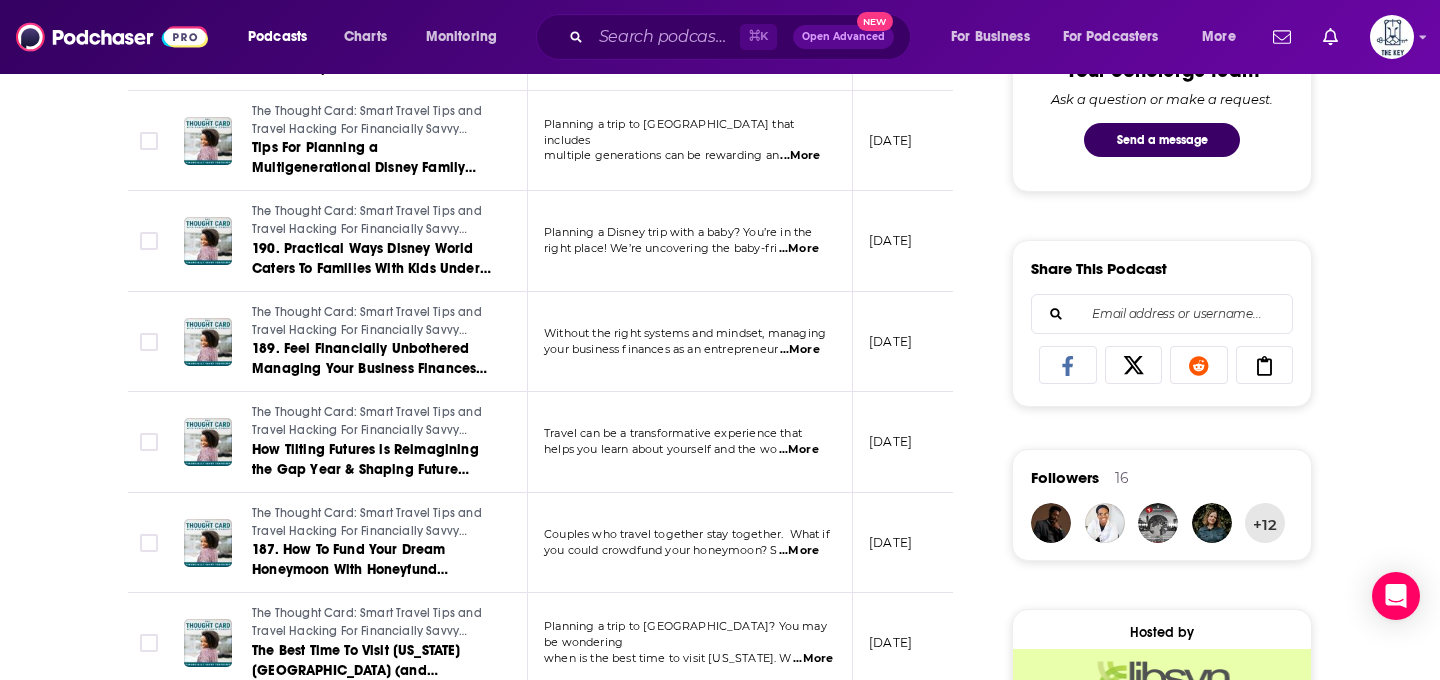 scroll, scrollTop: 1108, scrollLeft: 0, axis: vertical 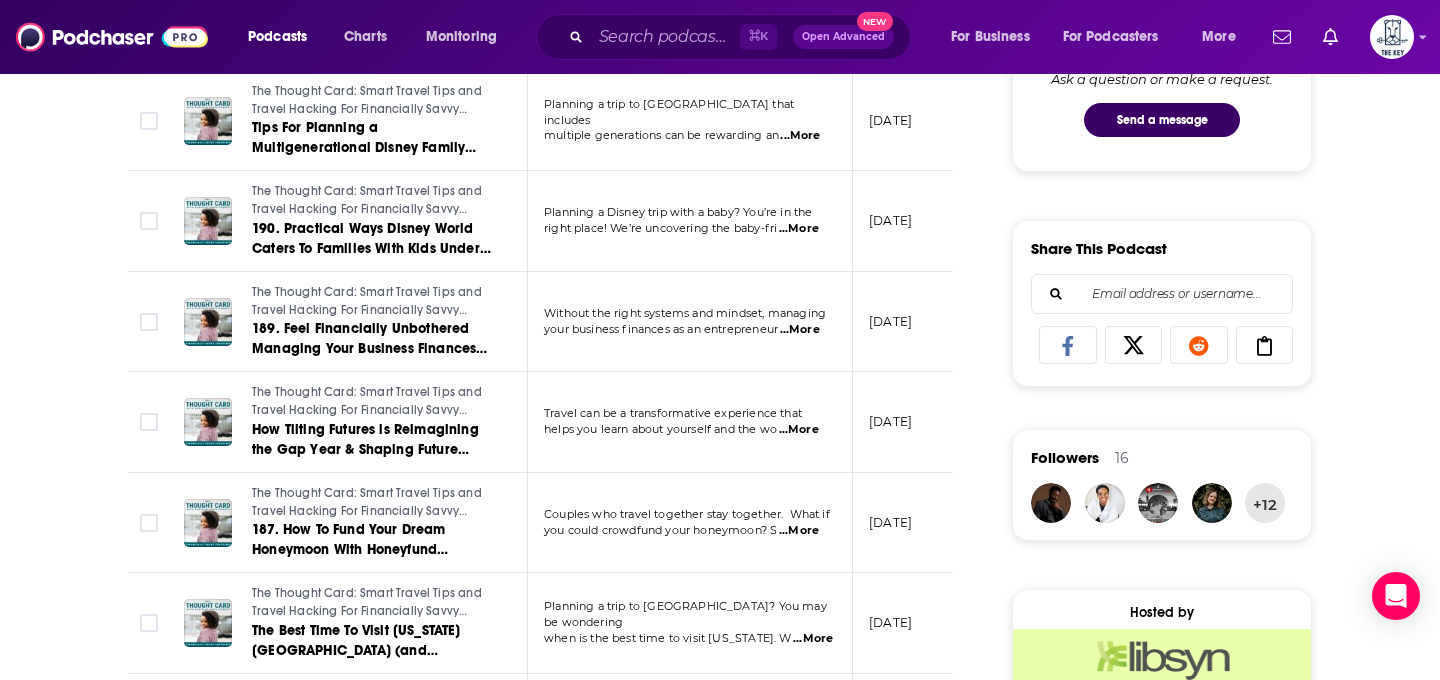 click on "...More" at bounding box center [799, 430] 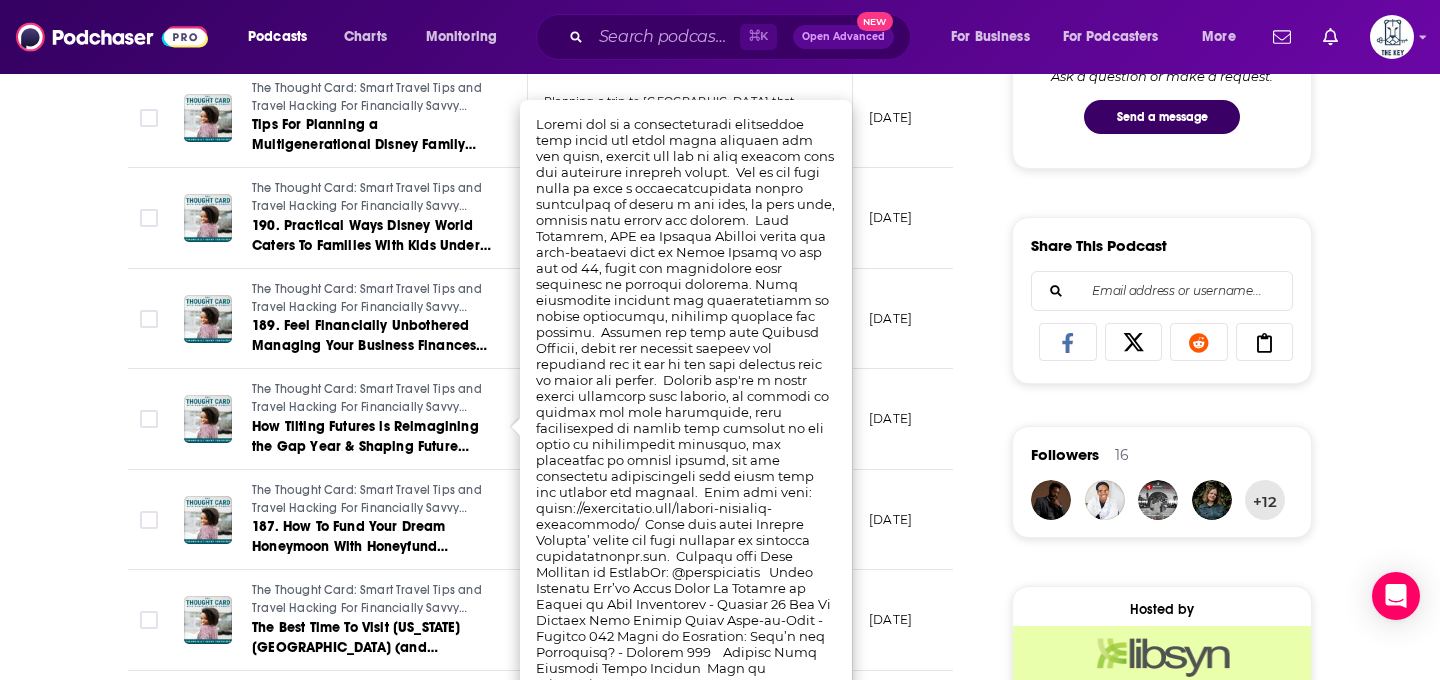 scroll, scrollTop: 1109, scrollLeft: 0, axis: vertical 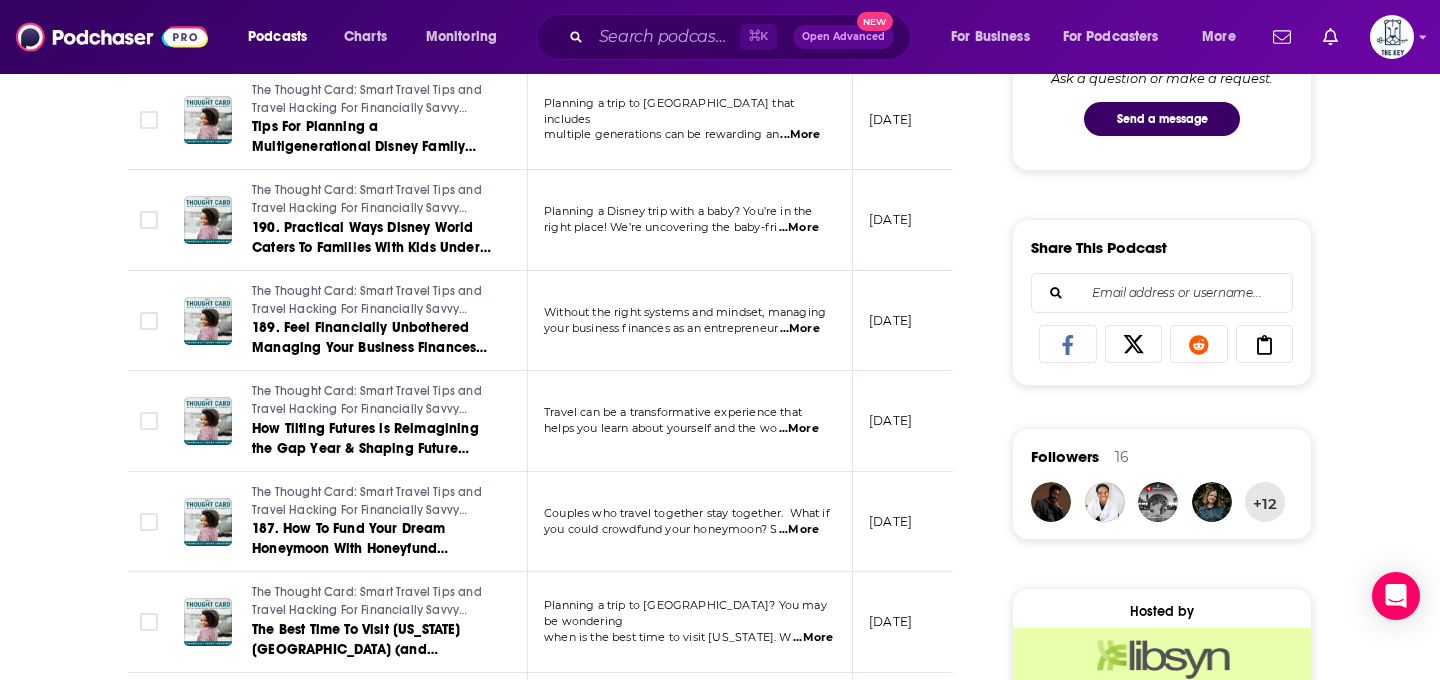 click on "[DATE]" at bounding box center [918, 421] 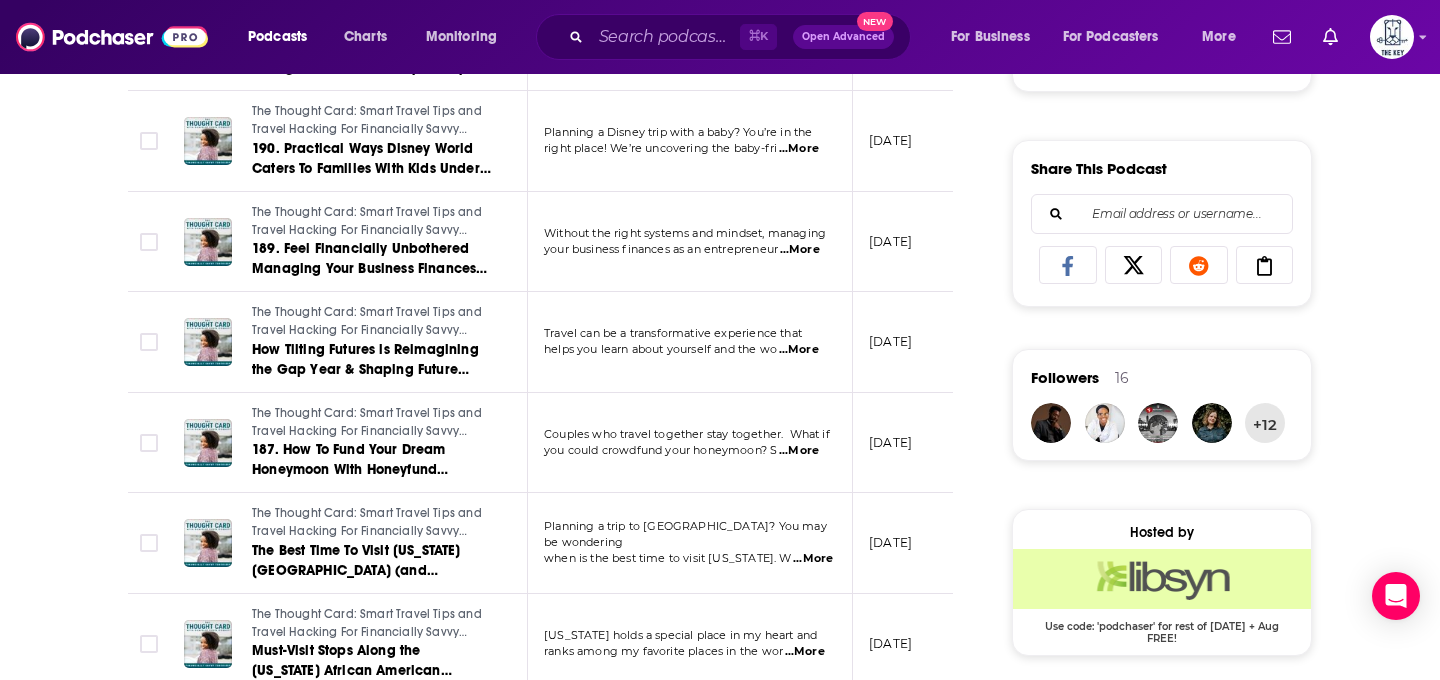 scroll, scrollTop: 1380, scrollLeft: 0, axis: vertical 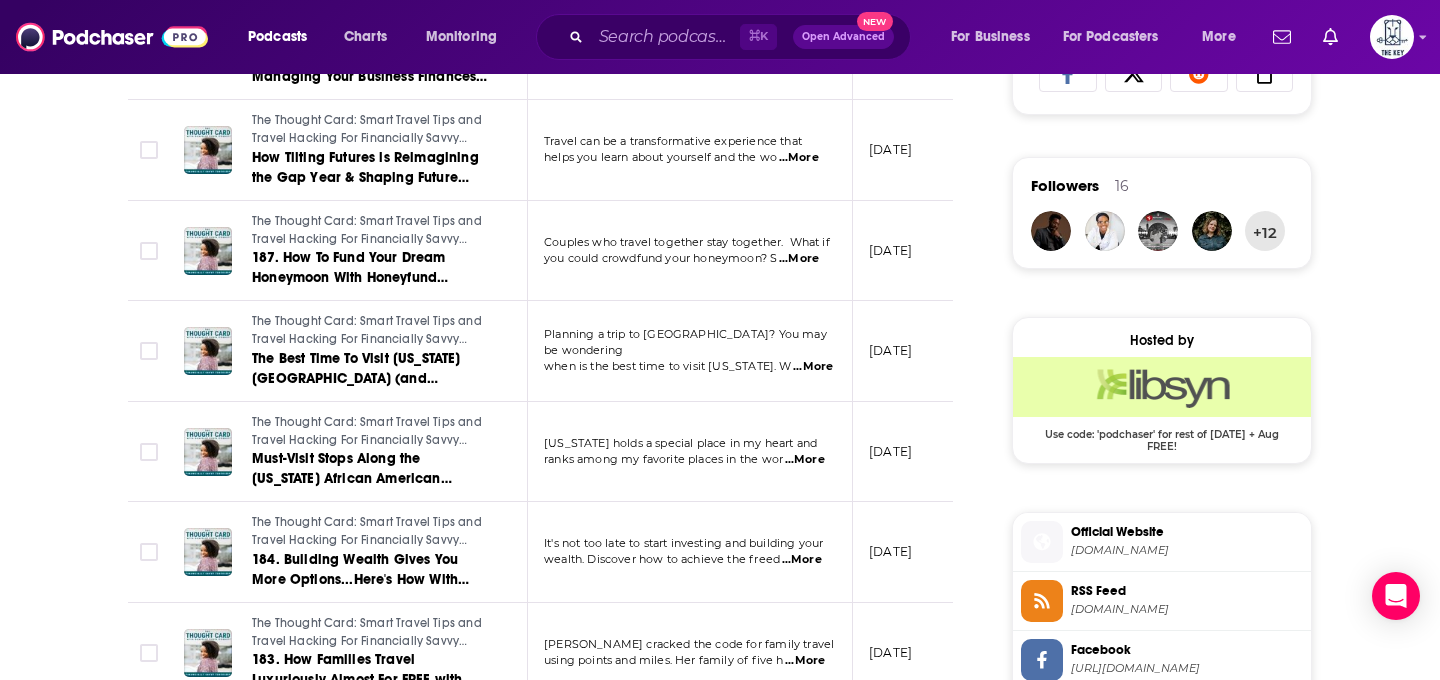 click on "...More" at bounding box center (813, 367) 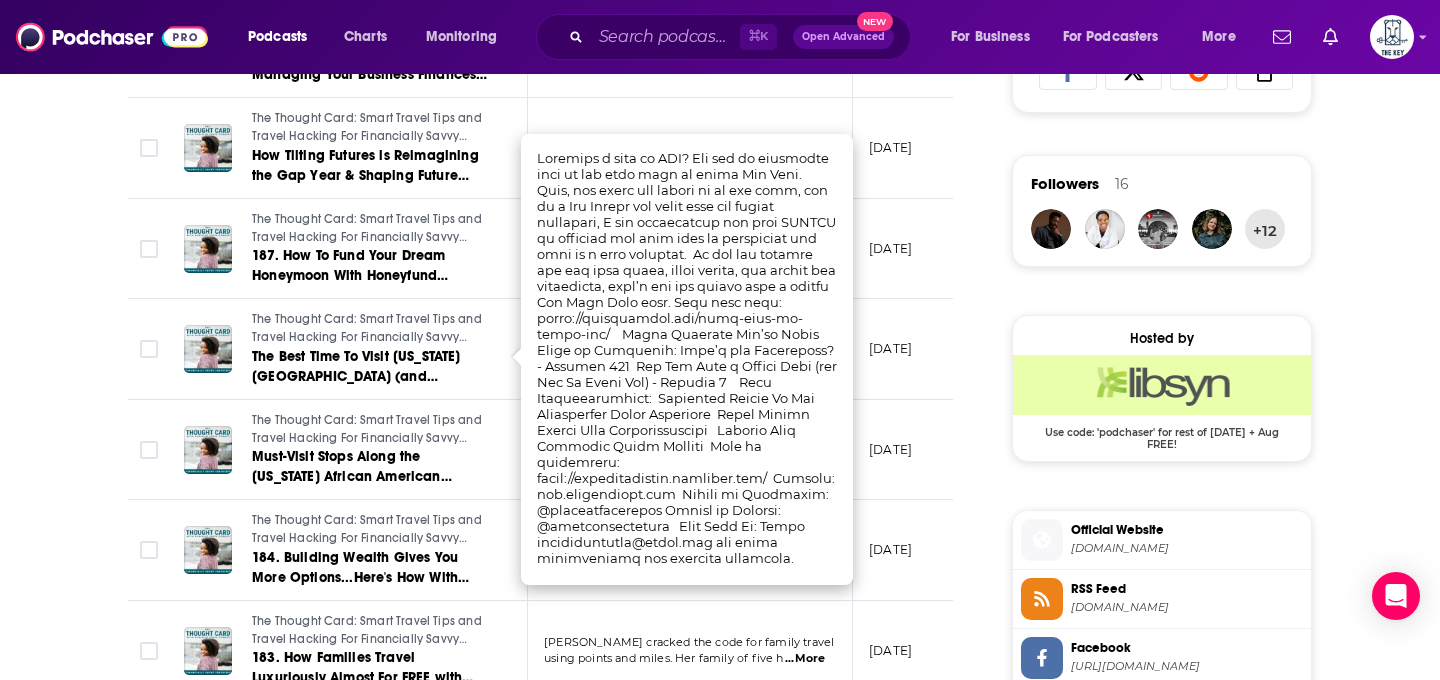 scroll, scrollTop: 1384, scrollLeft: 0, axis: vertical 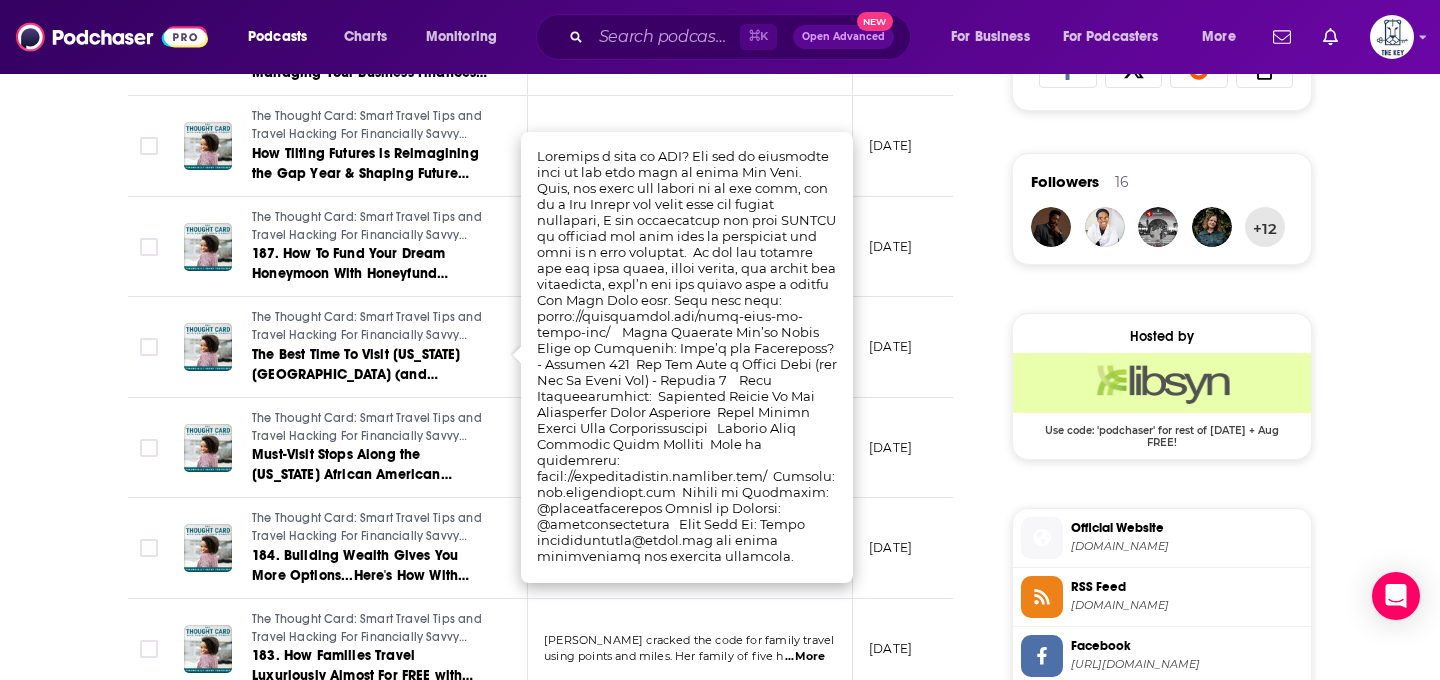 click on "[DATE]" at bounding box center (890, 346) 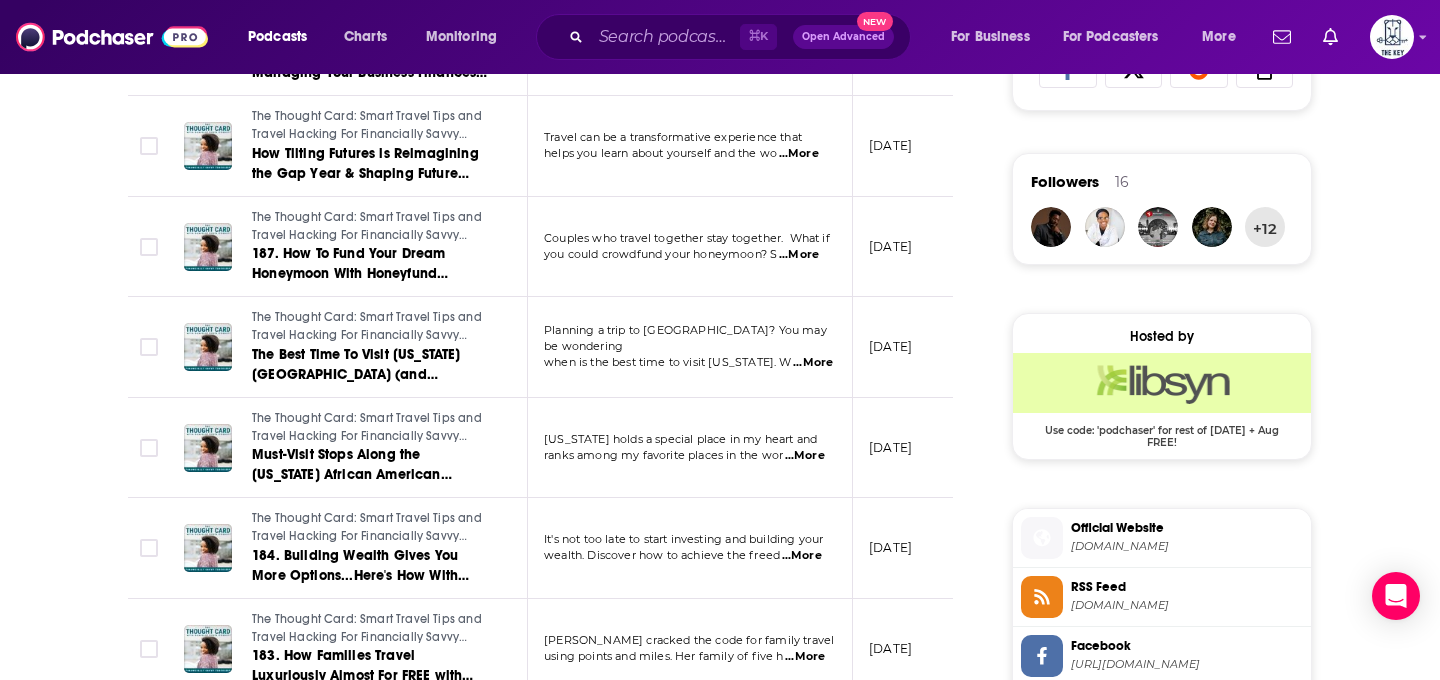 click on "...More" at bounding box center [805, 456] 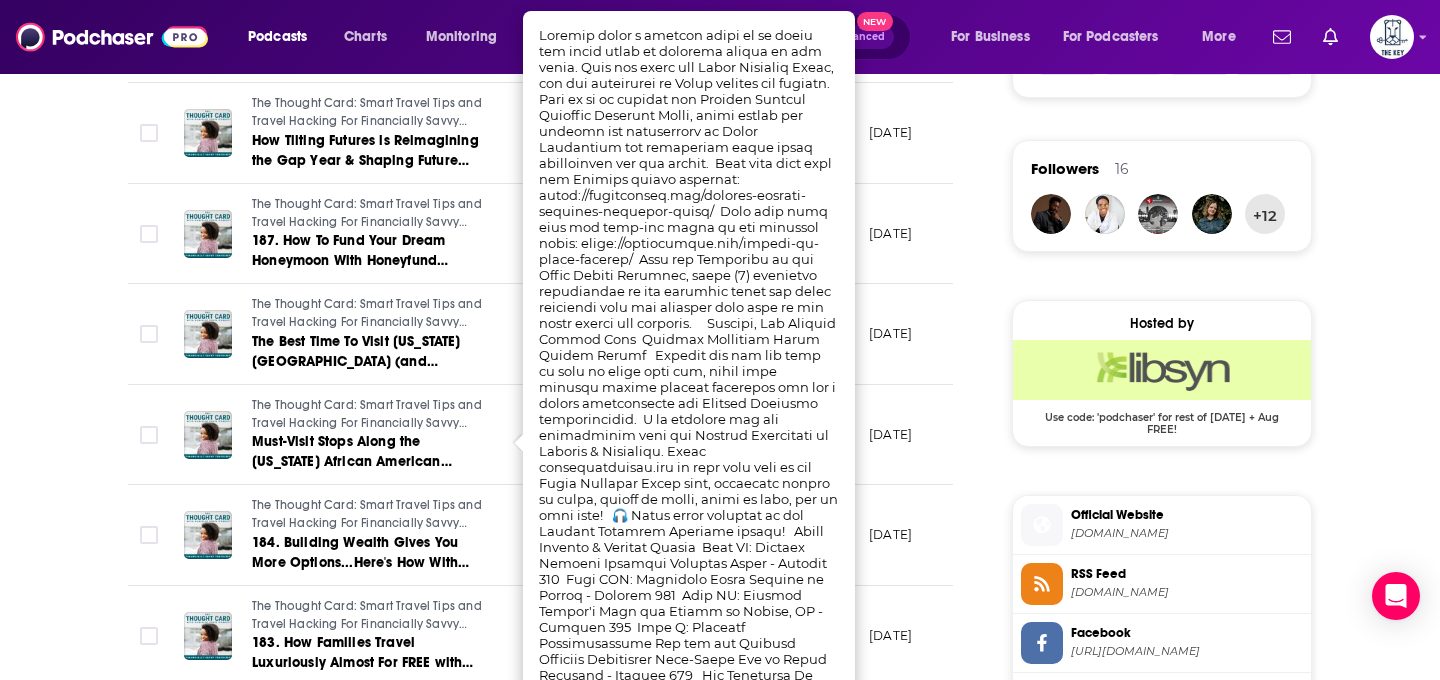 scroll, scrollTop: 1399, scrollLeft: 0, axis: vertical 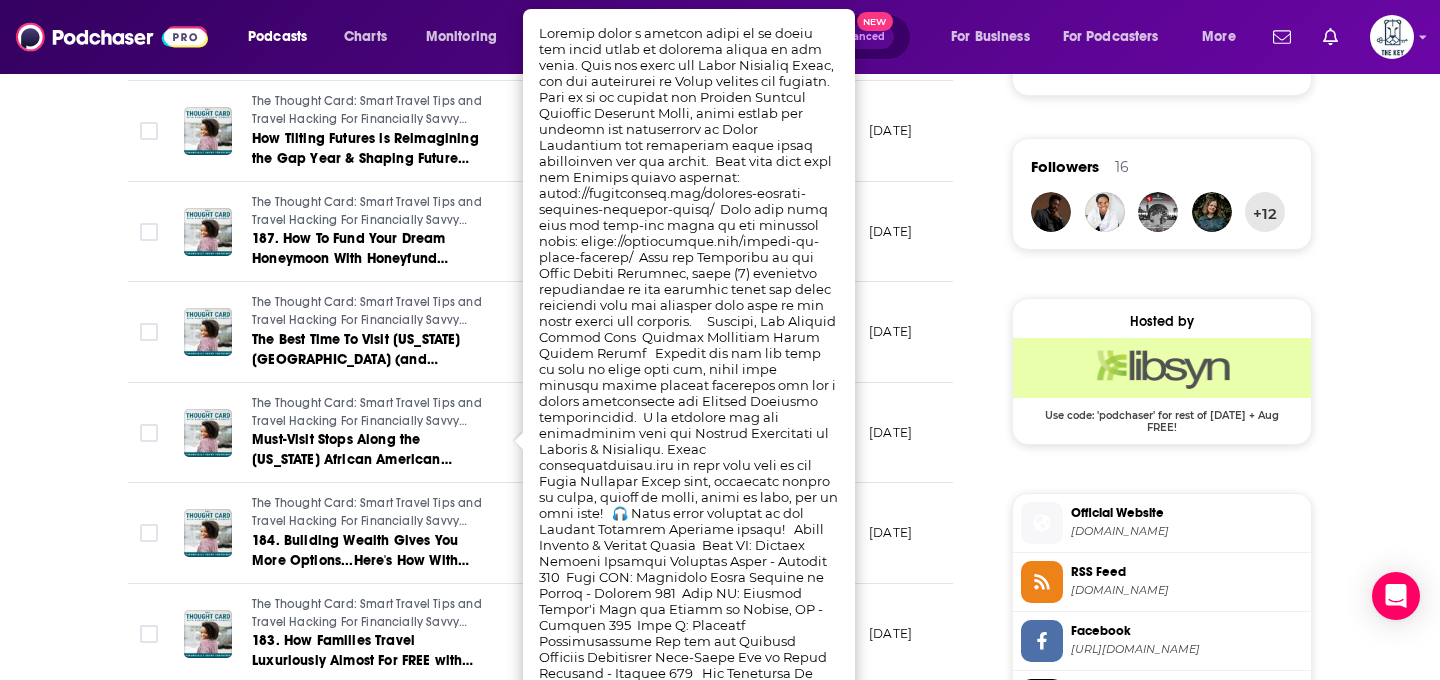 click on "[DATE]" at bounding box center [918, 332] 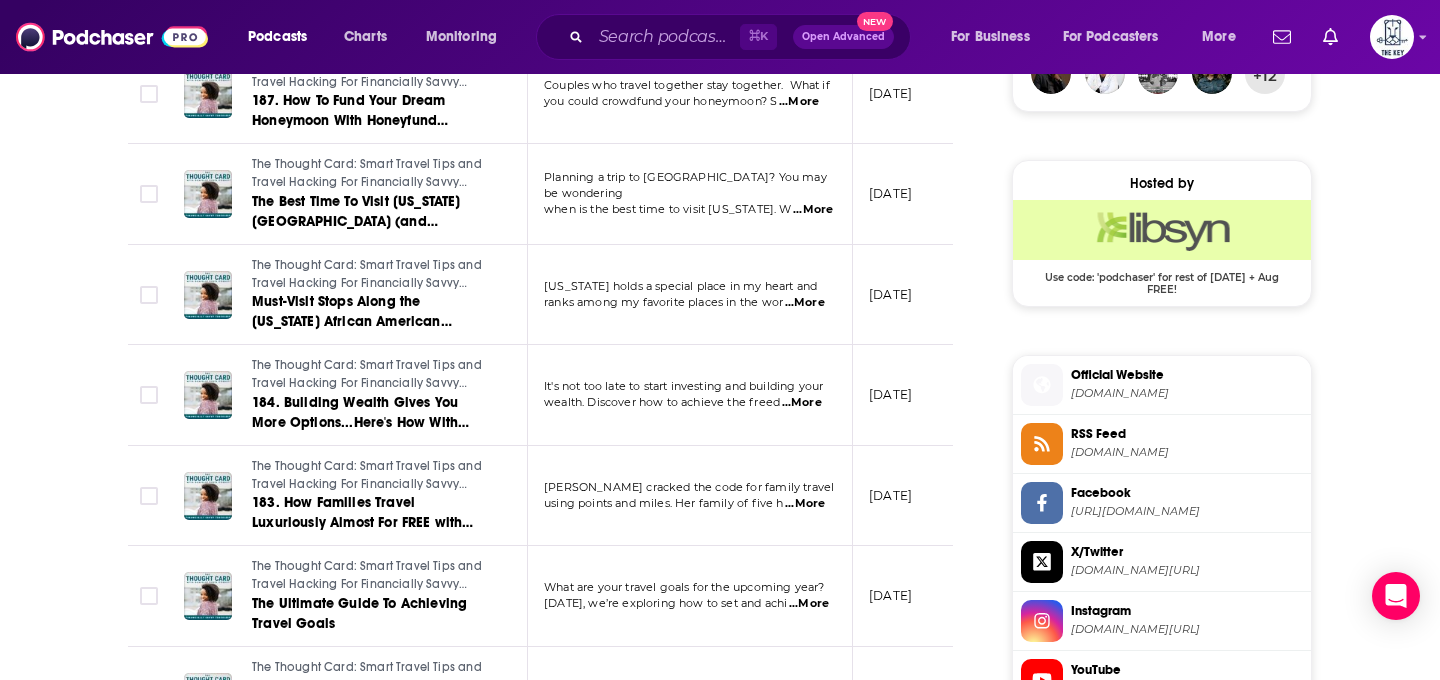 scroll, scrollTop: 1546, scrollLeft: 0, axis: vertical 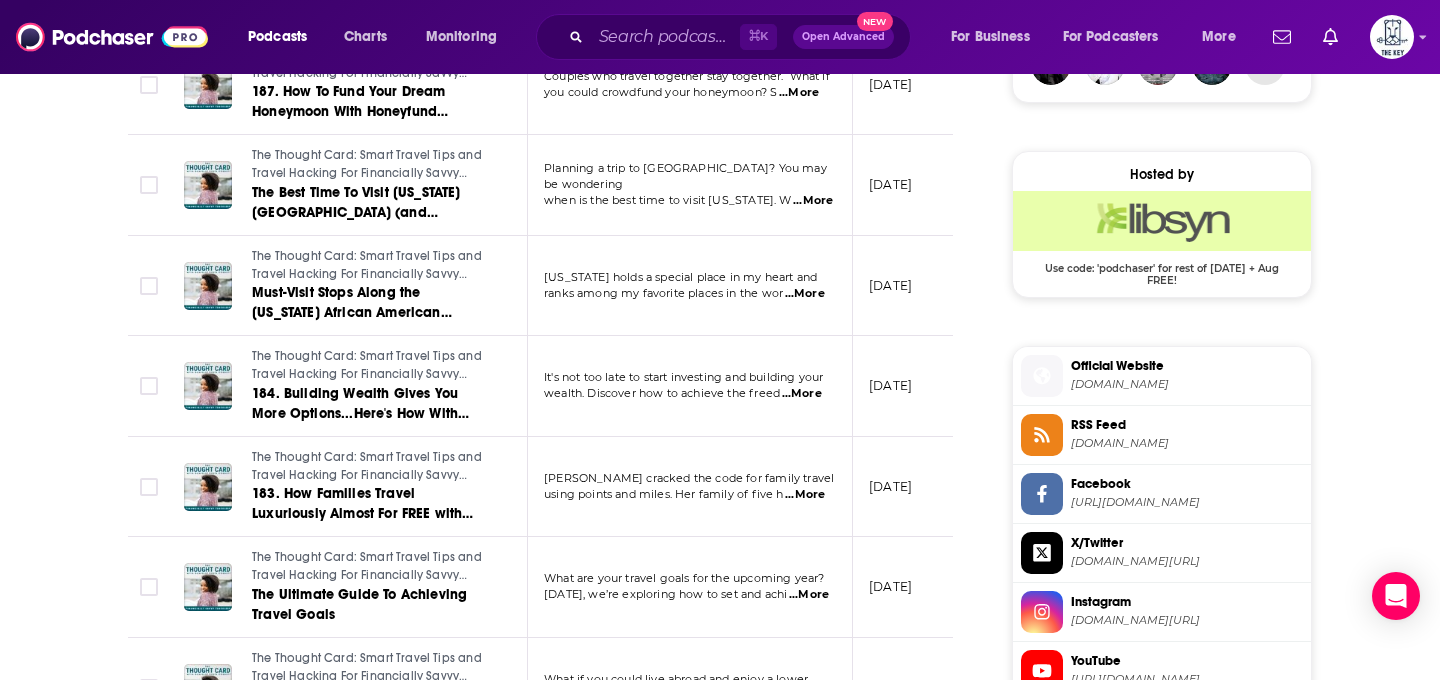 click on "...More" at bounding box center (805, 495) 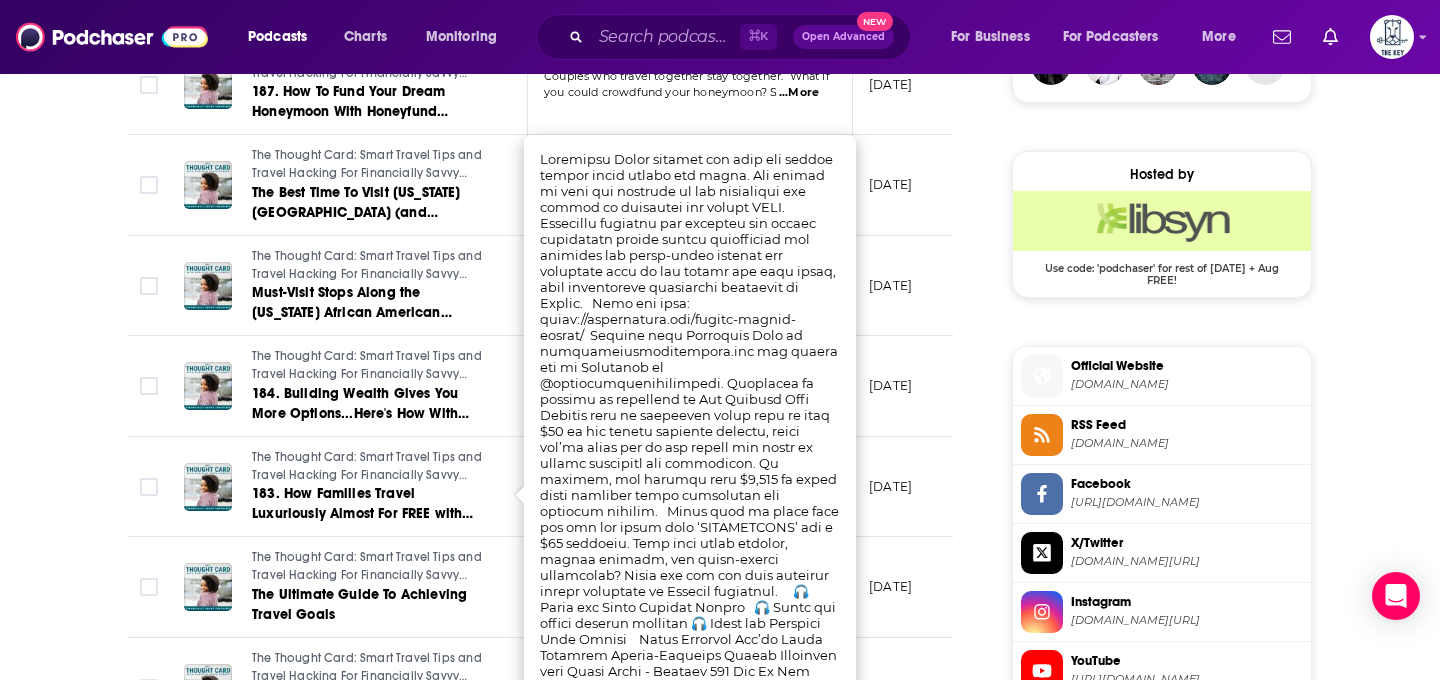click on "[DATE]" at bounding box center [918, 386] 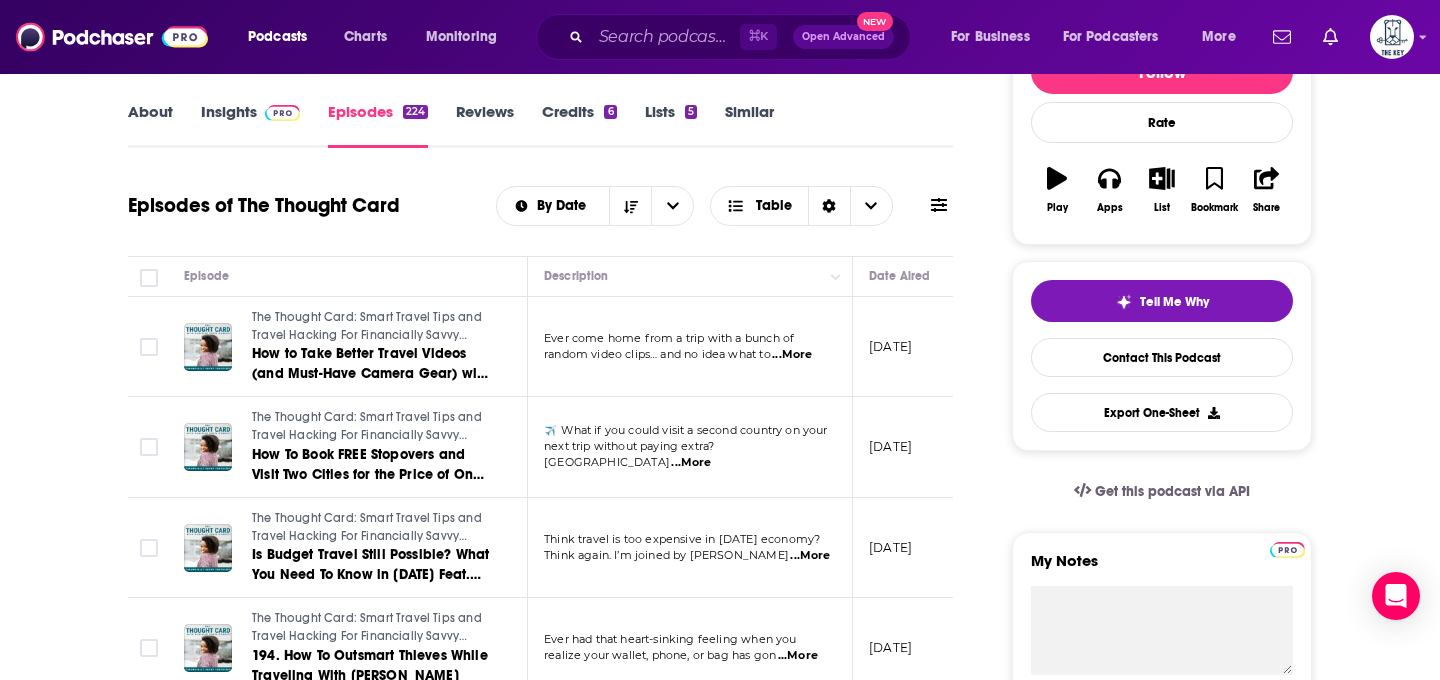scroll, scrollTop: 274, scrollLeft: 0, axis: vertical 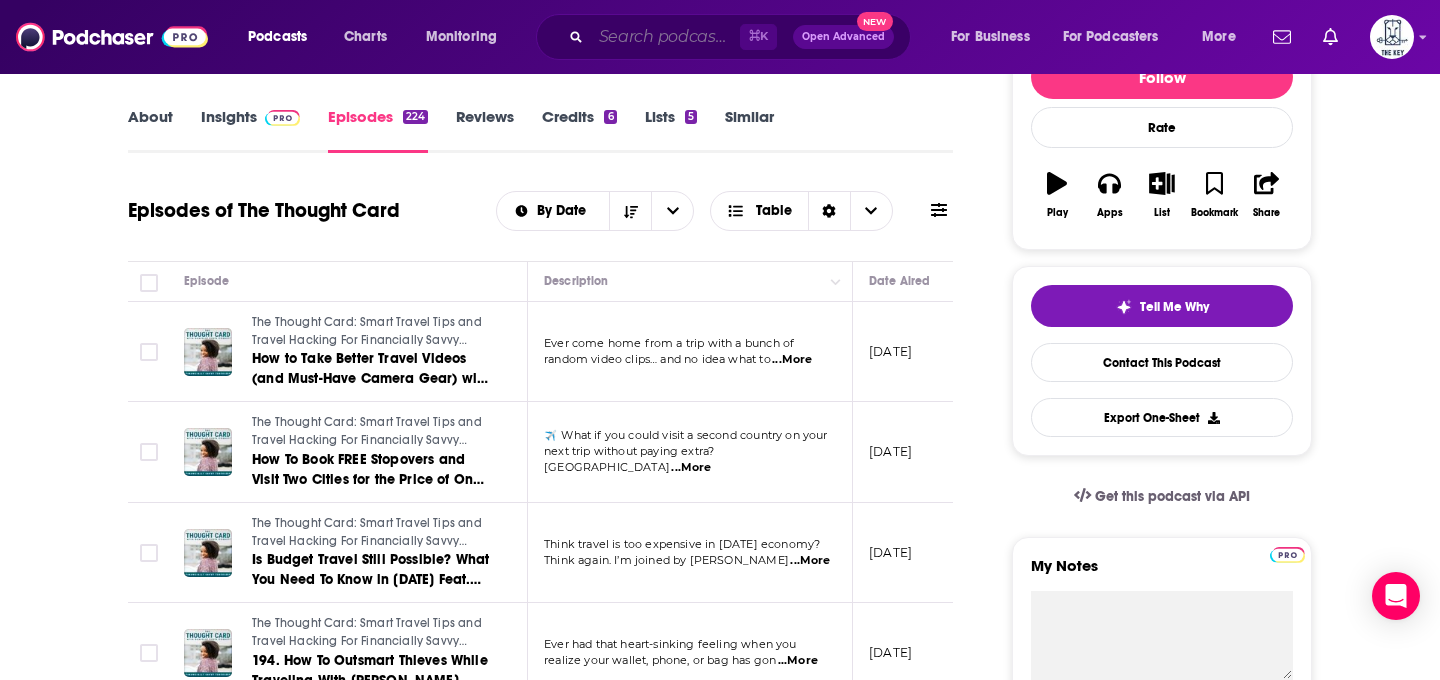 click at bounding box center (665, 37) 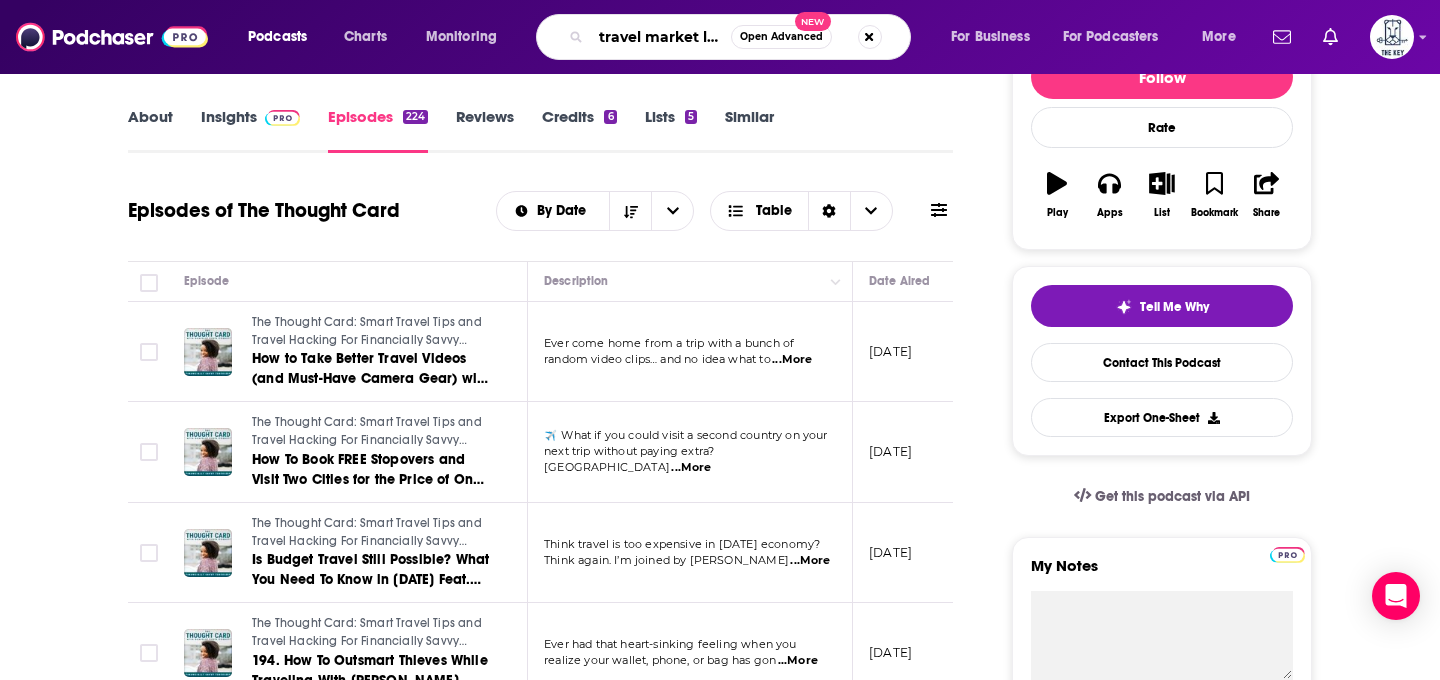 scroll, scrollTop: 0, scrollLeft: 3, axis: horizontal 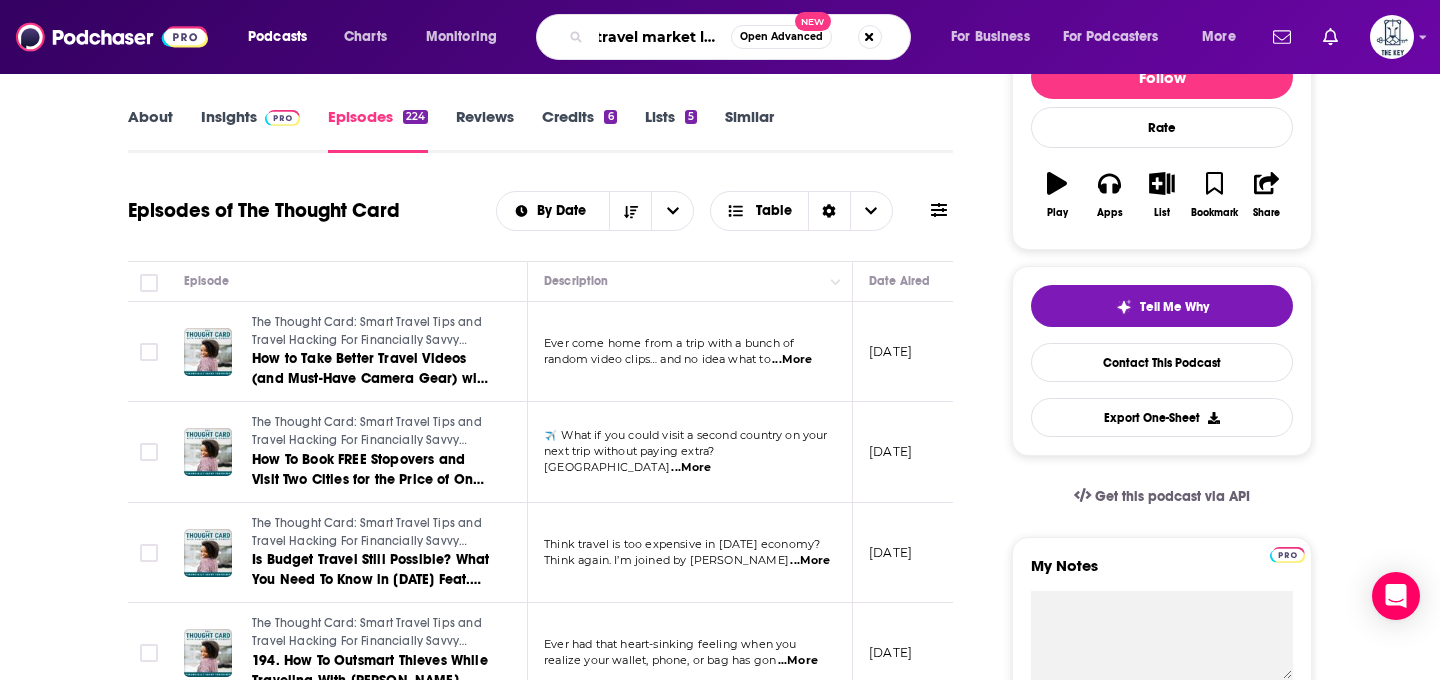 type on "travel market life" 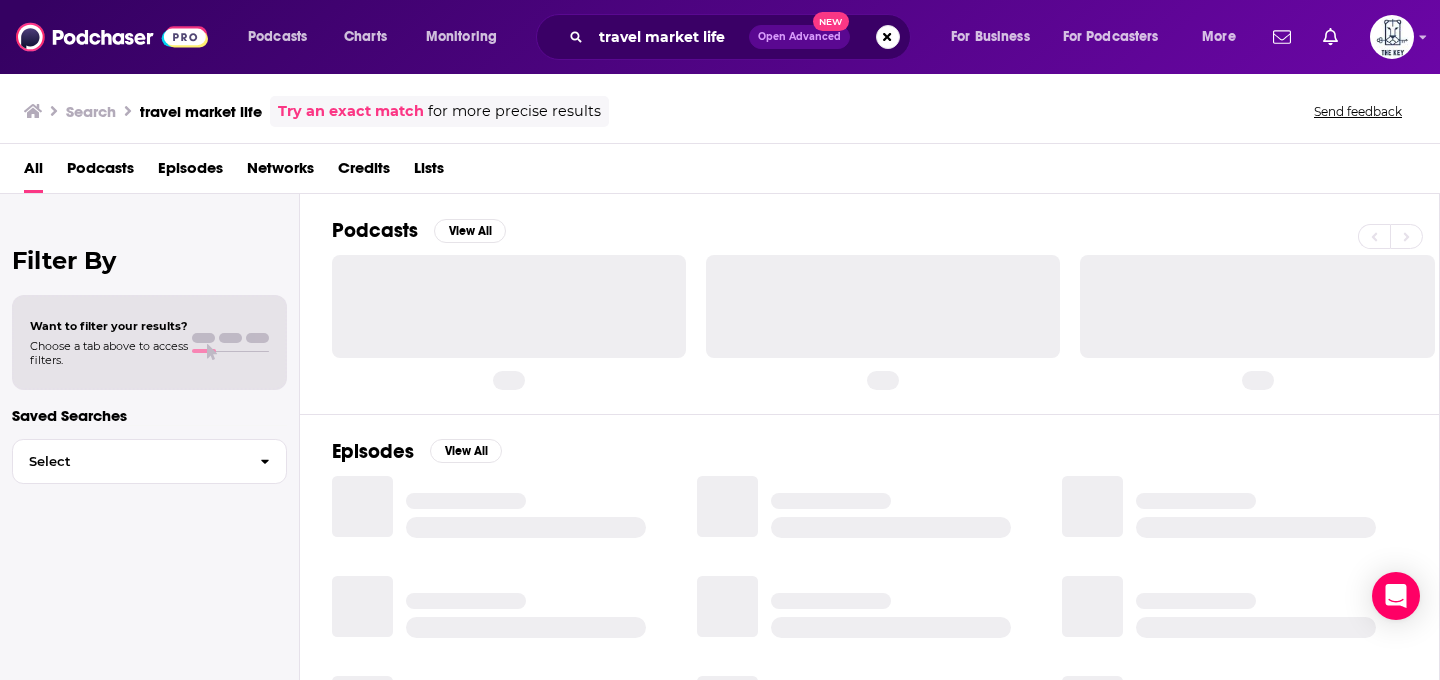 scroll, scrollTop: 0, scrollLeft: 0, axis: both 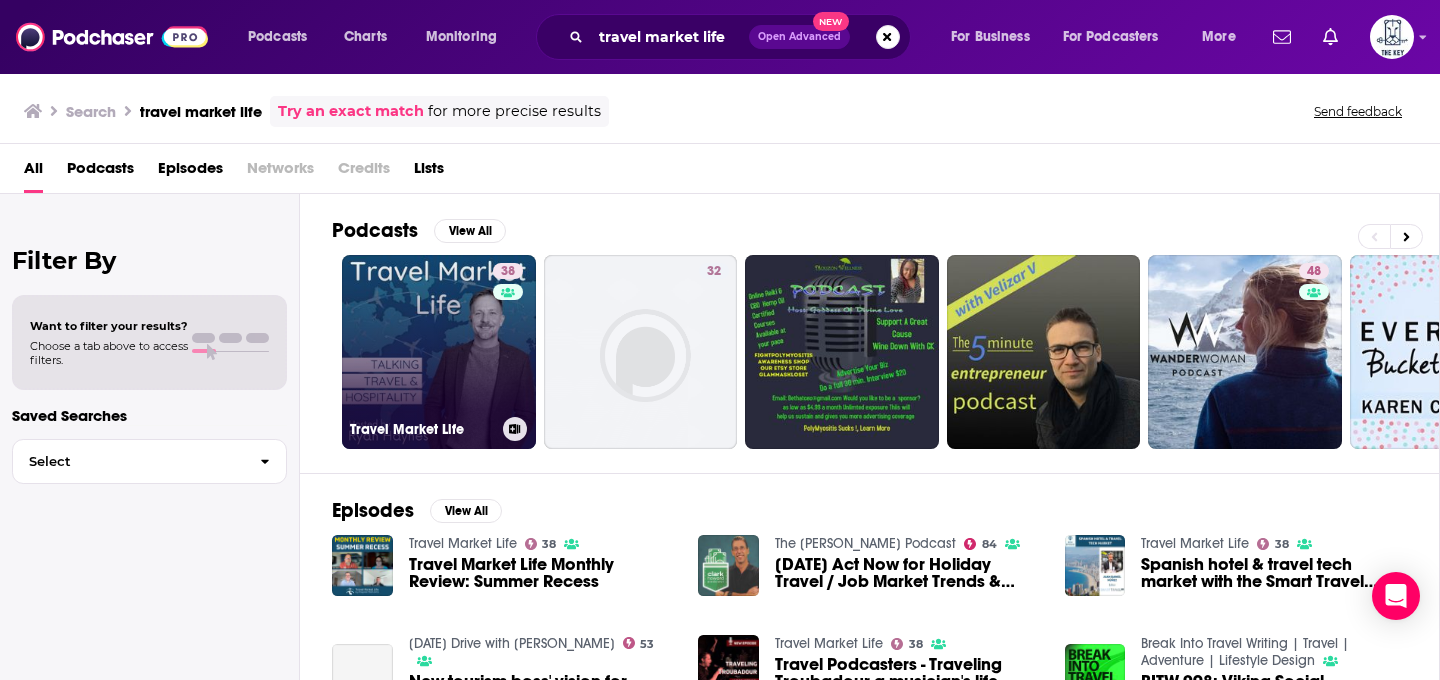 click on "38" at bounding box center (510, 340) 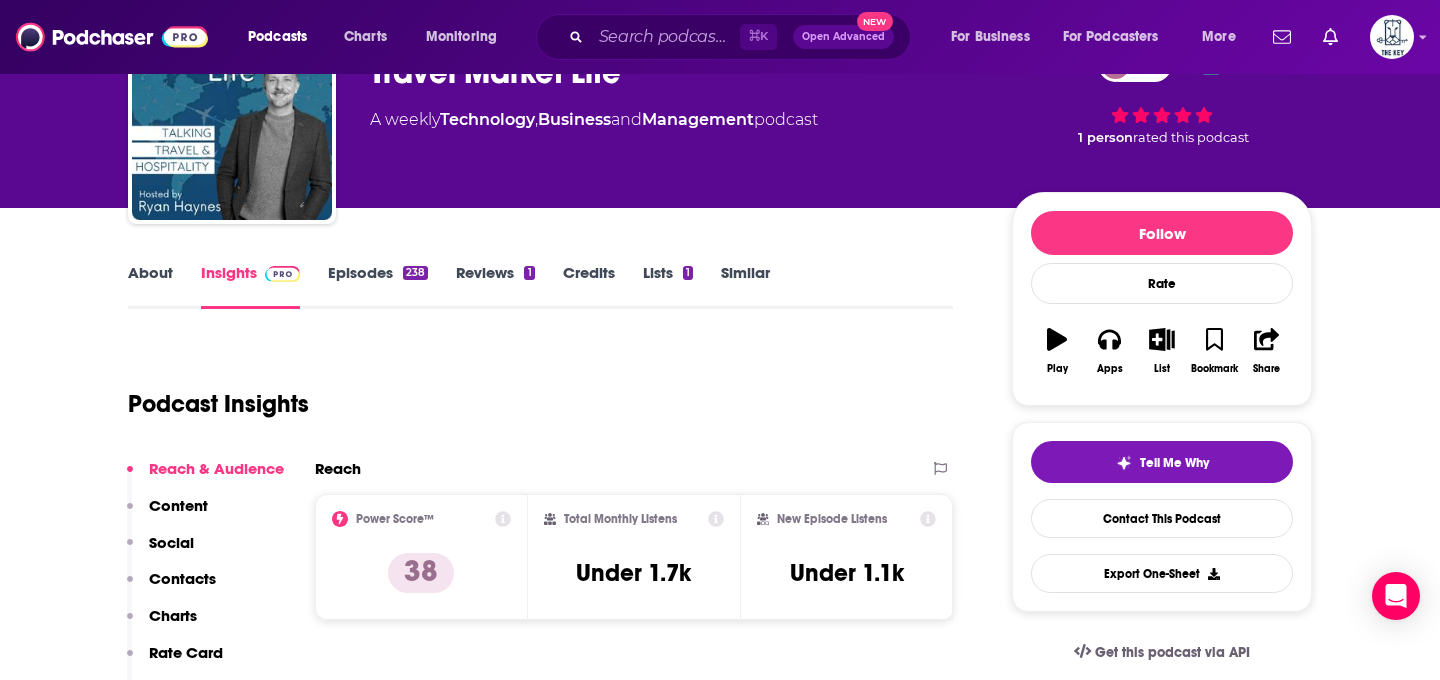scroll, scrollTop: 137, scrollLeft: 0, axis: vertical 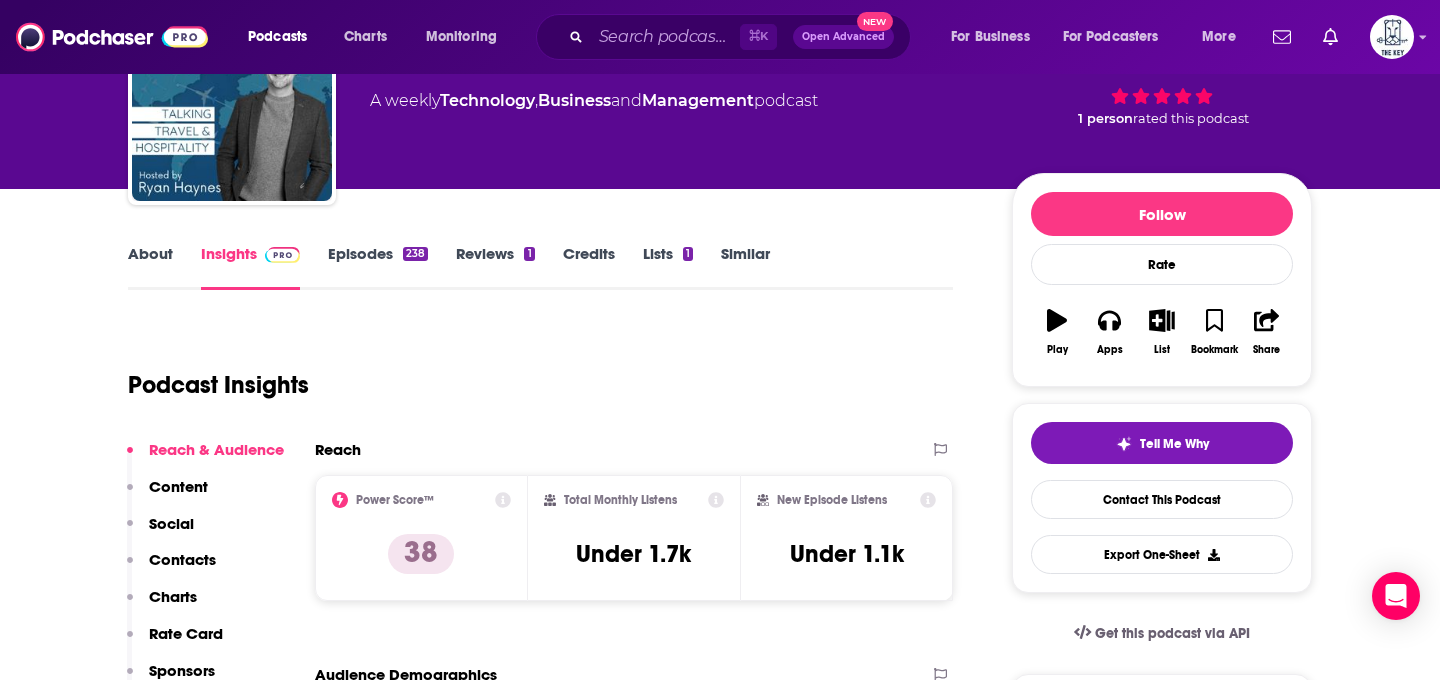 click on "About" at bounding box center [150, 267] 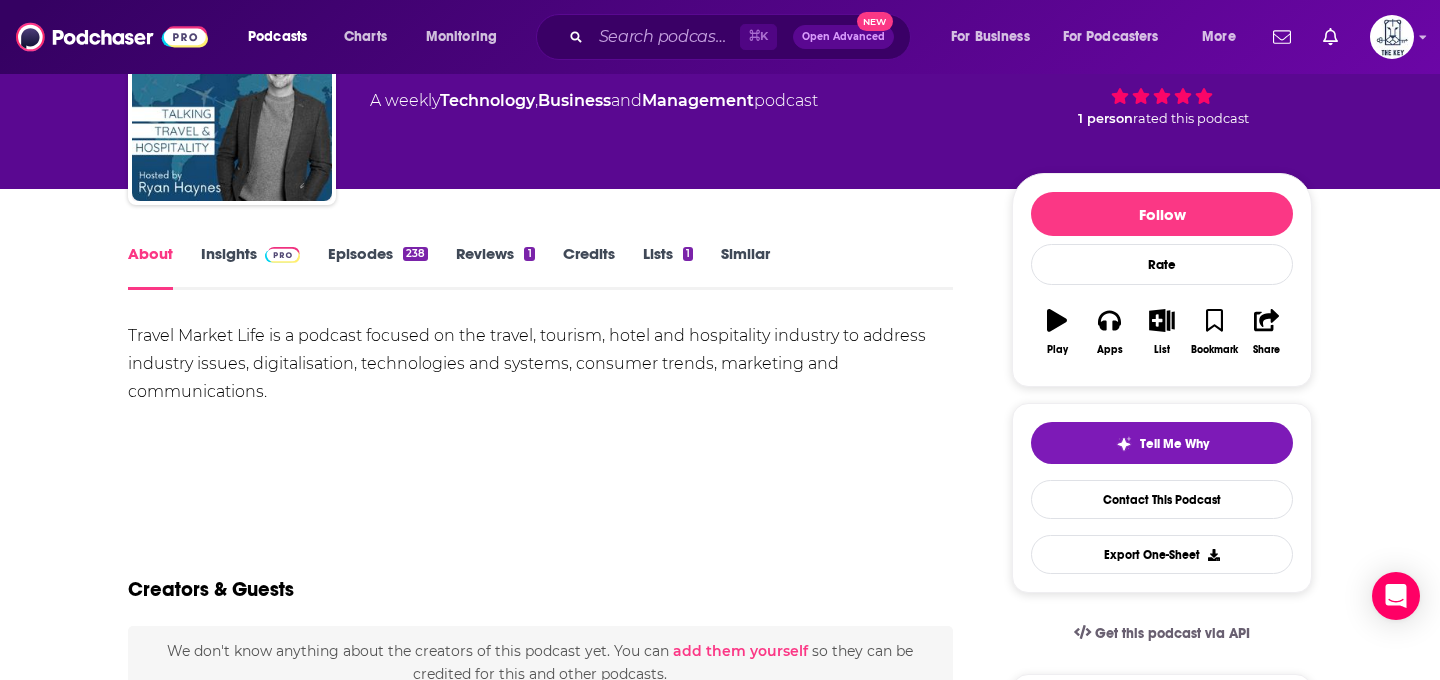 scroll, scrollTop: 0, scrollLeft: 0, axis: both 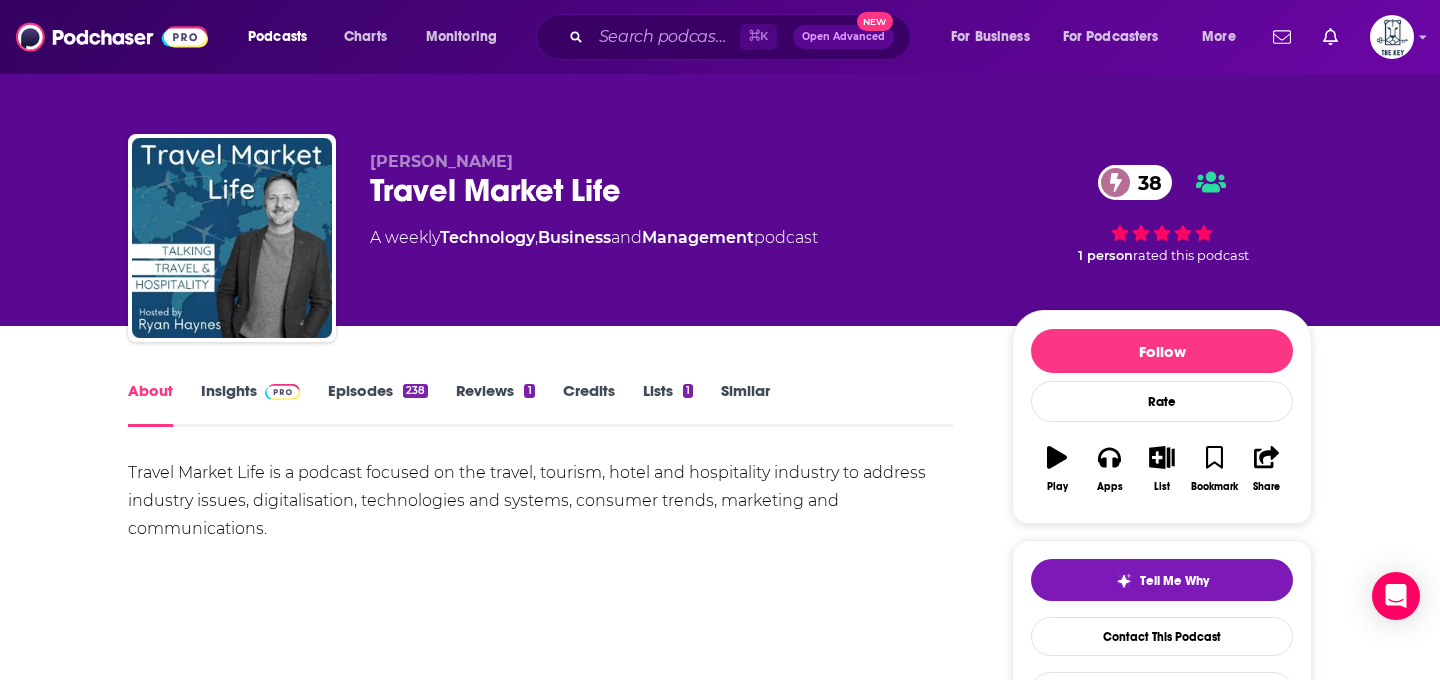 click on "Insights" at bounding box center [250, 404] 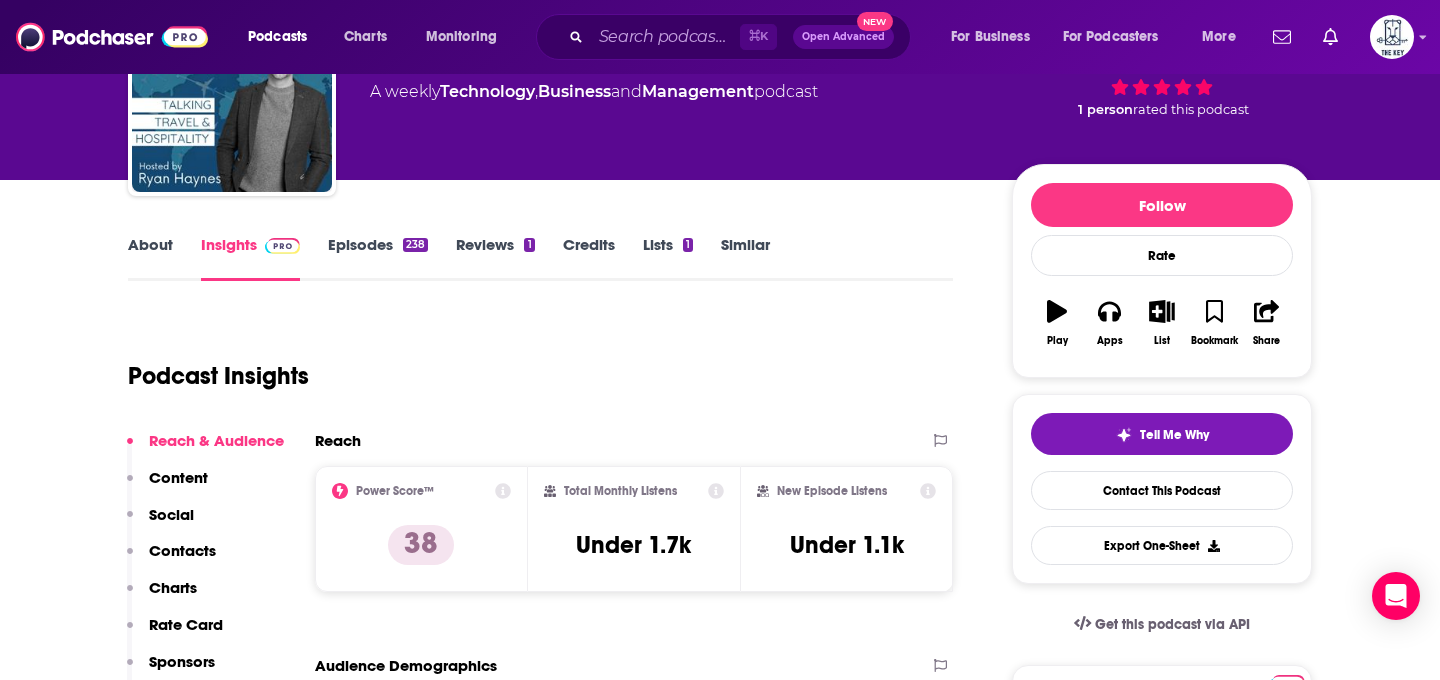 scroll, scrollTop: 176, scrollLeft: 0, axis: vertical 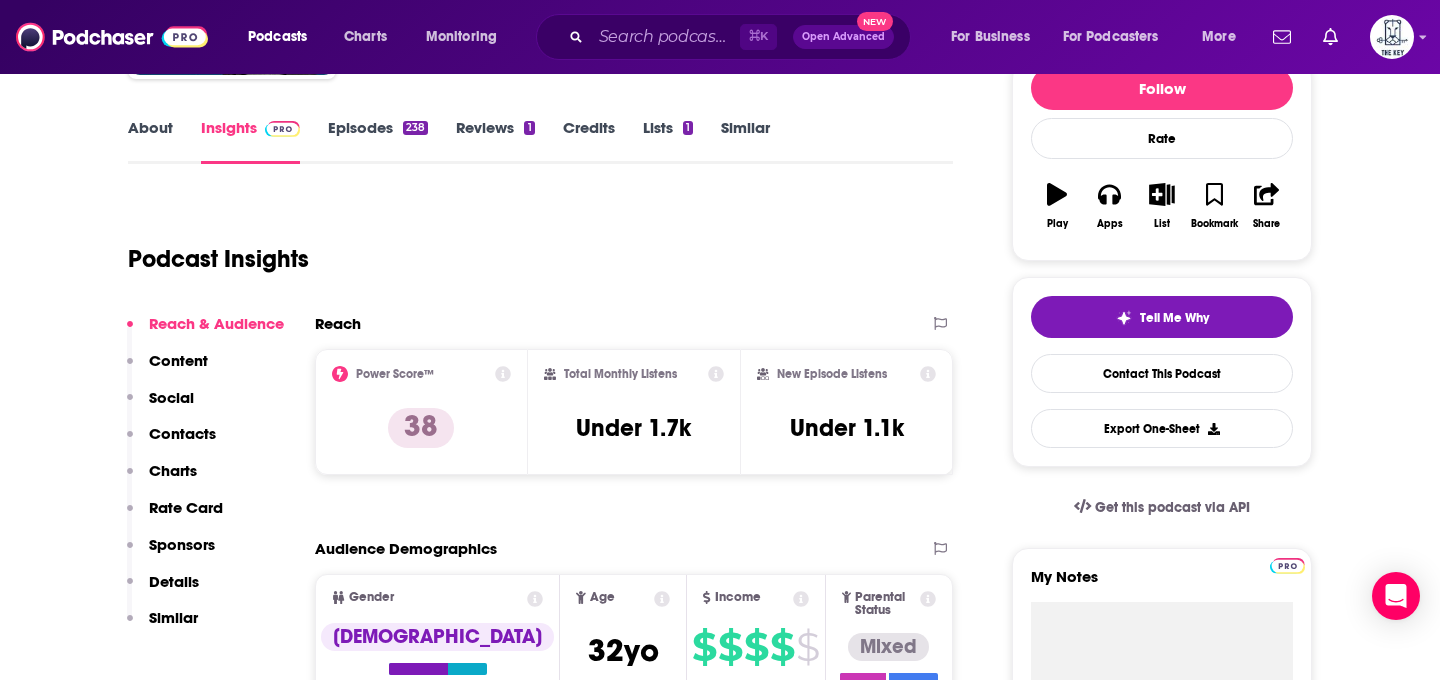 click on "About Insights Episodes 238 Reviews 1 Credits Lists 1 Similar Podcast Insights Reach & Audience Content Social Contacts Charts Rate Card Sponsors Details Similar Contact Podcast Open Website  Reach Power Score™ 38 Total Monthly Listens Under 1.7k New Episode Listens Under 1.1k Export One-Sheet Audience Demographics Gender [DEMOGRAPHIC_DATA] Age [DEMOGRAPHIC_DATA] yo Income $ $ $ $ $ Parental Status Mixed Countries 1 [GEOGRAPHIC_DATA] 2 [GEOGRAPHIC_DATA] 3 [GEOGRAPHIC_DATA] 4 [GEOGRAPHIC_DATA] Top Cities [US_STATE], [GEOGRAPHIC_DATA] , [GEOGRAPHIC_DATA] , [GEOGRAPHIC_DATA], [GEOGRAPHIC_DATA] , [GEOGRAPHIC_DATA], [GEOGRAPHIC_DATA] , [GEOGRAPHIC_DATA] , [GEOGRAPHIC_DATA], [GEOGRAPHIC_DATA] Interests Education , Friends, Family & Relationships , News , Sports , Technology , Restaurants, Food & Grocery Jobs Software Engineers , TV/Film Producers , Directors , Journalists/Reporters , Social Media Specialists , Editors Ethnicities White / [DEMOGRAPHIC_DATA] , [DEMOGRAPHIC_DATA] , [DEMOGRAPHIC_DATA] , Asian Show More Content Political Skew Neutral/Mixed Socials Instagram @travelmarketlife 121 Contacts   RSS   Podcast Email Travel Market Life - [PERSON_NAME] [PERSON_NAME][EMAIL_ADDRESS][DOMAIN_NAME] 25" at bounding box center [720, 5226] 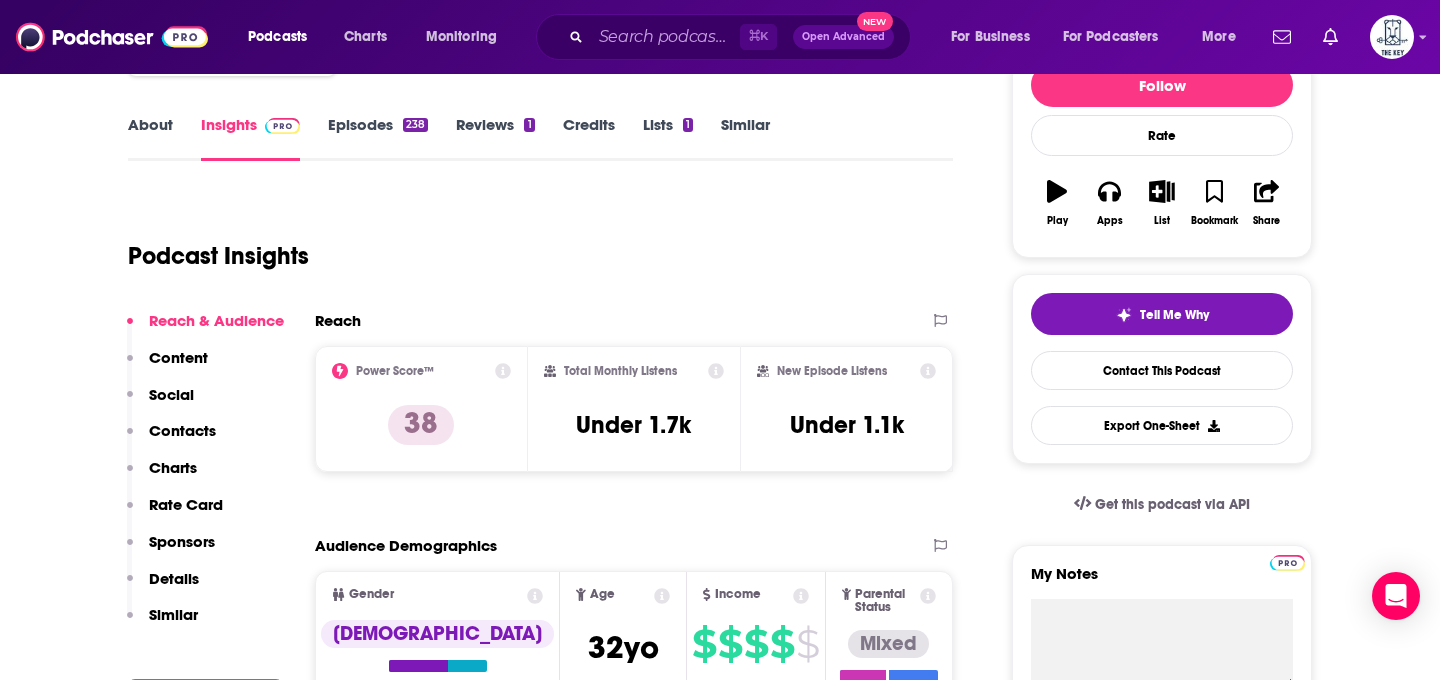 scroll, scrollTop: 269, scrollLeft: 0, axis: vertical 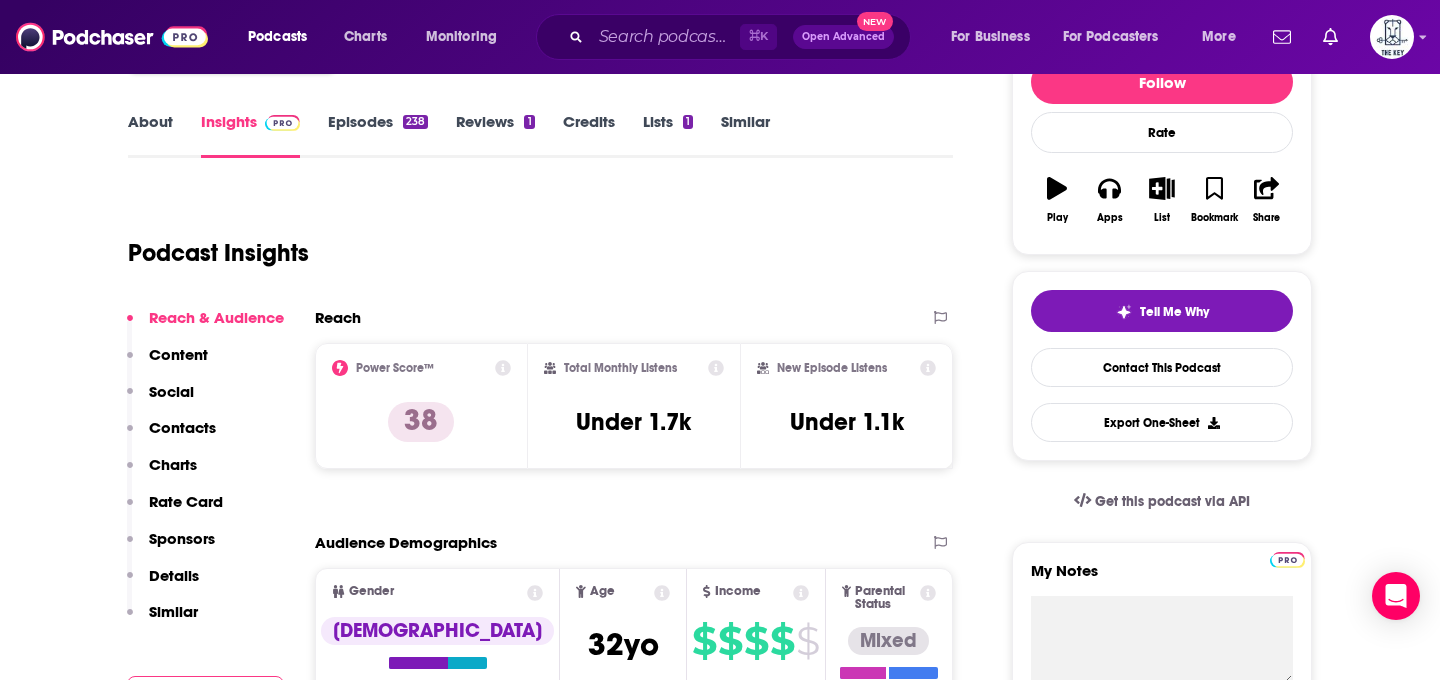 click on "Episodes 238" at bounding box center (378, 135) 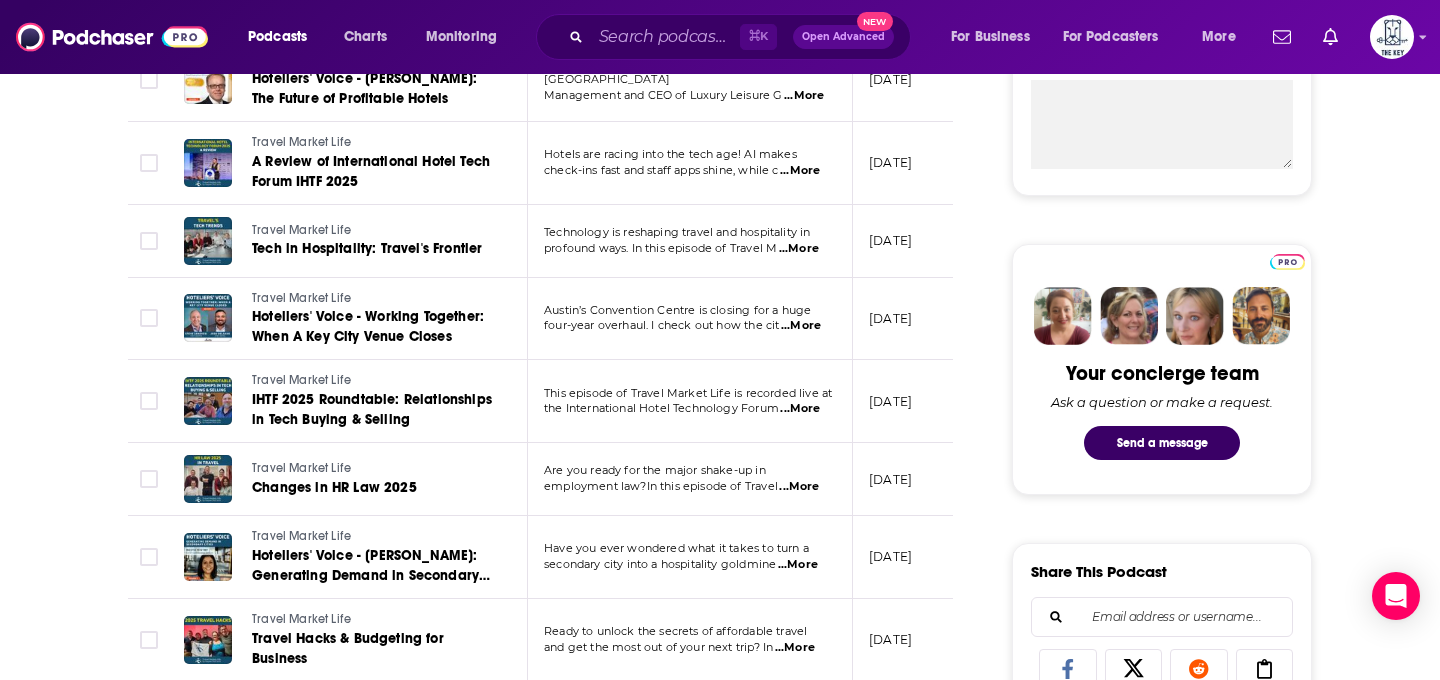 scroll, scrollTop: 821, scrollLeft: 0, axis: vertical 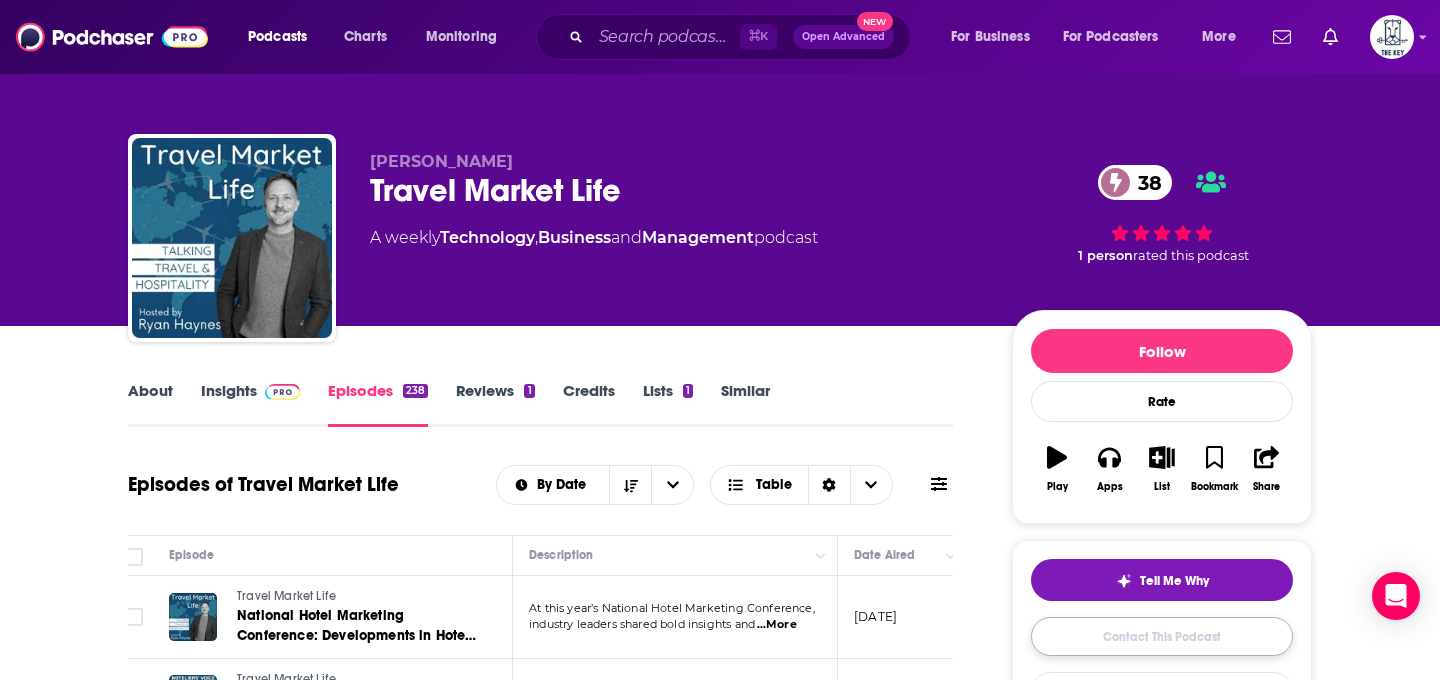 click on "Contact This Podcast" at bounding box center (1162, 636) 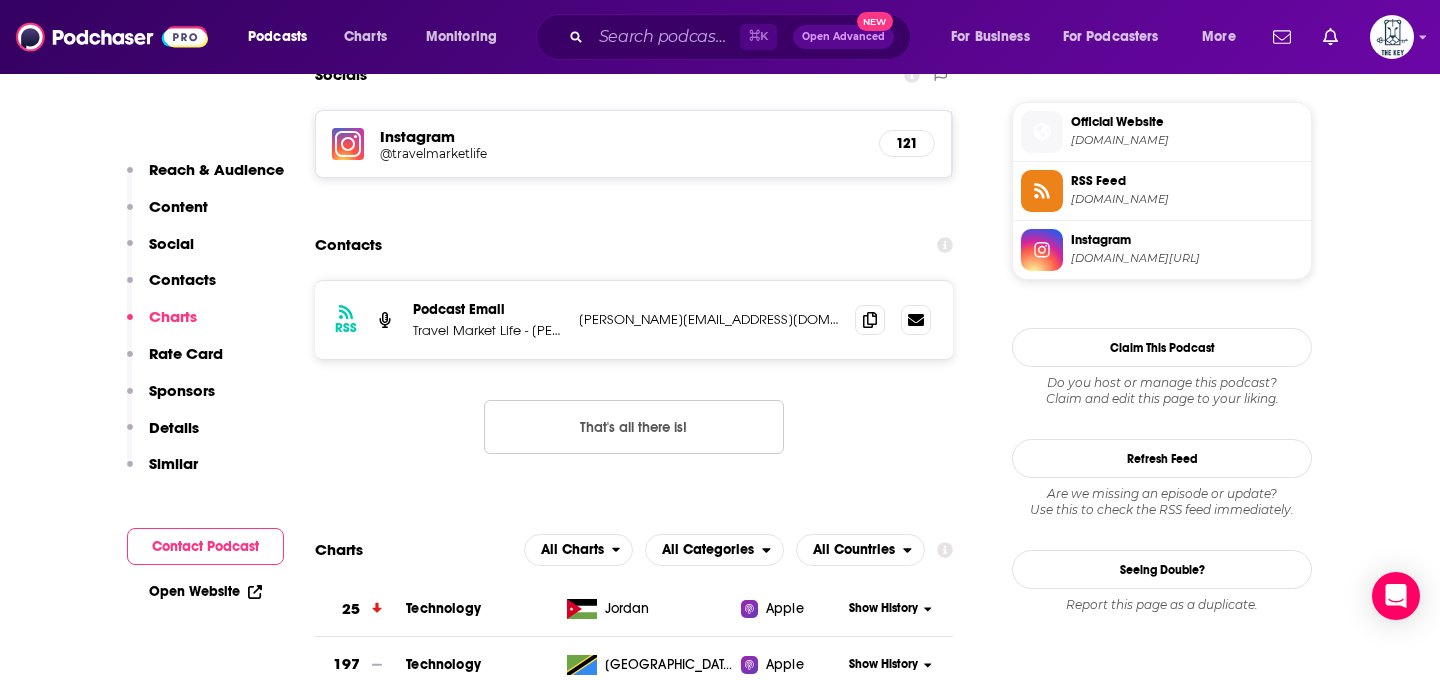 scroll, scrollTop: 1784, scrollLeft: 0, axis: vertical 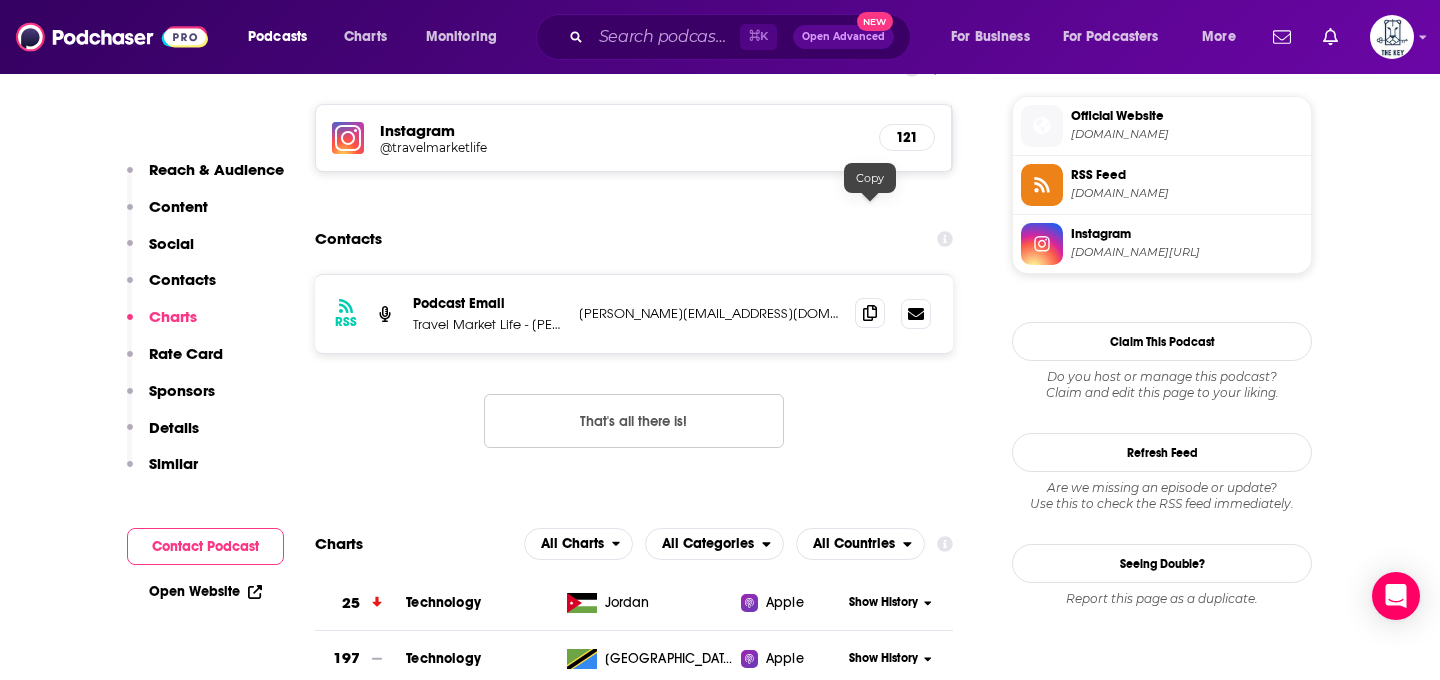 click 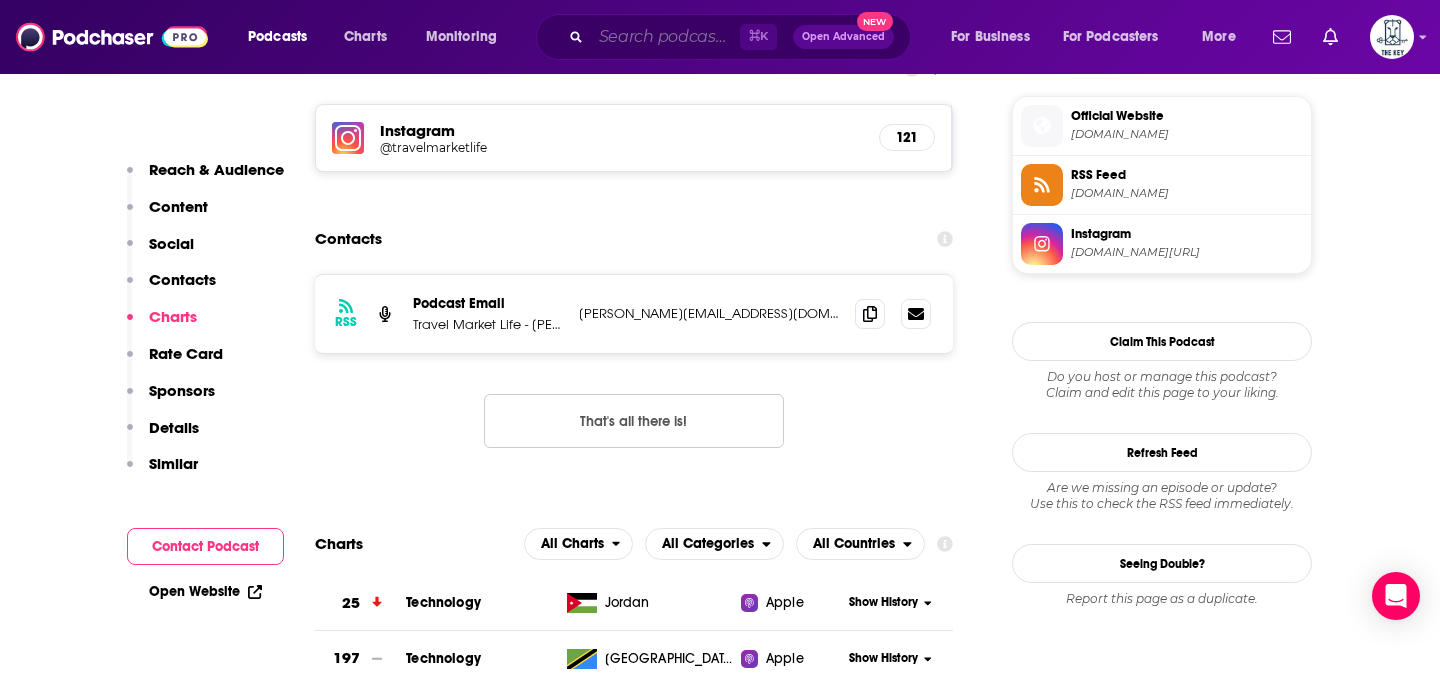 click at bounding box center (665, 37) 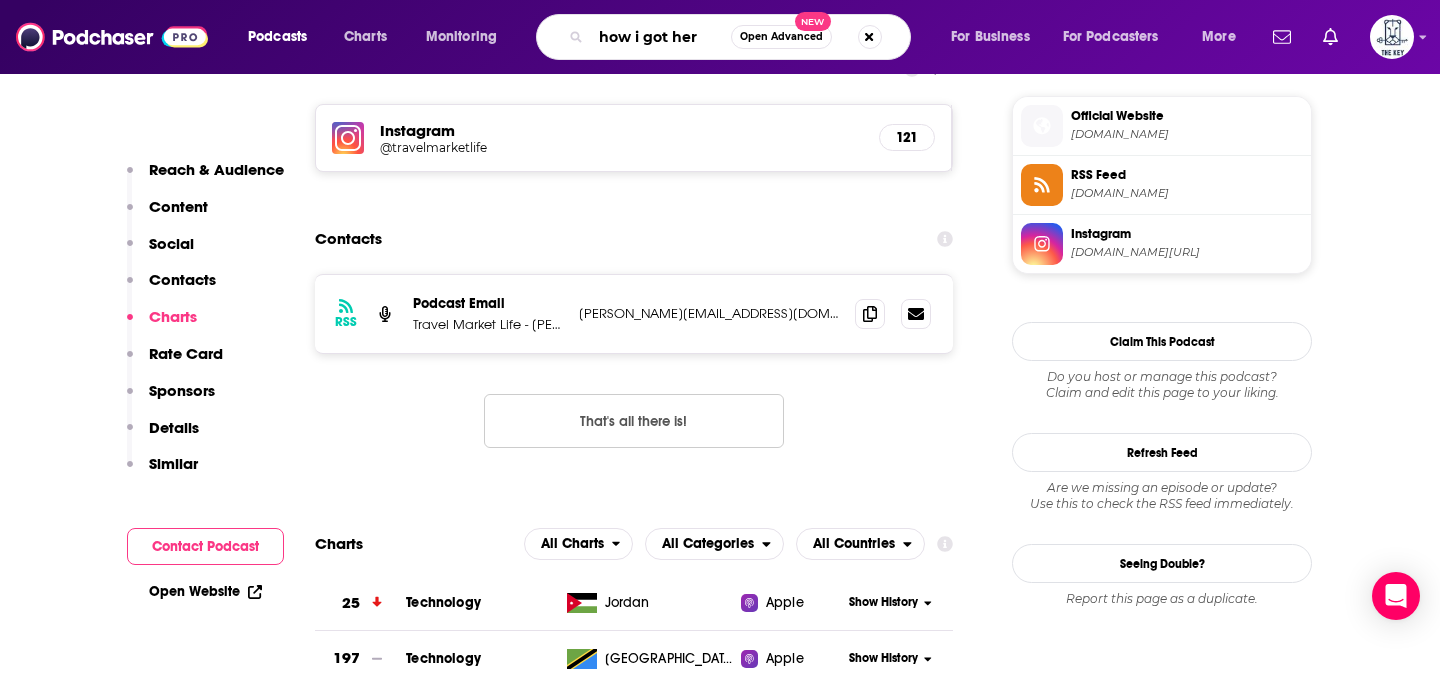 type on "how i got here" 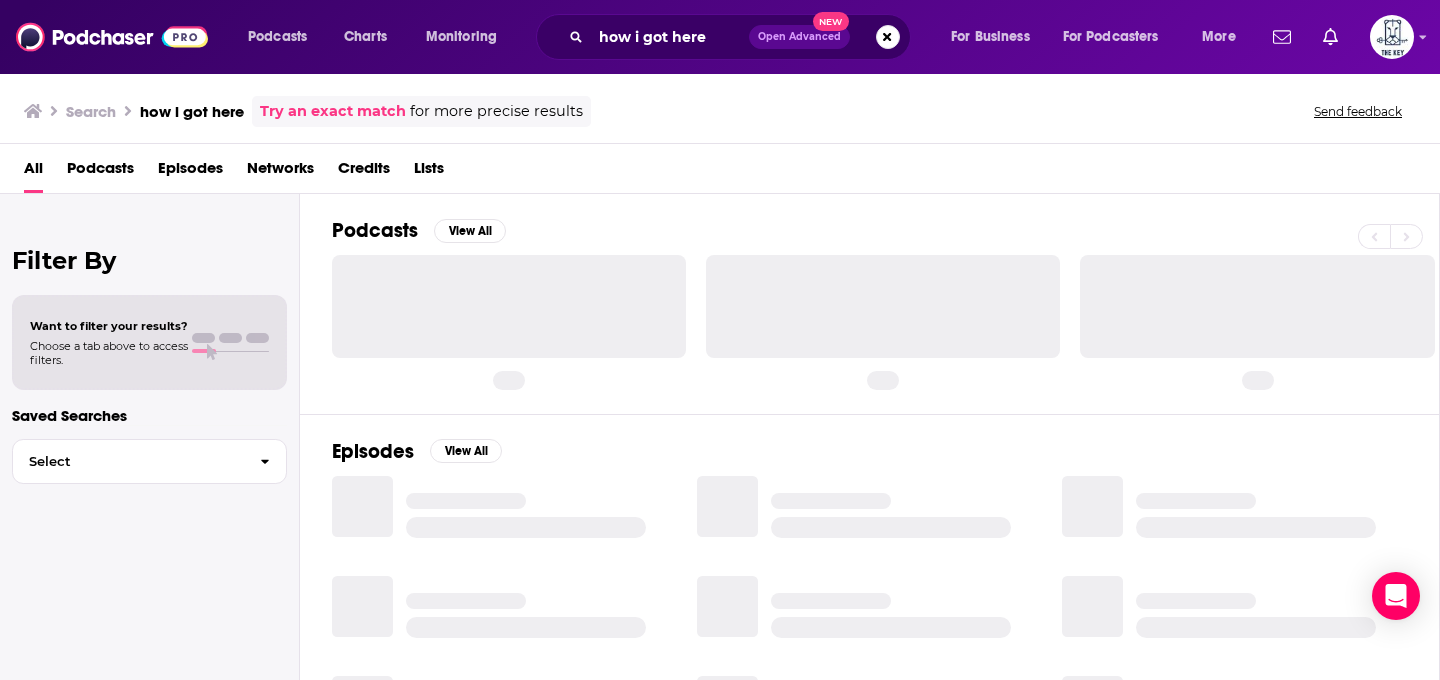 scroll, scrollTop: 0, scrollLeft: 0, axis: both 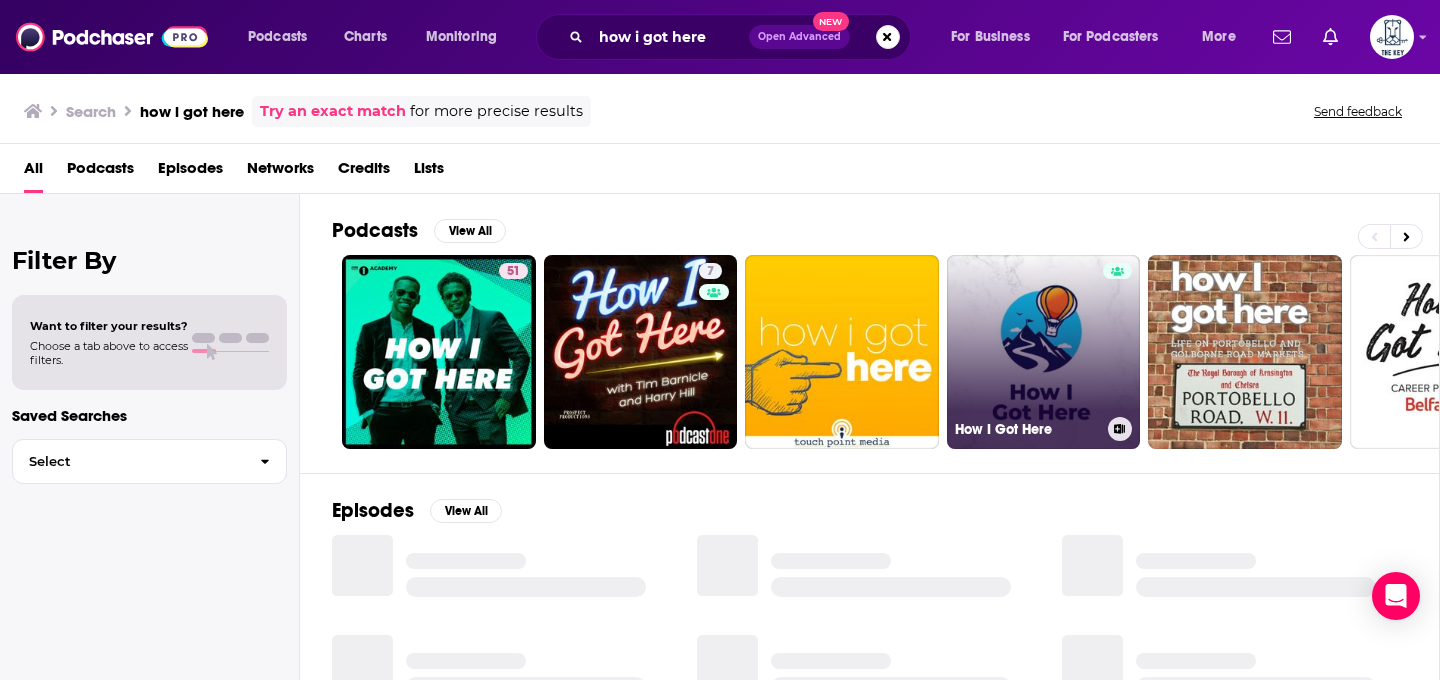 click at bounding box center [1118, 340] 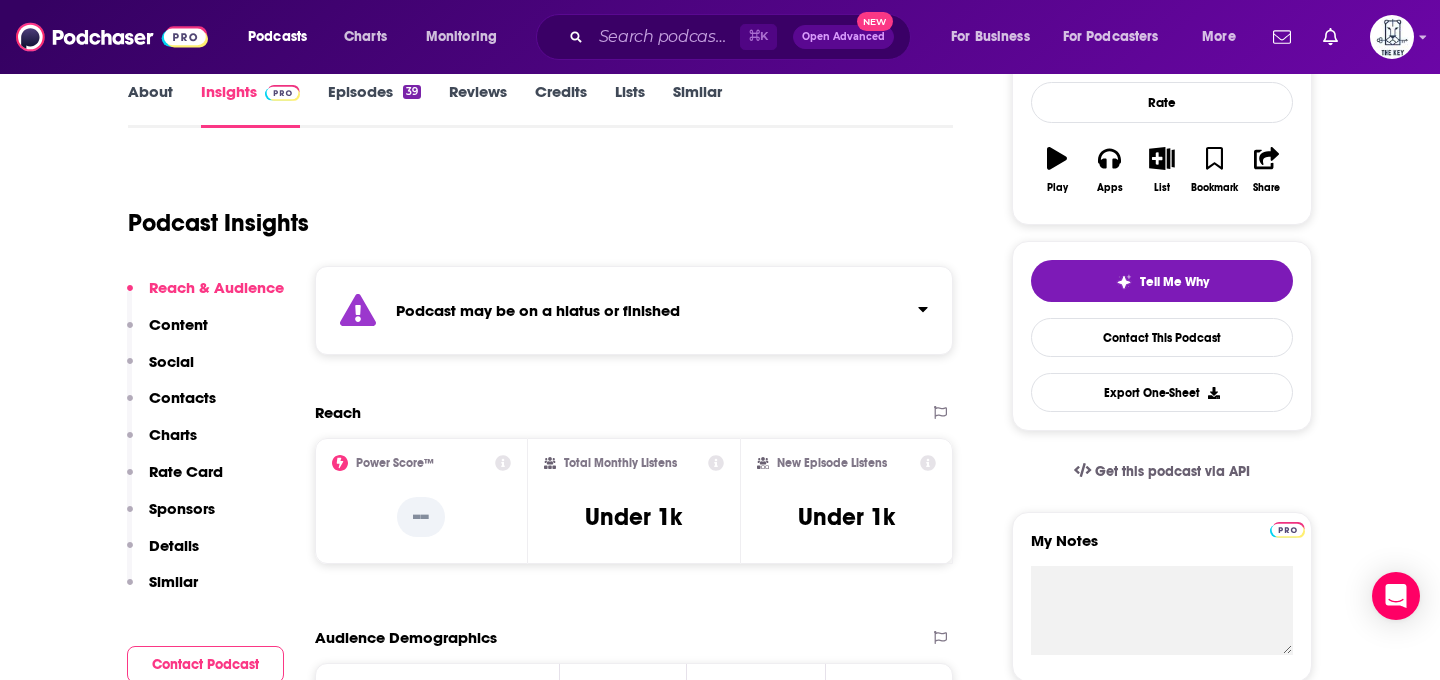 scroll, scrollTop: 300, scrollLeft: 0, axis: vertical 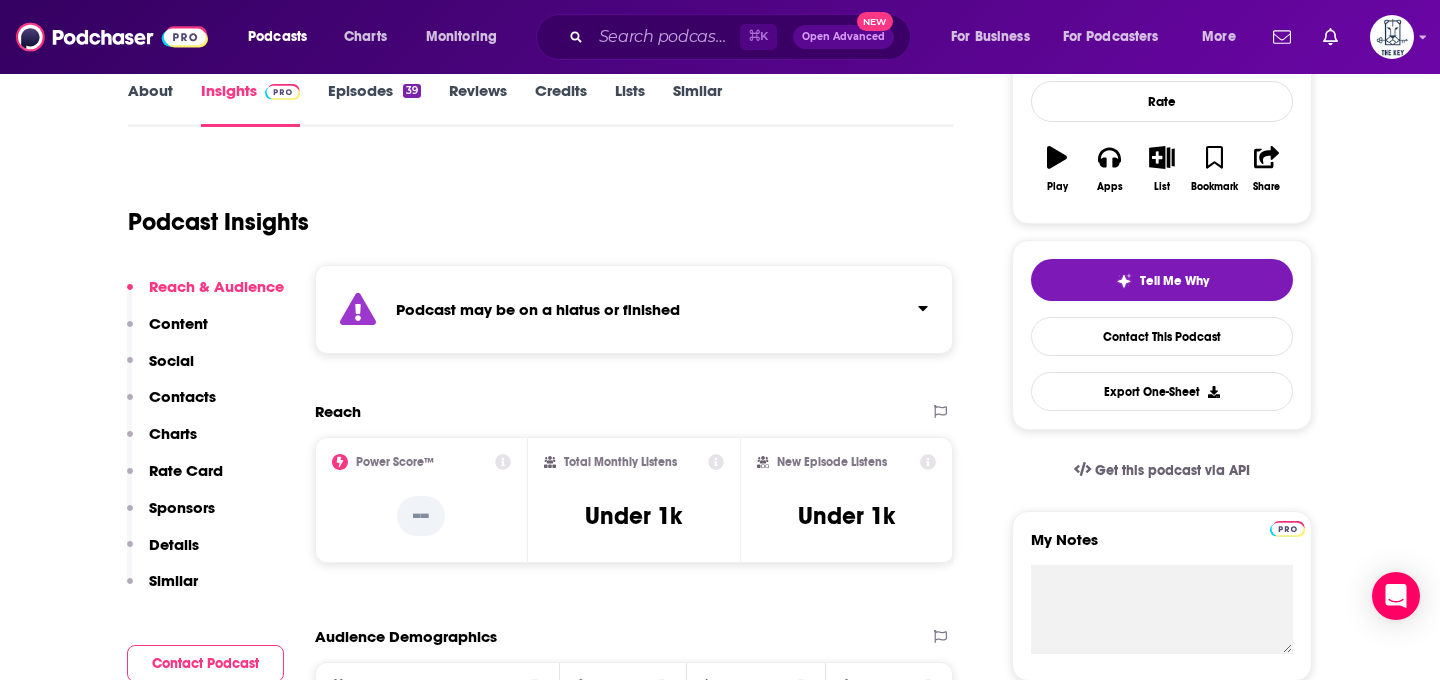 click on "Podcast may be on a hiatus or finished" at bounding box center [634, 309] 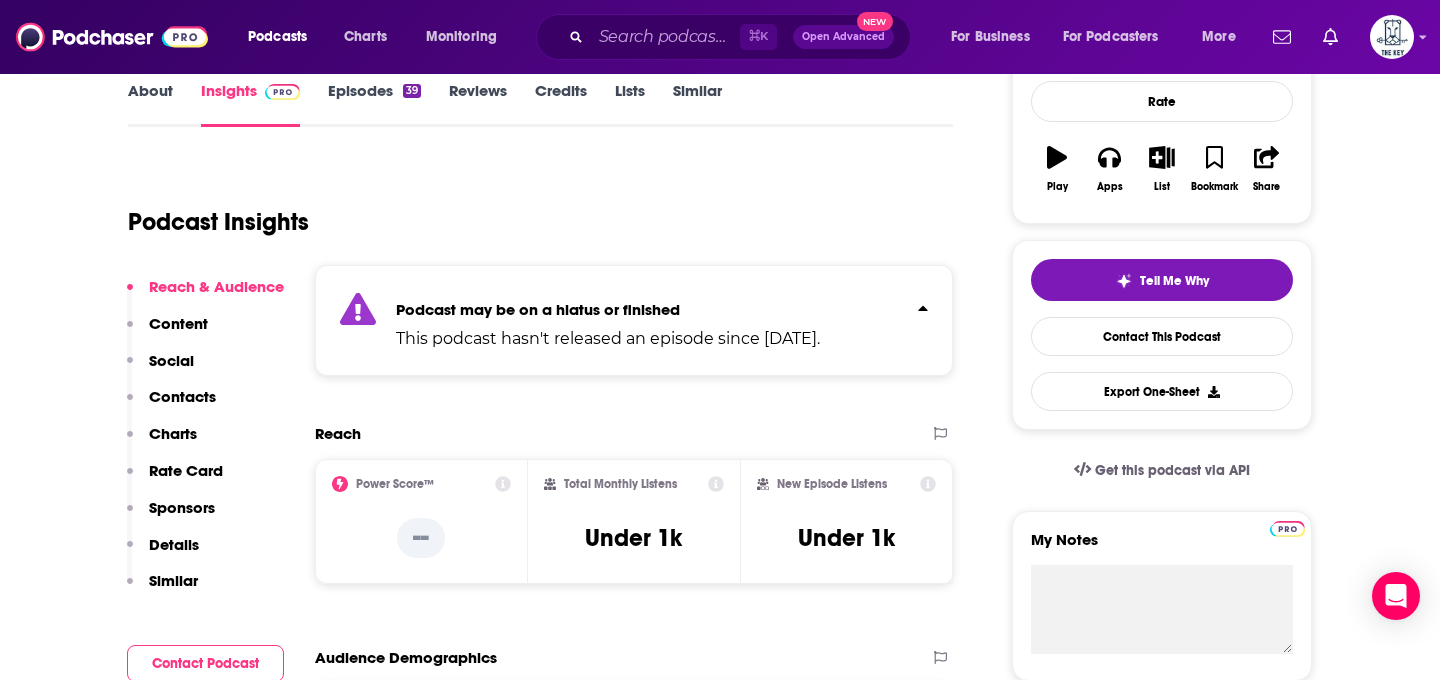 click on "⌘  K Open Advanced New" at bounding box center [723, 37] 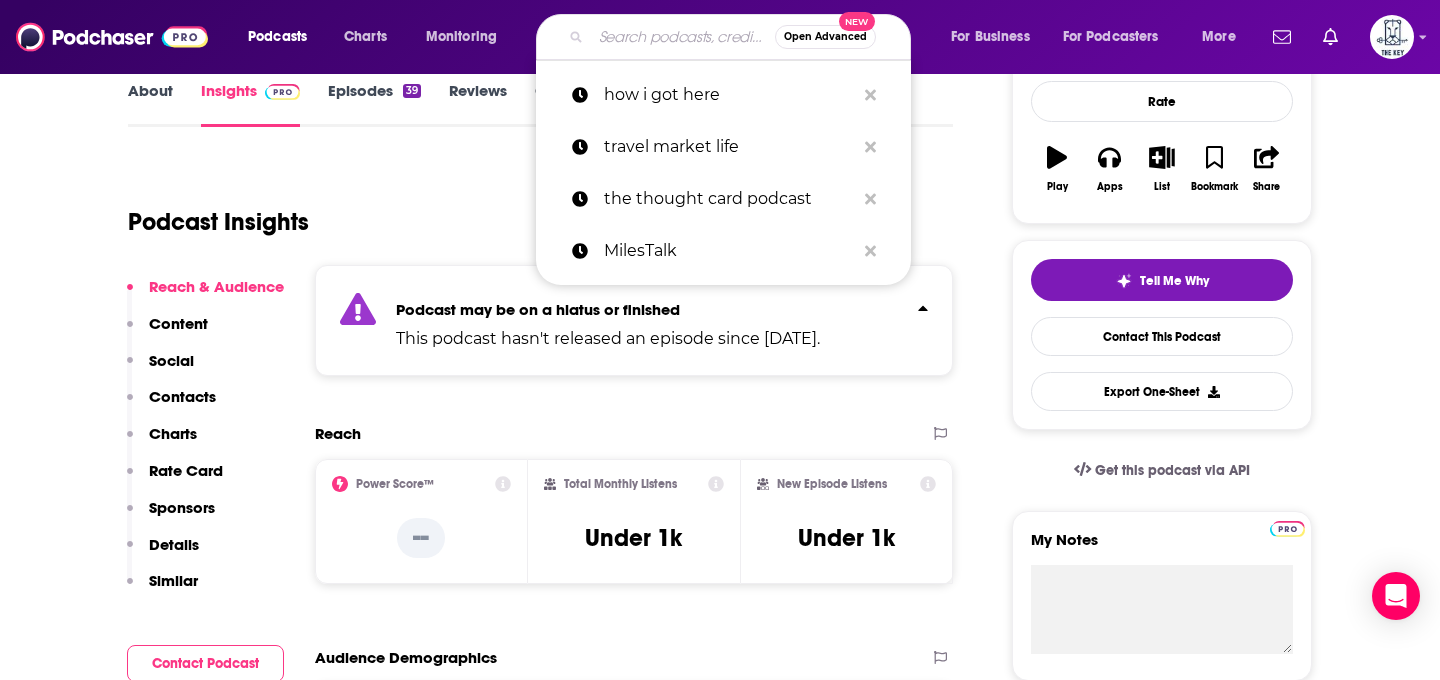 click at bounding box center (683, 37) 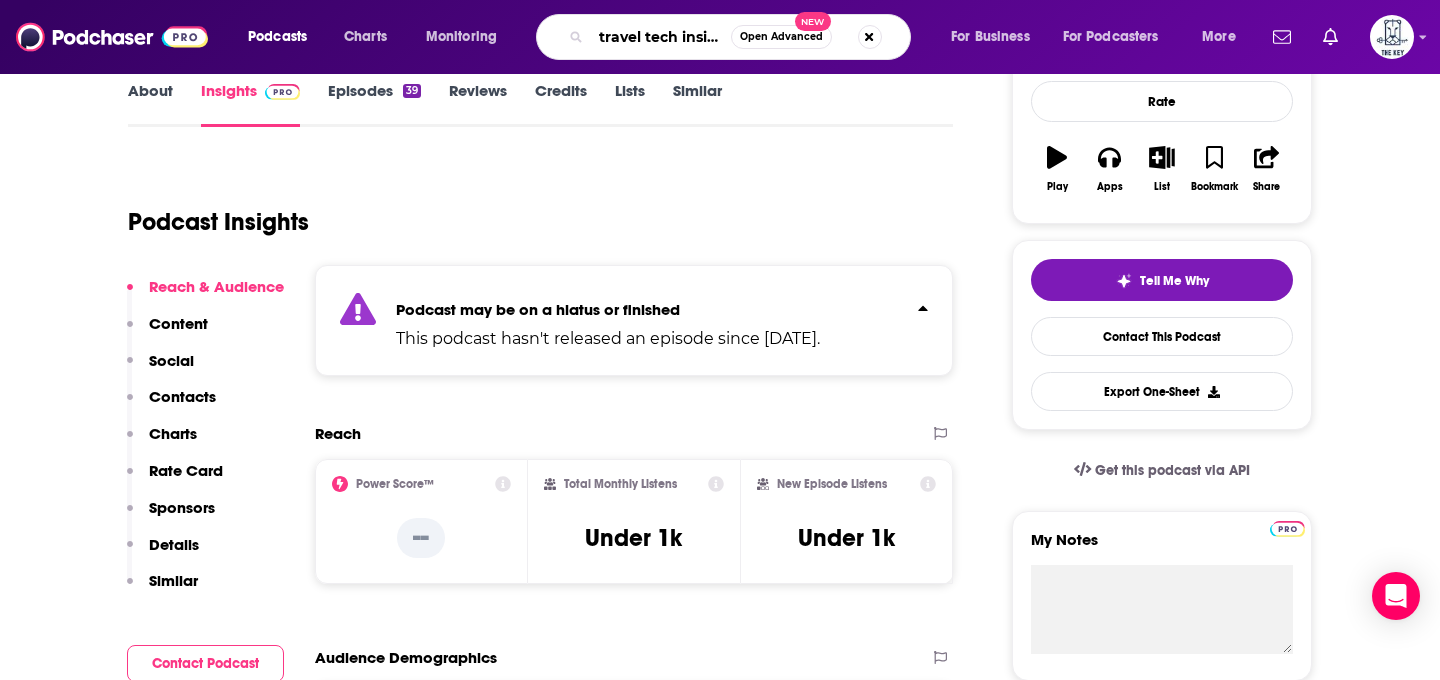 scroll, scrollTop: 0, scrollLeft: 10, axis: horizontal 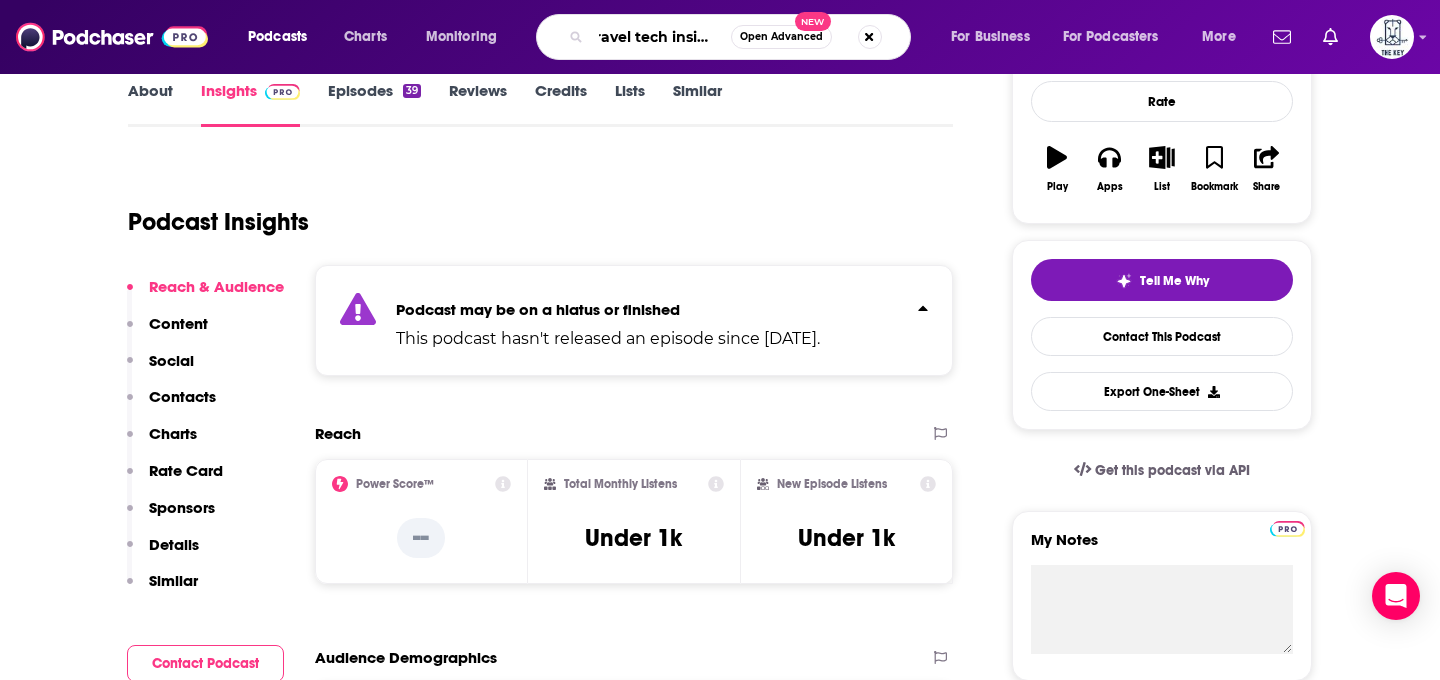 type on "travel tech insider" 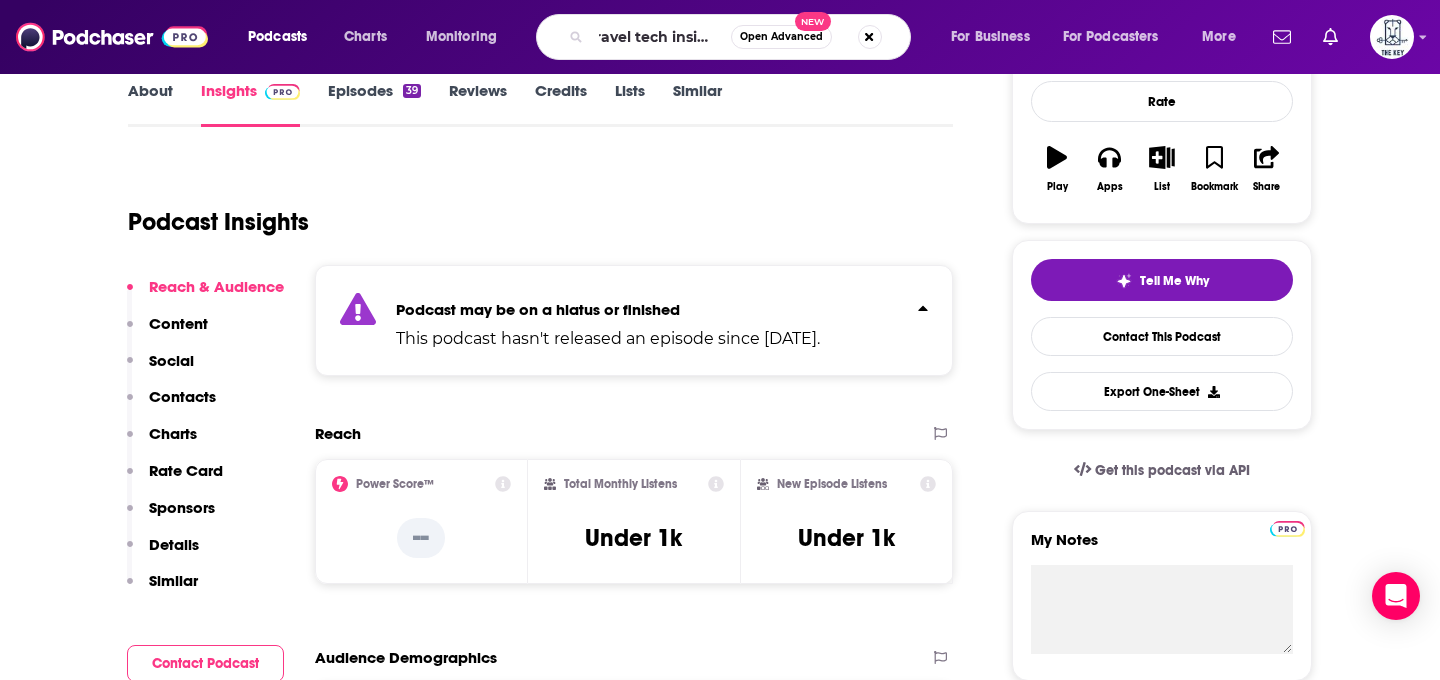 scroll, scrollTop: 0, scrollLeft: 0, axis: both 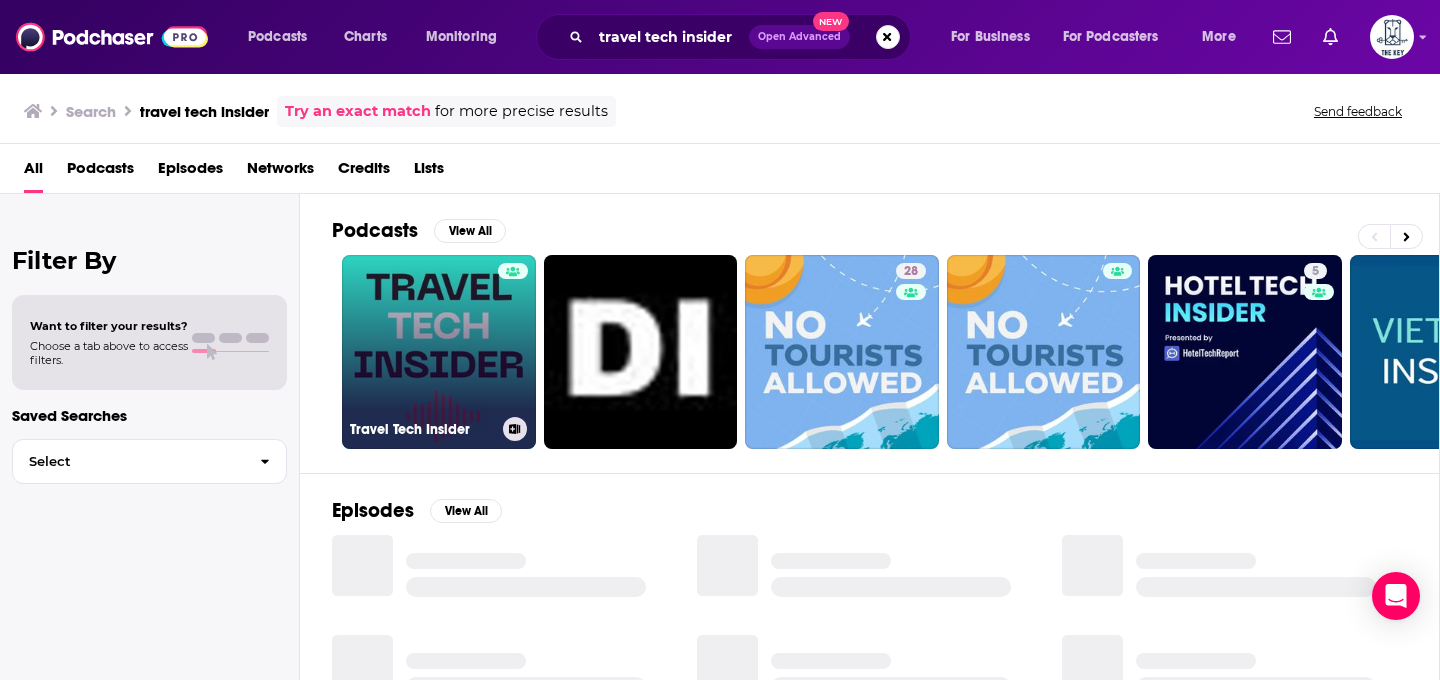 click at bounding box center [513, 340] 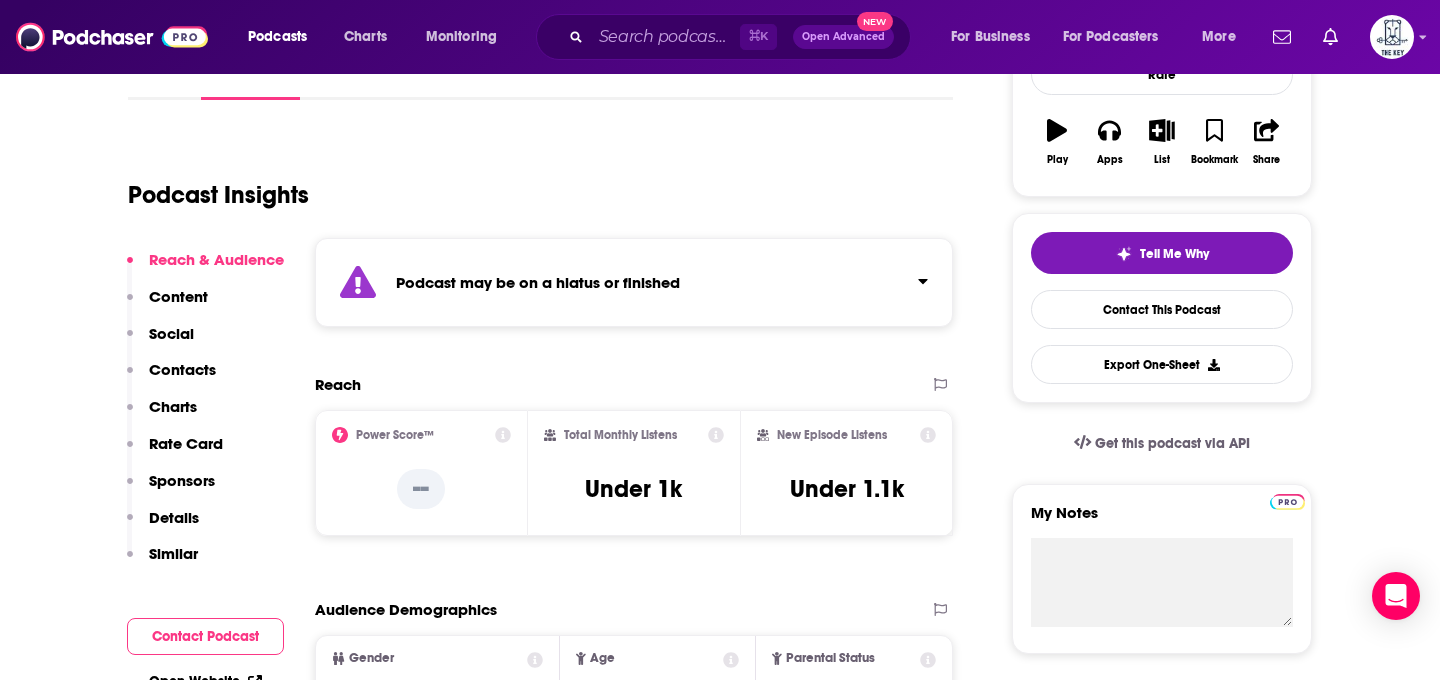 scroll, scrollTop: 330, scrollLeft: 0, axis: vertical 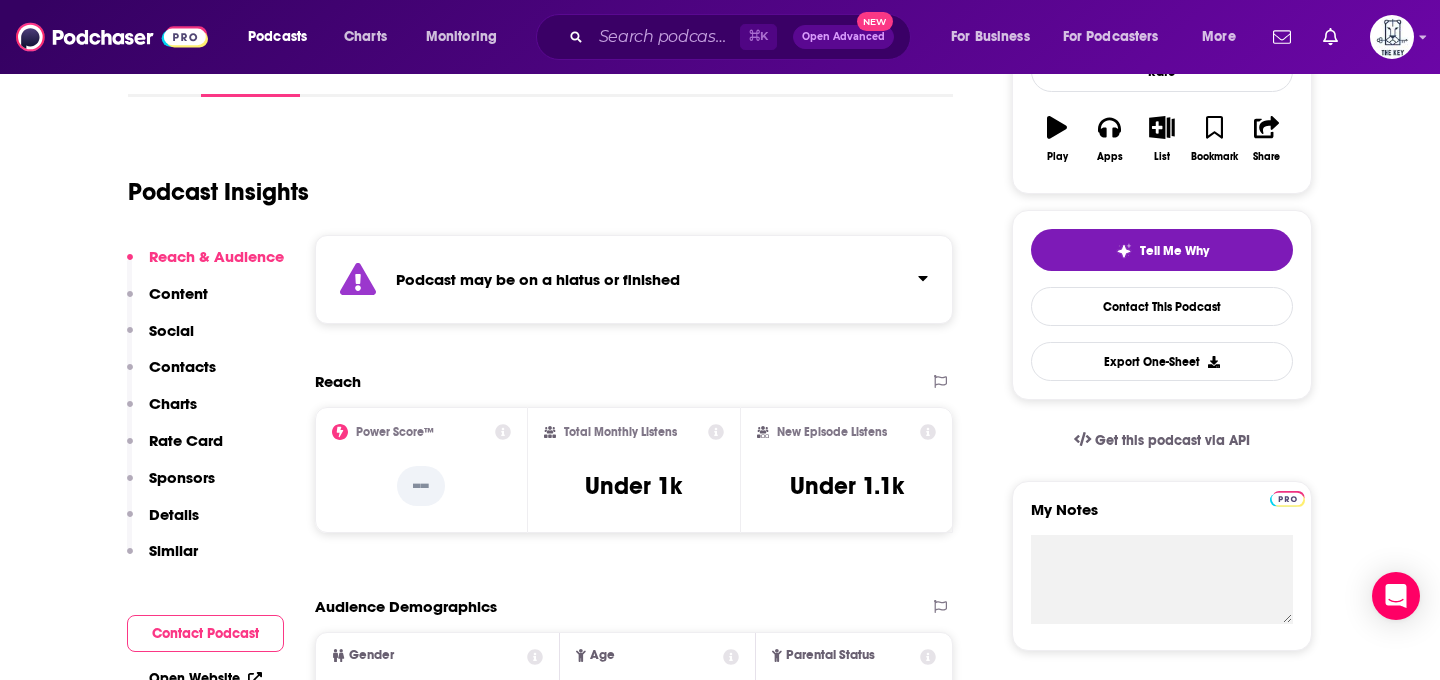 click on "Podcast may be on a hiatus or finished" at bounding box center (634, 279) 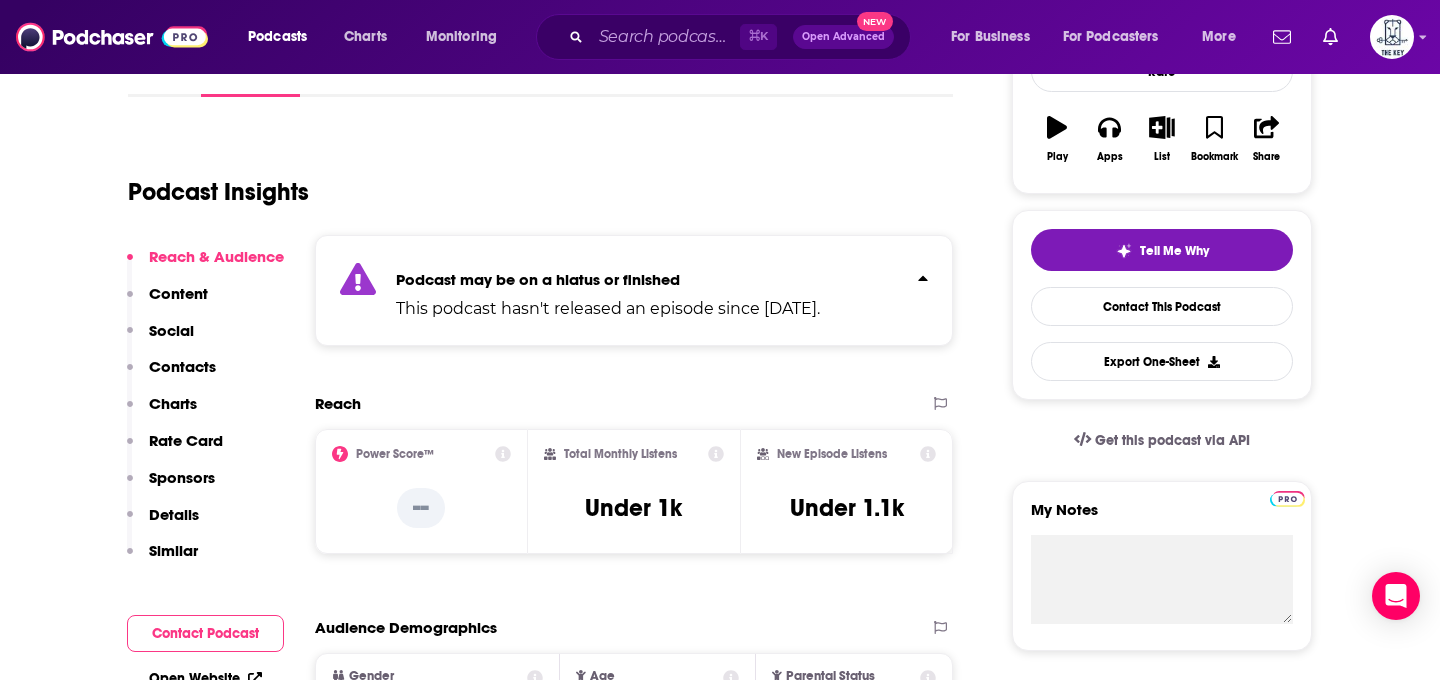 click on "Podcast may be on a hiatus or finished This podcast hasn't released an episode since [DATE]." at bounding box center [608, 290] 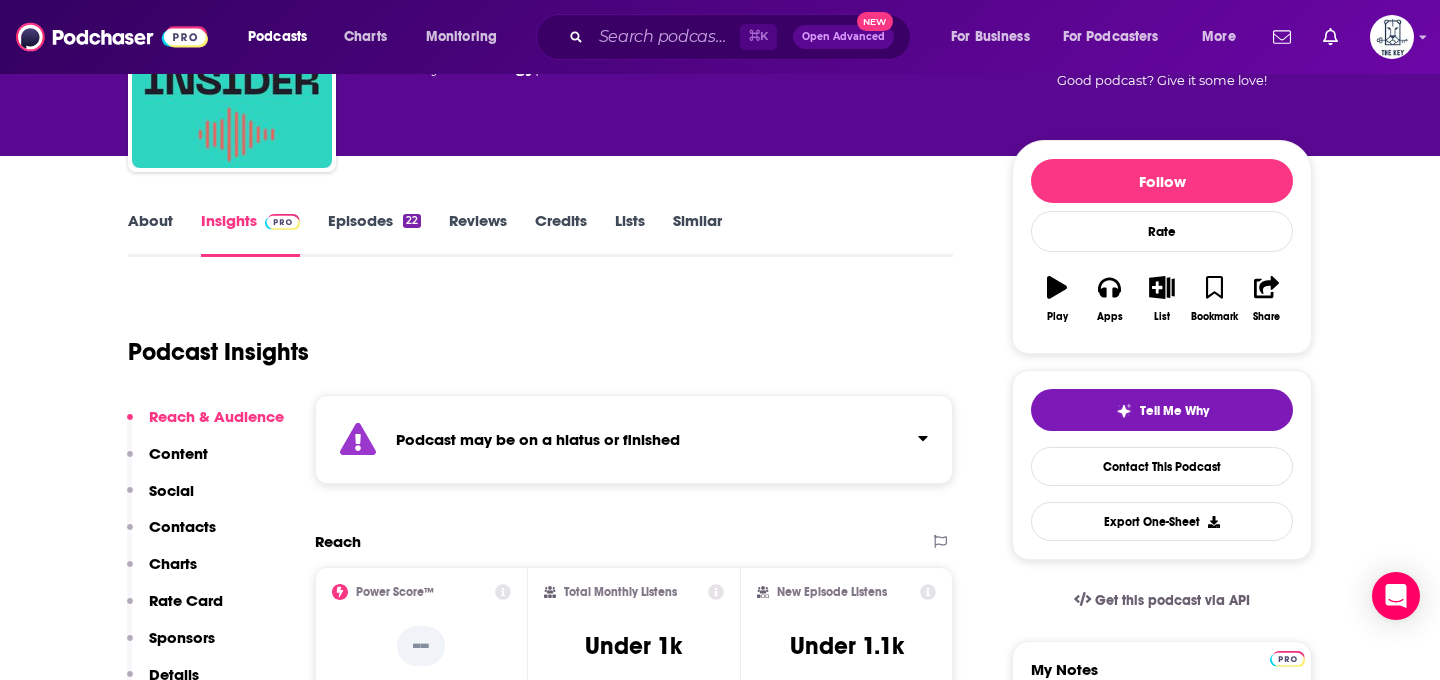 scroll, scrollTop: 168, scrollLeft: 0, axis: vertical 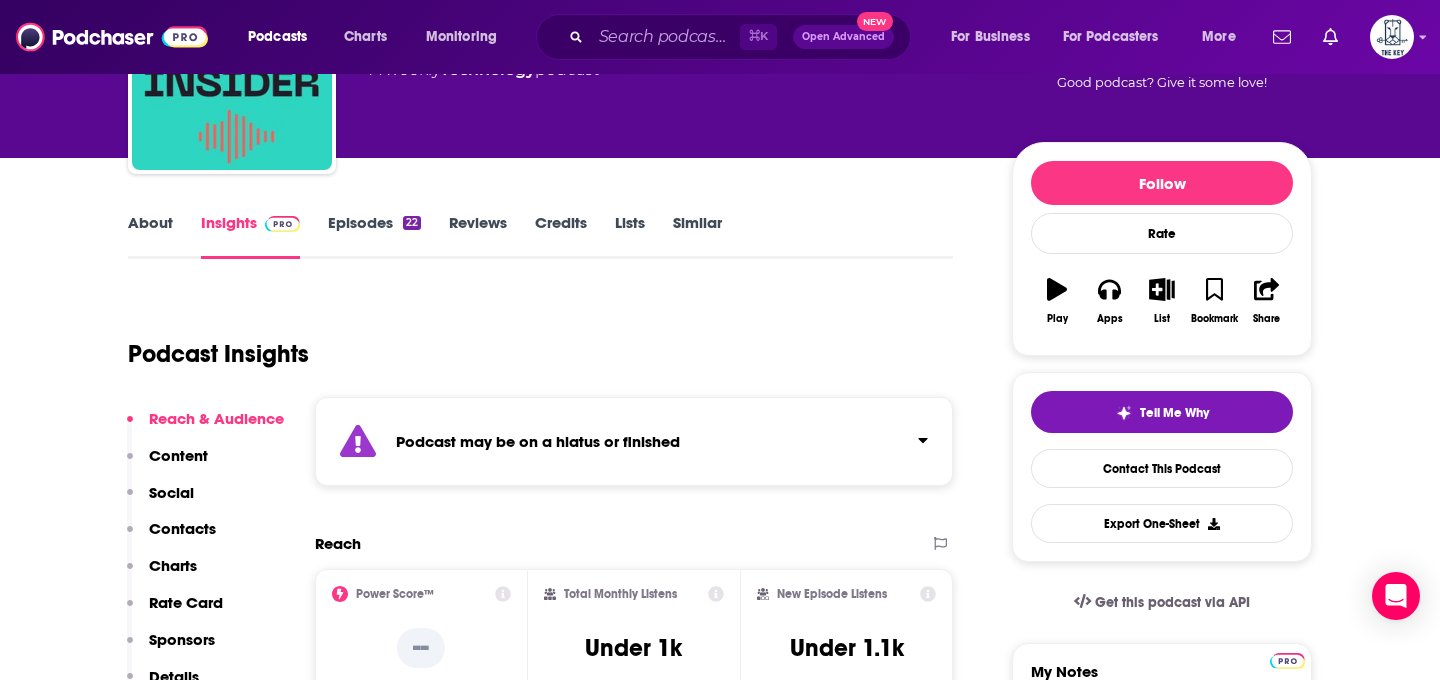 click on "About" at bounding box center [150, 236] 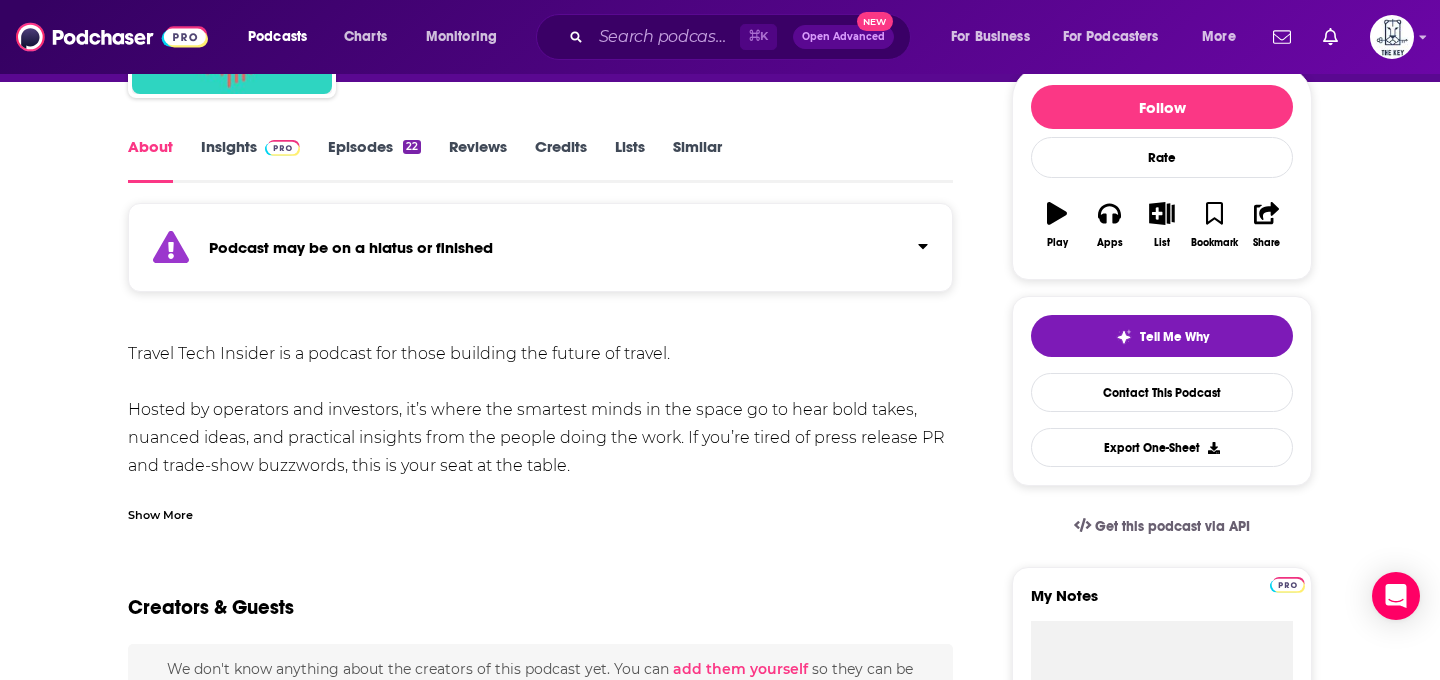 scroll, scrollTop: 248, scrollLeft: 0, axis: vertical 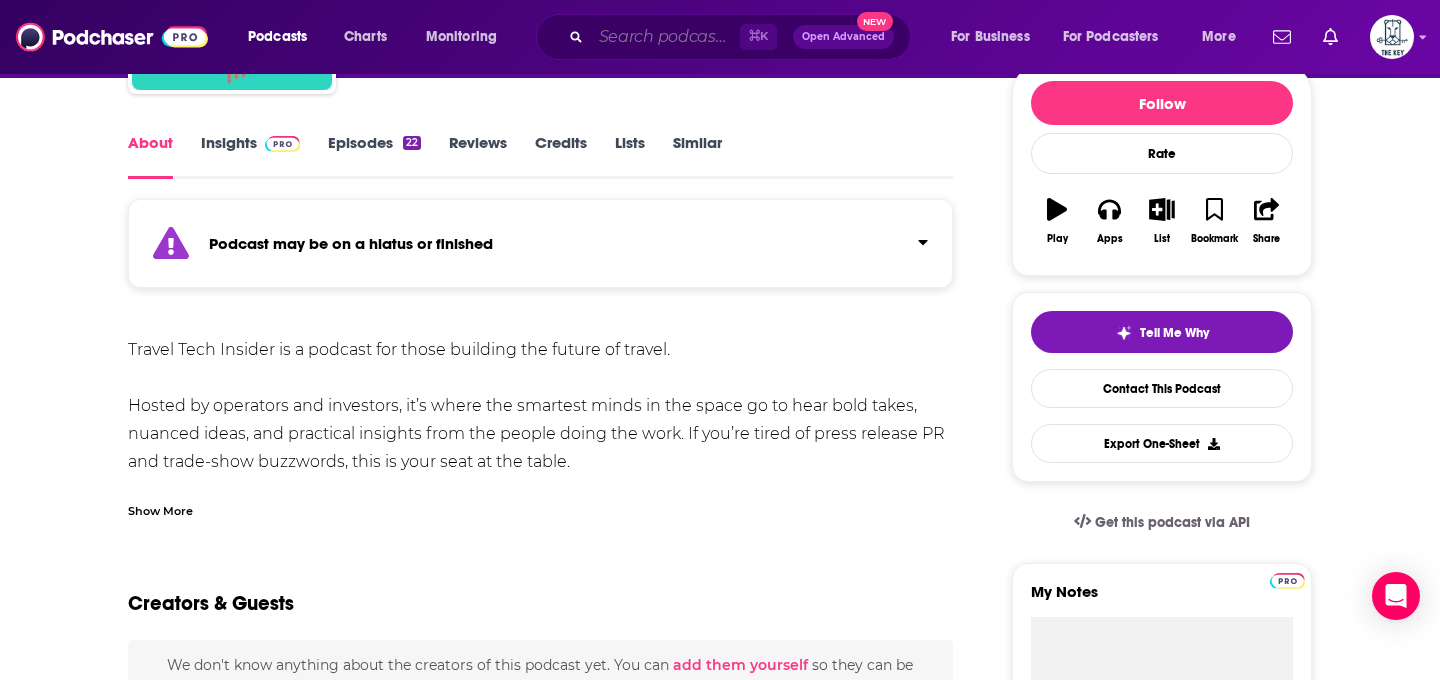click at bounding box center (665, 37) 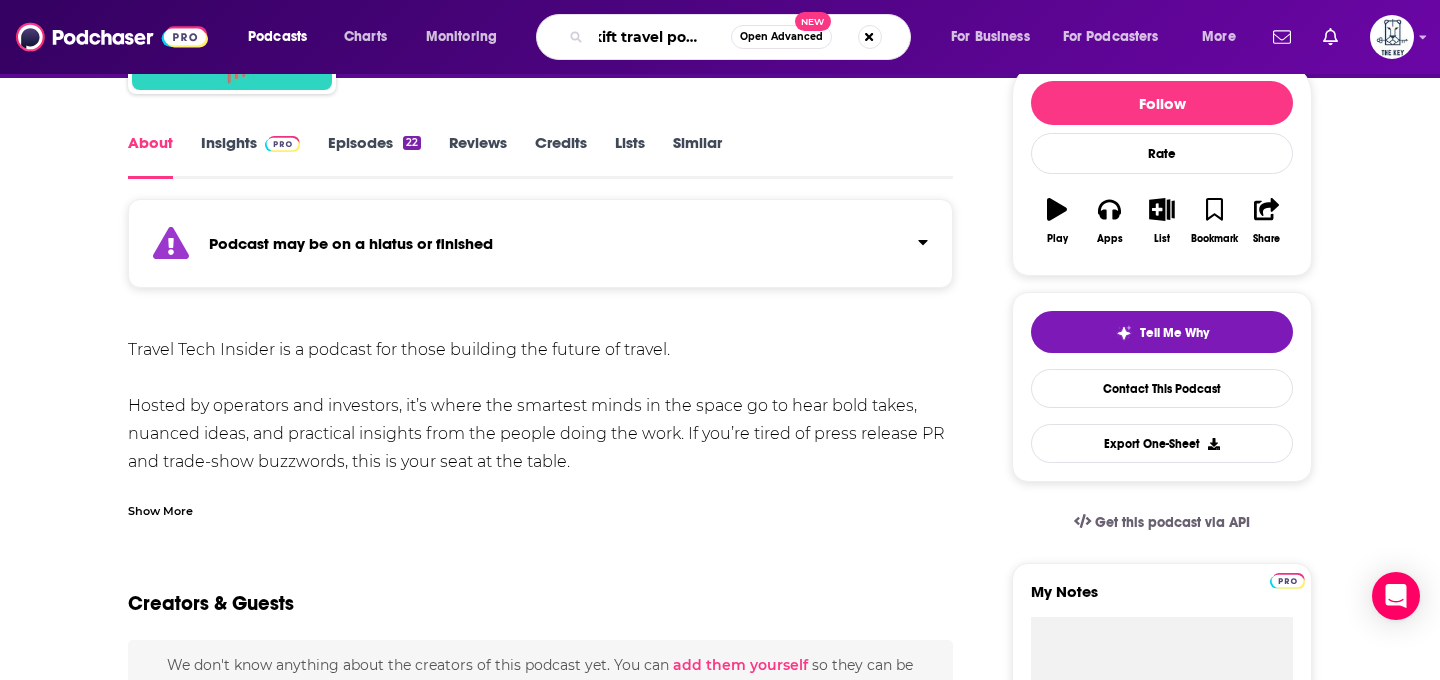 type on "skift travel podcast" 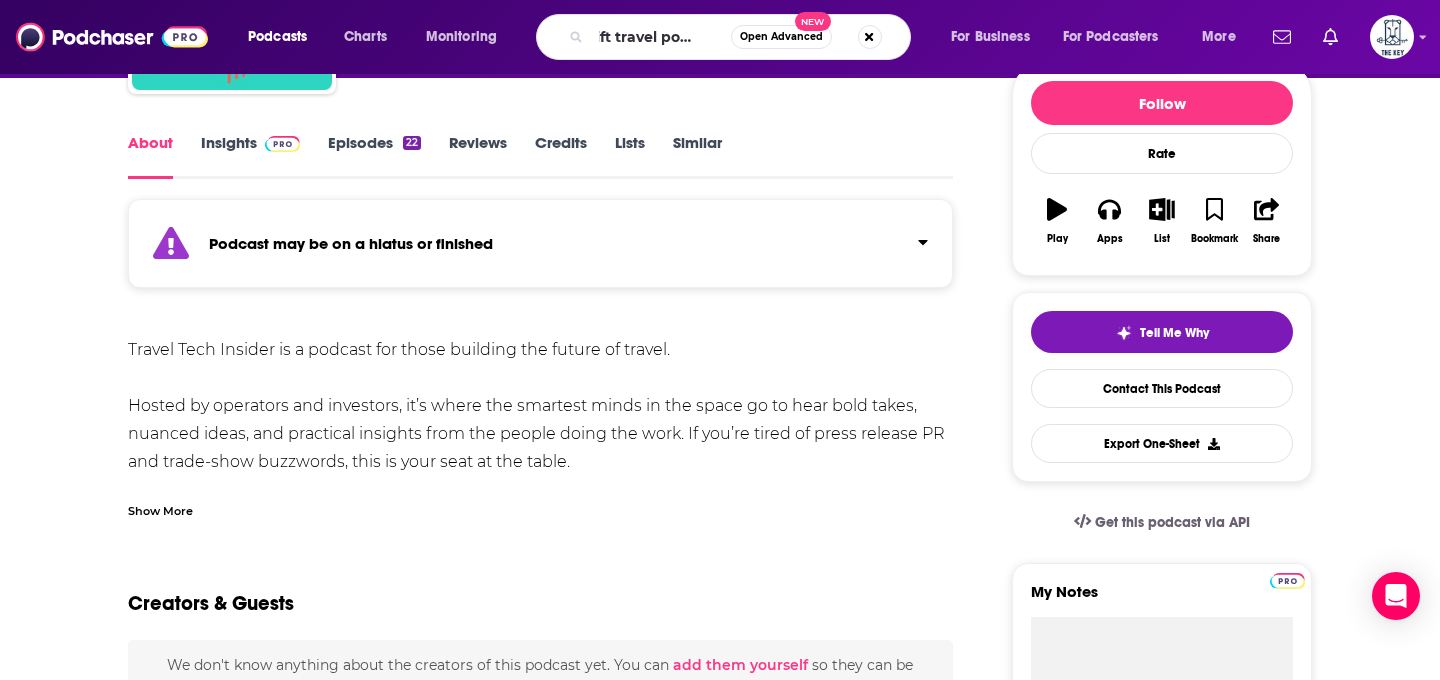 scroll, scrollTop: 0, scrollLeft: 0, axis: both 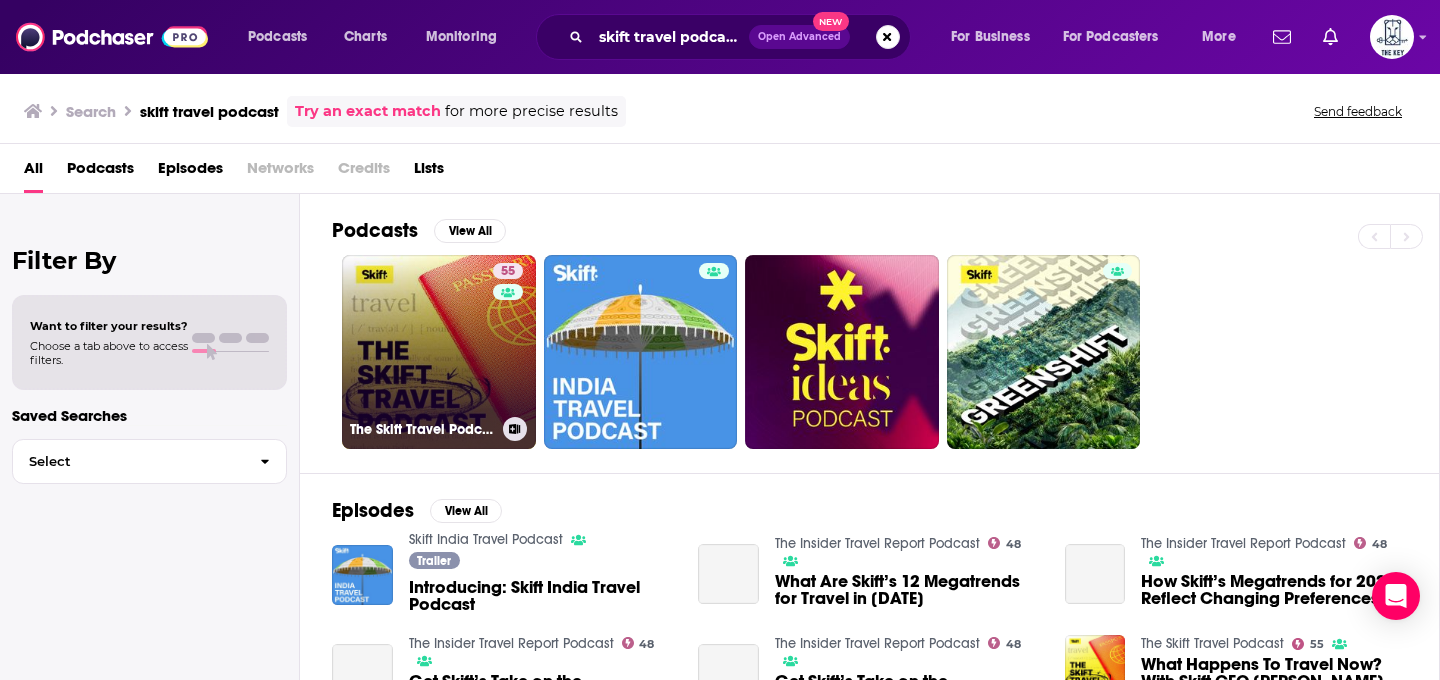 click on "55 The Skift Travel Podcast" at bounding box center (439, 352) 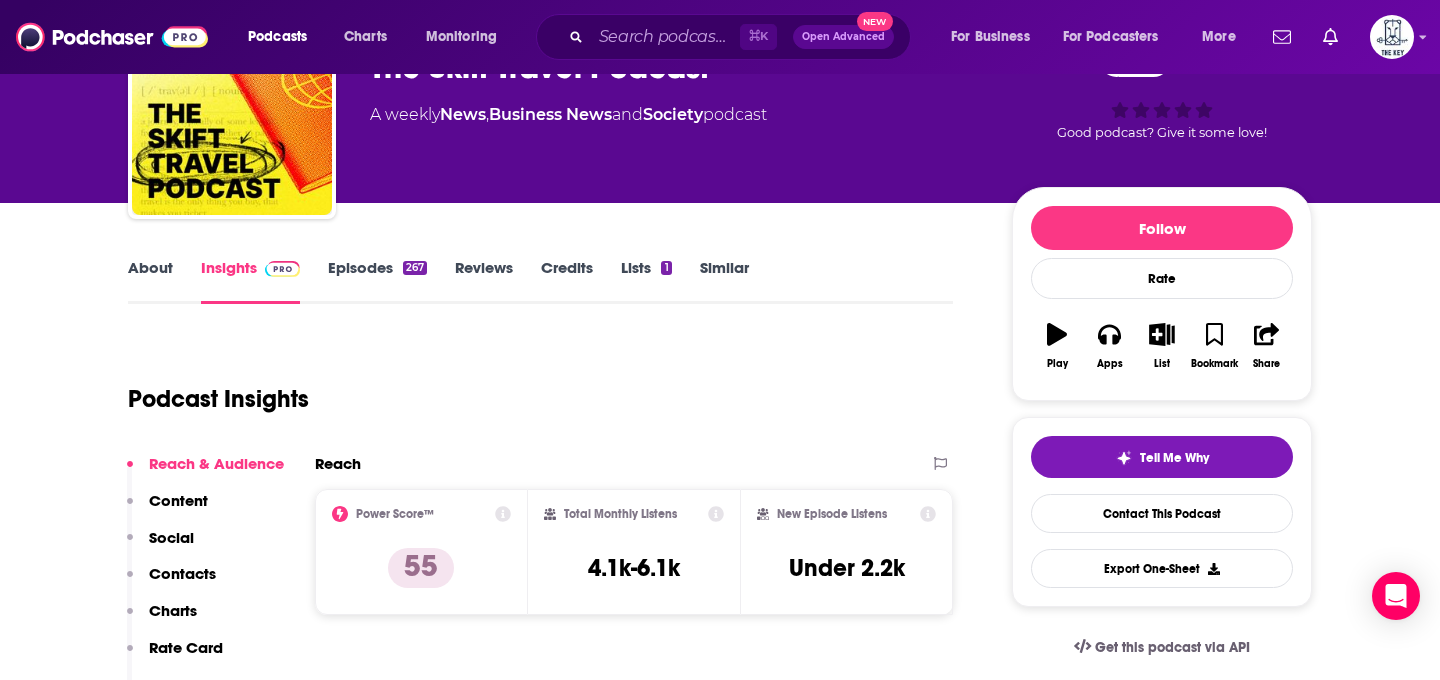 scroll, scrollTop: 125, scrollLeft: 0, axis: vertical 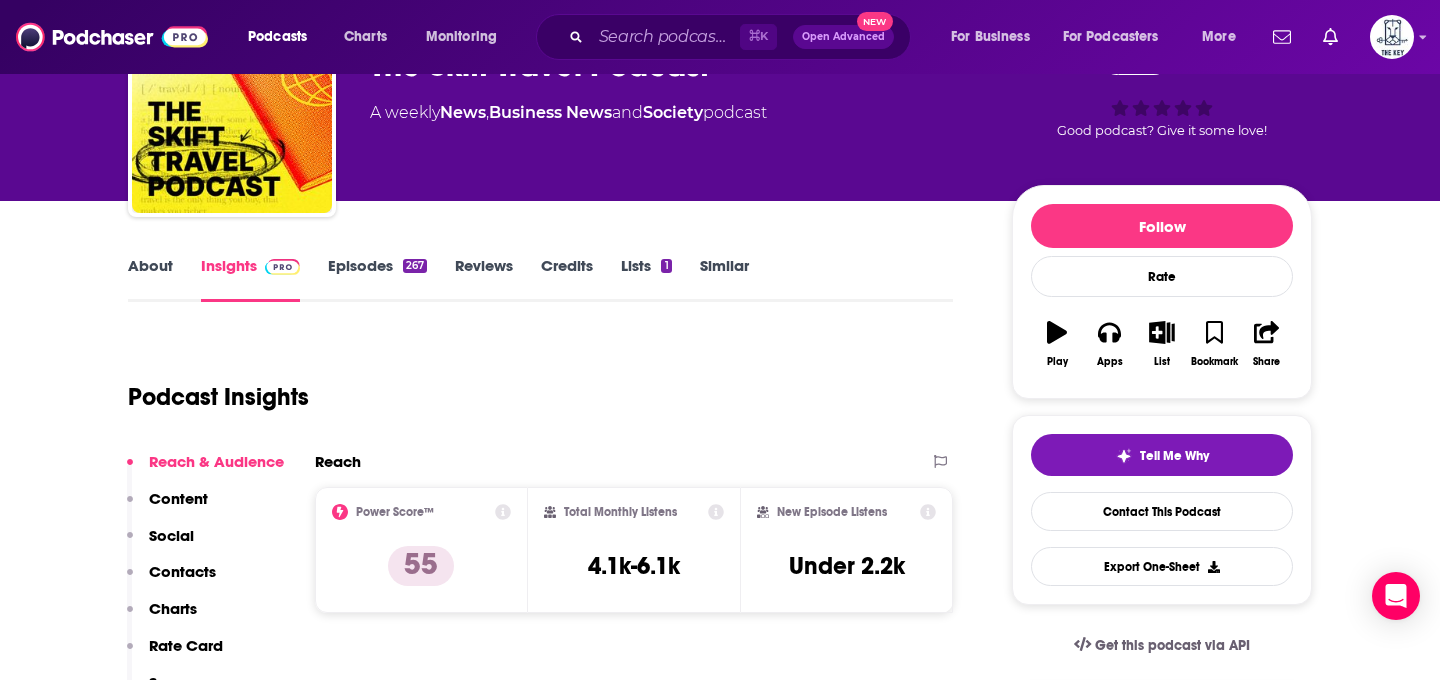 click on "Episodes 267" at bounding box center [377, 279] 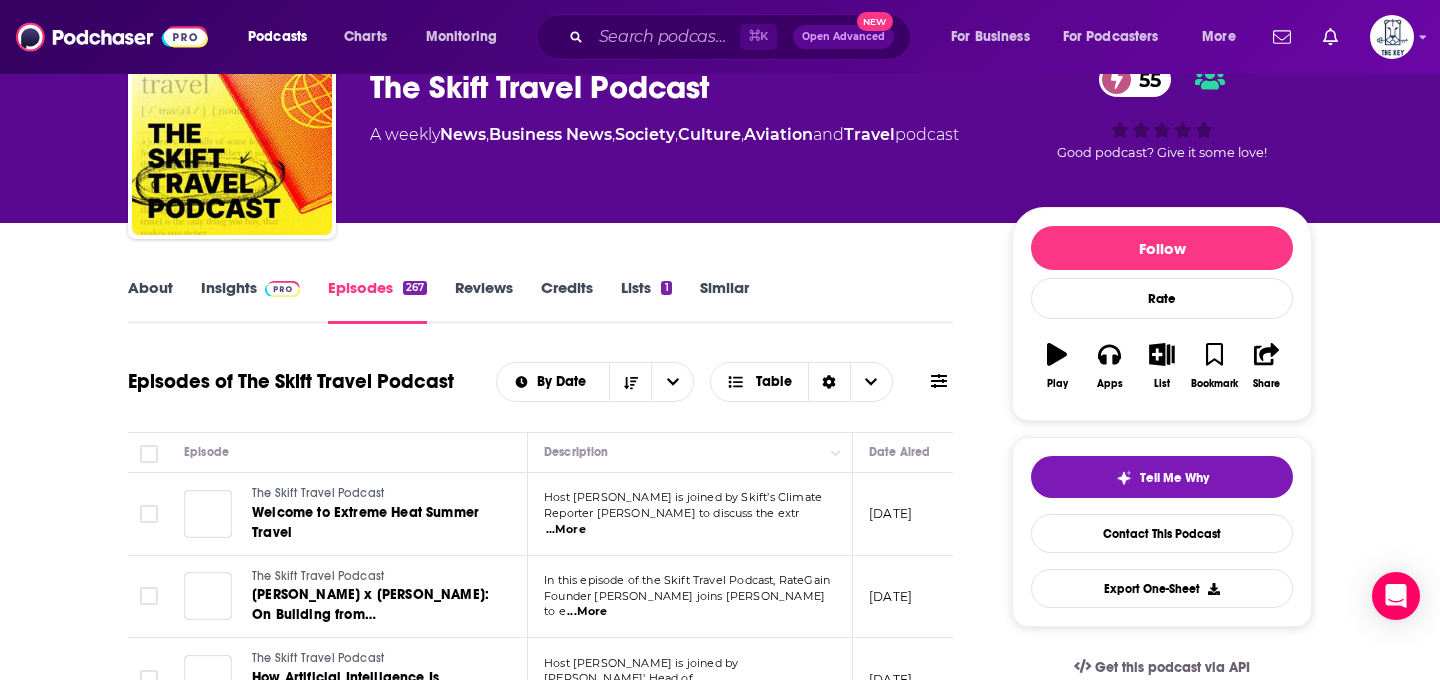 scroll, scrollTop: 102, scrollLeft: 0, axis: vertical 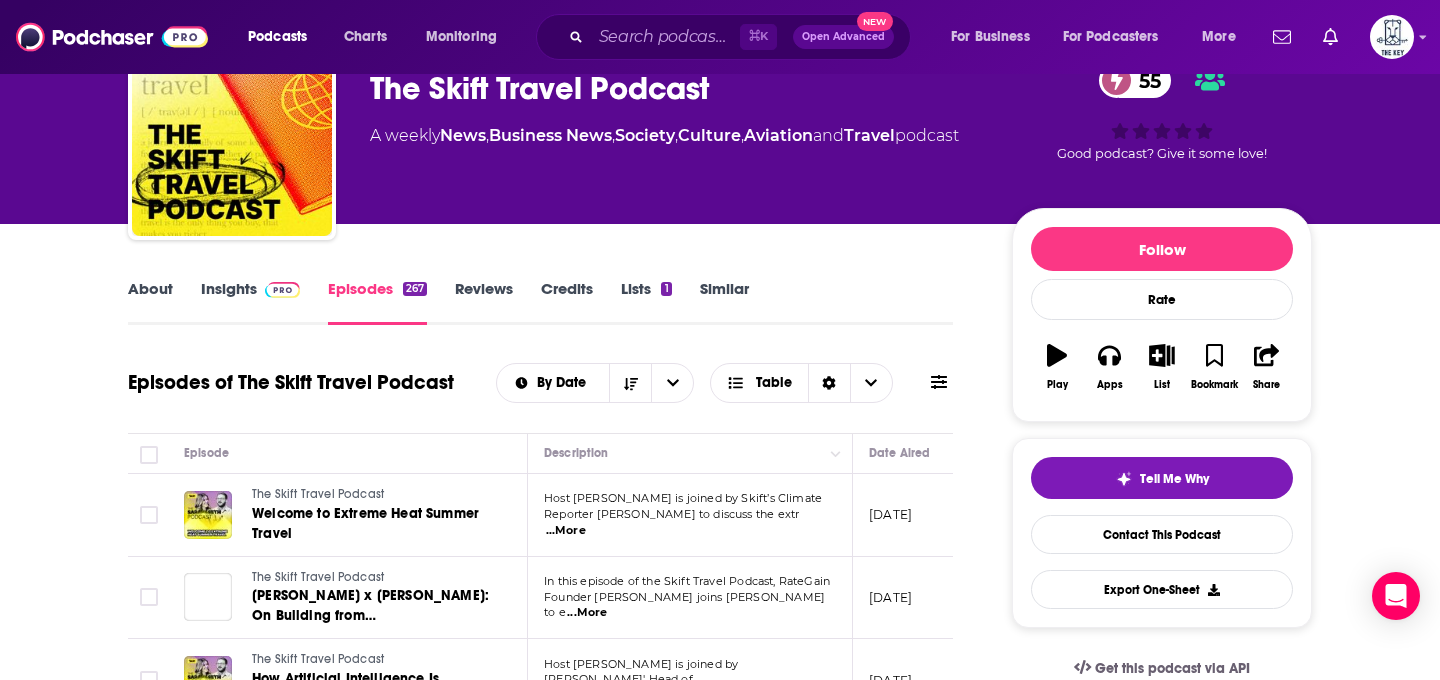 click on "About Insights Episodes 267 Reviews Credits Lists 1 Similar Episodes of The Skift Travel Podcast By Date Table Episode Description Date Aired Reach Episode Guests Length The Skift Travel Podcast Welcome to Extreme Heat Summer Travel Host [PERSON_NAME] is joined by Skift’s Climate Reporter [PERSON_NAME] to discuss the extr  ...More [DATE] 1.4k-3.4k -- 43:17 s The Skift Travel Podcast [PERSON_NAME] x [PERSON_NAME]: On Building from [GEOGRAPHIC_DATA] for the World In this episode of the Skift Travel Podcast, RateGain Founder [PERSON_NAME] joins [PERSON_NAME] to e  ...More [DATE] Under 2.4k -- 1:00:50 s The Skift Travel Podcast How Artificial Intelligence Is Transforming Business Travel Host [PERSON_NAME] is joined by [PERSON_NAME]' Head of Research and AI Center of Excellence, Rod  ...More [DATE] Under 1.8k -- 30:23 s The Skift Travel Podcast AI and the Future of Travel Startup Investment What do travel investors really think about AI, startups, and the future of travel? In this u  ...More [DATE] Under 1.8k -- 25:36 s" at bounding box center [720, 1562] 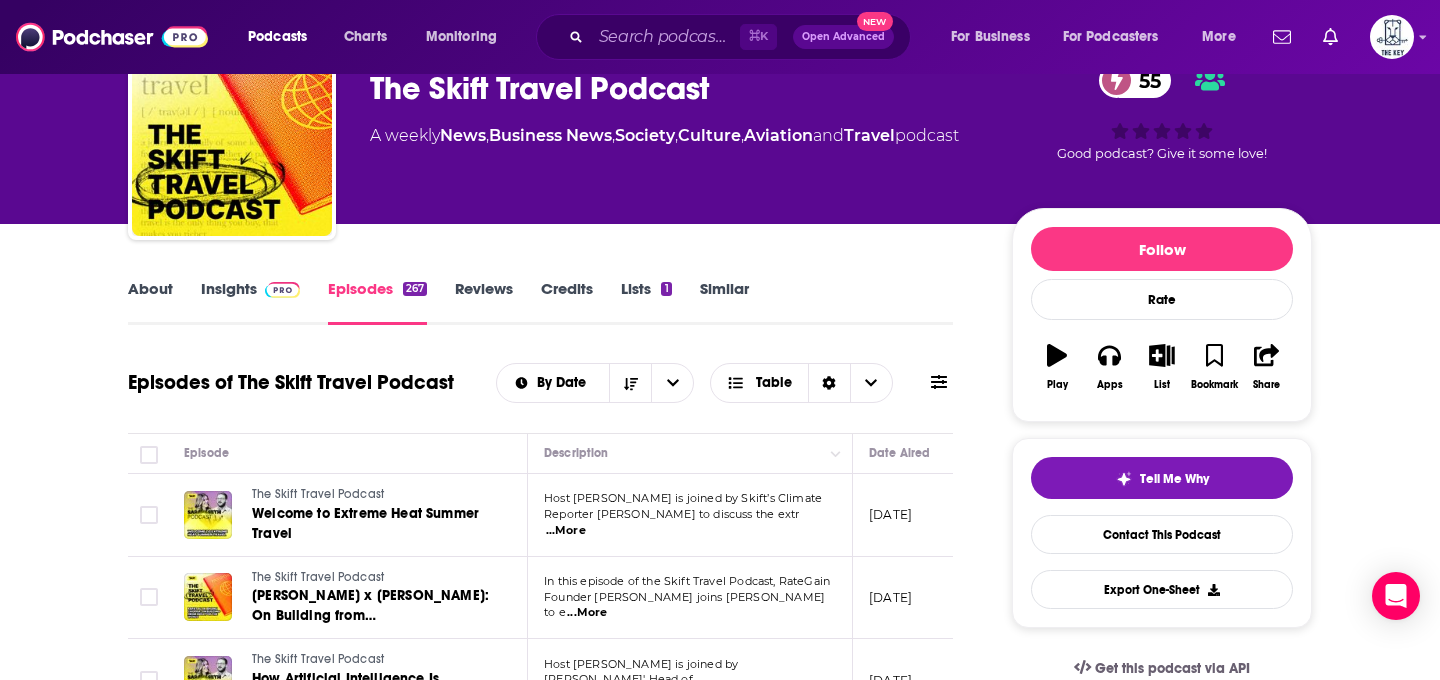 click on "About" at bounding box center (150, 302) 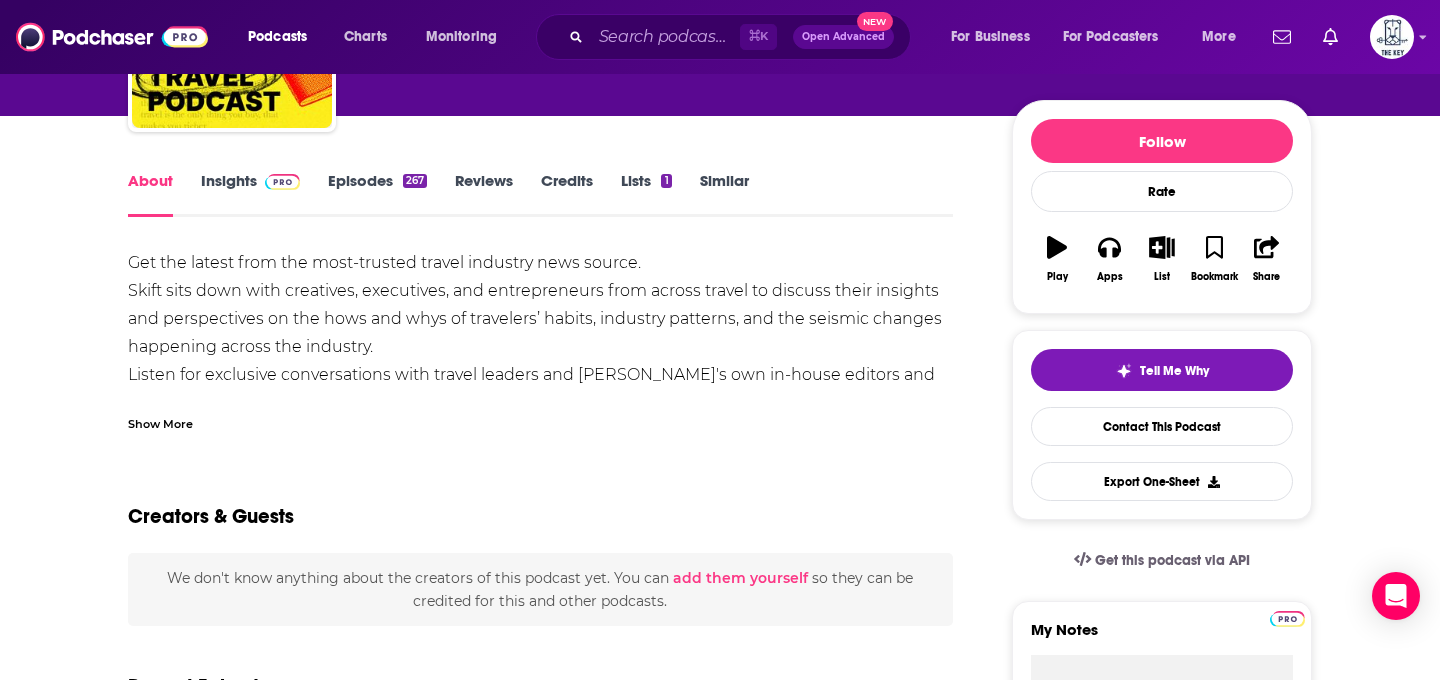 scroll, scrollTop: 224, scrollLeft: 0, axis: vertical 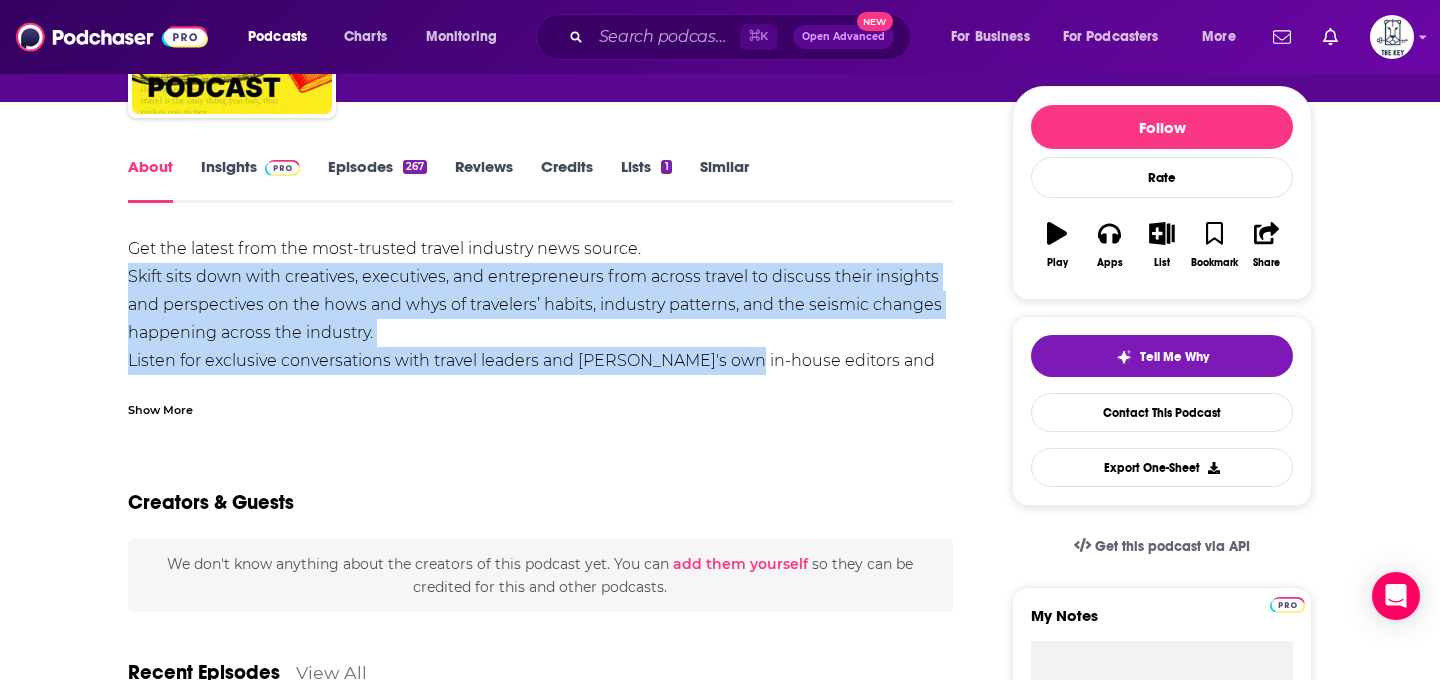 drag, startPoint x: 127, startPoint y: 268, endPoint x: 492, endPoint y: 359, distance: 376.17282 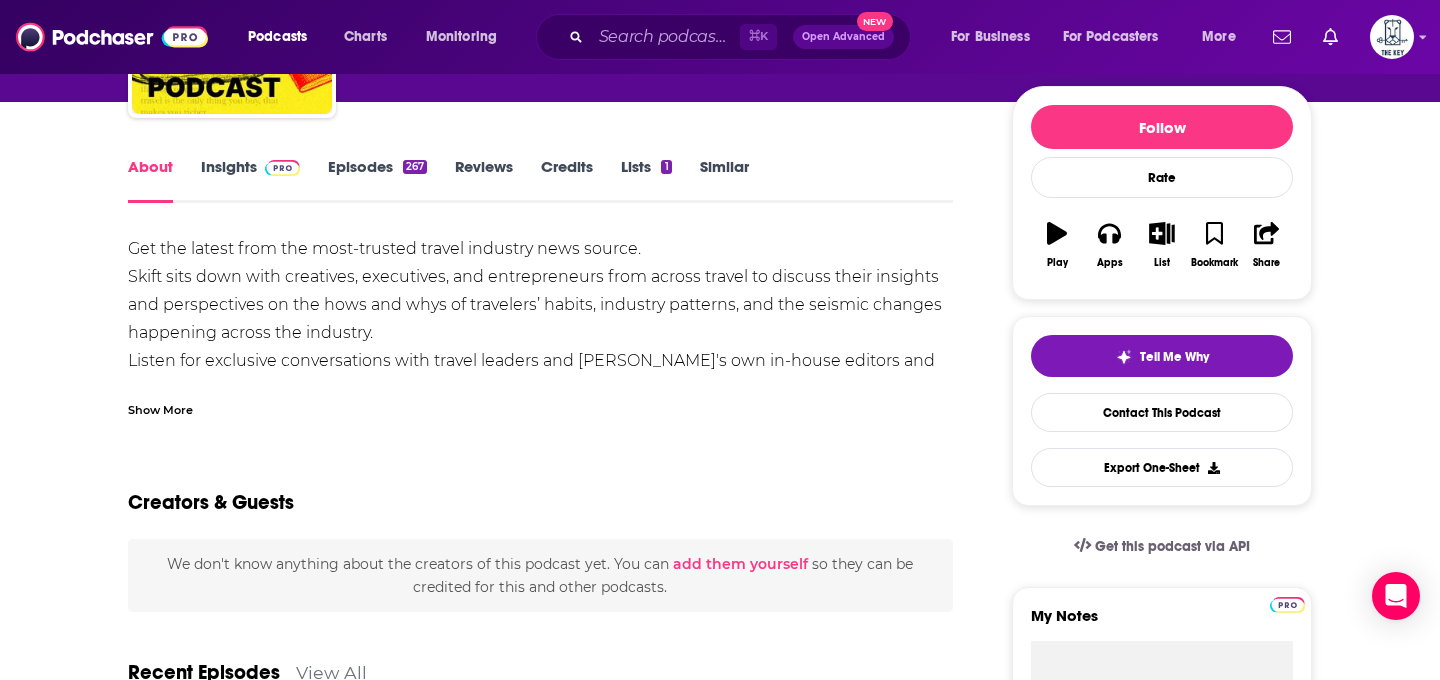 click on "Show More" at bounding box center (160, 408) 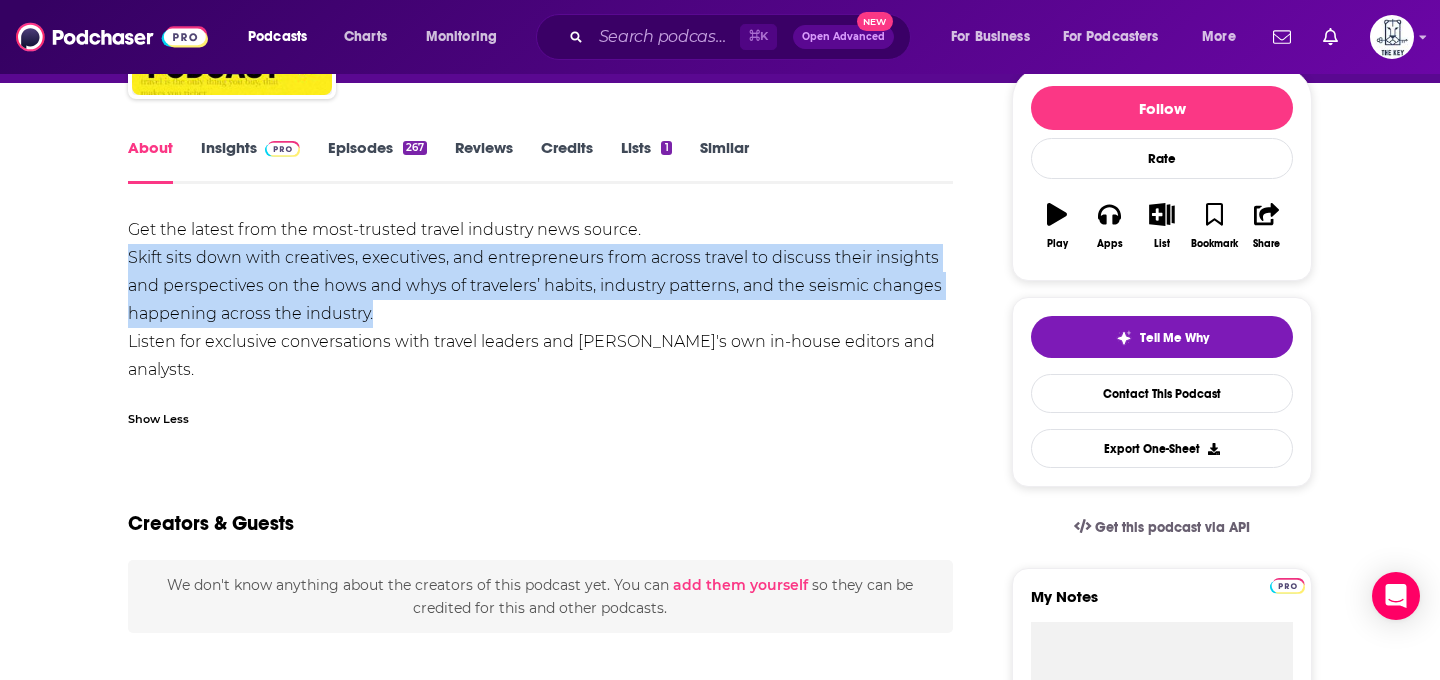 scroll, scrollTop: 241, scrollLeft: 0, axis: vertical 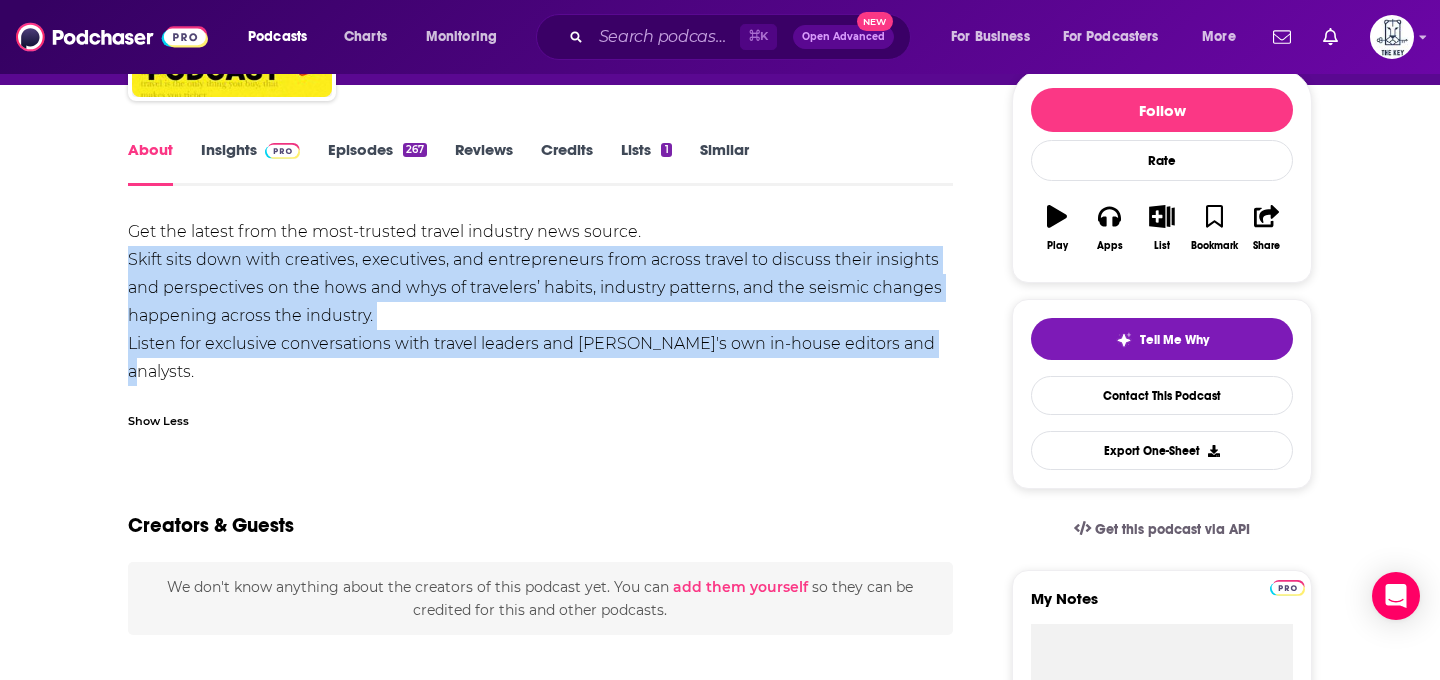 drag, startPoint x: 130, startPoint y: 270, endPoint x: 914, endPoint y: 357, distance: 788.8124 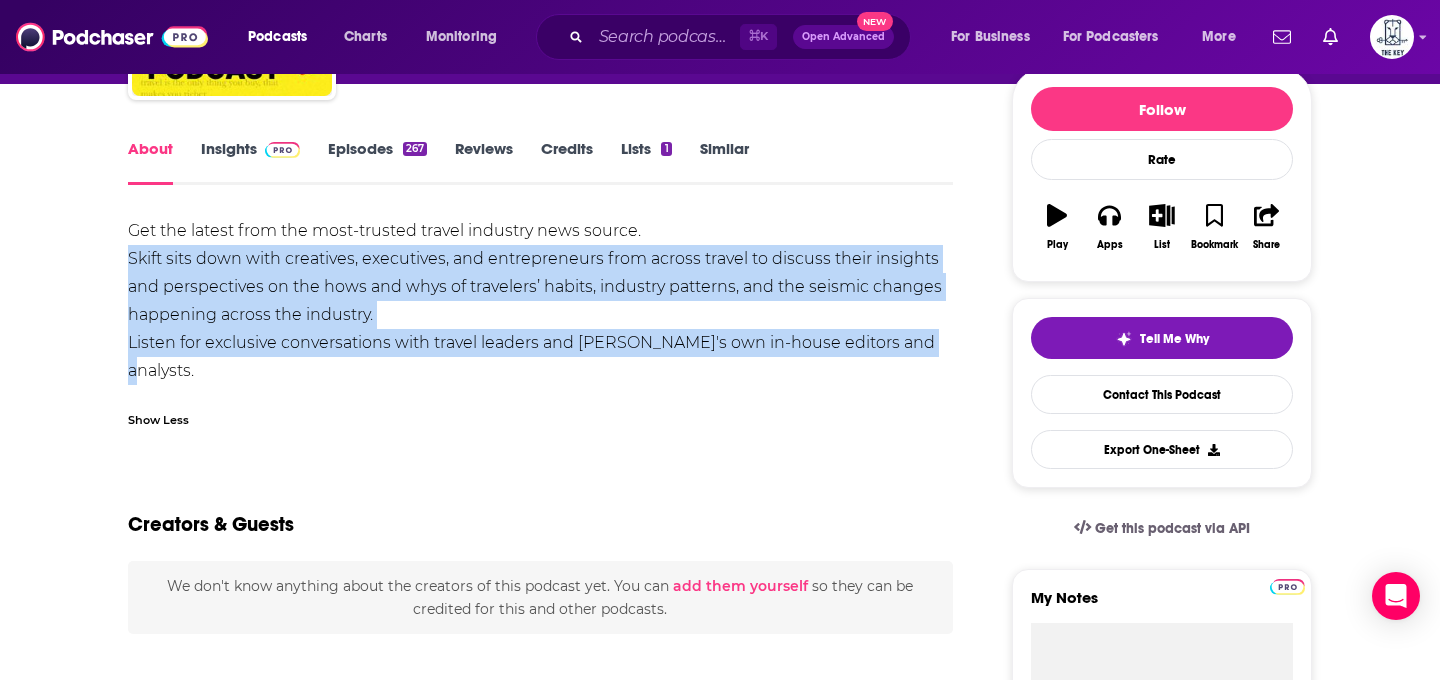 copy on "Skift sits down with creatives, executives, and entrepreneurs from across travel to discuss their insights and perspectives on the hows and whys of travelers’ habits, industry patterns, and the seismic changes happening across the industry. Listen for exclusive conversations with travel leaders and [PERSON_NAME]'s own in-house editors and analysts." 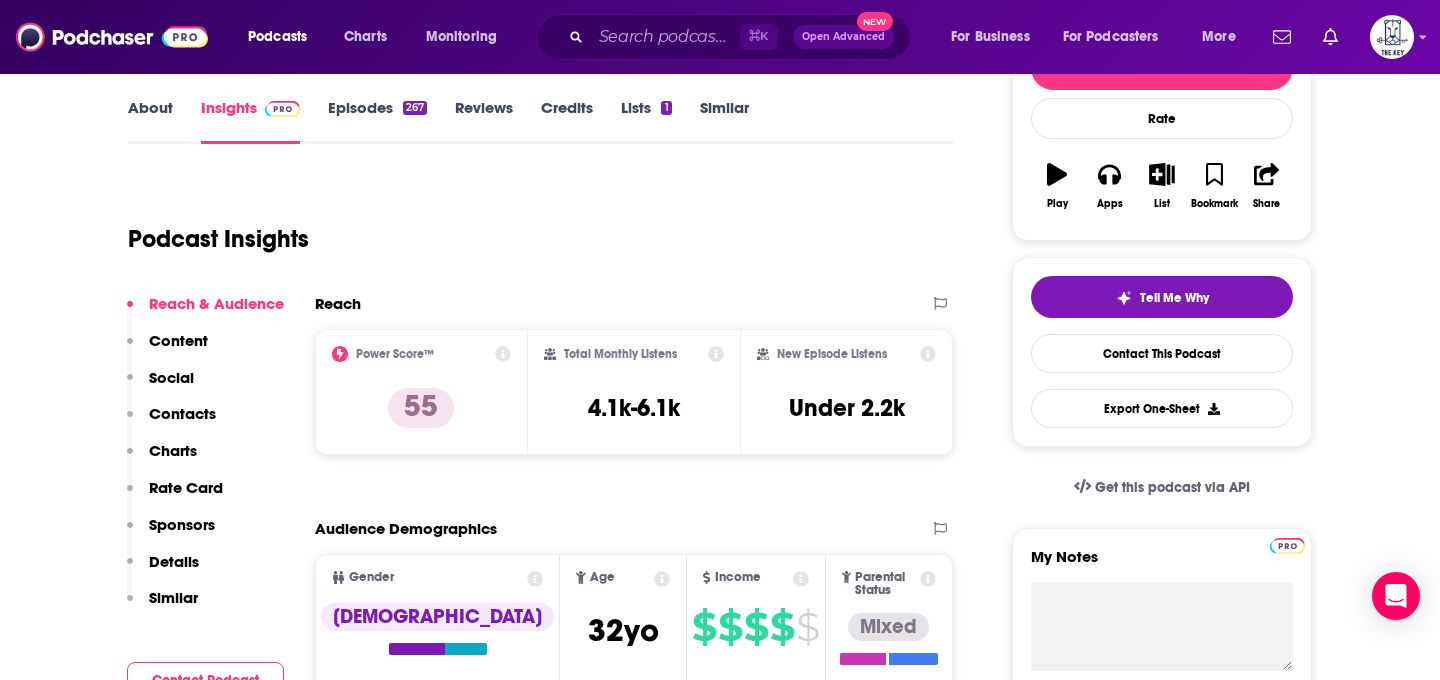 scroll, scrollTop: 285, scrollLeft: 0, axis: vertical 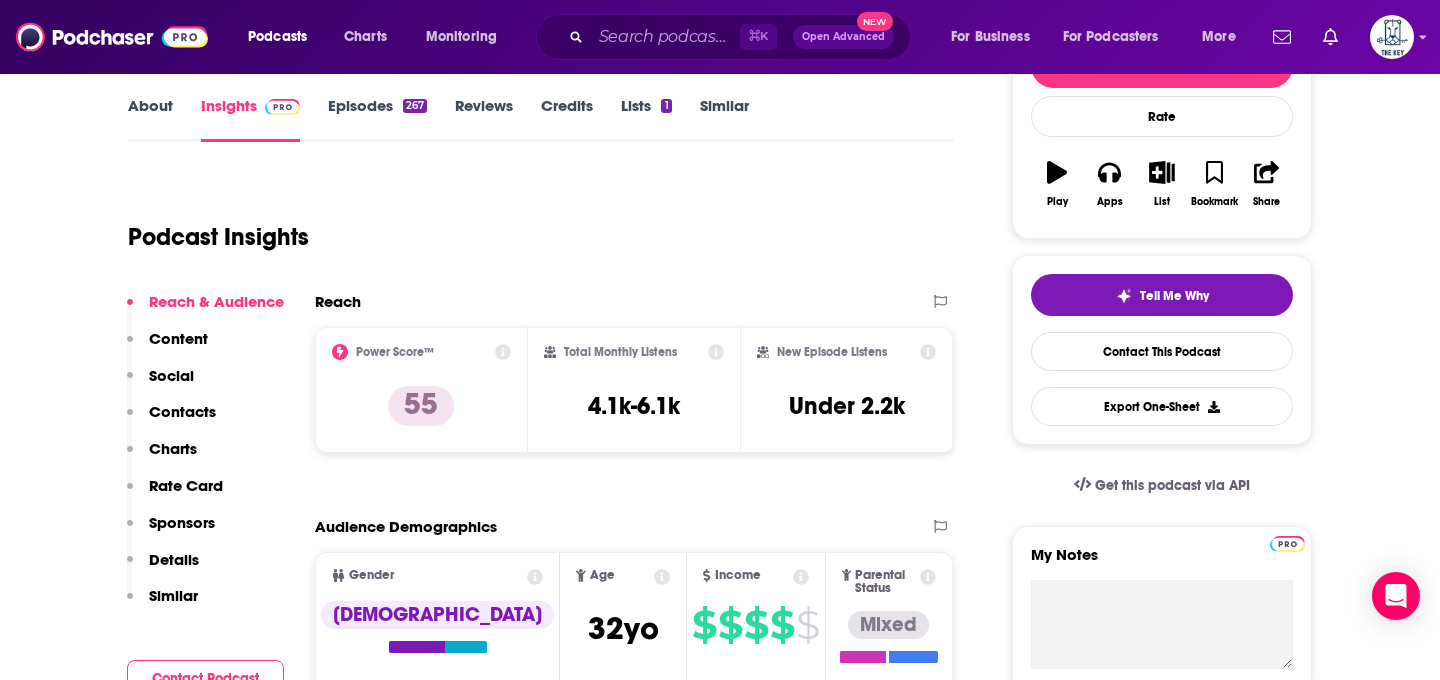 click on "Episodes 267" at bounding box center (377, 119) 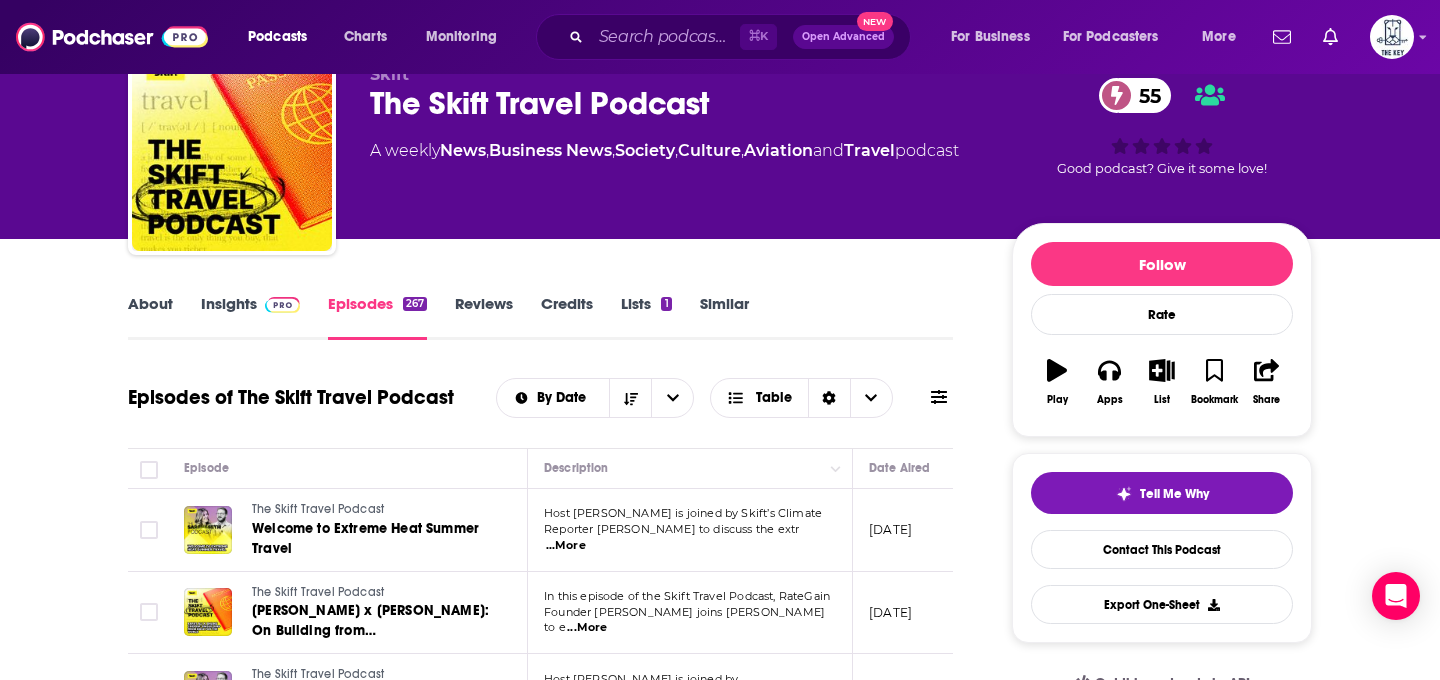 scroll, scrollTop: 80, scrollLeft: 0, axis: vertical 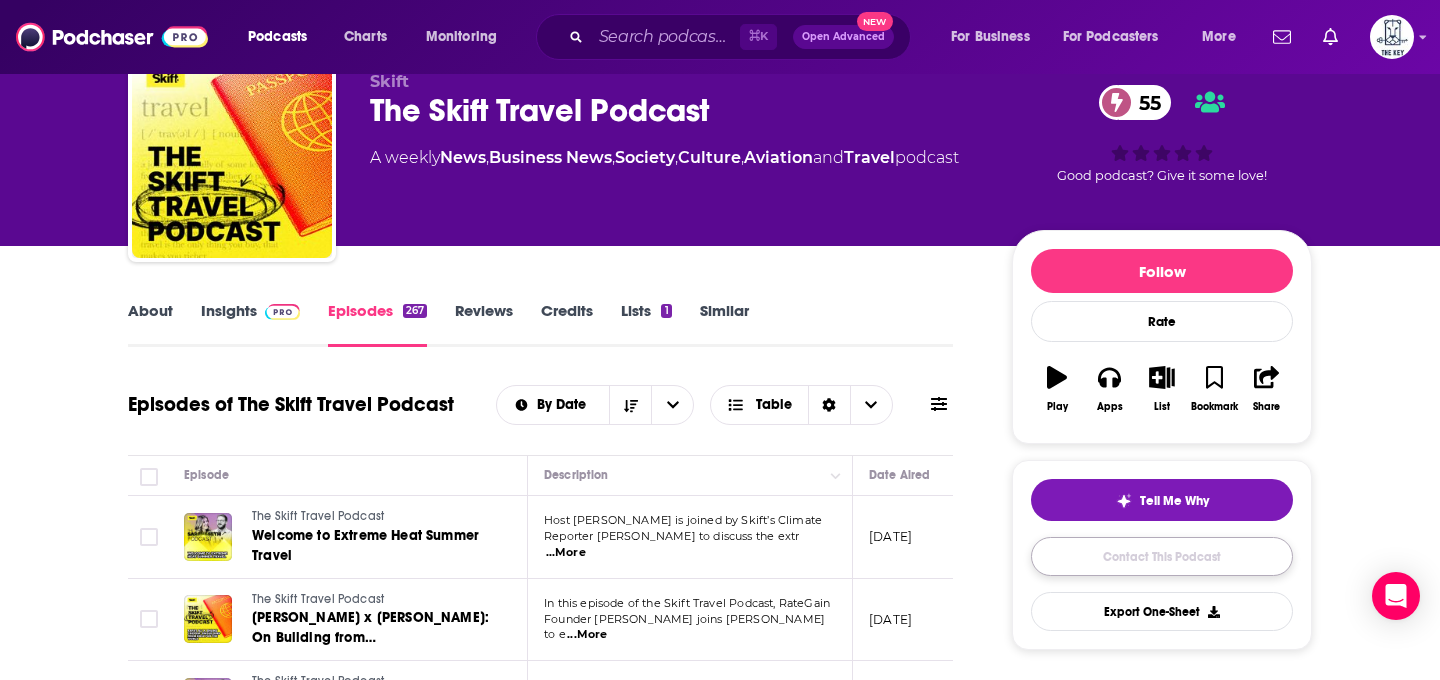 click on "Contact This Podcast" at bounding box center (1162, 556) 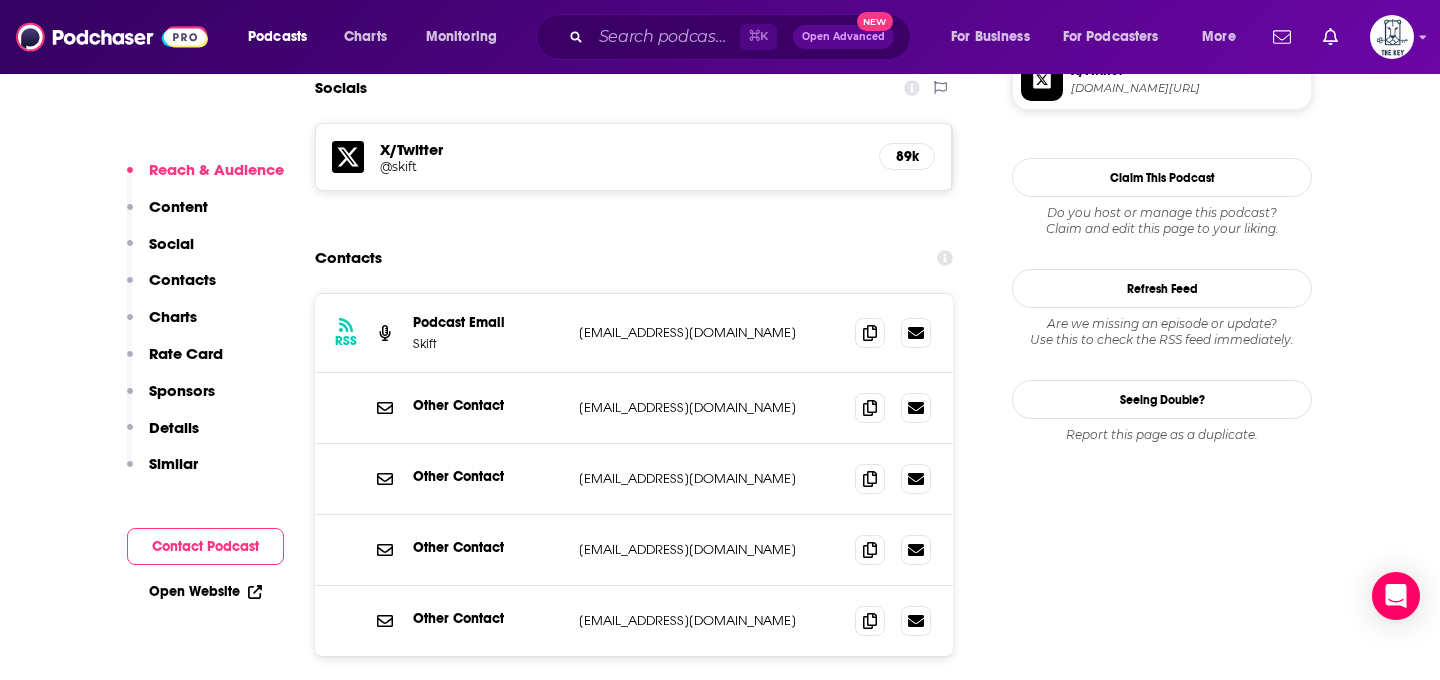 scroll, scrollTop: 1726, scrollLeft: 0, axis: vertical 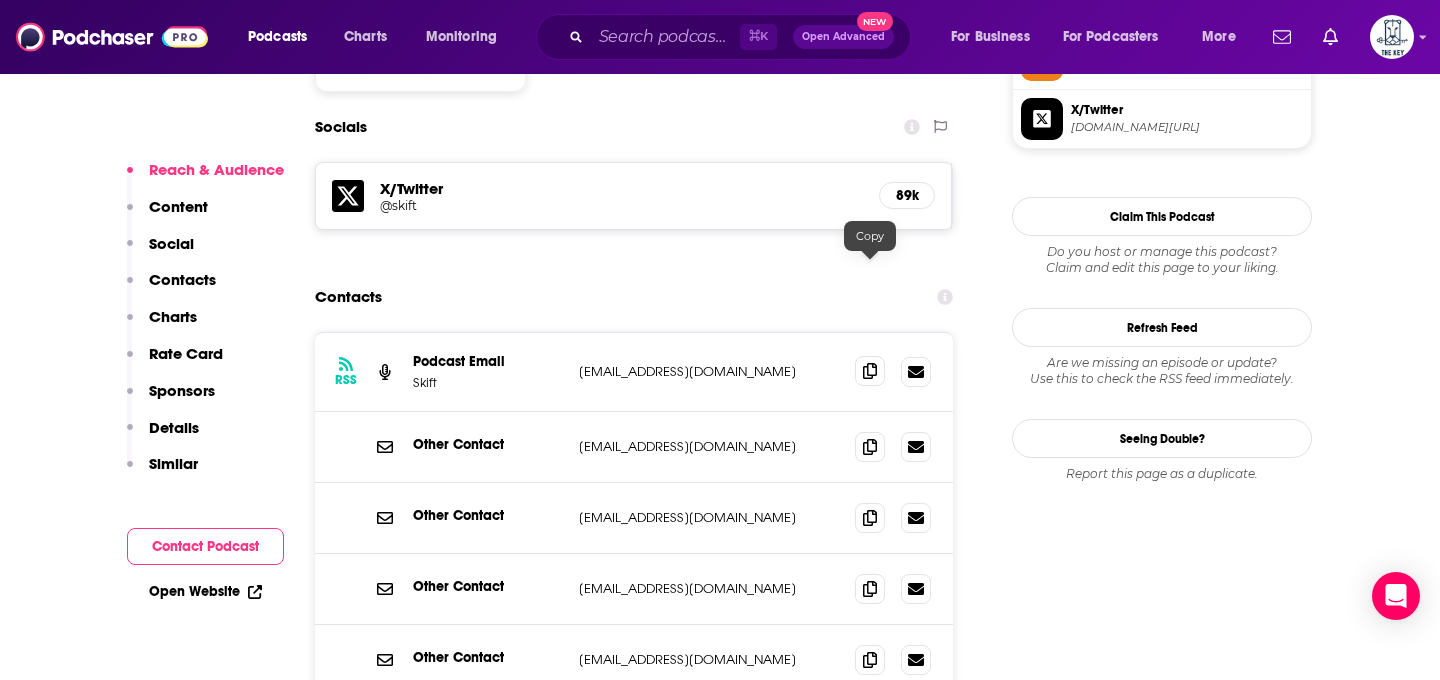 click 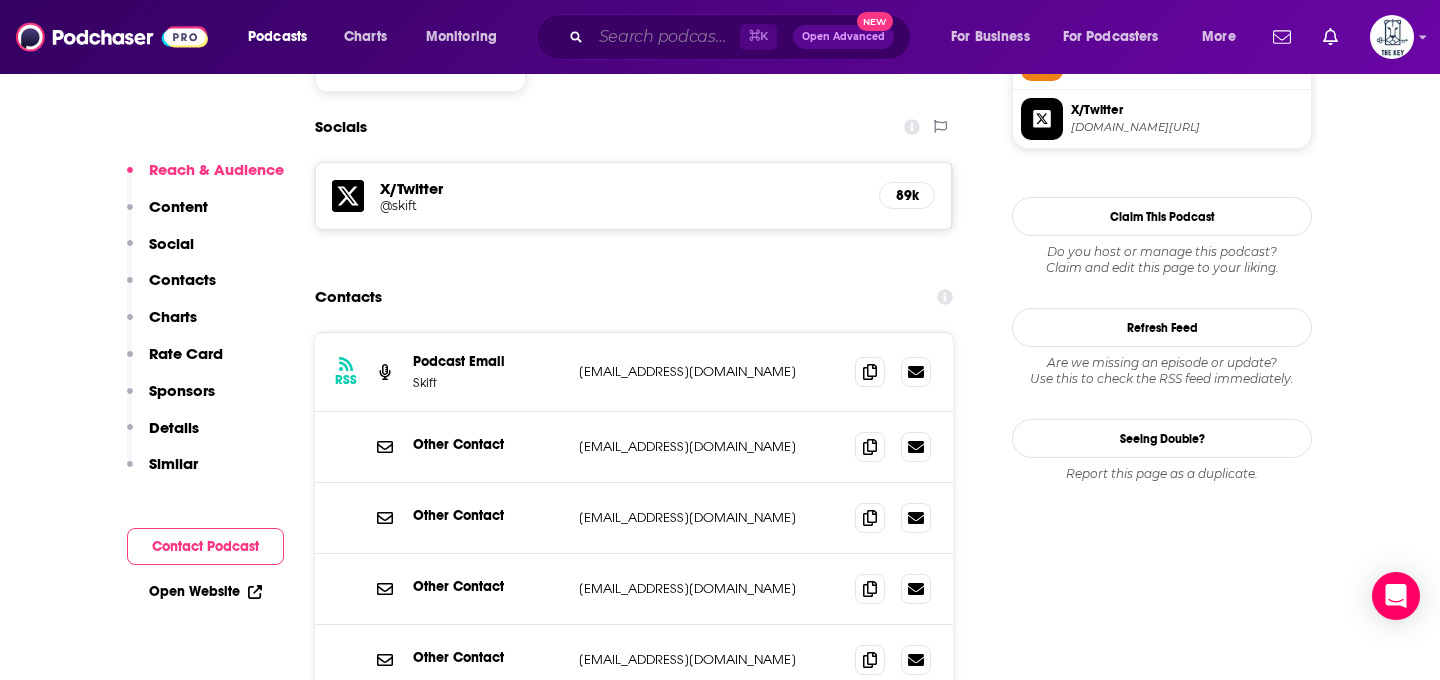click at bounding box center [665, 37] 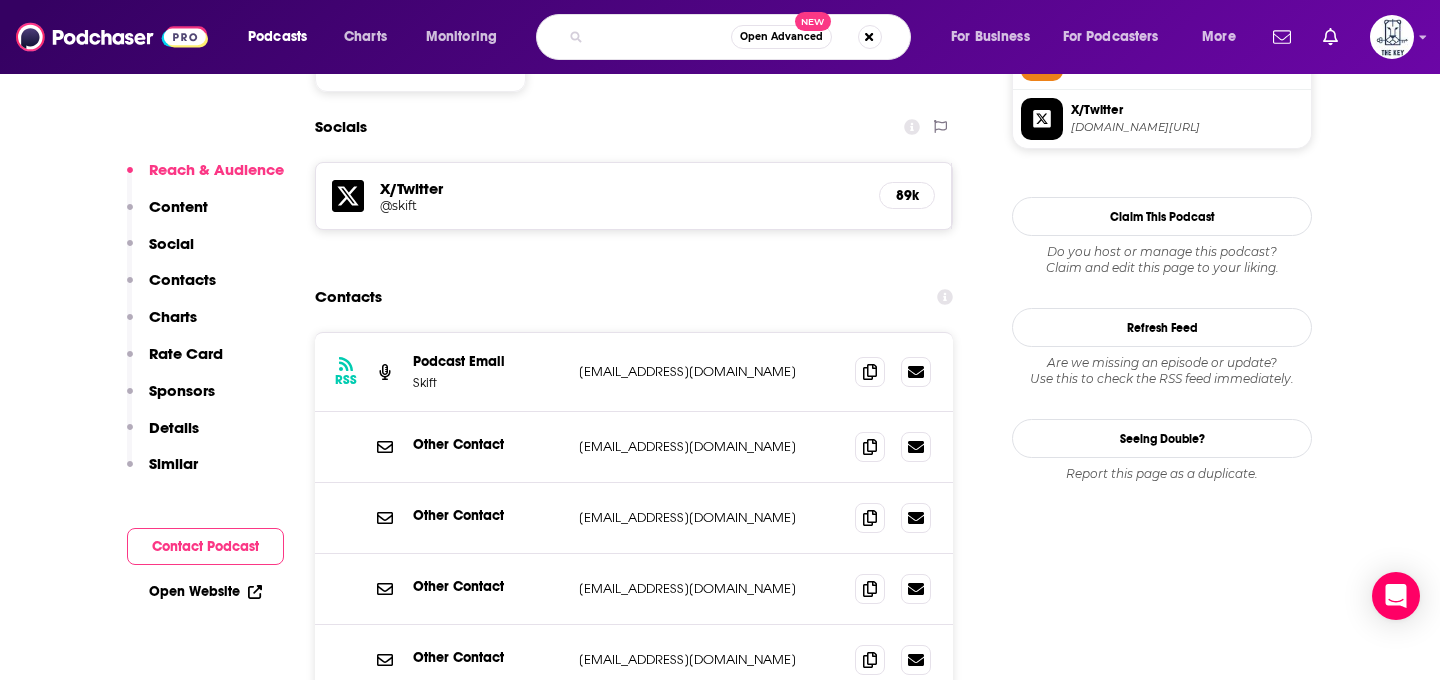 type on "frequent [PERSON_NAME] on the air podcast" 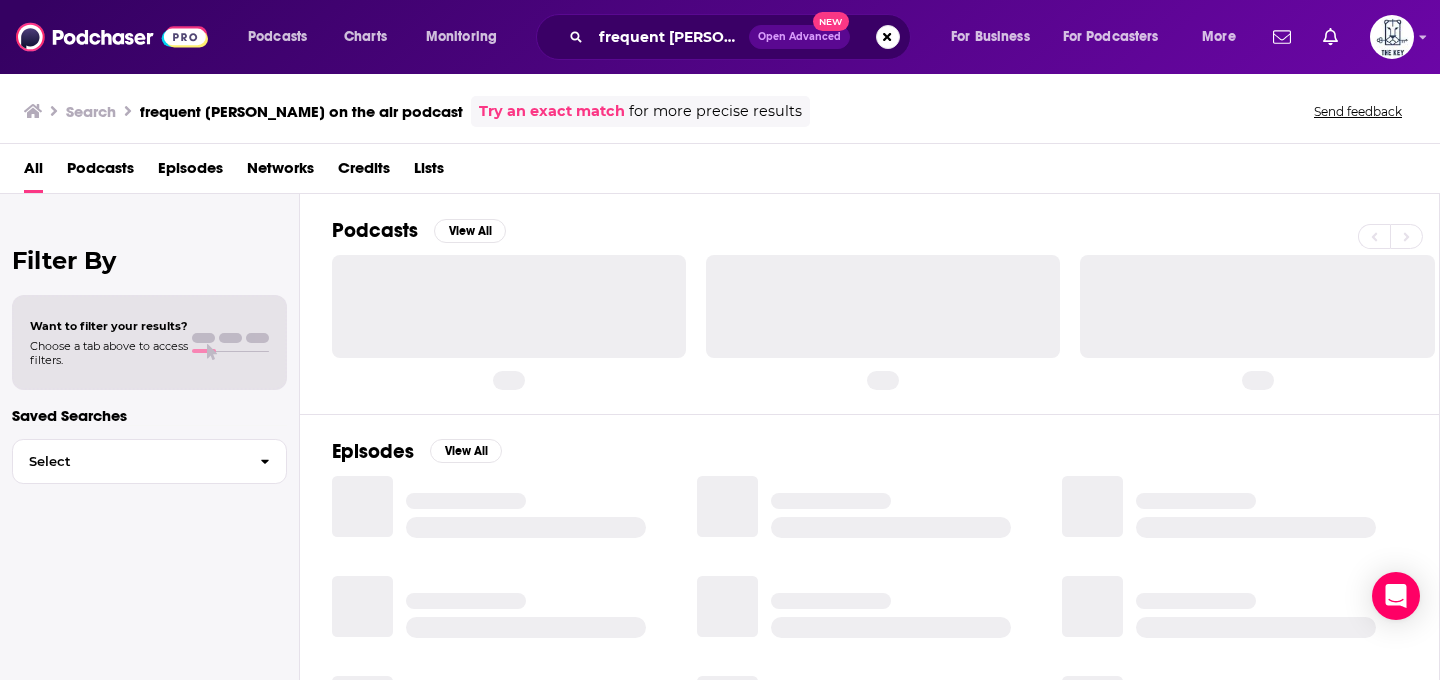 scroll, scrollTop: 0, scrollLeft: 0, axis: both 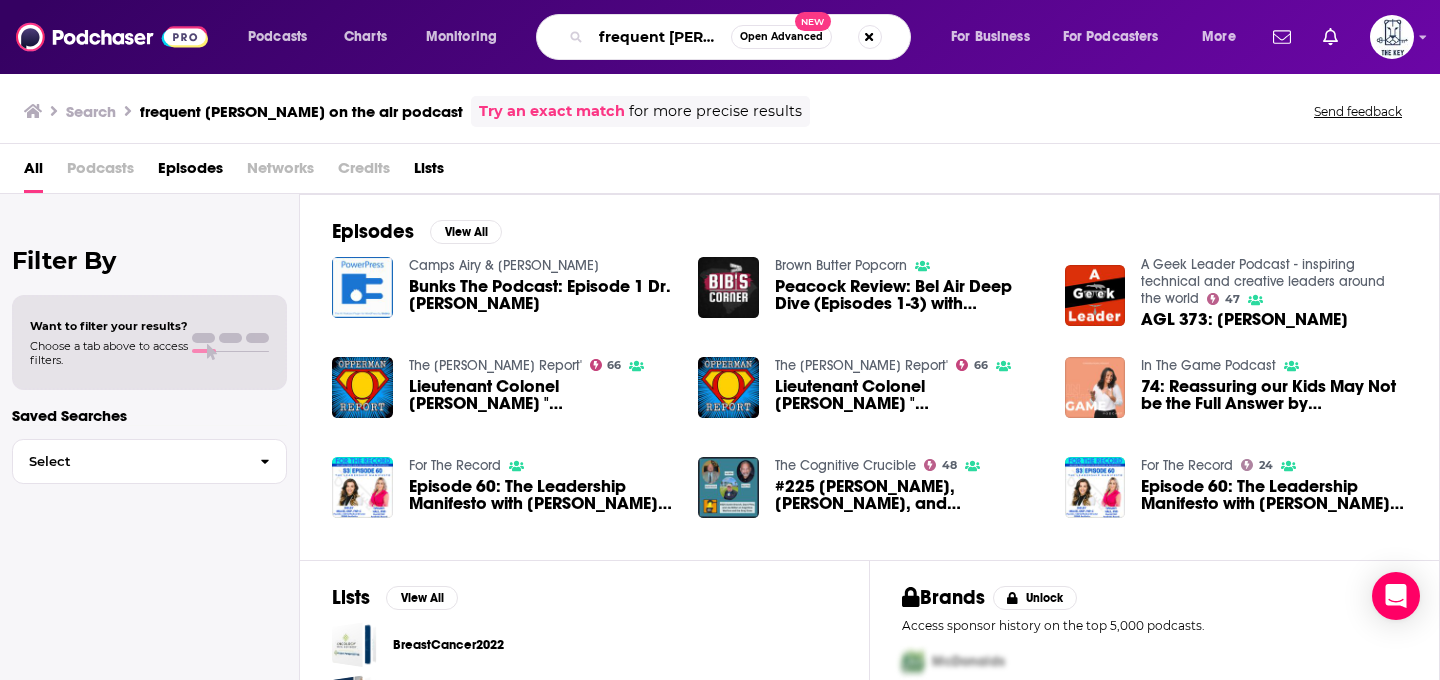 click on "frequent [PERSON_NAME] on the air podcast" at bounding box center (661, 37) 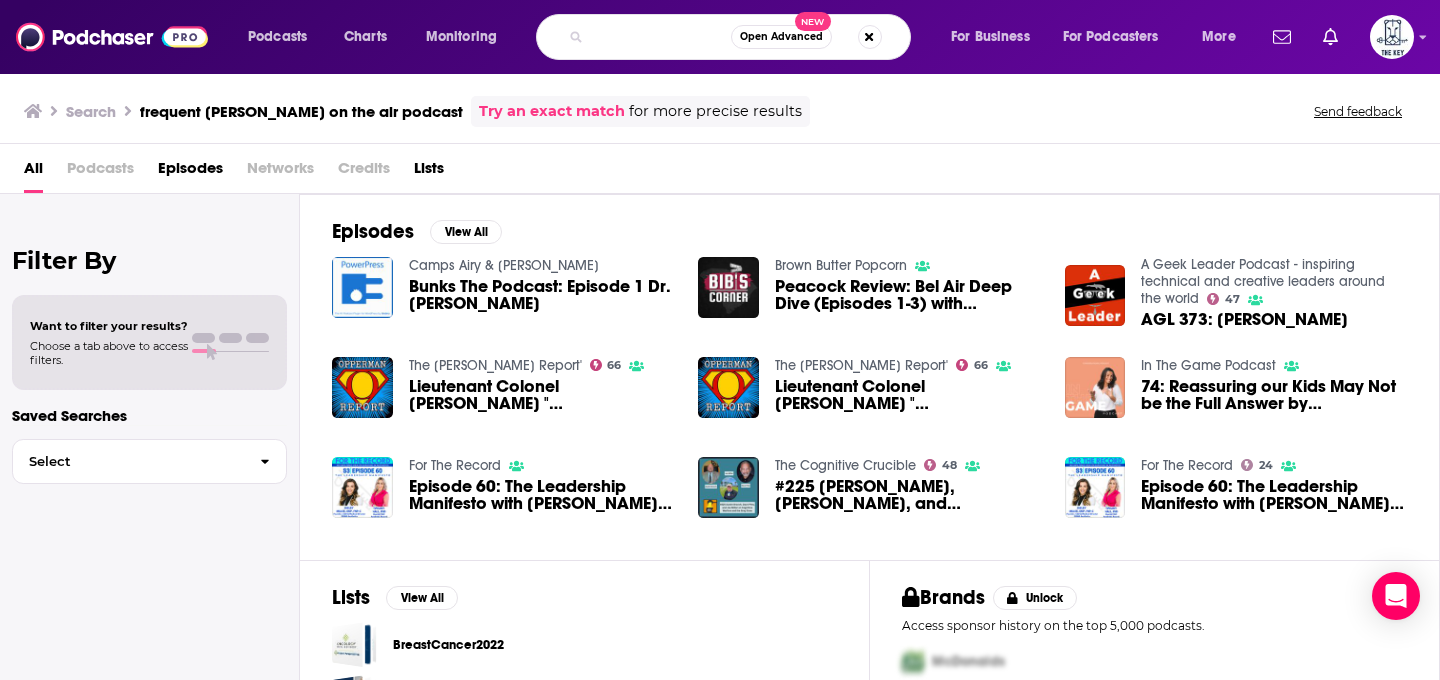 click on "frequent [PERSON_NAME] on the air podcast" at bounding box center [661, 37] 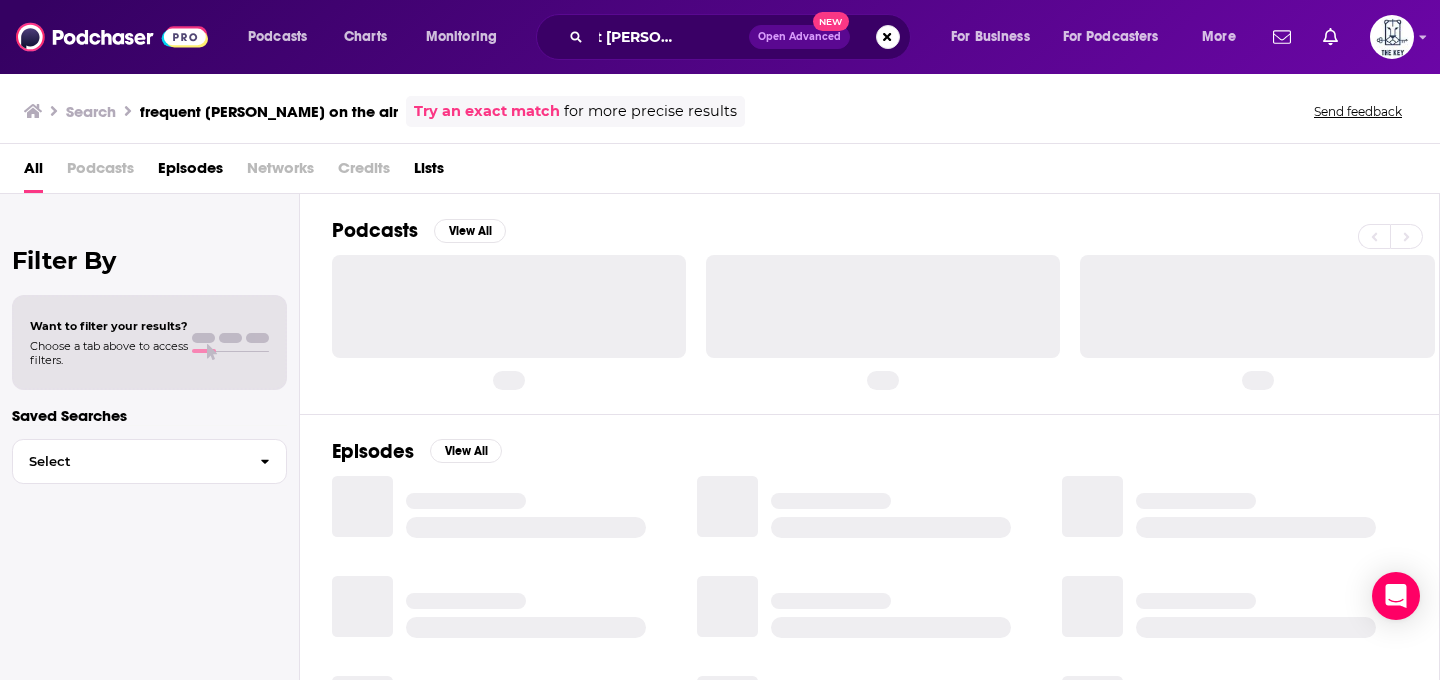 scroll, scrollTop: 0, scrollLeft: 0, axis: both 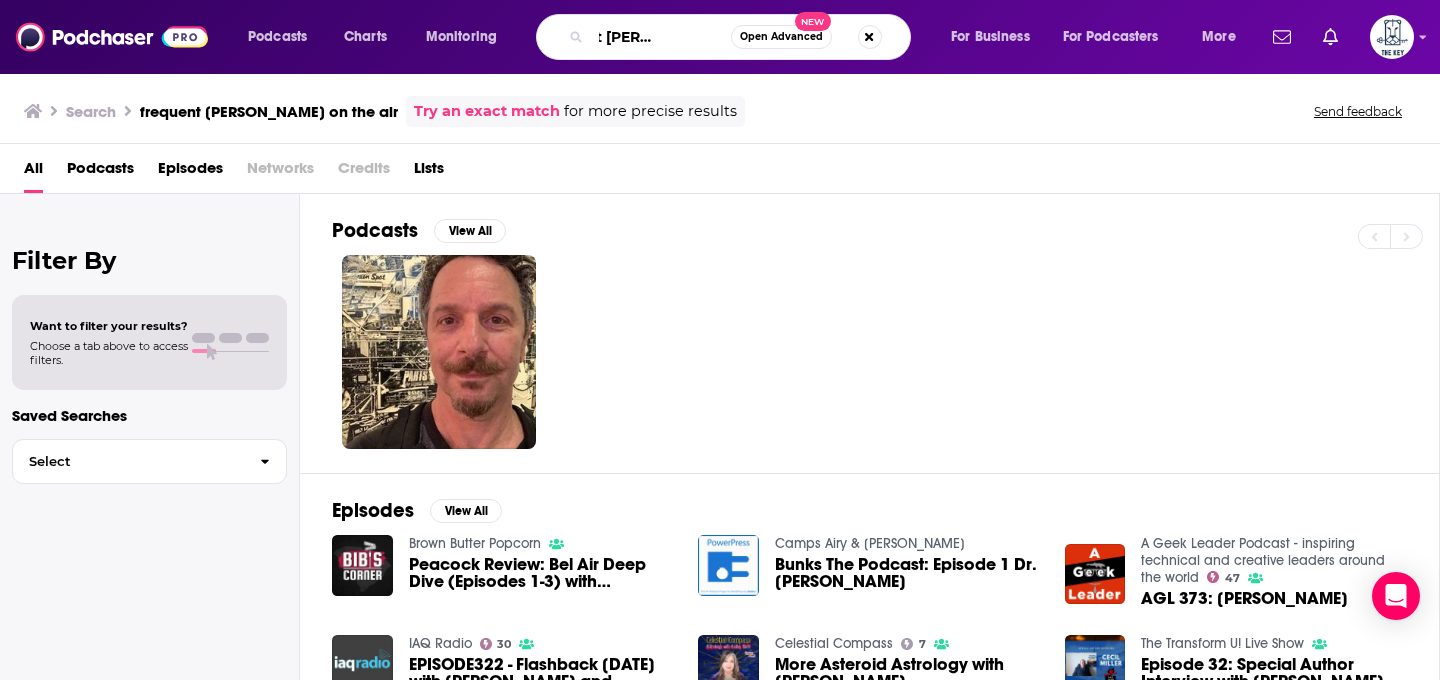 drag, startPoint x: 599, startPoint y: 39, endPoint x: 793, endPoint y: 28, distance: 194.3116 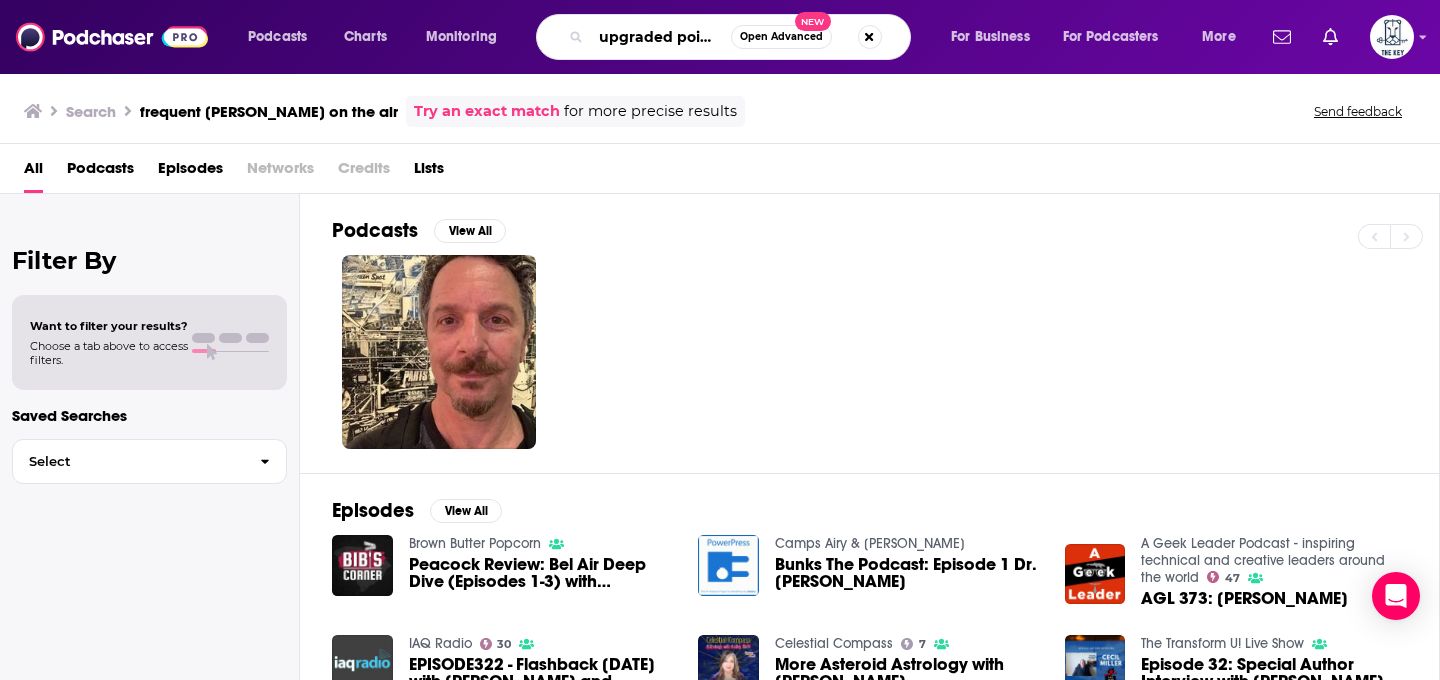 scroll, scrollTop: 0, scrollLeft: 4, axis: horizontal 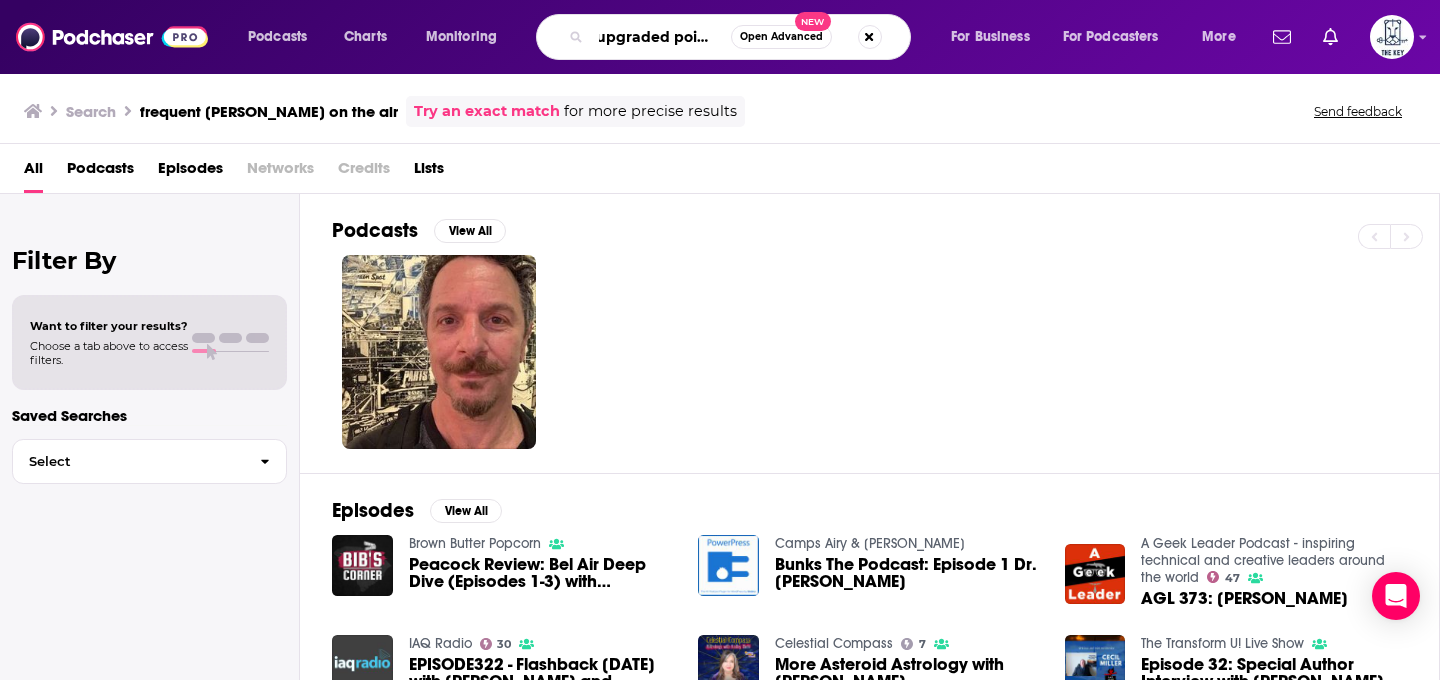 type on "upgraded points" 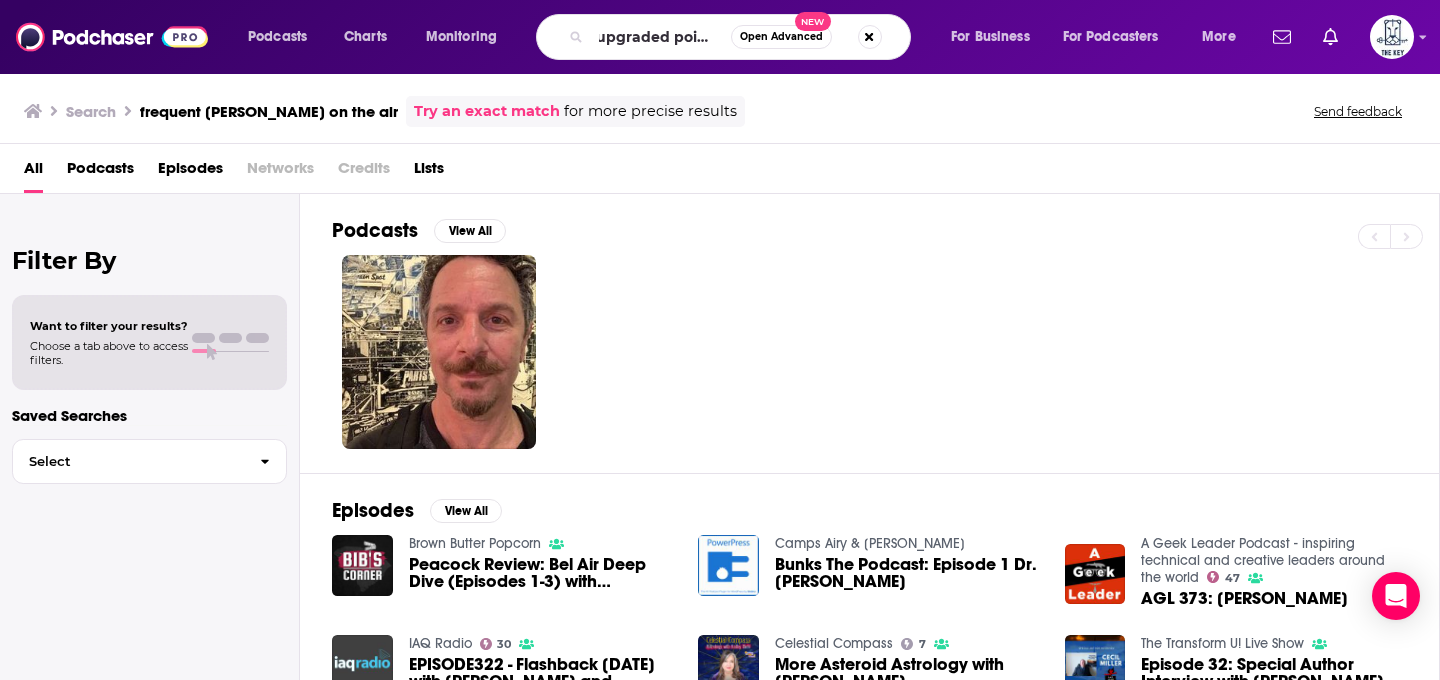 scroll, scrollTop: 0, scrollLeft: 0, axis: both 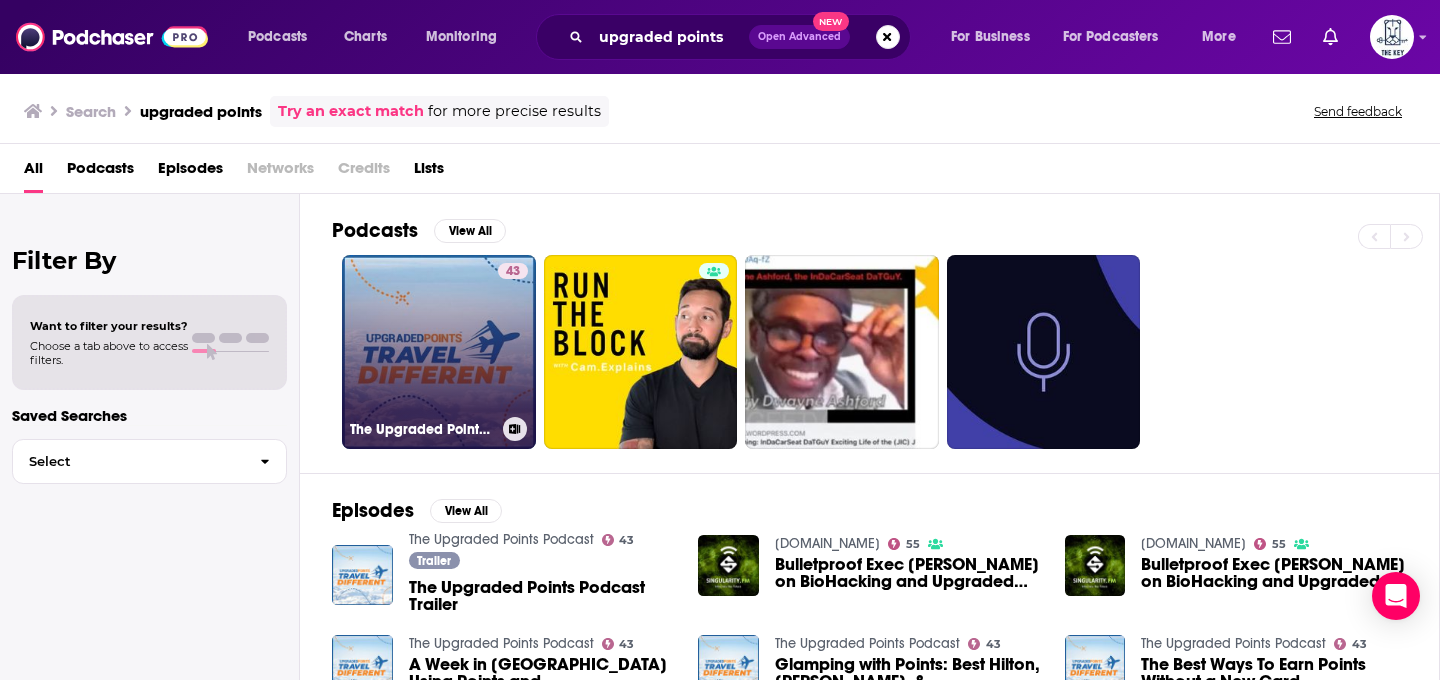 click on "43 The Upgraded Points Podcast" at bounding box center [439, 352] 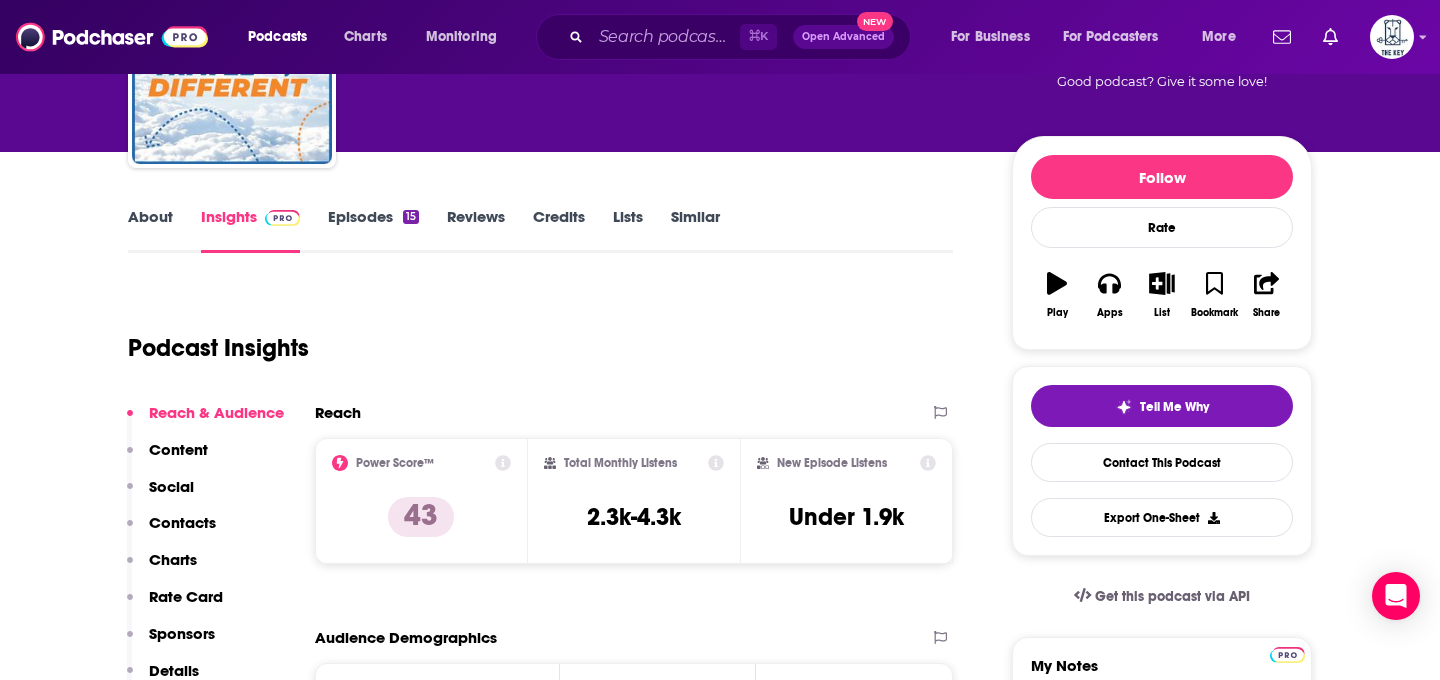 scroll, scrollTop: 206, scrollLeft: 0, axis: vertical 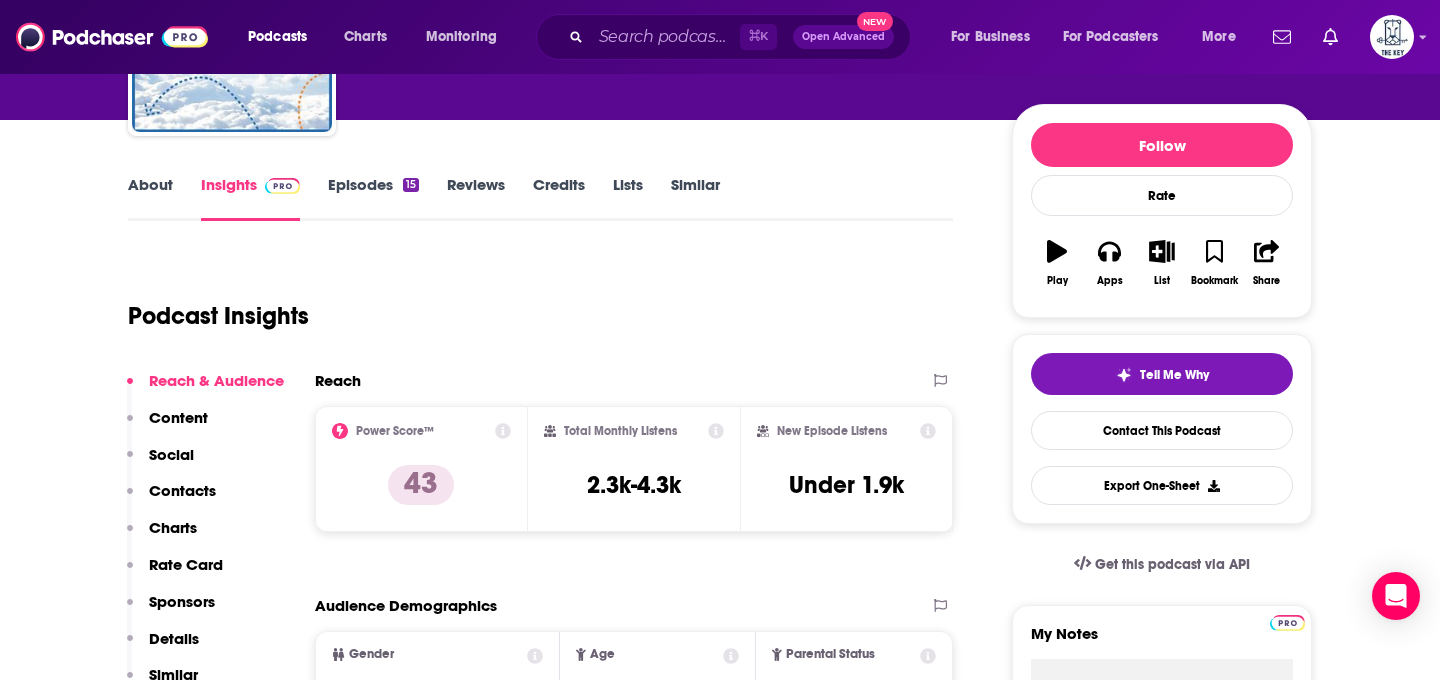 click on "Episodes 15" at bounding box center [373, 198] 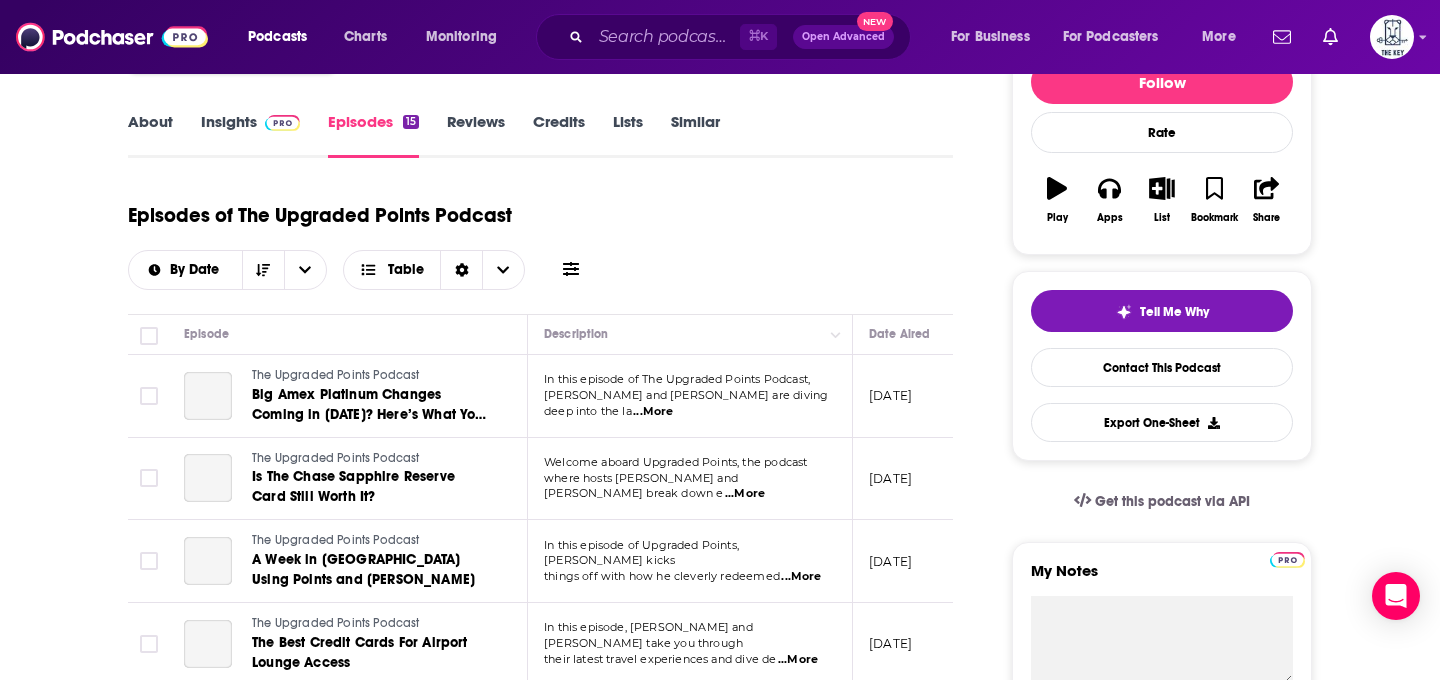scroll, scrollTop: 271, scrollLeft: 0, axis: vertical 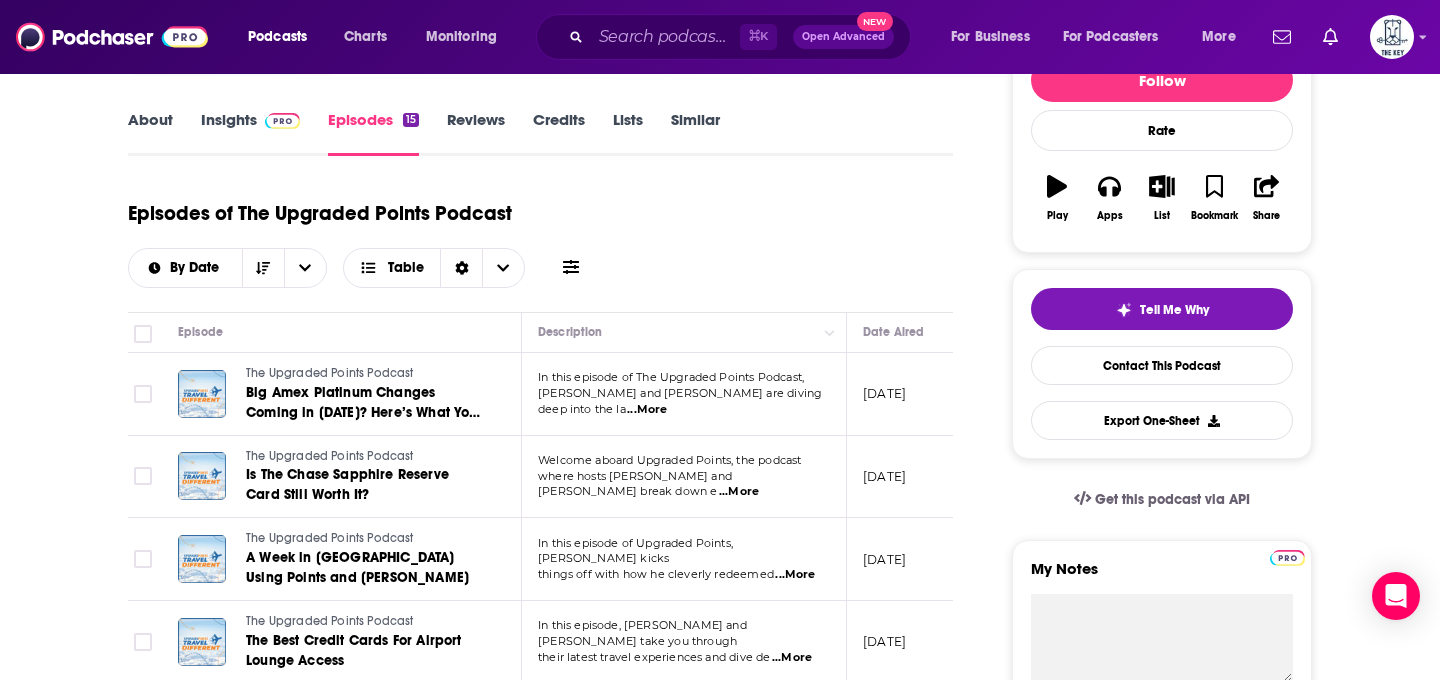click on "...More" at bounding box center (647, 410) 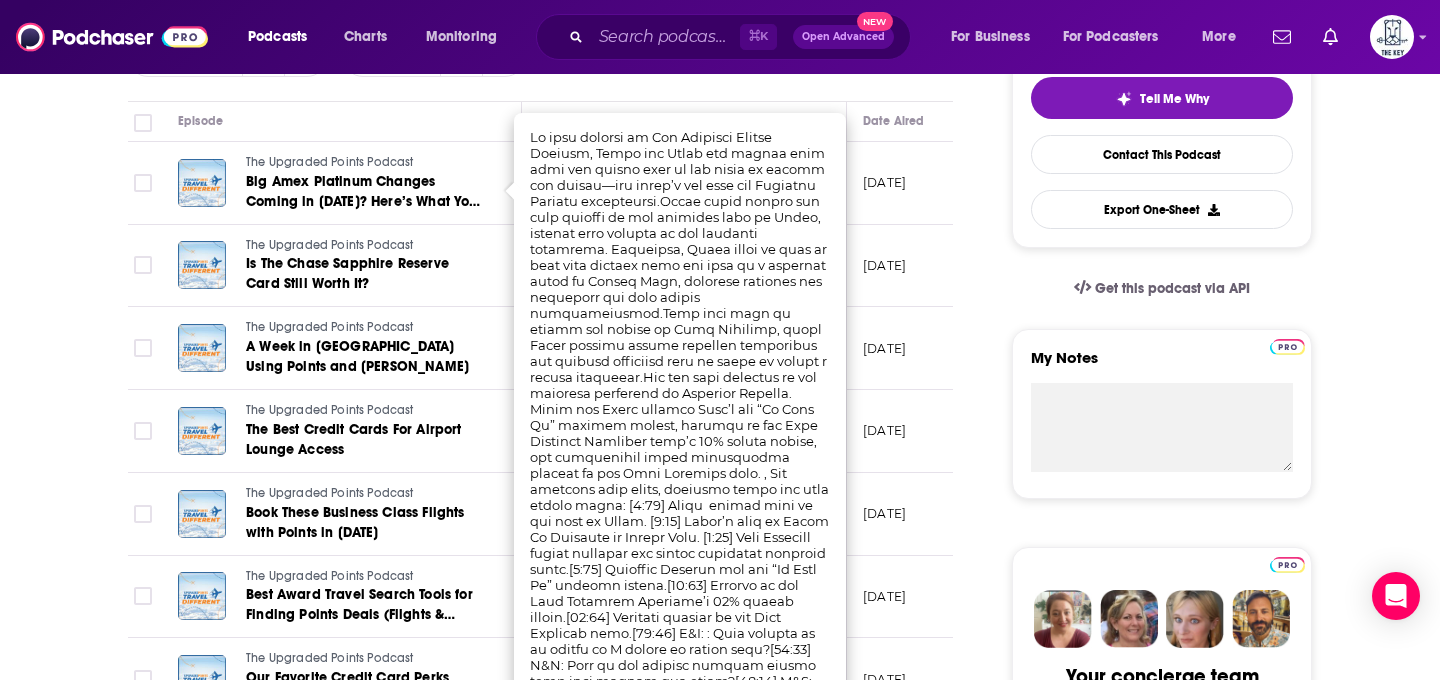 scroll, scrollTop: 488, scrollLeft: 0, axis: vertical 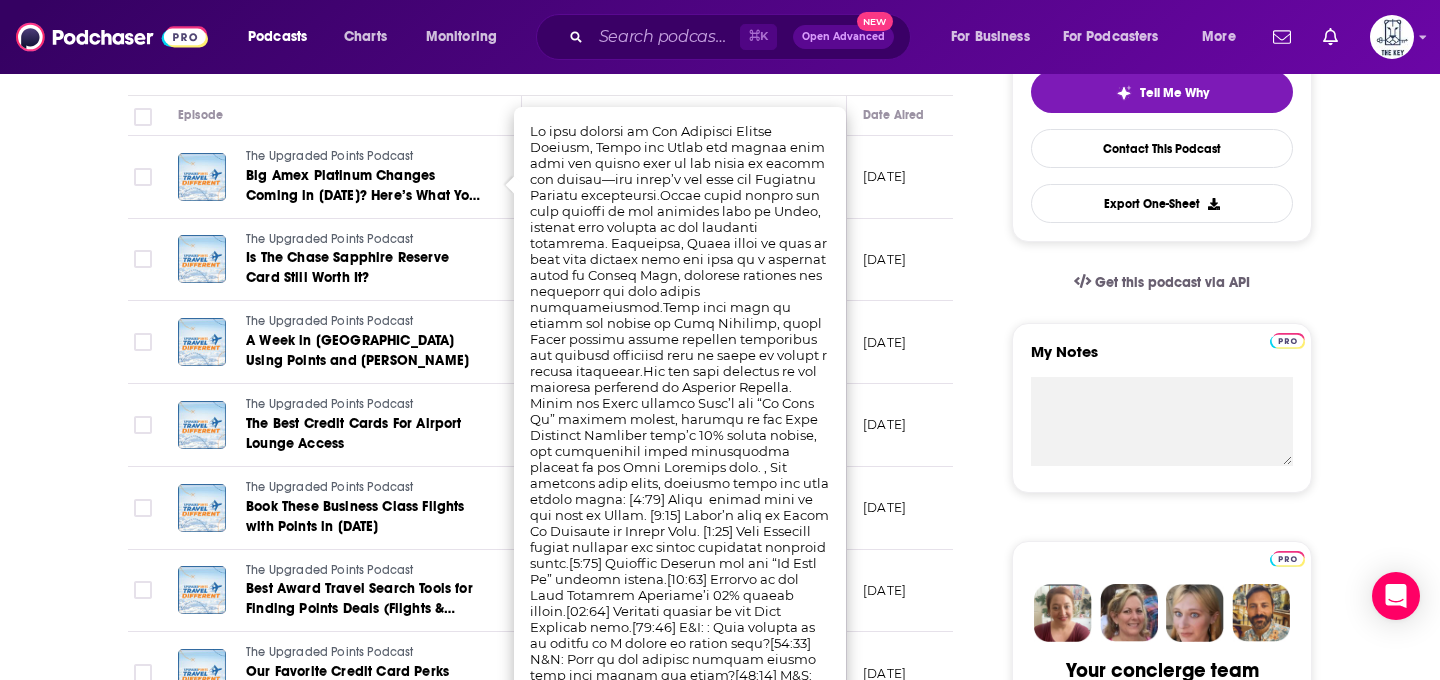 click on "[DATE]" at bounding box center [884, 259] 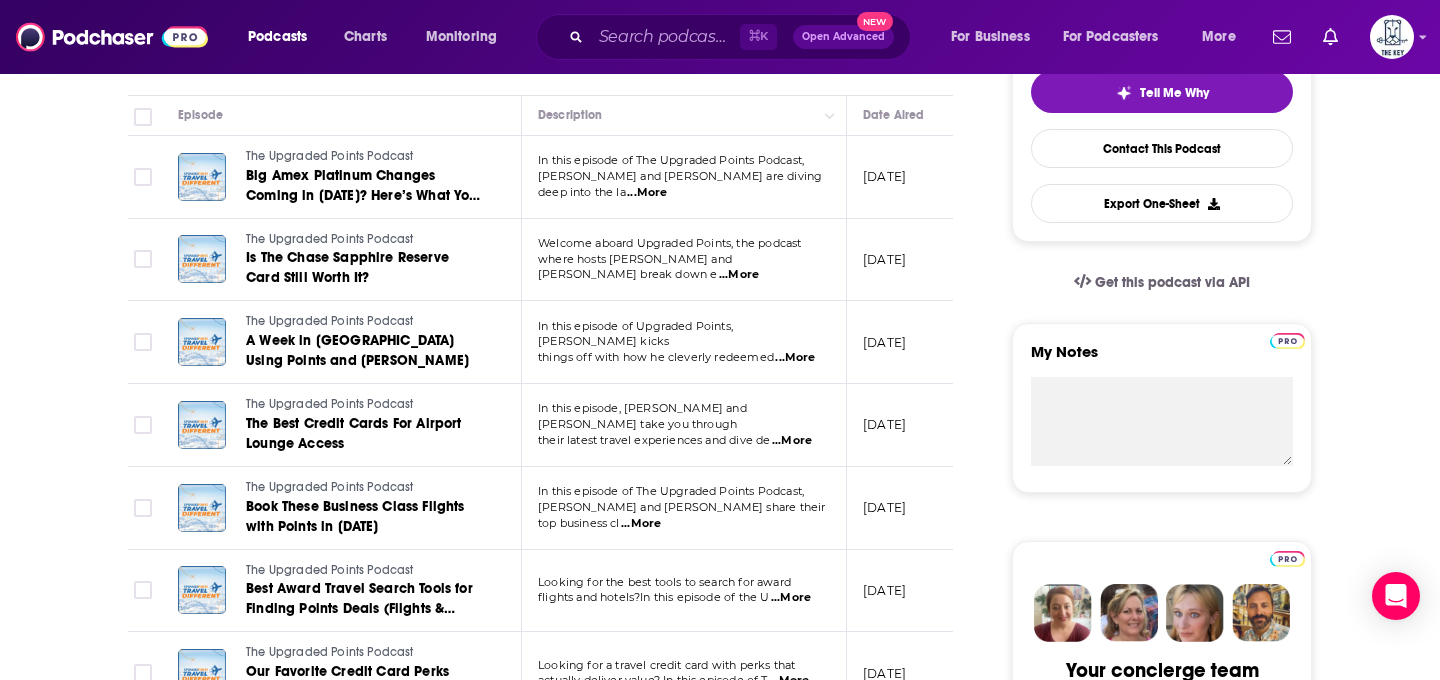 click on "...More" at bounding box center [792, 441] 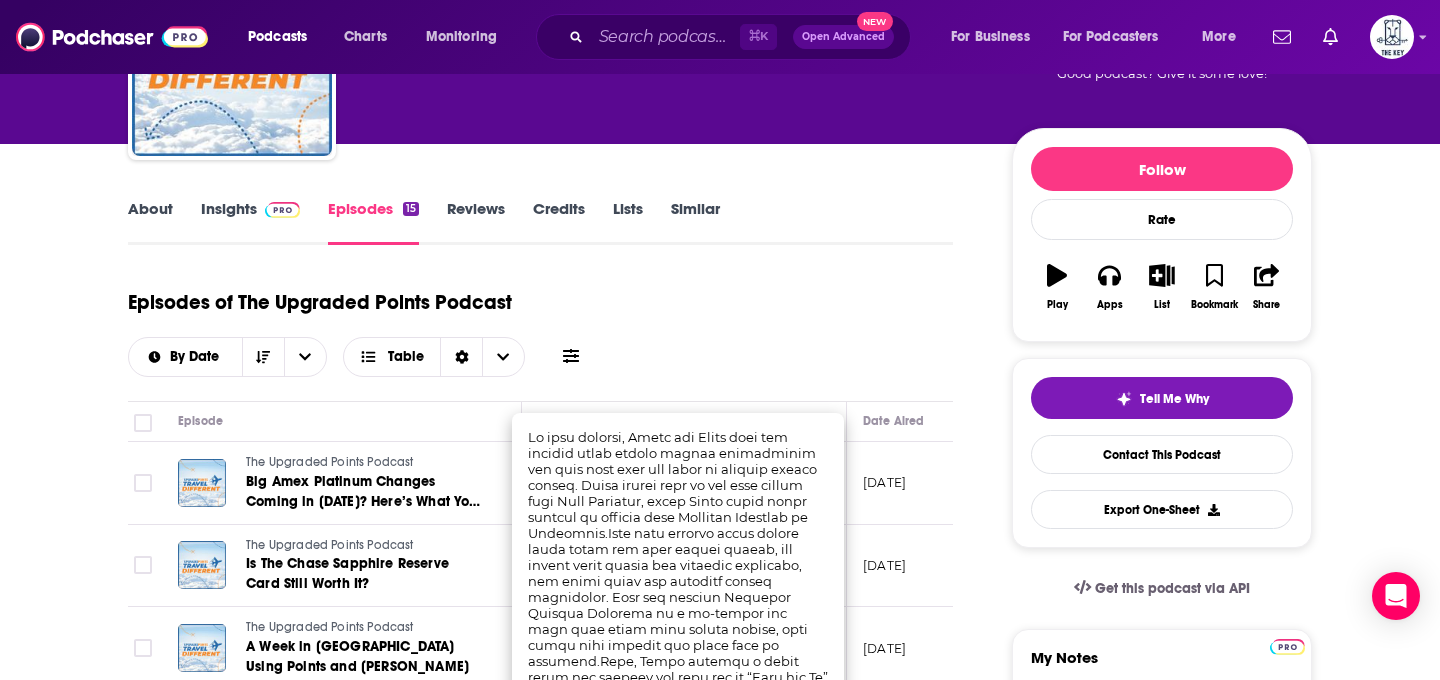 scroll, scrollTop: 0, scrollLeft: 0, axis: both 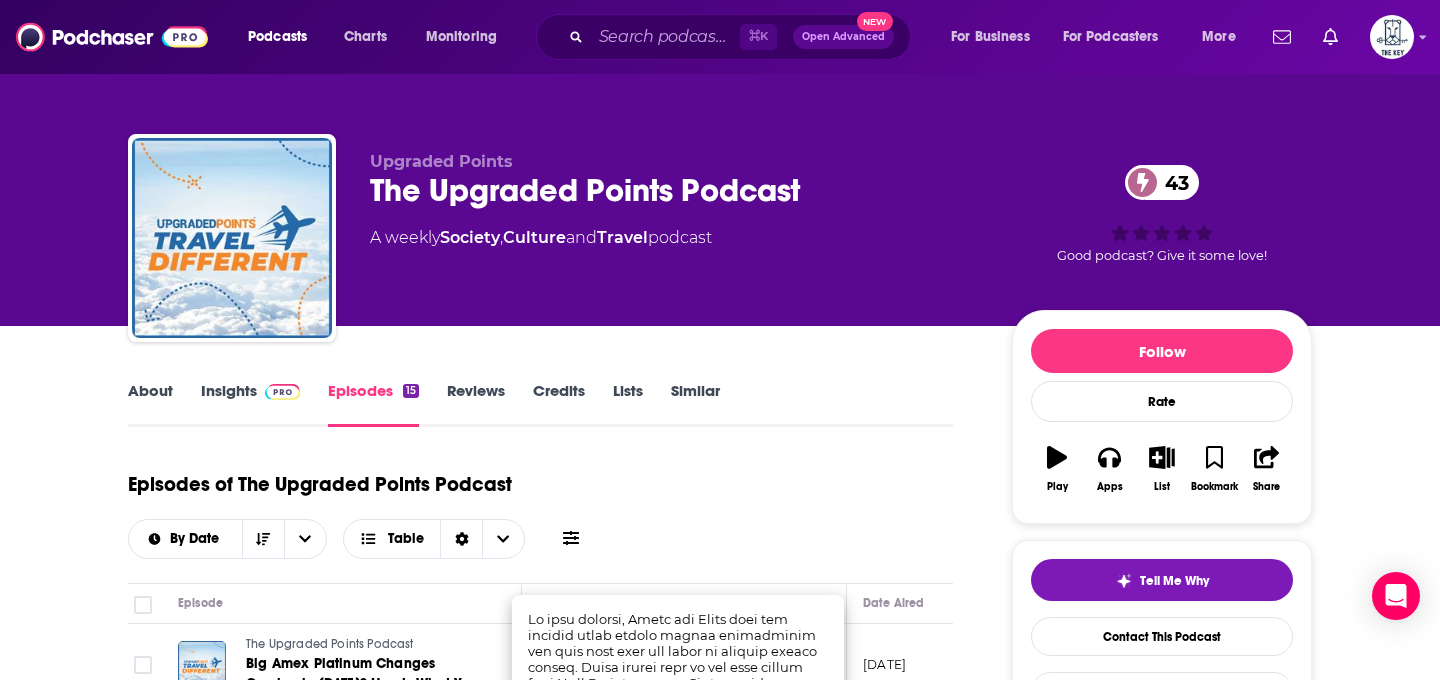 click on "About Insights Episodes 15 Reviews Credits Lists Similar Episodes of The Upgraded Points Podcast By Date Table Episode Description Date Aired Reach Episode Guests Length The Upgraded Points Podcast Big Amex Platinum Changes Coming in [DATE]? Here’s What You Need to Know In this episode of The Upgraded Points Podcast, [PERSON_NAME] and [PERSON_NAME] are diving deep into the la  ...More [DATE]  Pending -- 24:40 s The Upgraded Points Podcast Is The Chase Sapphire Reserve Card Still Worth It? Welcome aboard Upgraded Points, the podcast where hosts [PERSON_NAME] and [PERSON_NAME] break down e  ...More [DATE] Under 2.1k -- 27:02 s The Upgraded Points Podcast A Week in [GEOGRAPHIC_DATA] Using Points and Miles In this episode of Upgraded Points, [PERSON_NAME] kicks things off with how he cleverly redeemed   ...More [DATE] Under 1.8k -- 28:59 s The Upgraded Points Podcast The Best Credit Cards For Airport Lounge Access  In this episode, [PERSON_NAME] and [PERSON_NAME] take you through their latest travel experiences and dive de  ...More [DATE] Under 1.8k --" at bounding box center [540, 1690] 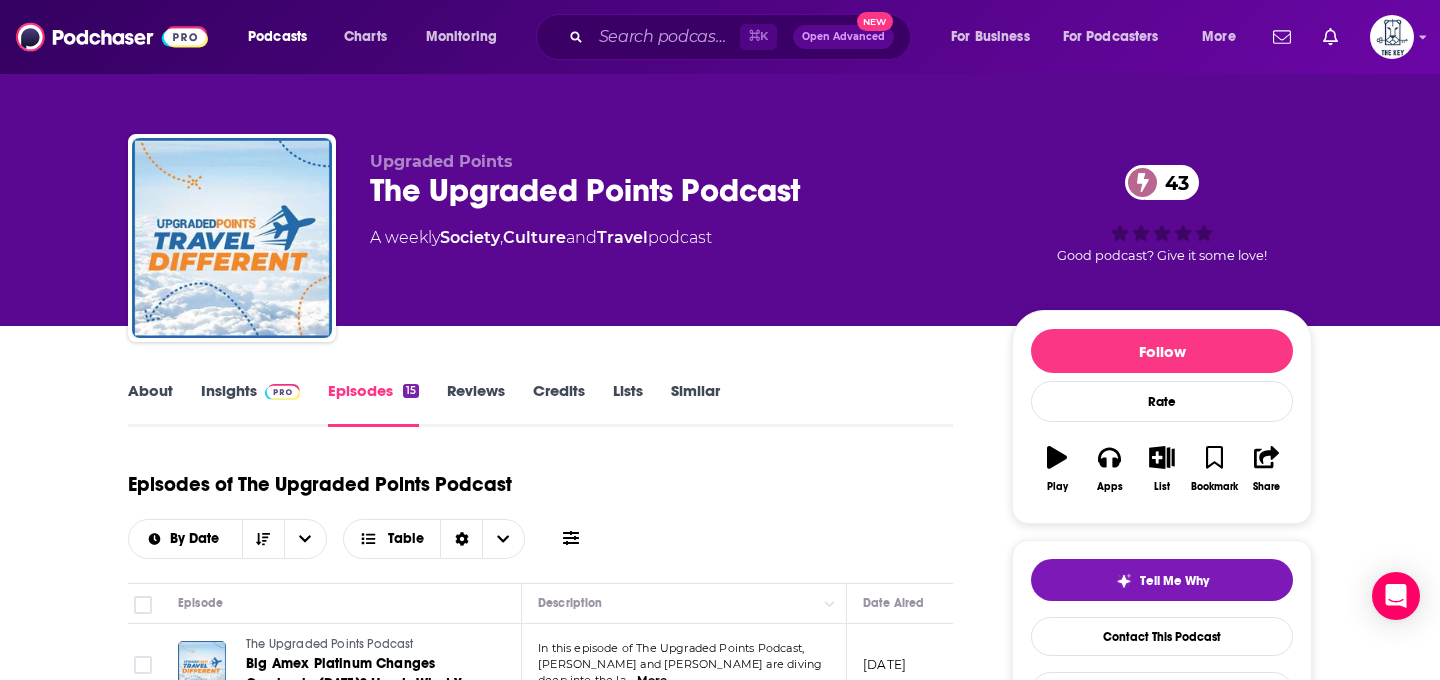 click on "About" at bounding box center [150, 404] 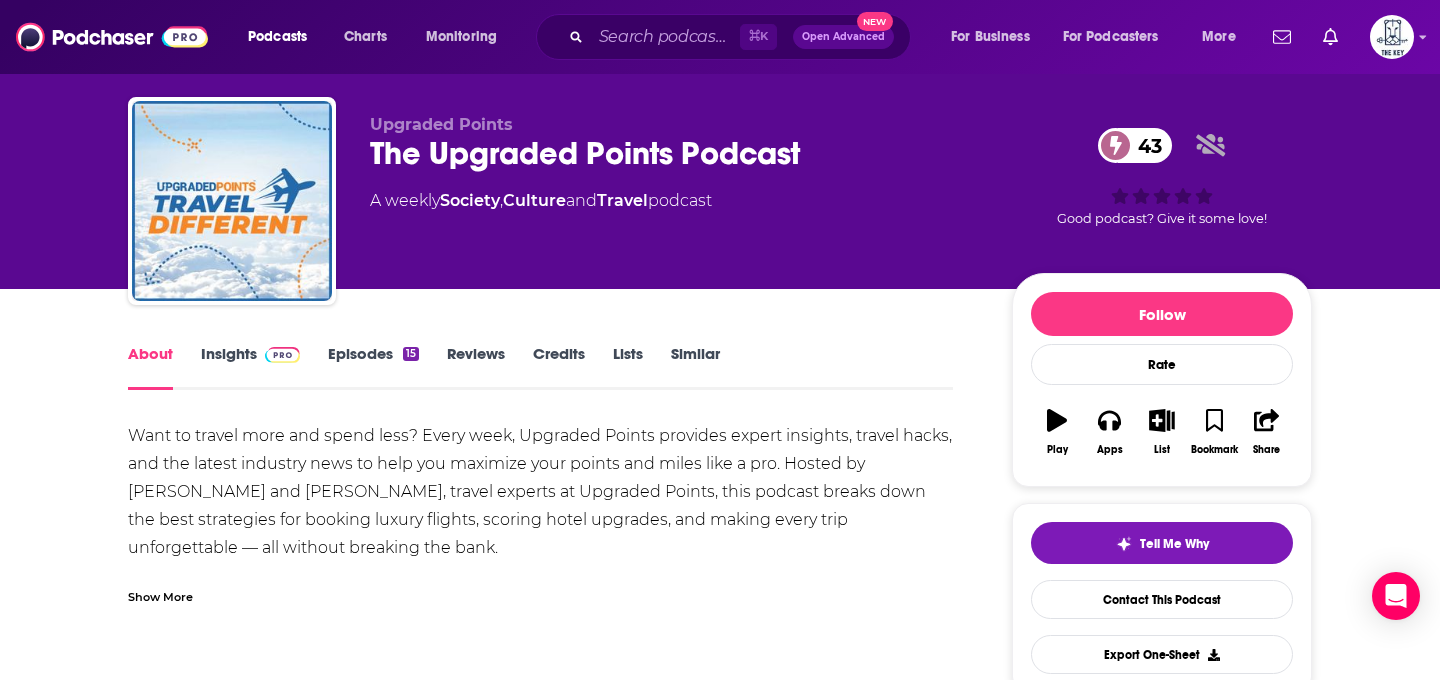 scroll, scrollTop: 35, scrollLeft: 0, axis: vertical 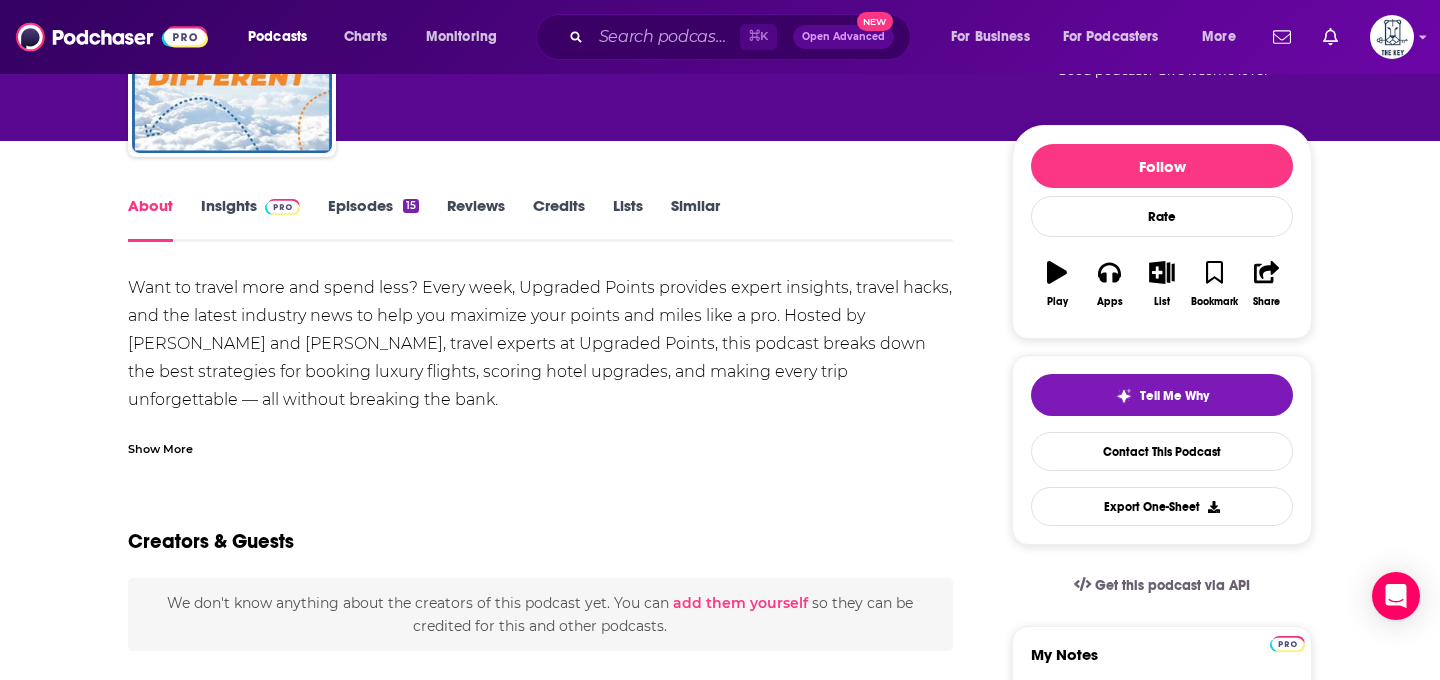click at bounding box center (282, 207) 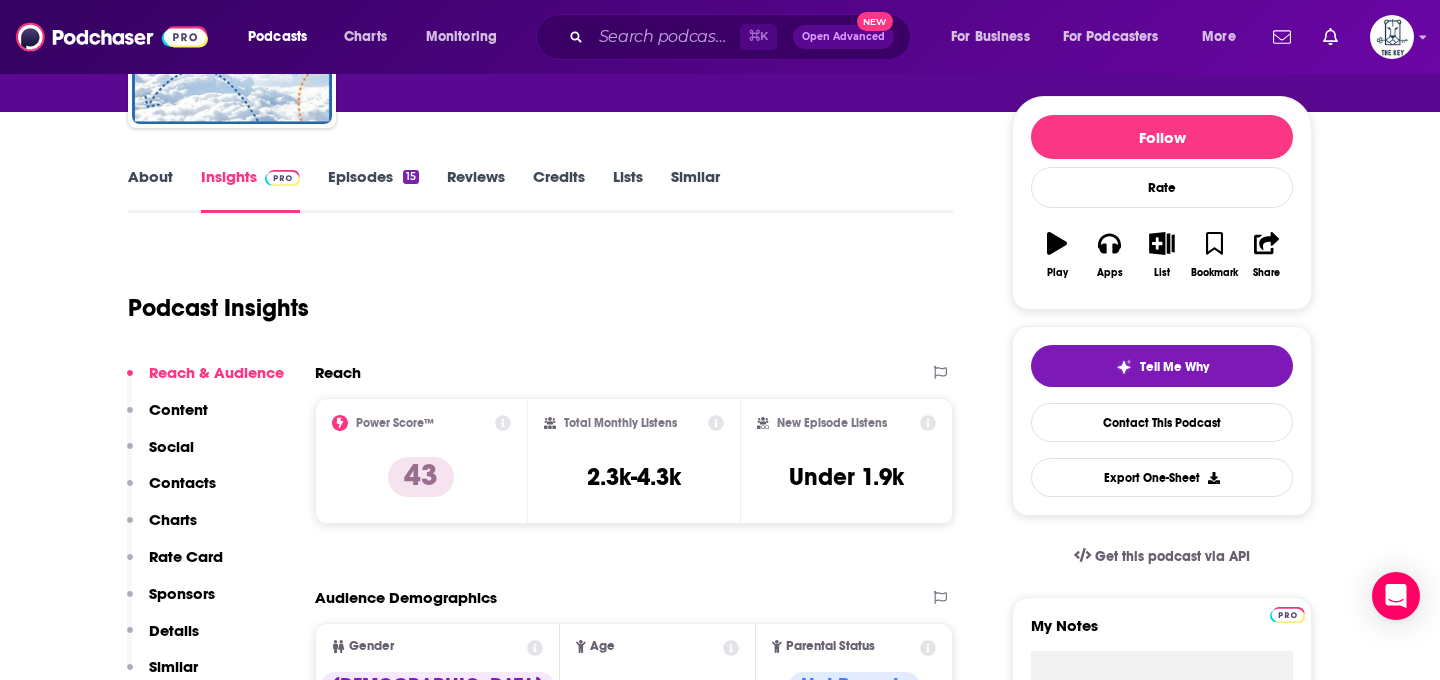 scroll, scrollTop: 220, scrollLeft: 0, axis: vertical 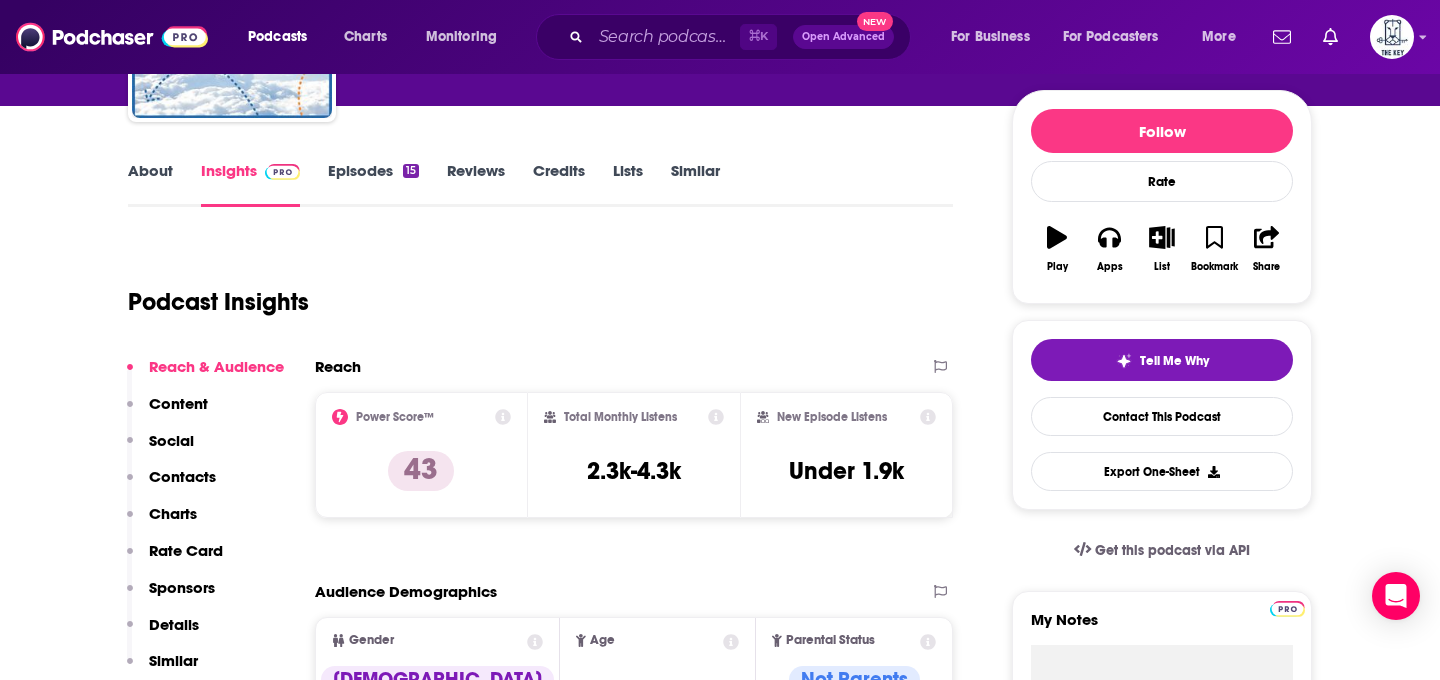 click on "15" at bounding box center [411, 171] 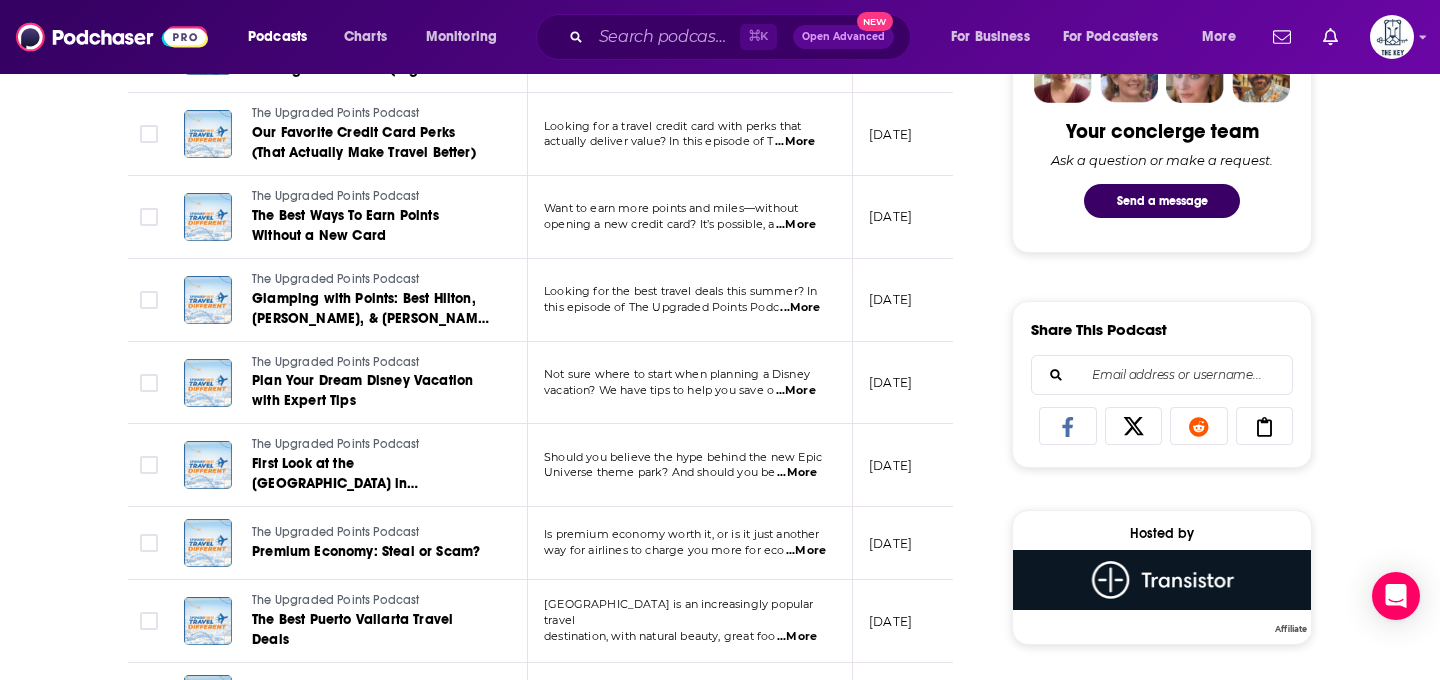 scroll, scrollTop: 1032, scrollLeft: 0, axis: vertical 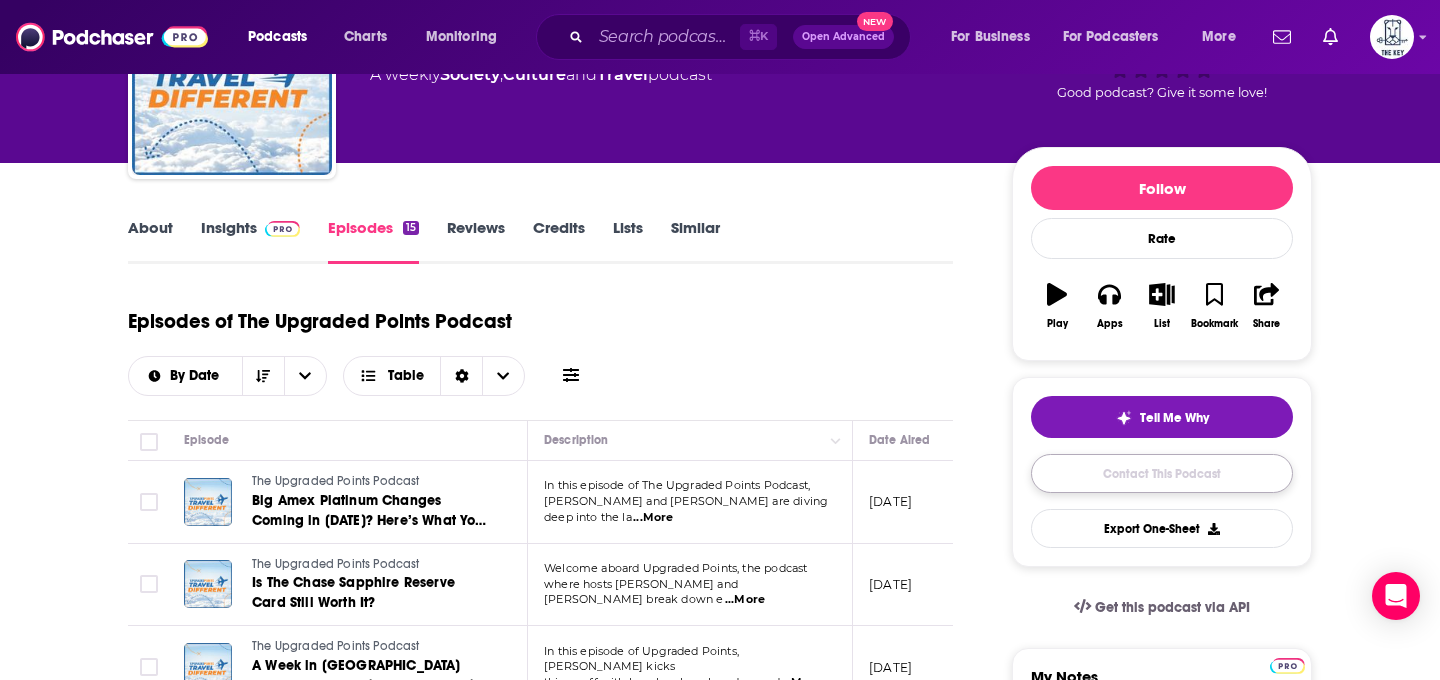 click on "Contact This Podcast" at bounding box center (1162, 473) 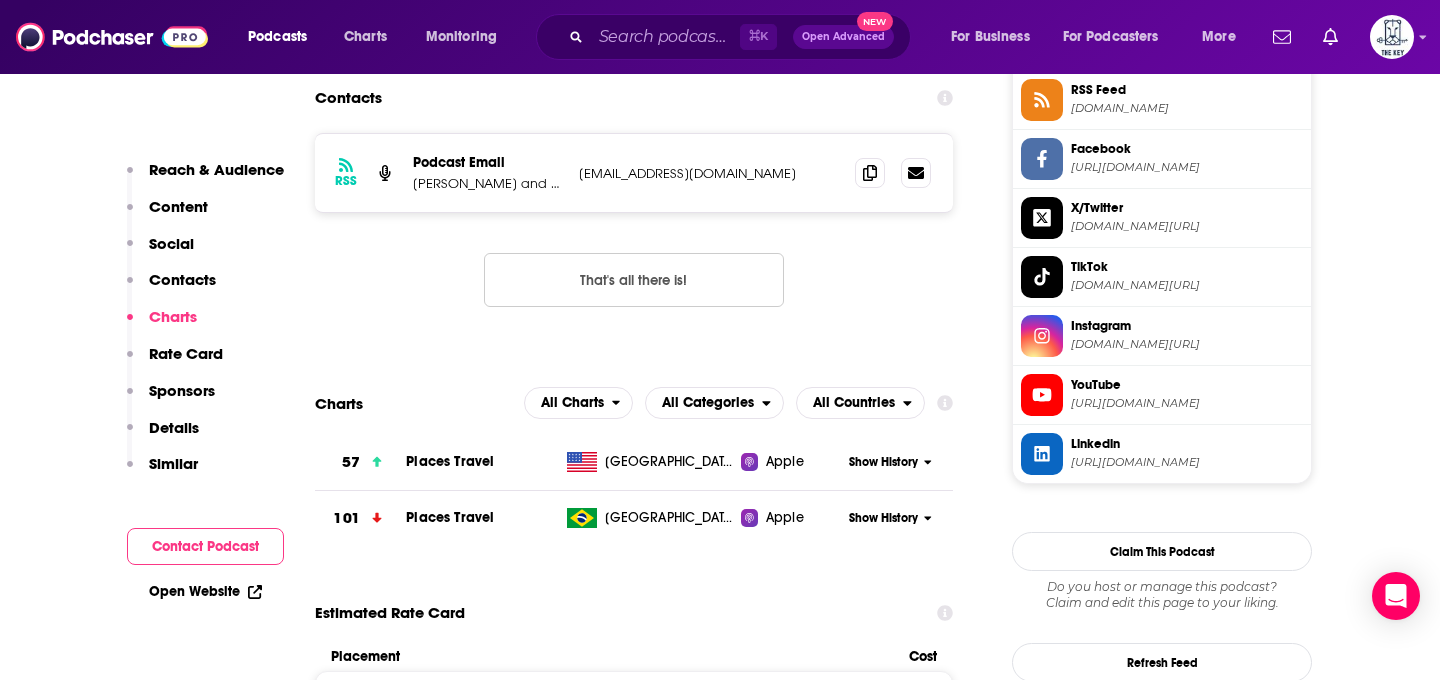 scroll, scrollTop: 1666, scrollLeft: 0, axis: vertical 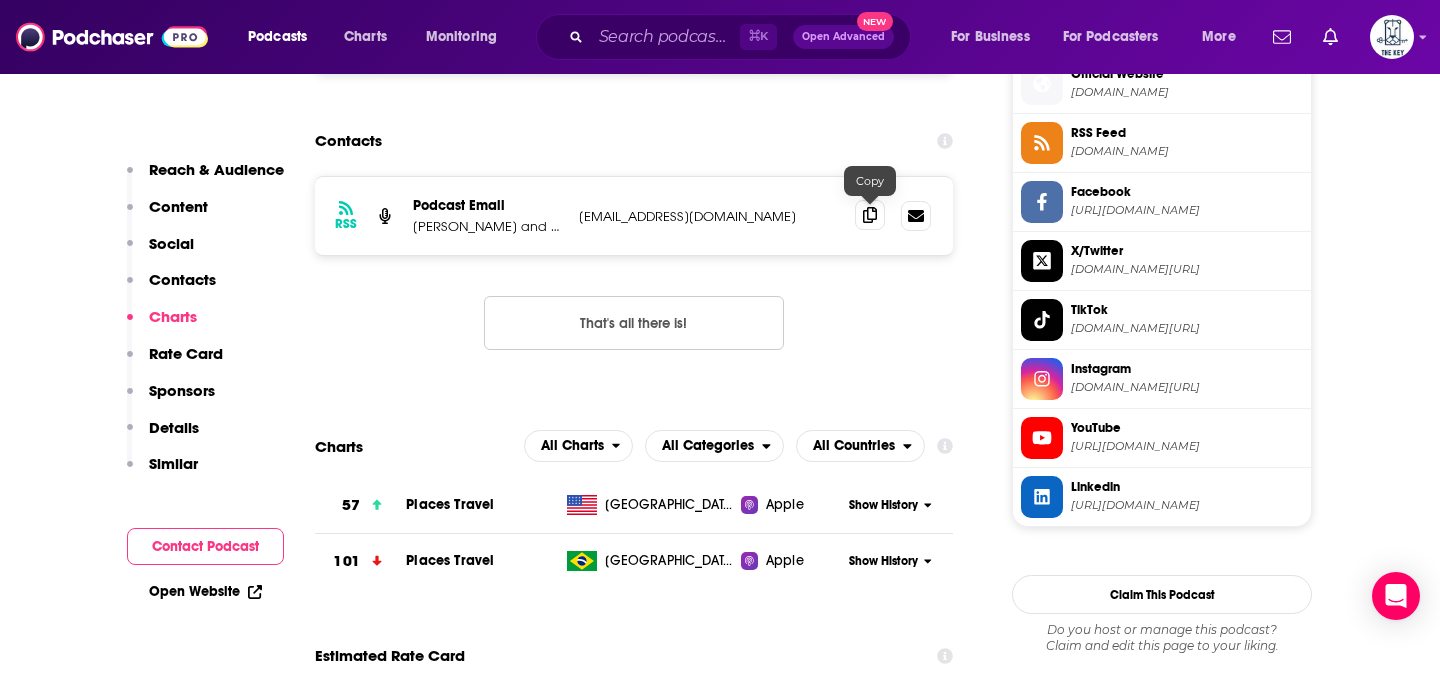 click at bounding box center [870, 215] 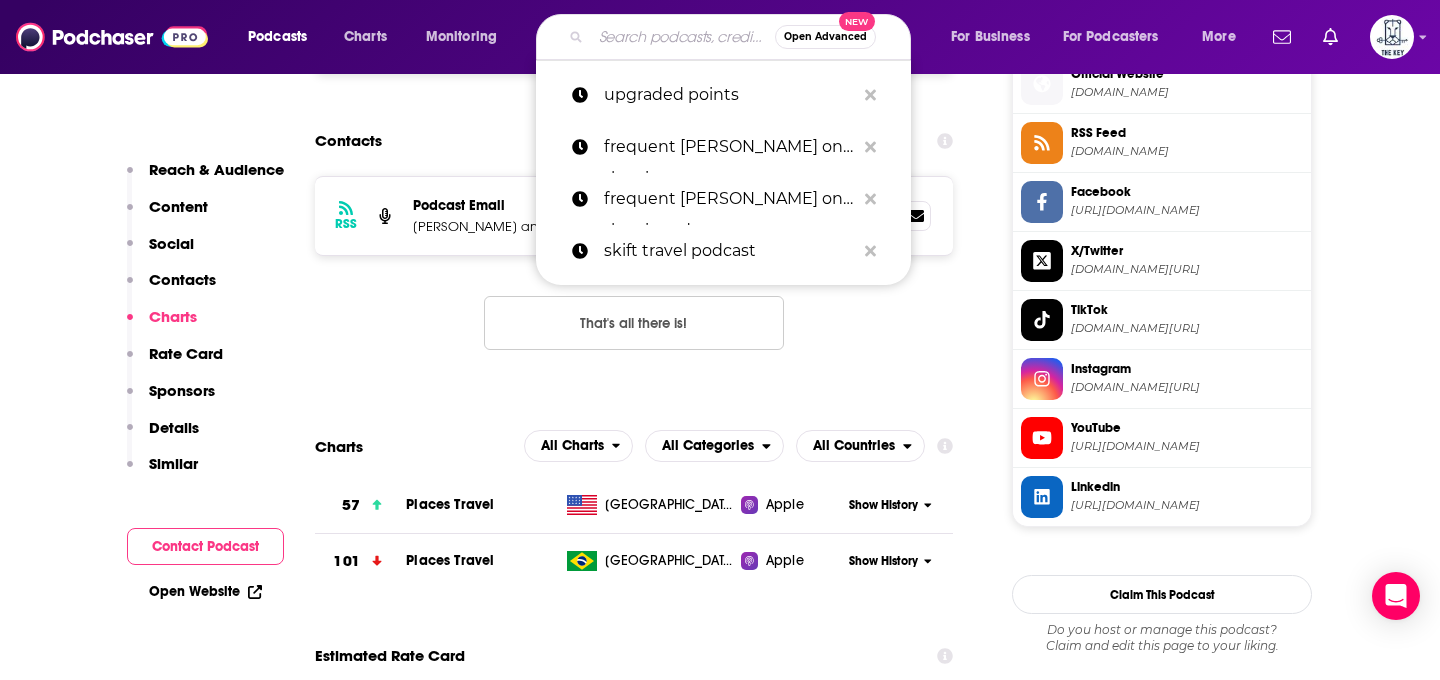 click at bounding box center [683, 37] 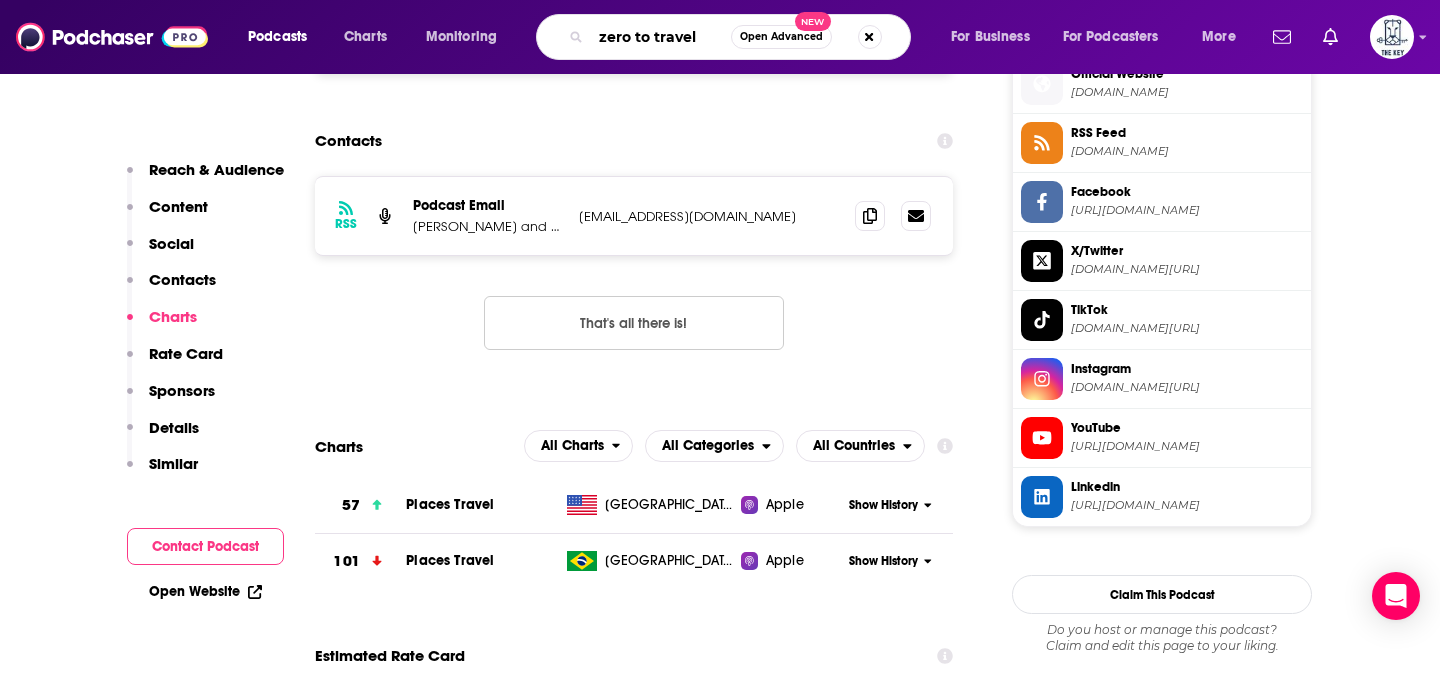 type on "zero to travel" 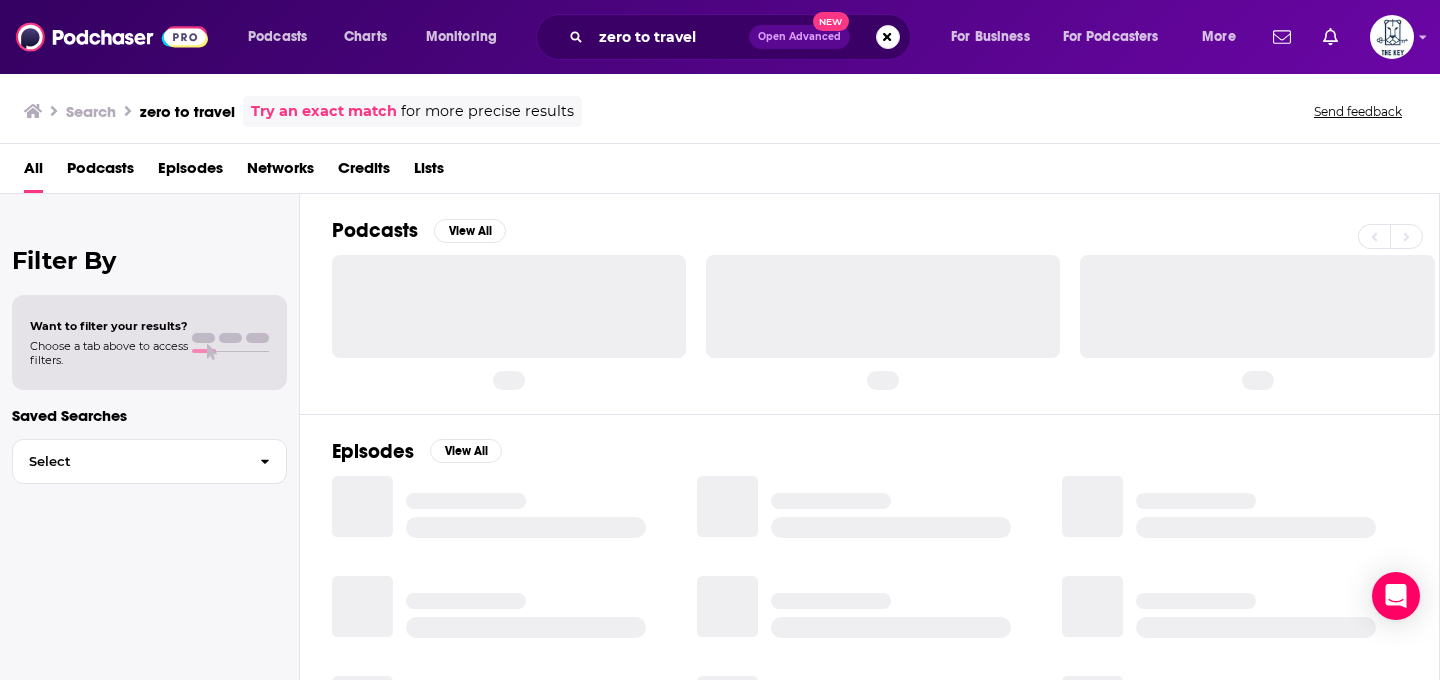 scroll, scrollTop: 0, scrollLeft: 0, axis: both 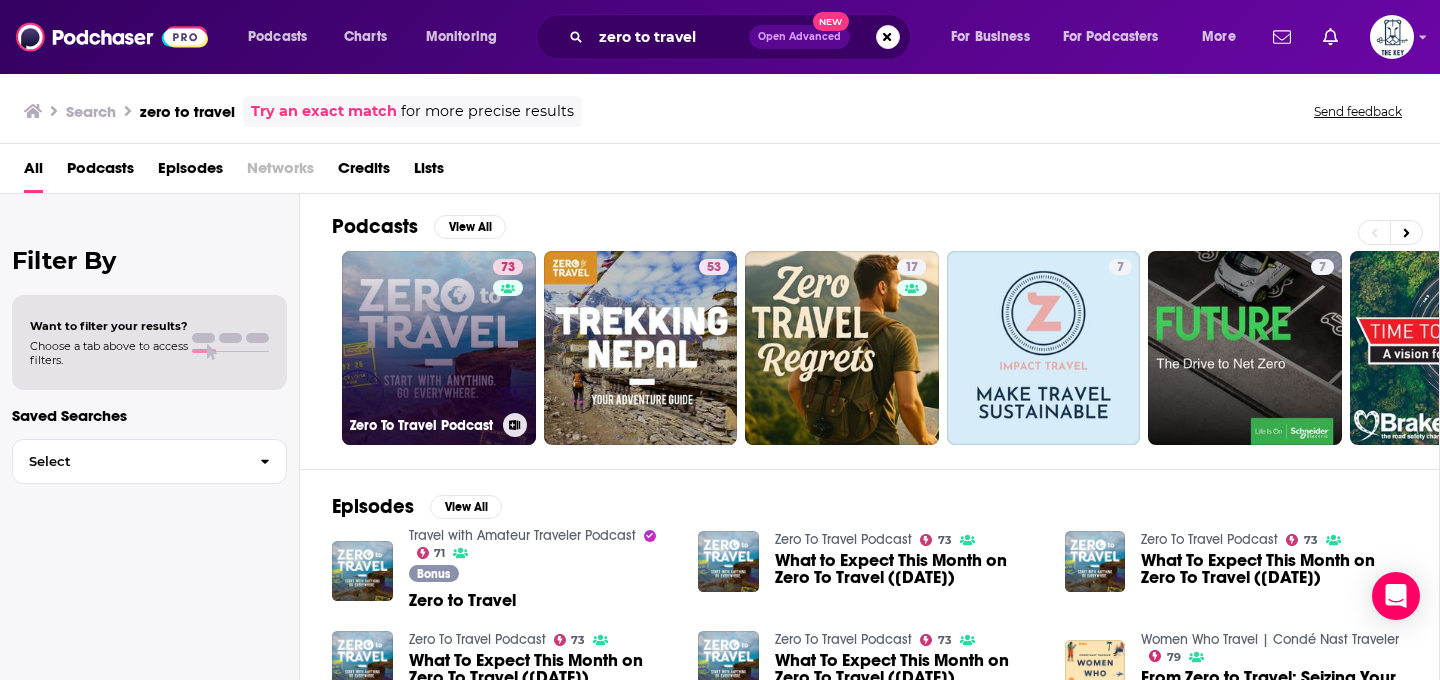 click on "73" at bounding box center (510, 336) 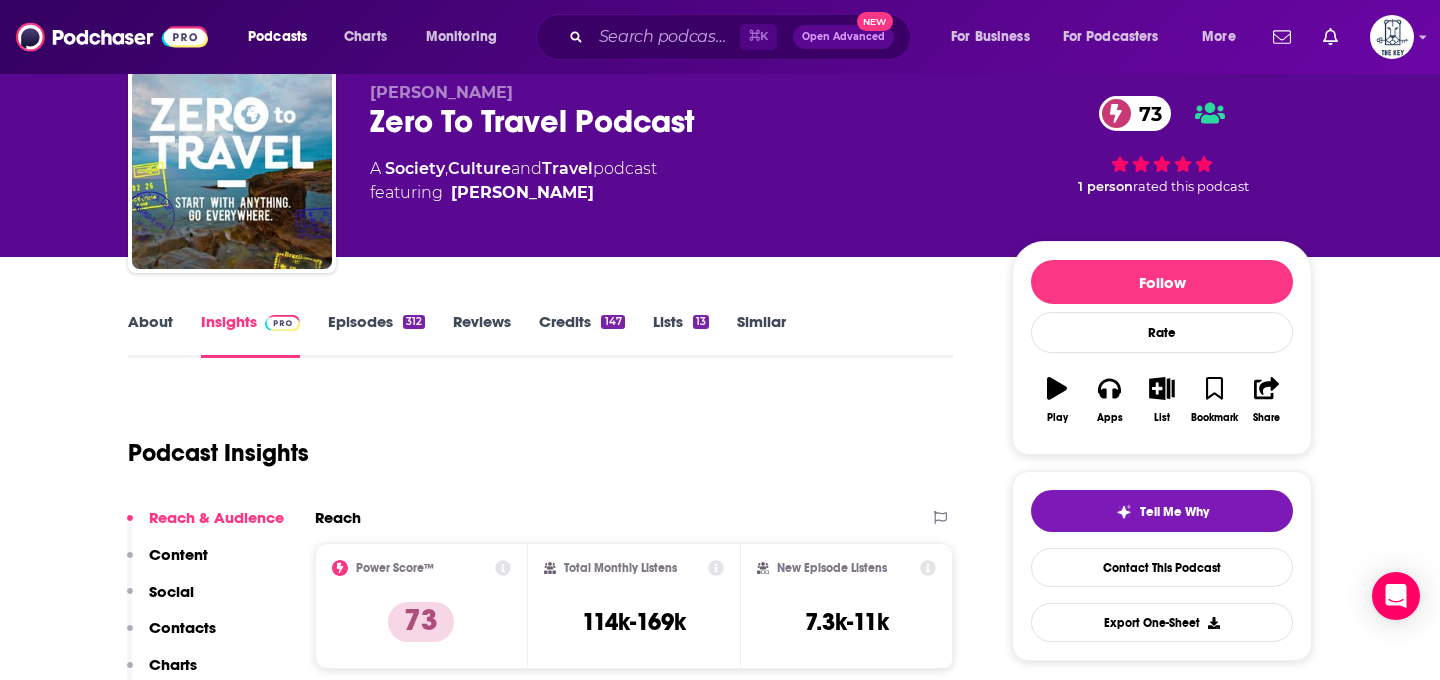 scroll, scrollTop: 84, scrollLeft: 0, axis: vertical 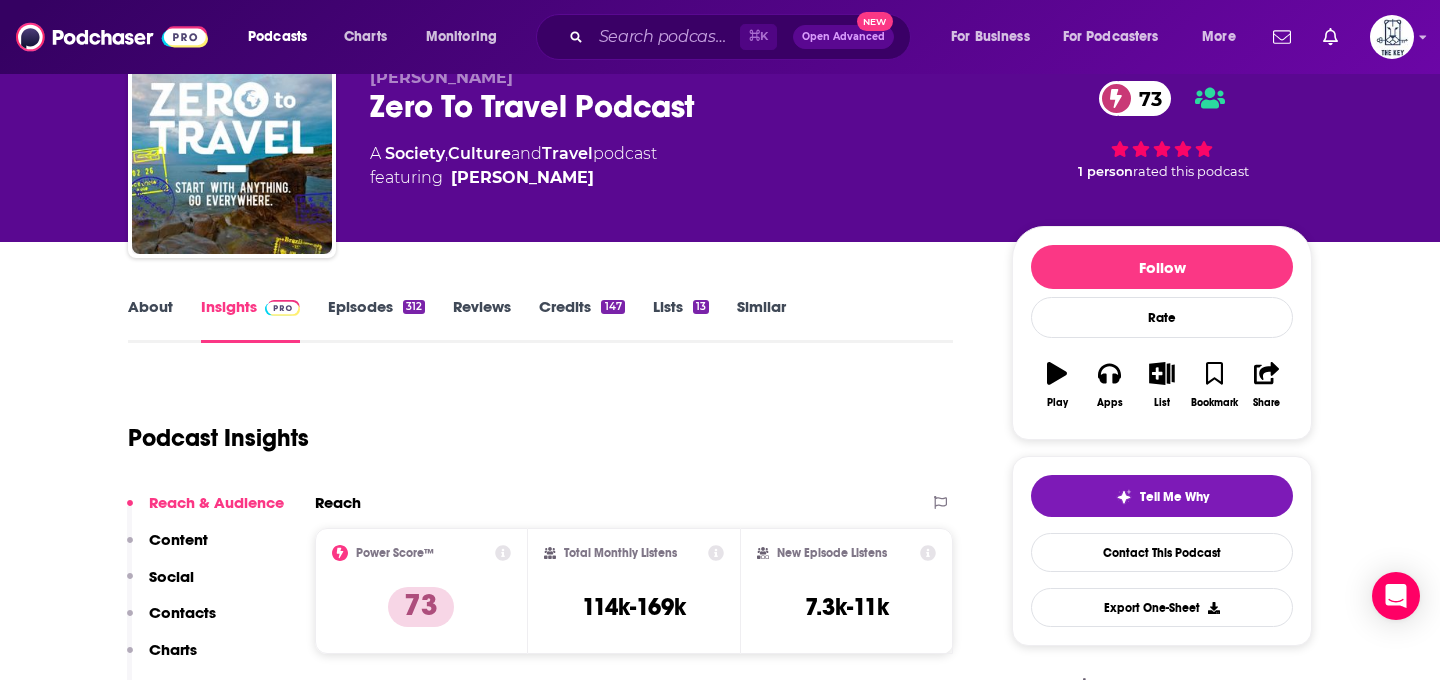 click on "Episodes 312" at bounding box center (376, 320) 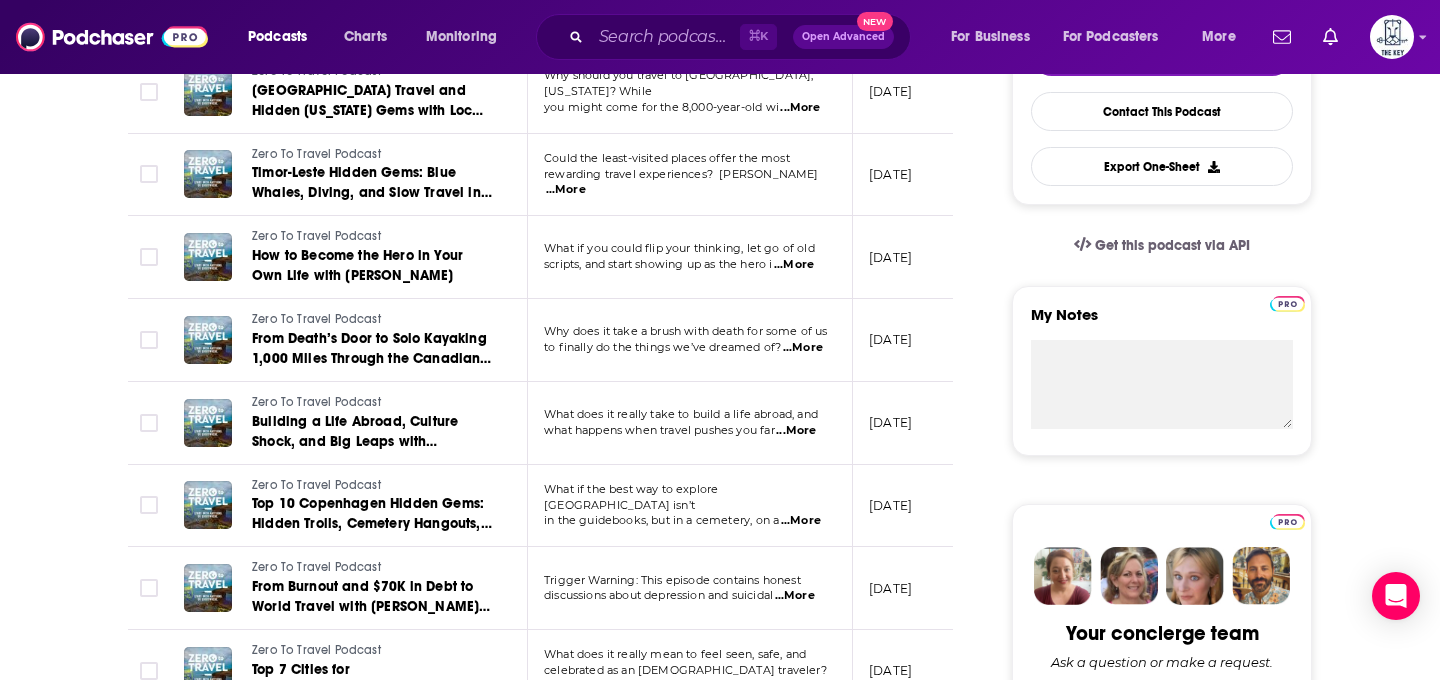 scroll, scrollTop: 547, scrollLeft: 0, axis: vertical 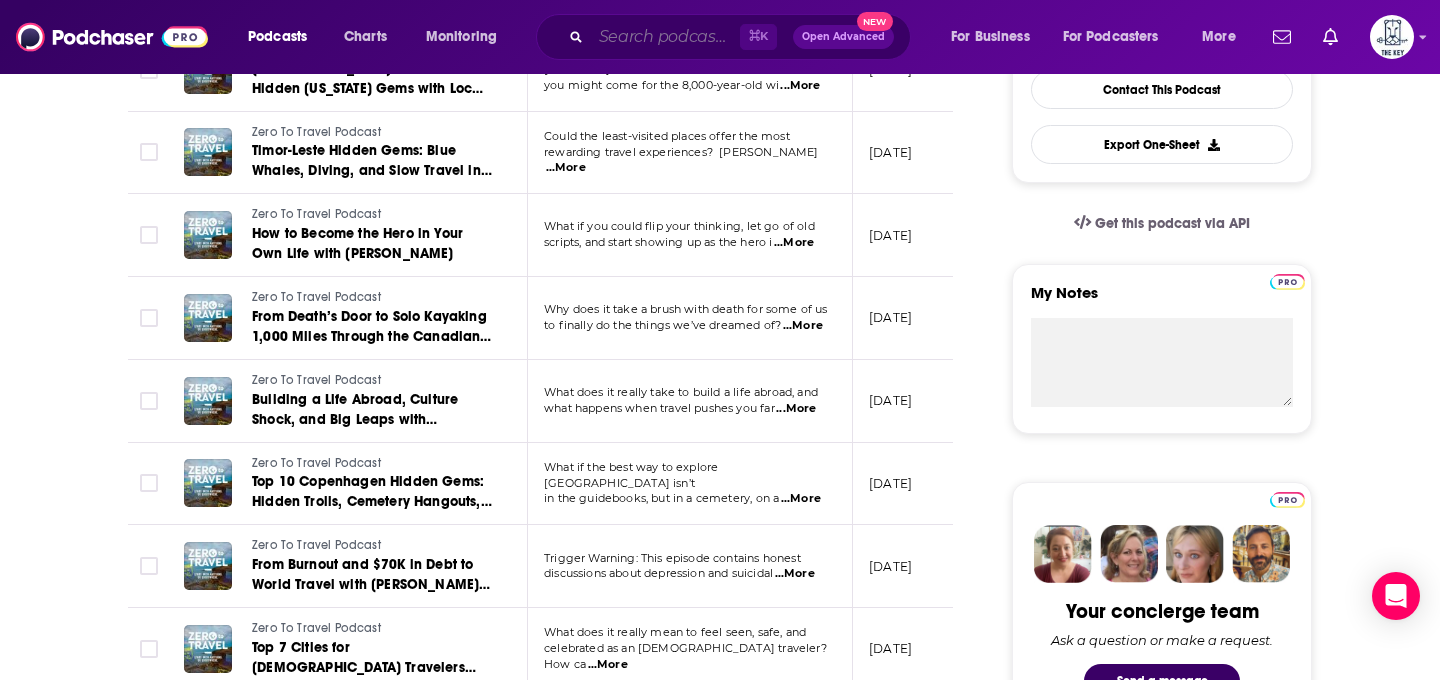 click at bounding box center (665, 37) 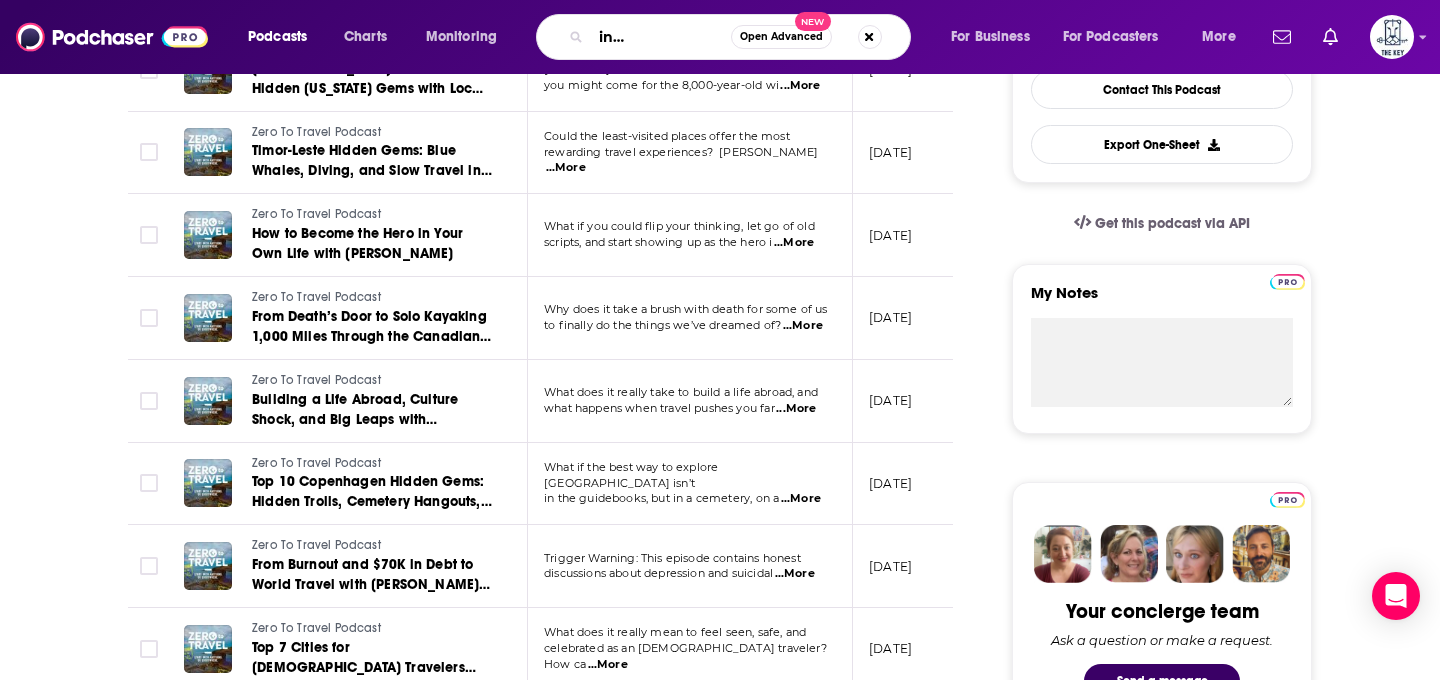 type on "miles and points daily podcast" 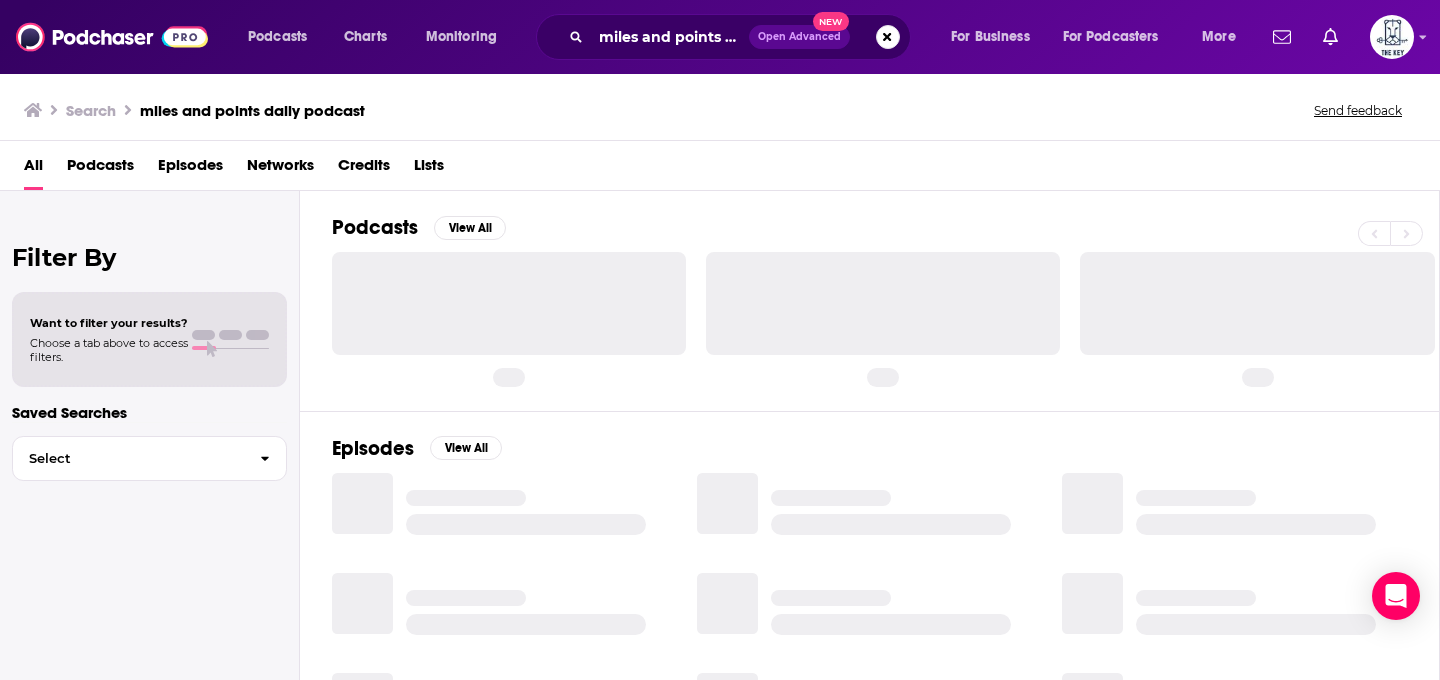 scroll, scrollTop: 0, scrollLeft: 0, axis: both 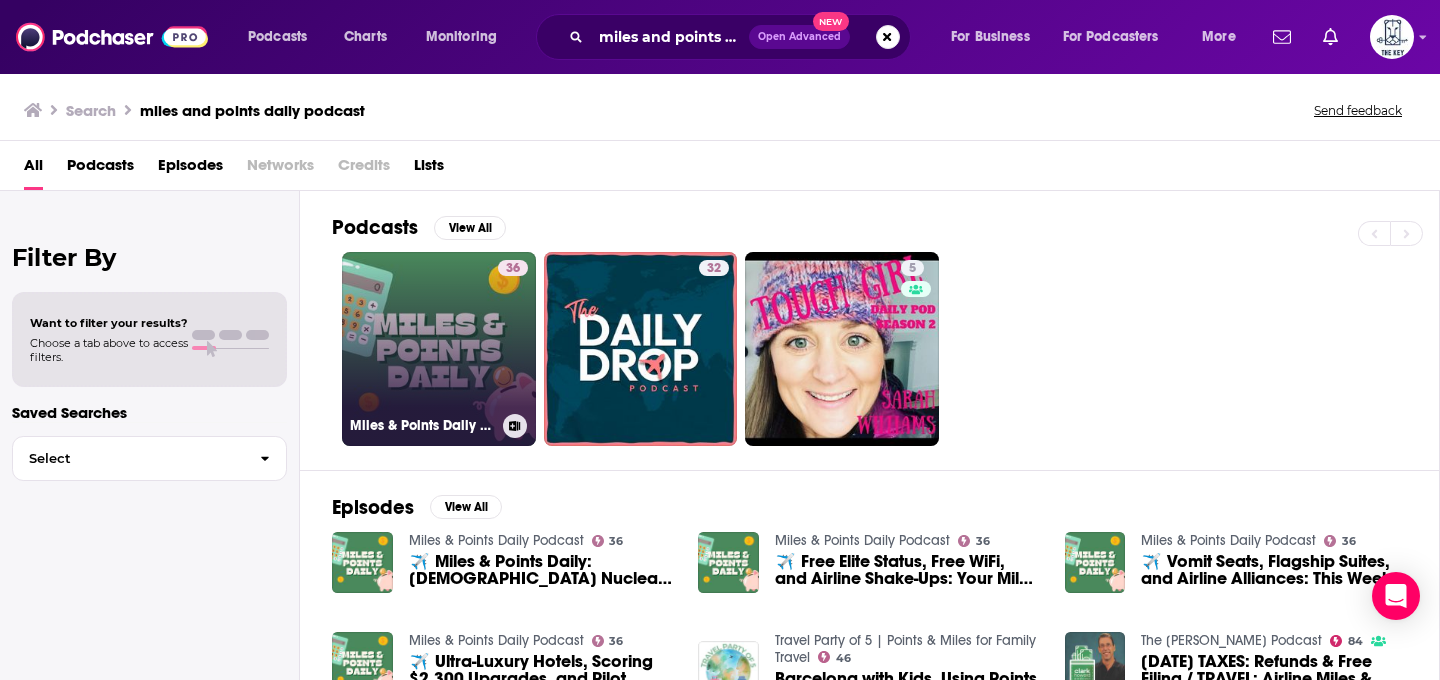 click on "36 Miles & Points Daily Podcast" at bounding box center (439, 349) 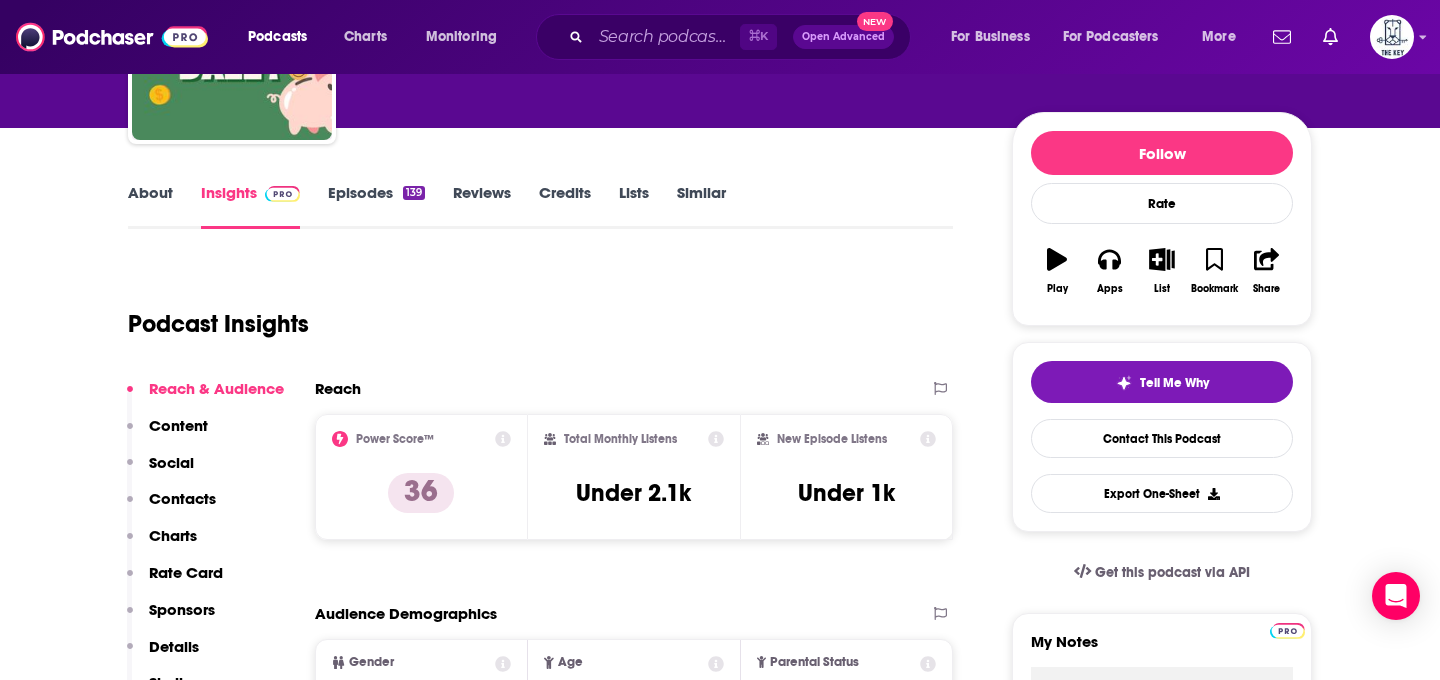scroll, scrollTop: 199, scrollLeft: 0, axis: vertical 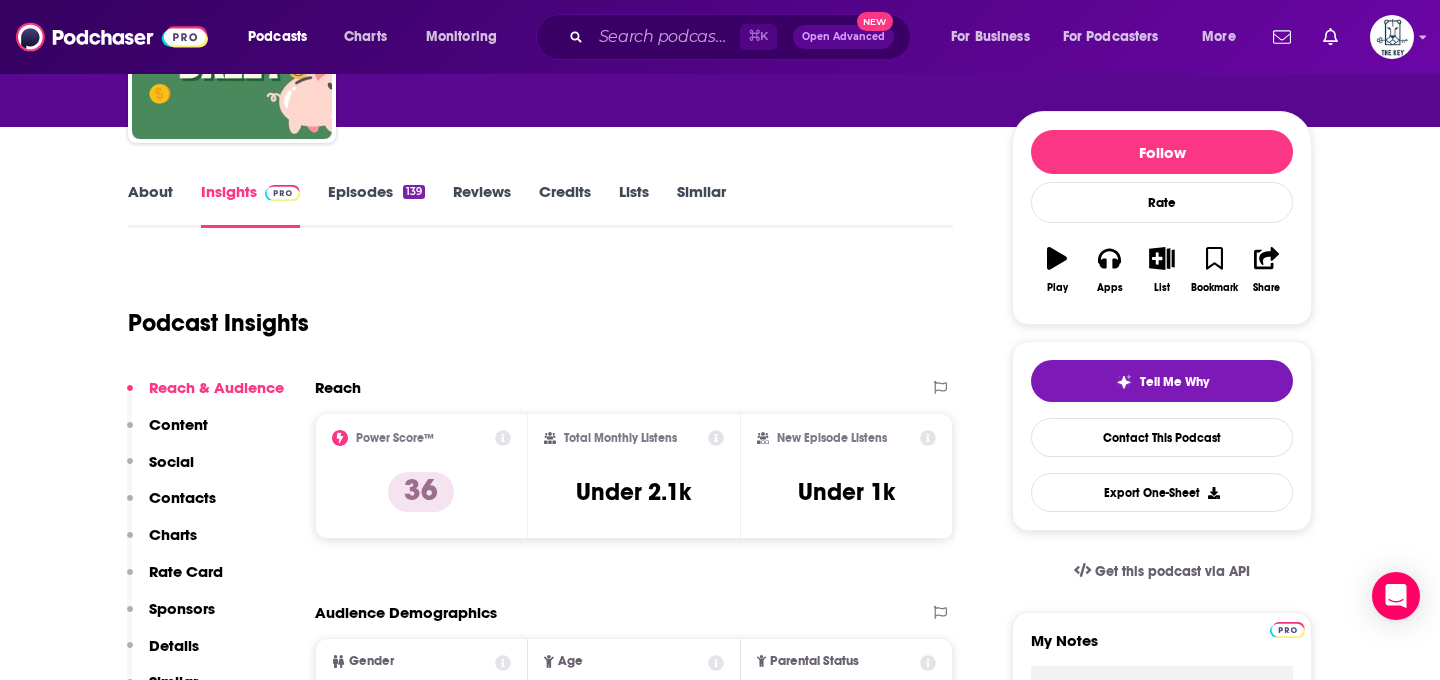 click on "About" at bounding box center (150, 205) 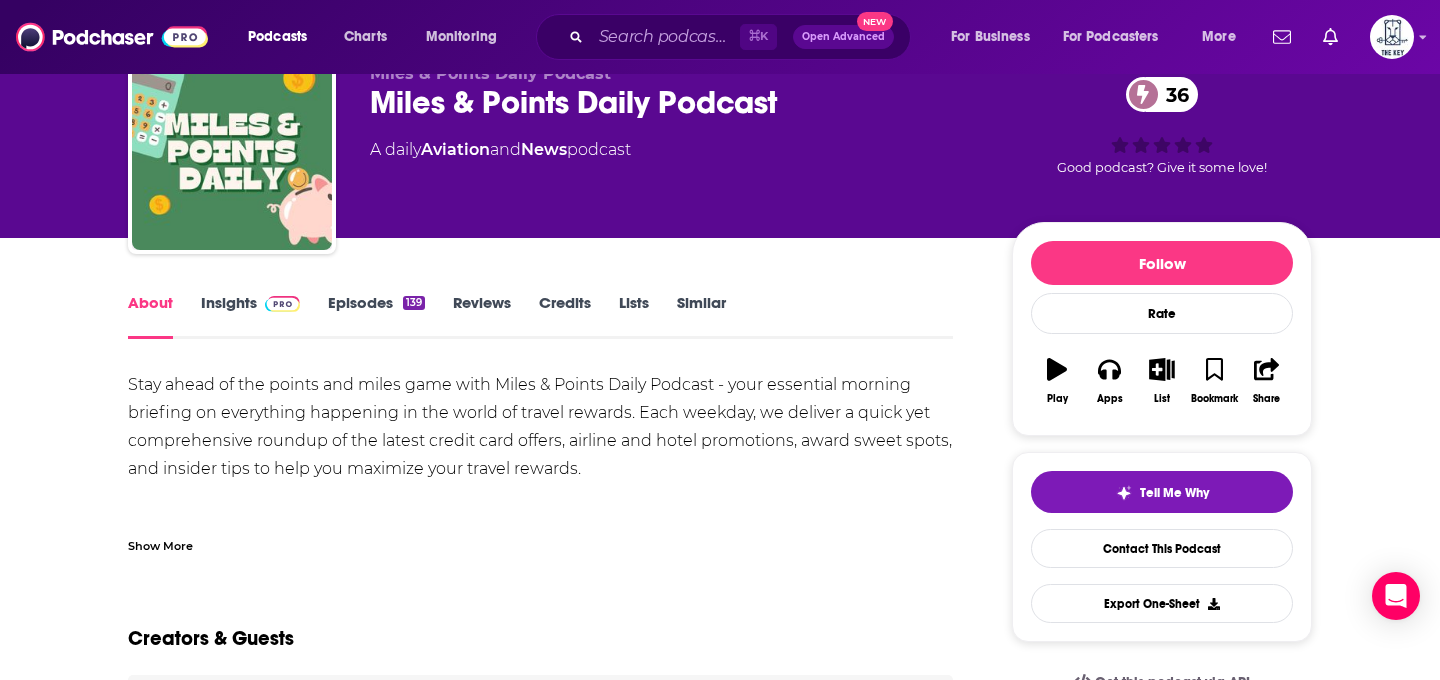 scroll, scrollTop: 137, scrollLeft: 0, axis: vertical 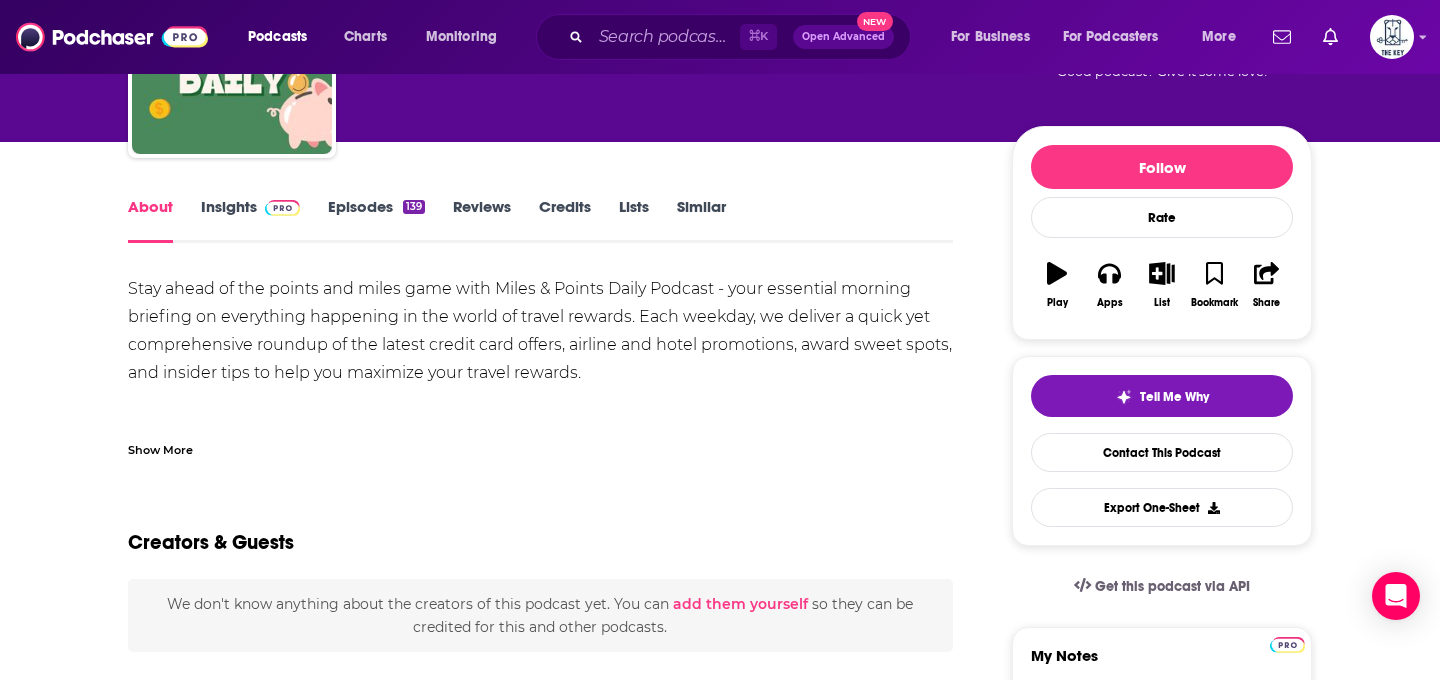 click on "Episodes 139" at bounding box center (376, 220) 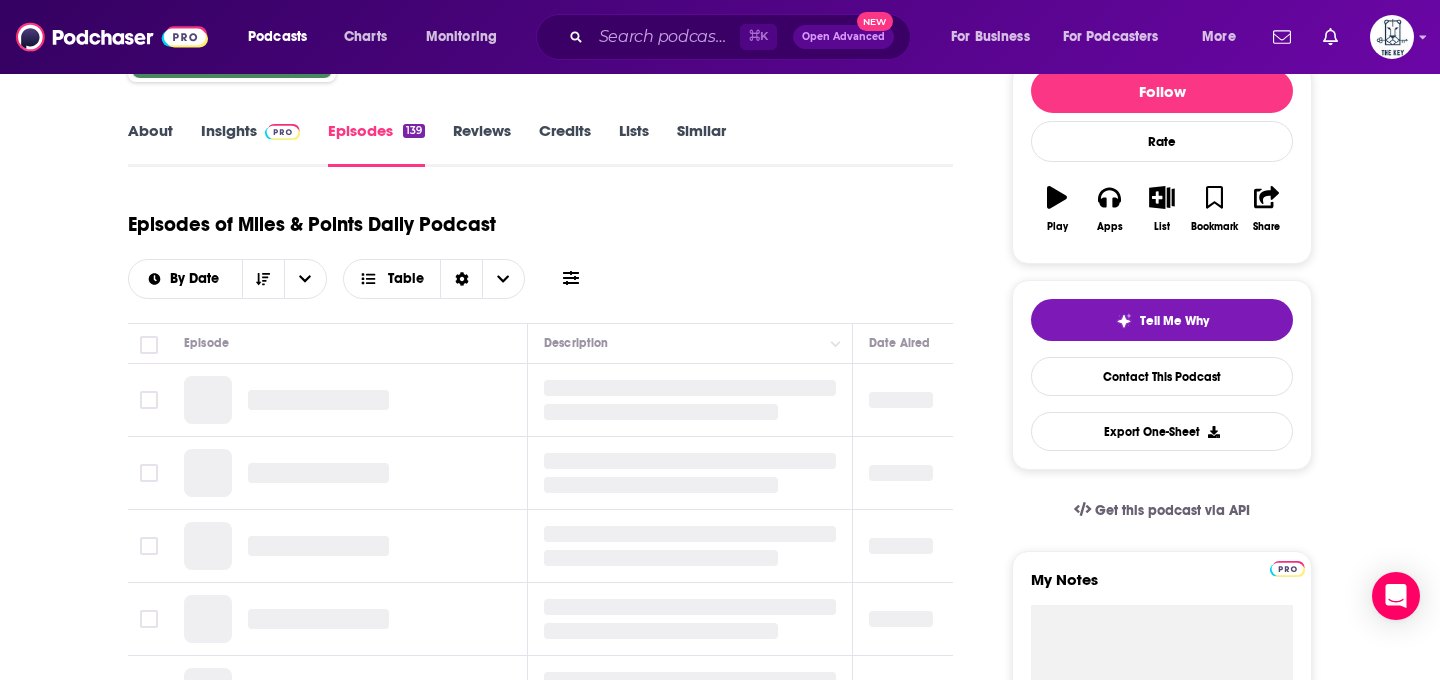 scroll, scrollTop: 304, scrollLeft: 0, axis: vertical 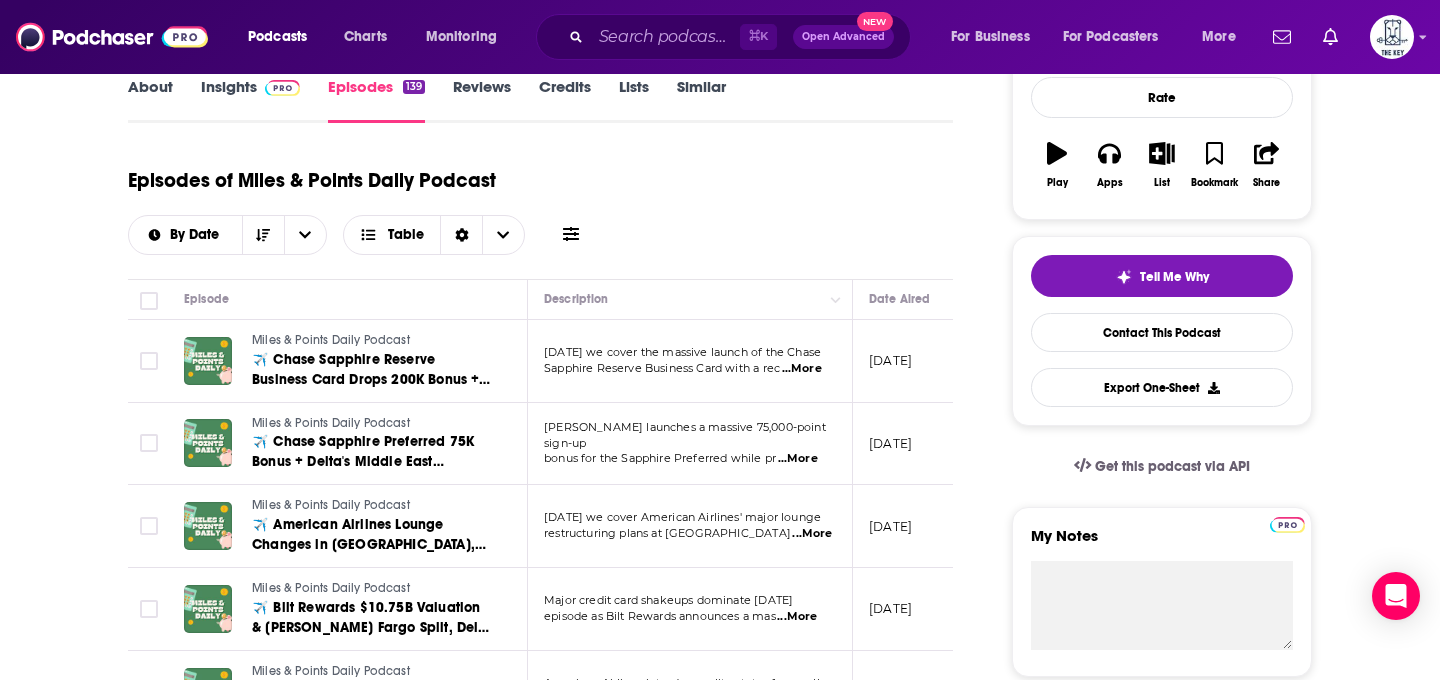 click on "...More" at bounding box center (802, 369) 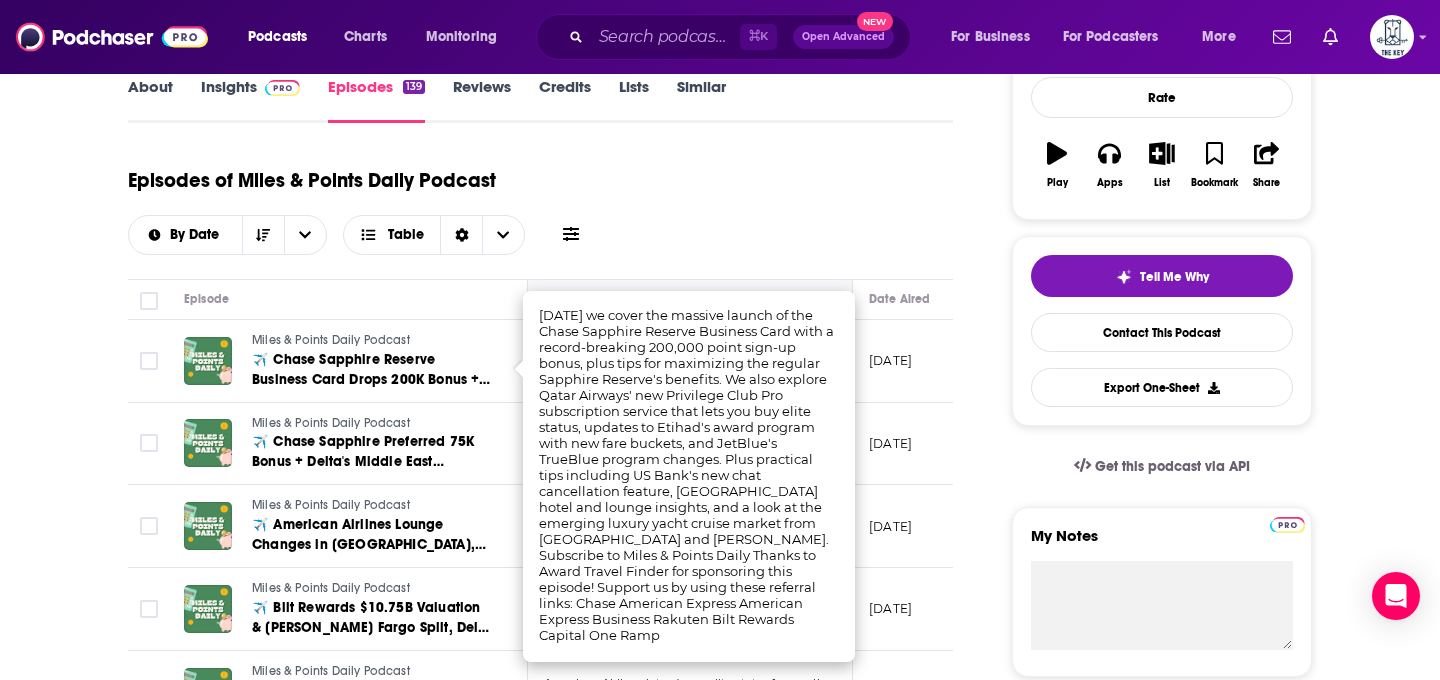 click on "Description" at bounding box center (690, 300) 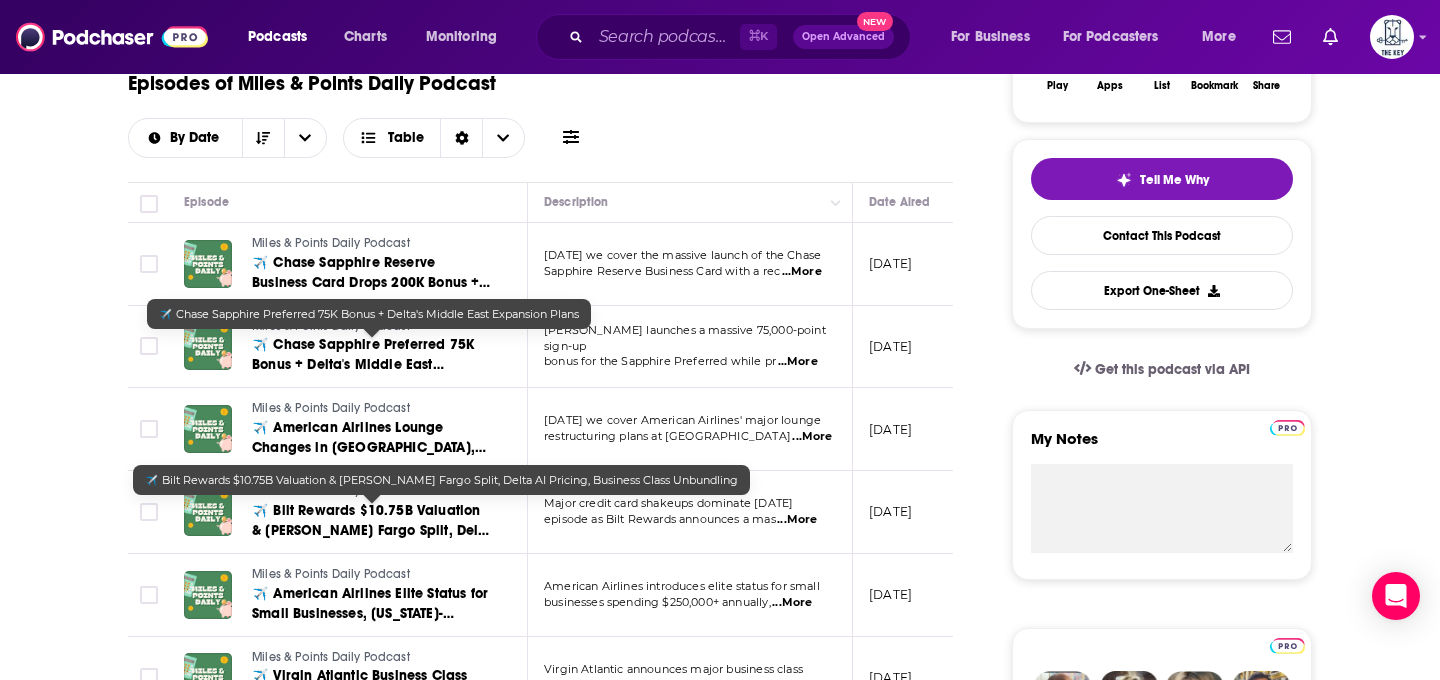 scroll, scrollTop: 0, scrollLeft: 0, axis: both 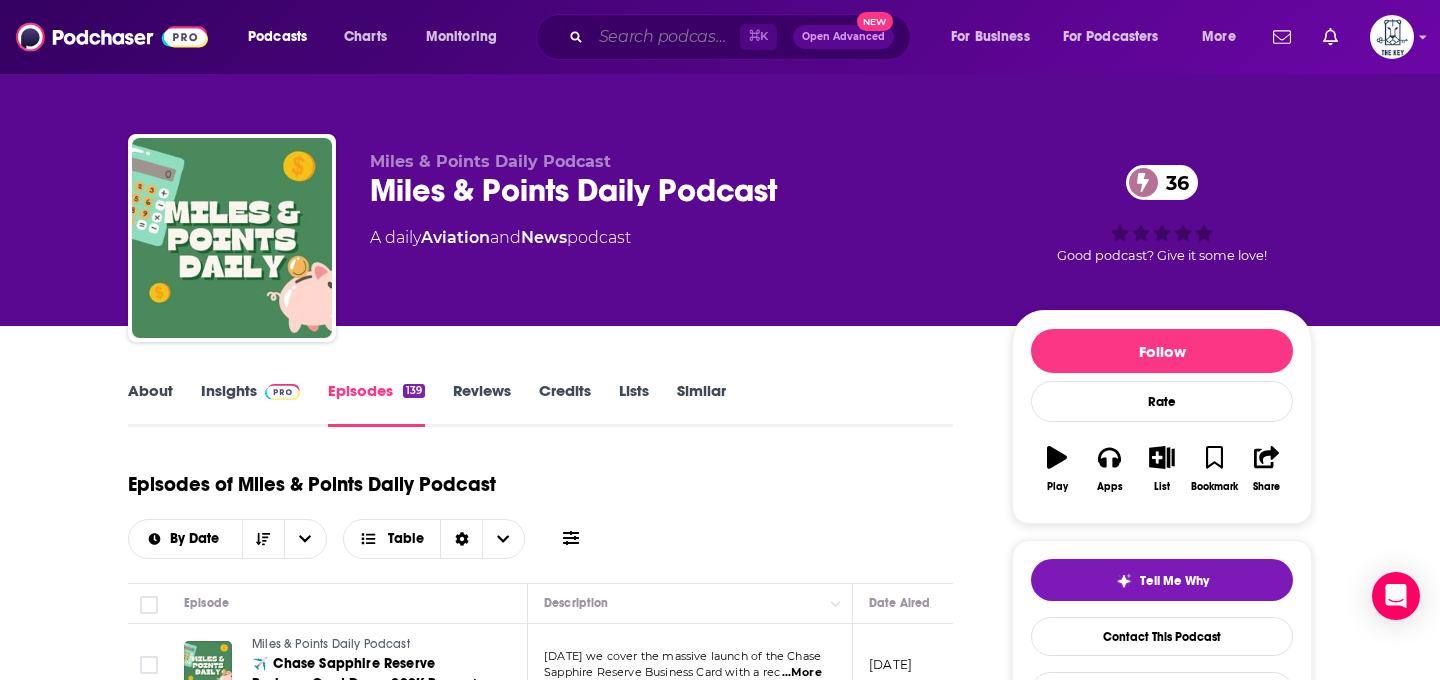 click at bounding box center (665, 37) 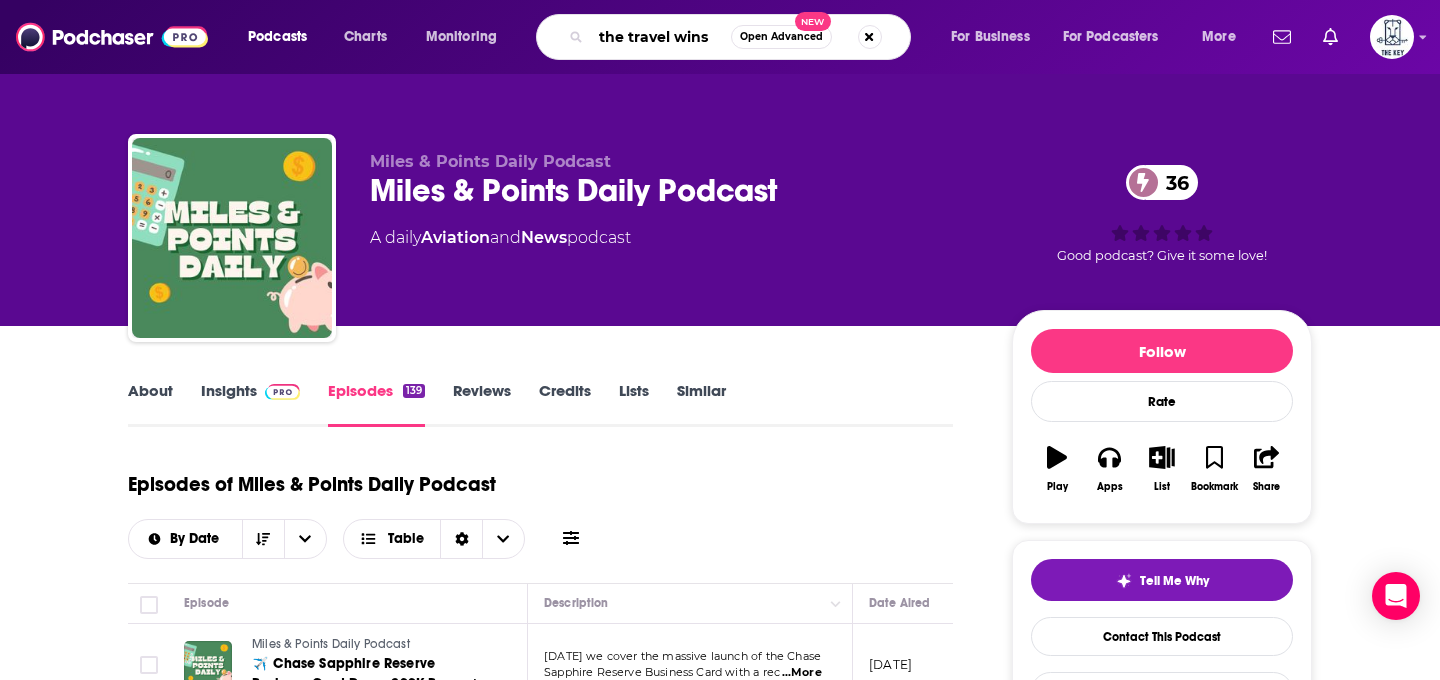 type on "the travel wins" 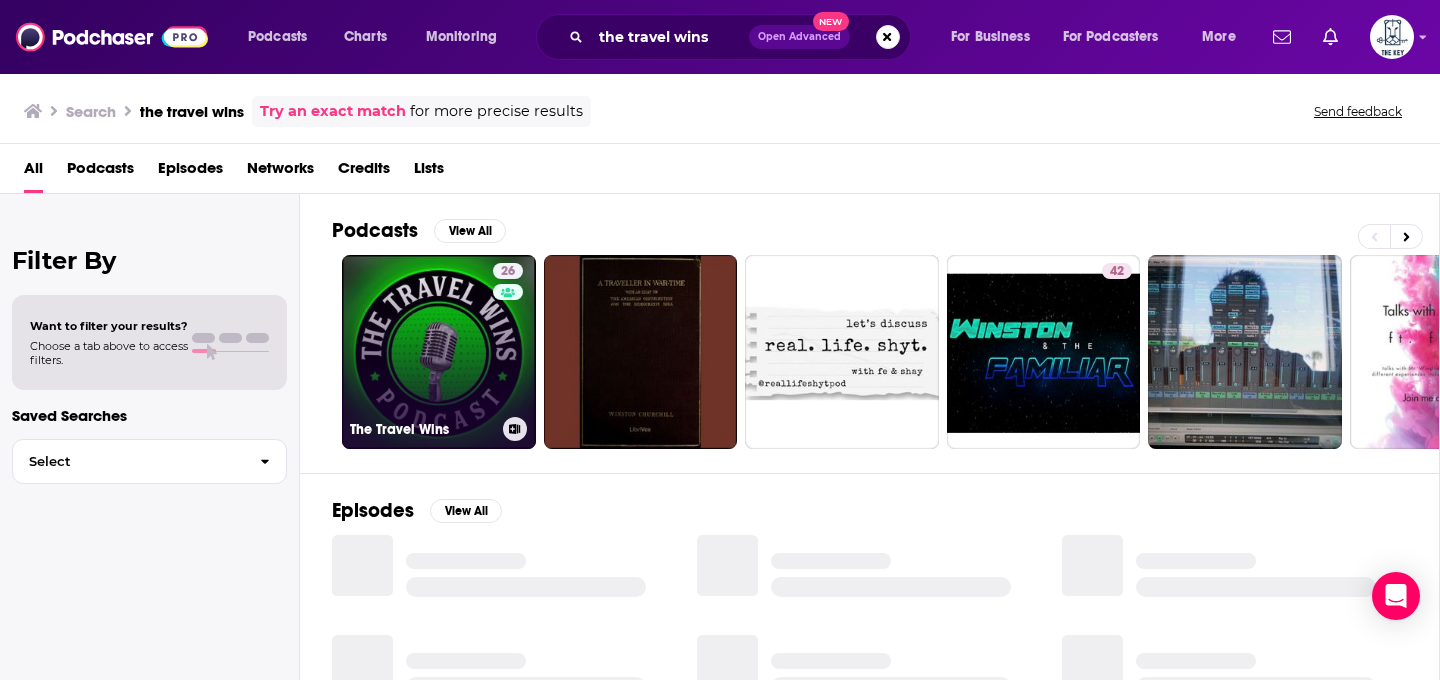 click on "26 The Travel Wins" at bounding box center (439, 352) 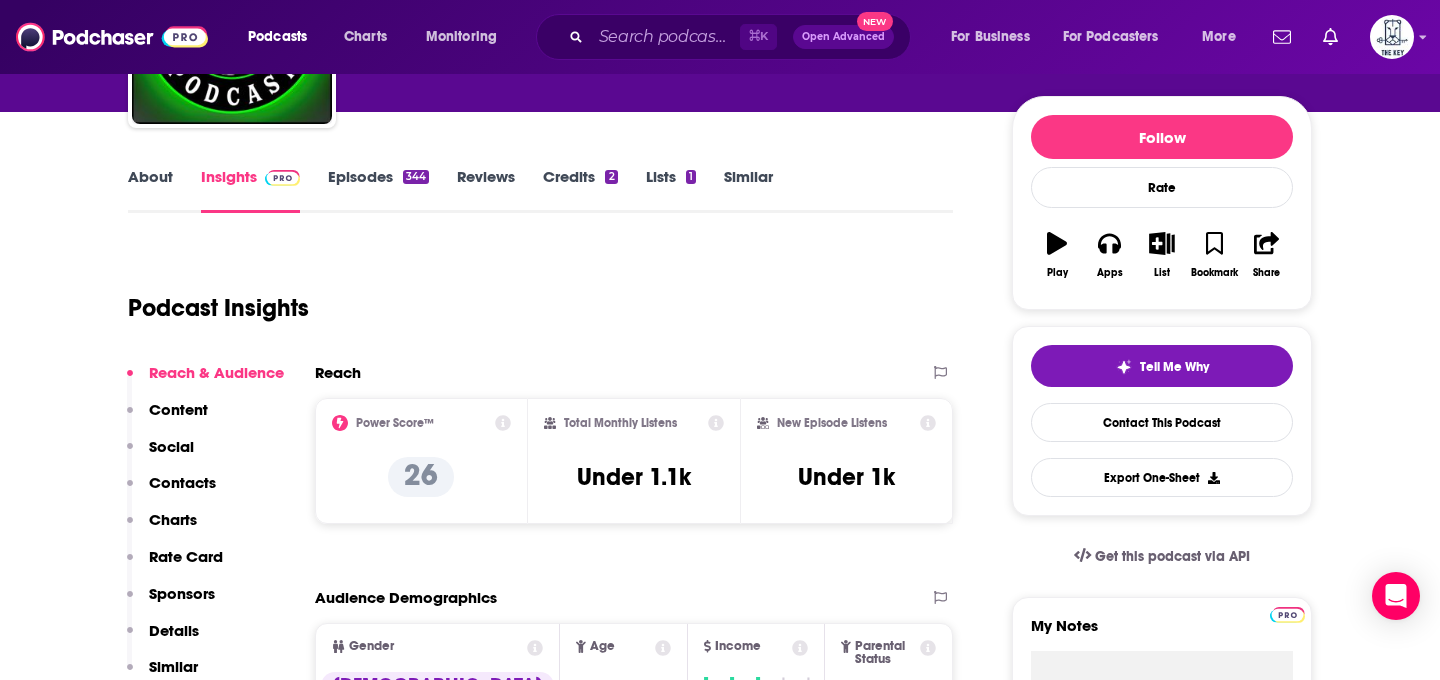 scroll, scrollTop: 258, scrollLeft: 0, axis: vertical 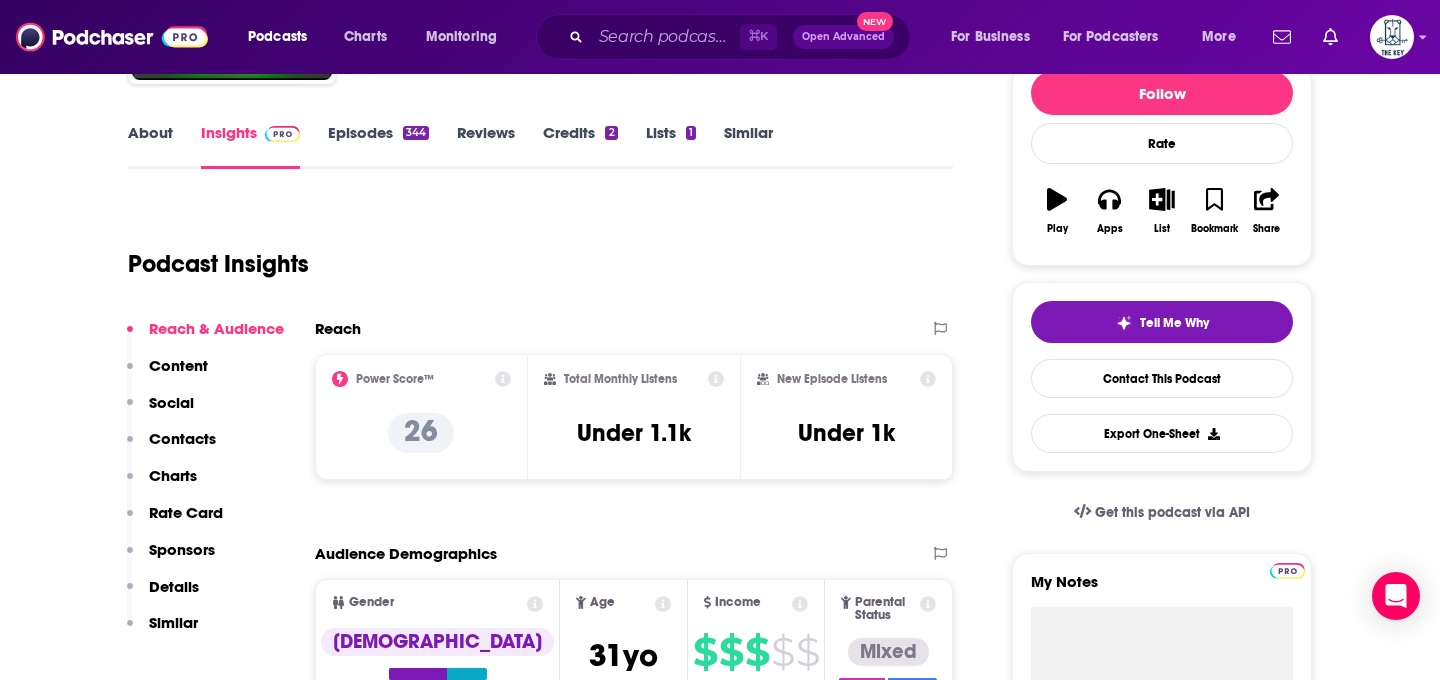 click on "344" at bounding box center [416, 133] 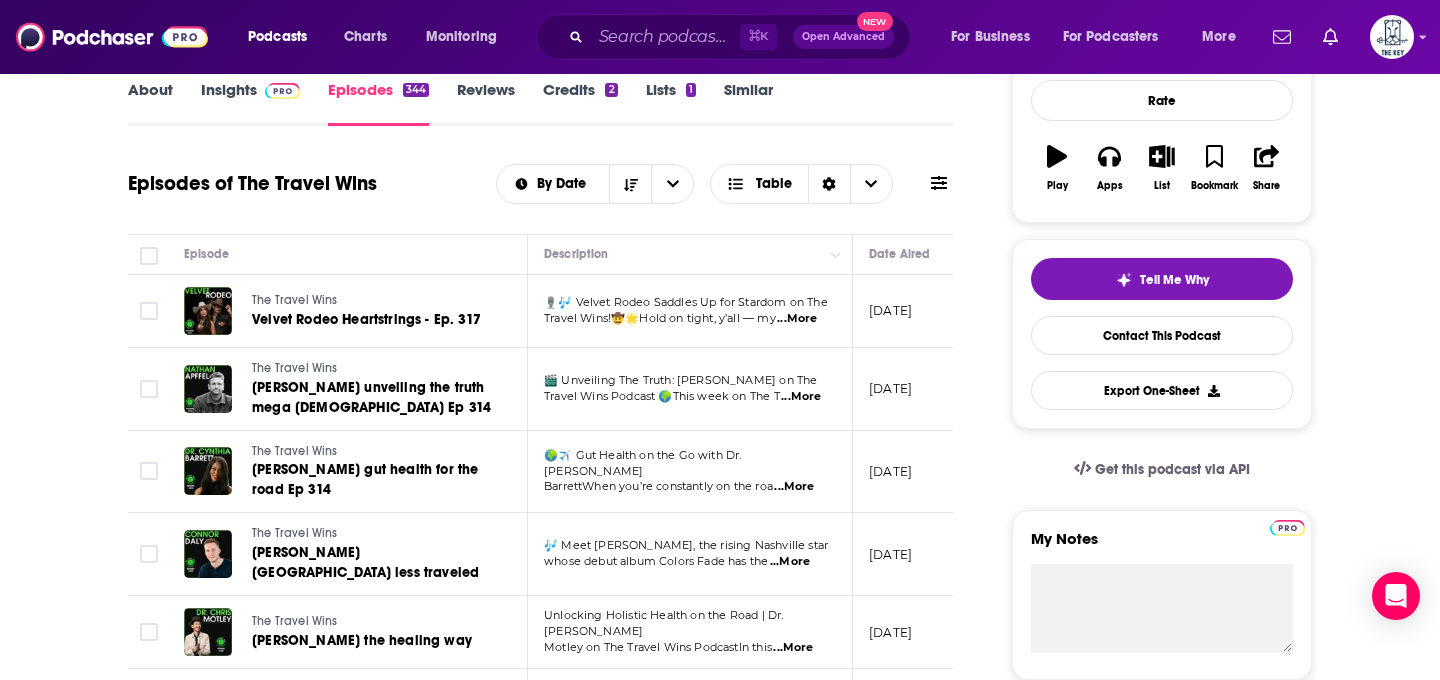 scroll, scrollTop: 323, scrollLeft: 0, axis: vertical 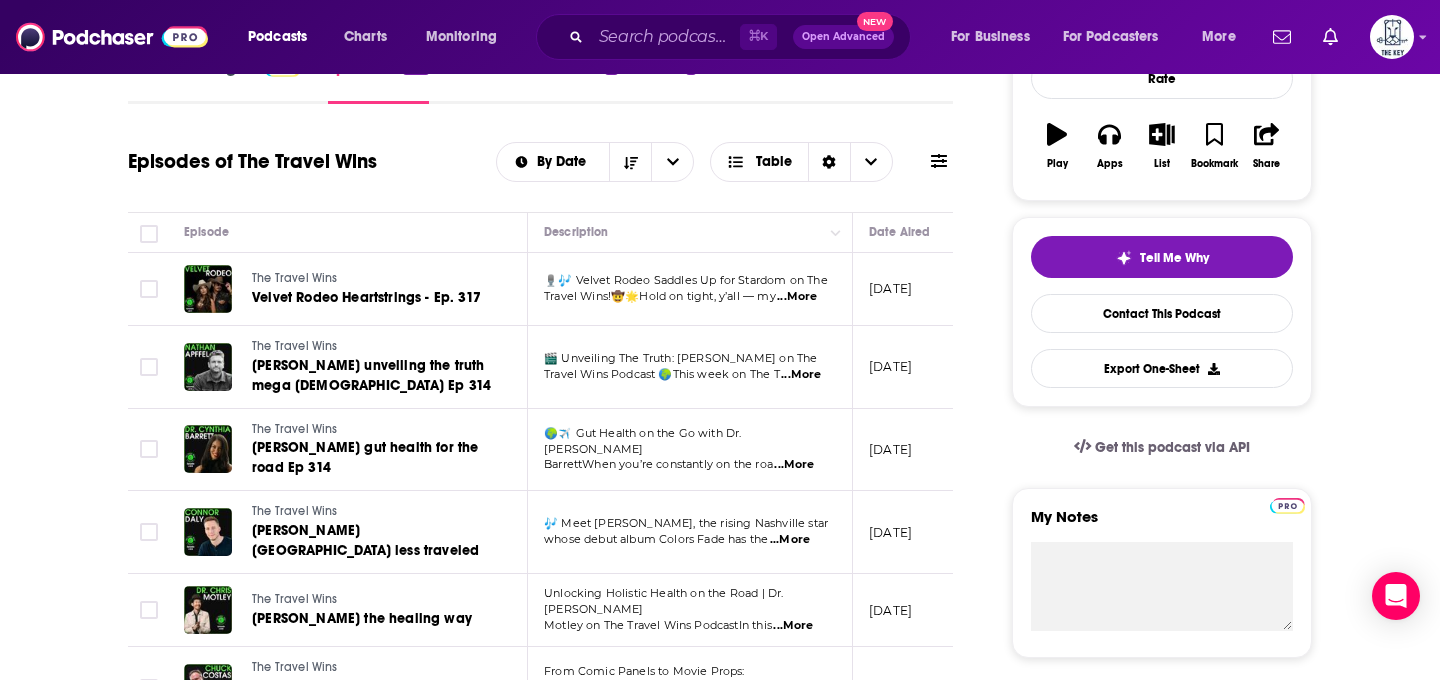 click on "...More" at bounding box center [797, 297] 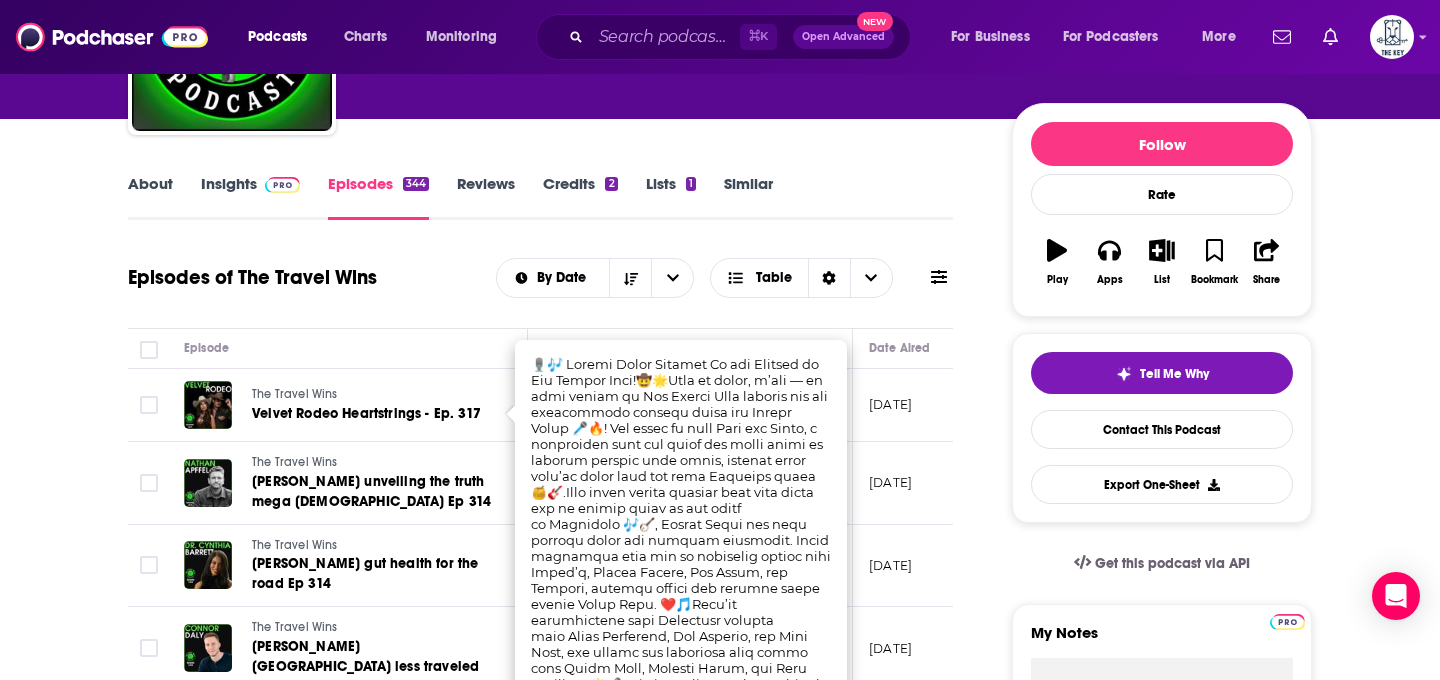 scroll, scrollTop: 177, scrollLeft: 0, axis: vertical 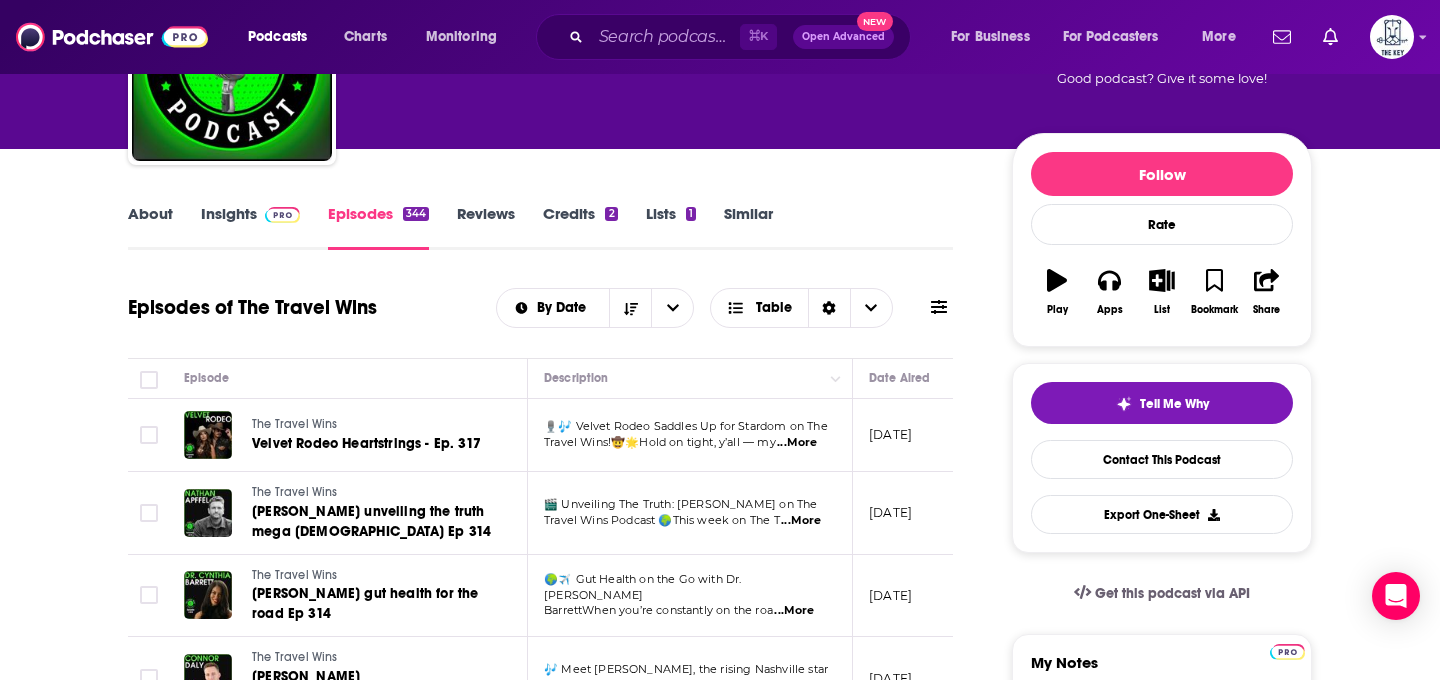 click on "About" at bounding box center (150, 227) 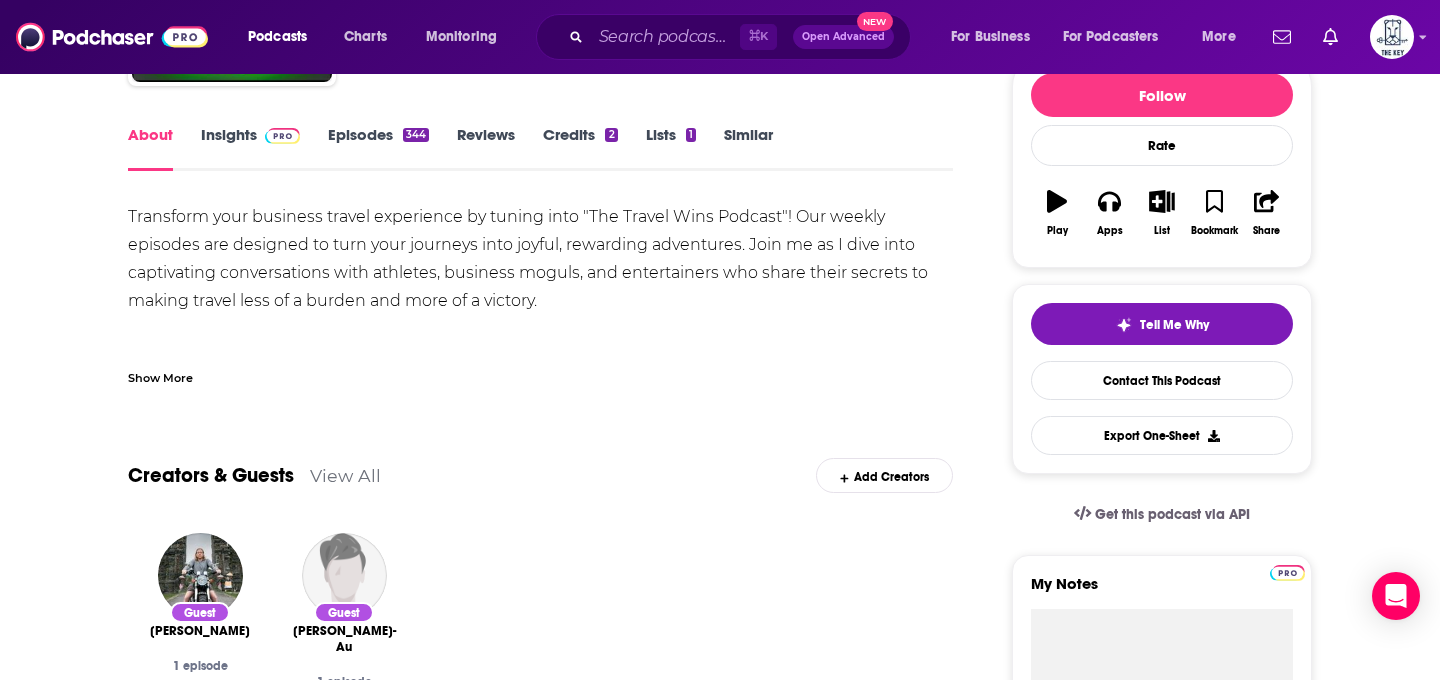 scroll, scrollTop: 258, scrollLeft: 0, axis: vertical 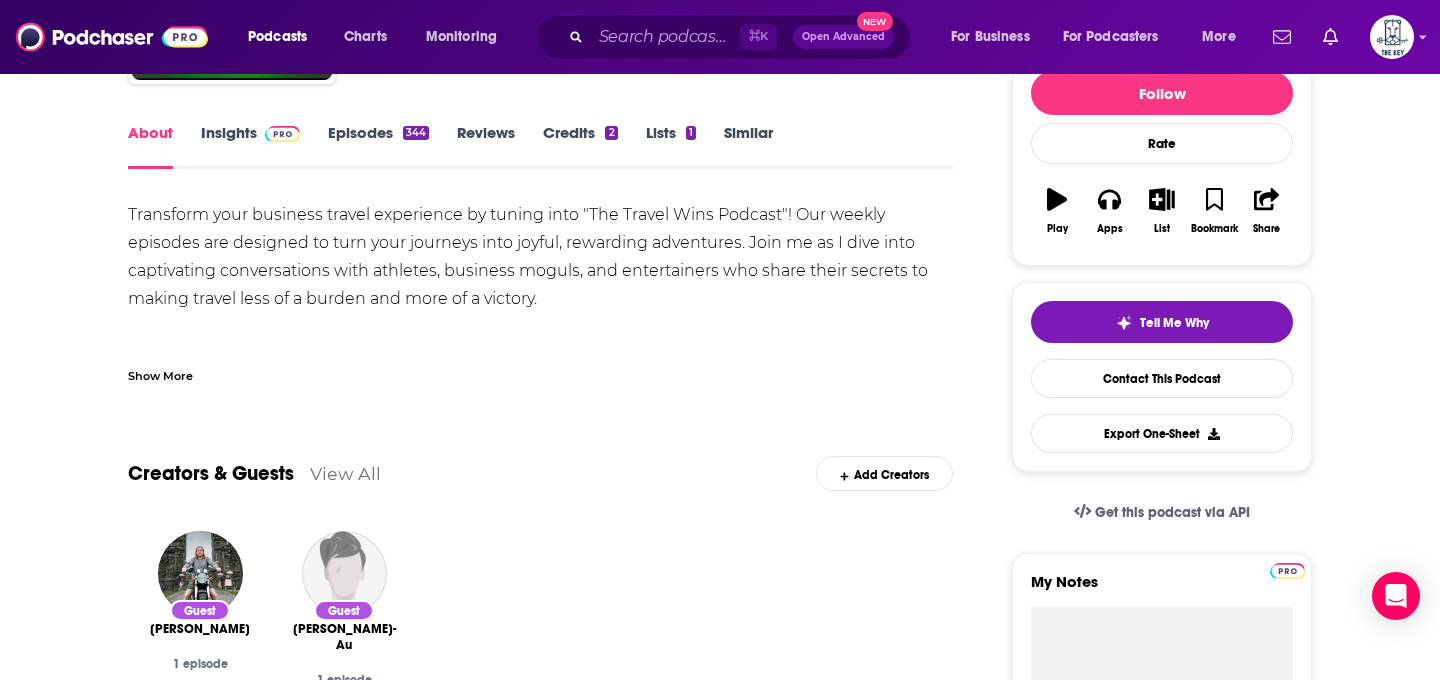 click on "Show More" at bounding box center [160, 374] 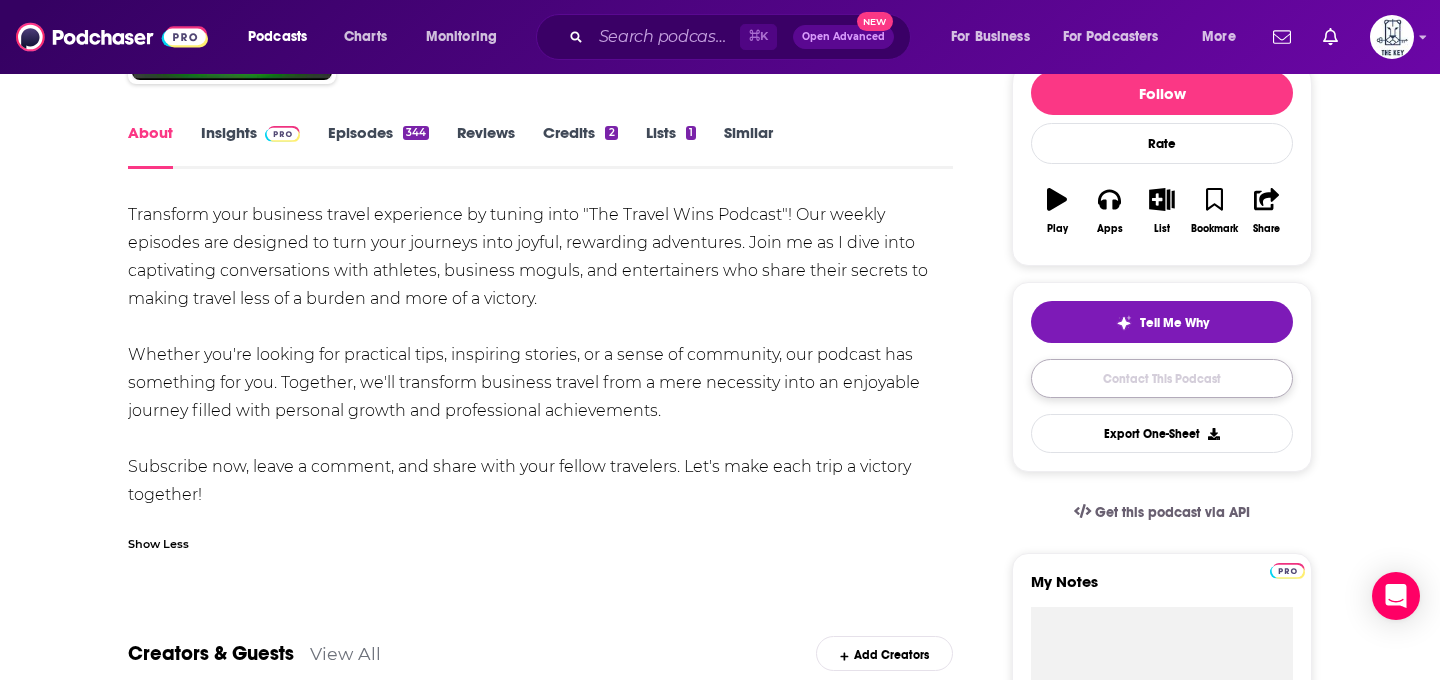 click on "Contact This Podcast" at bounding box center [1162, 378] 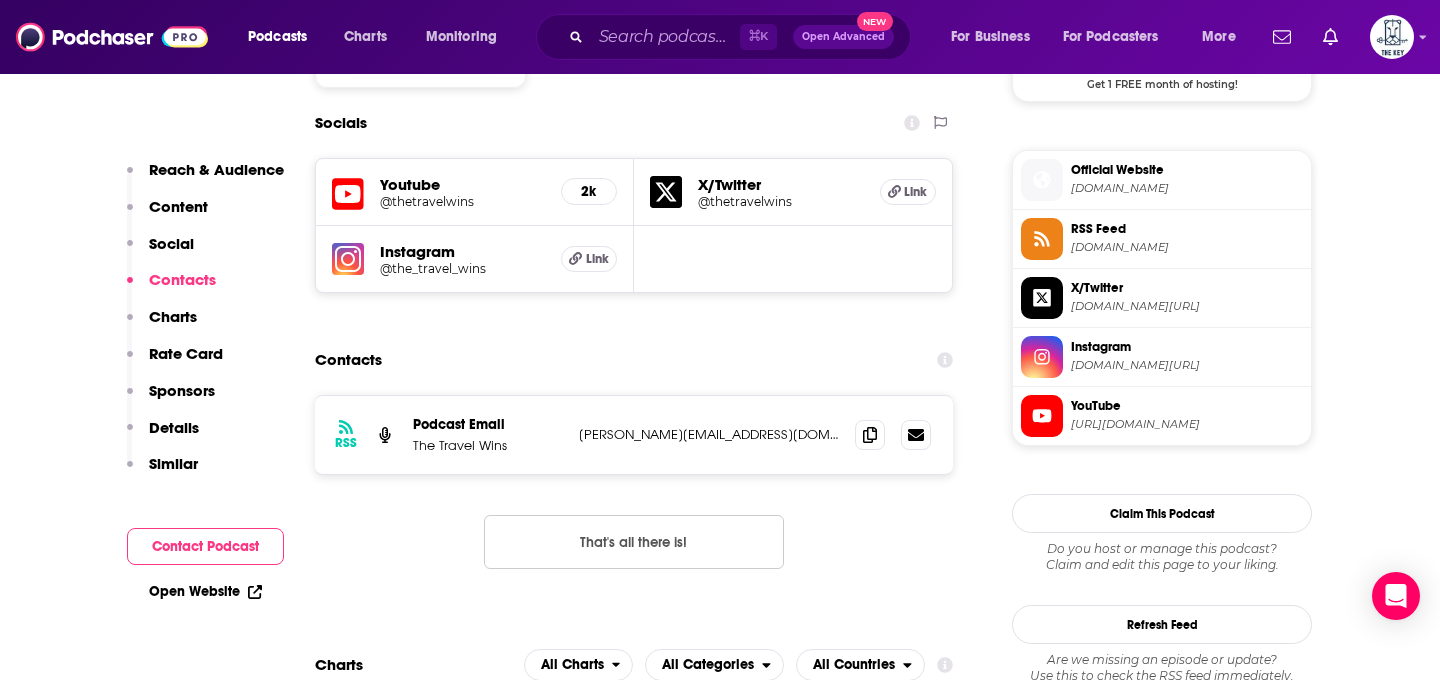 scroll, scrollTop: 1745, scrollLeft: 0, axis: vertical 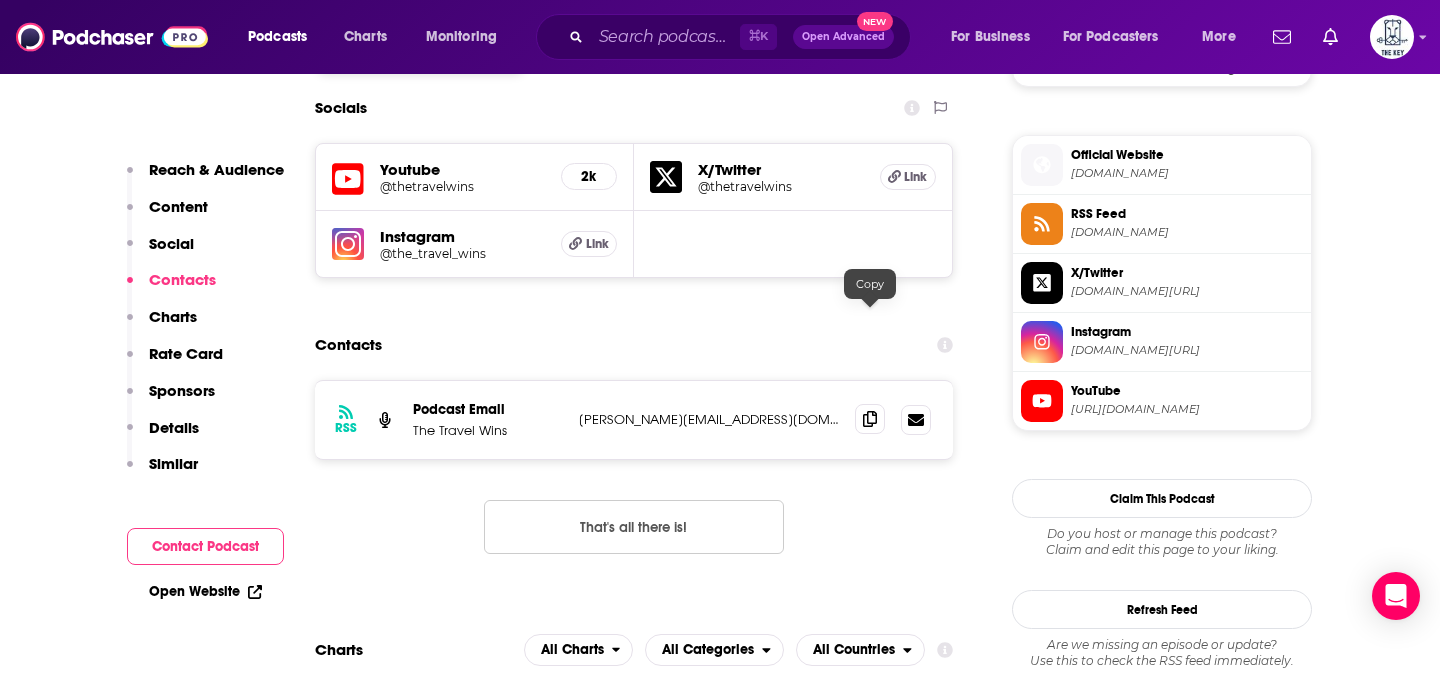 click at bounding box center (870, 419) 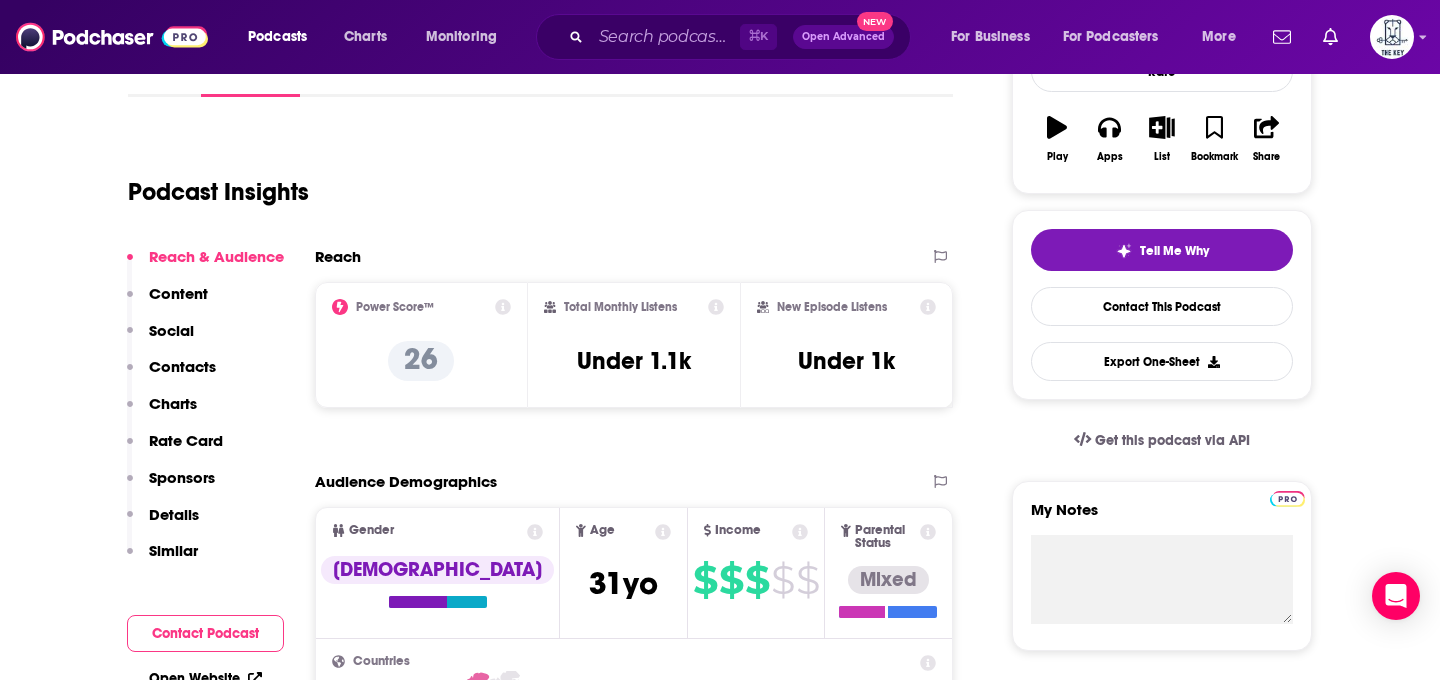 scroll, scrollTop: 334, scrollLeft: 0, axis: vertical 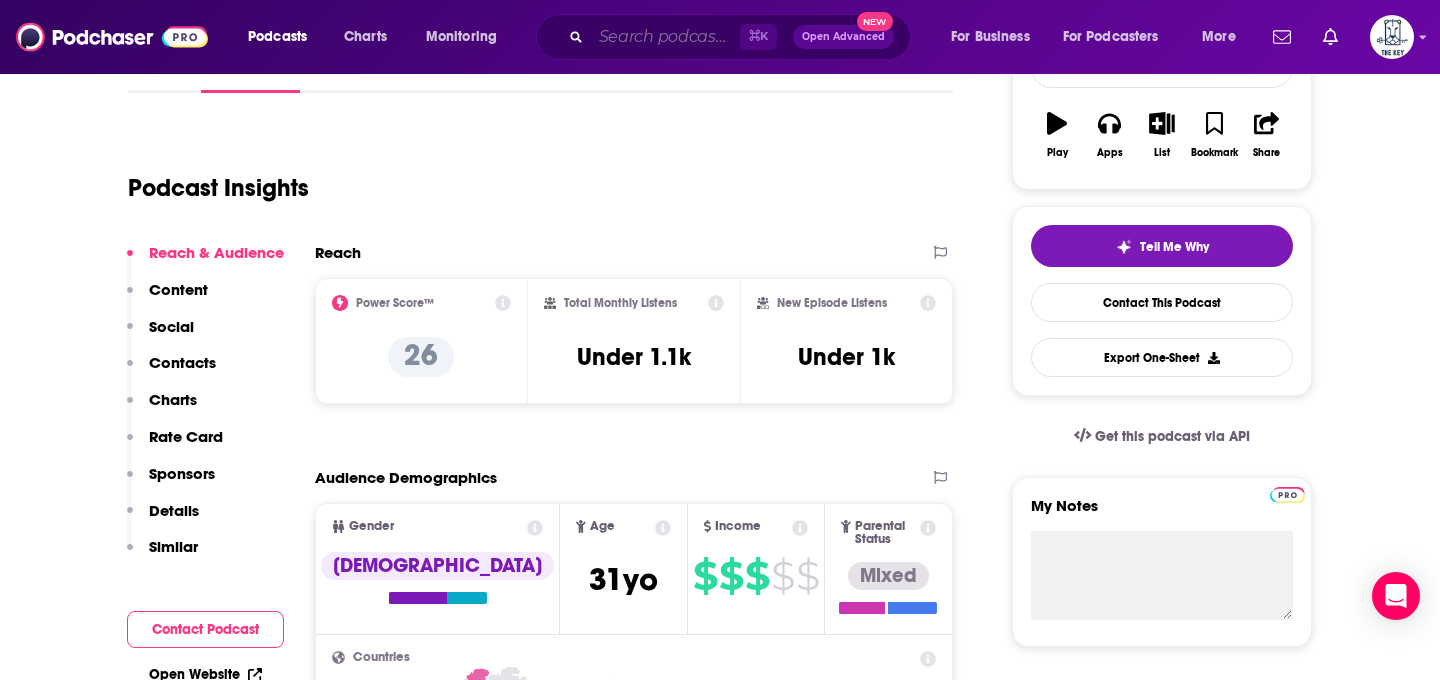 click at bounding box center [665, 37] 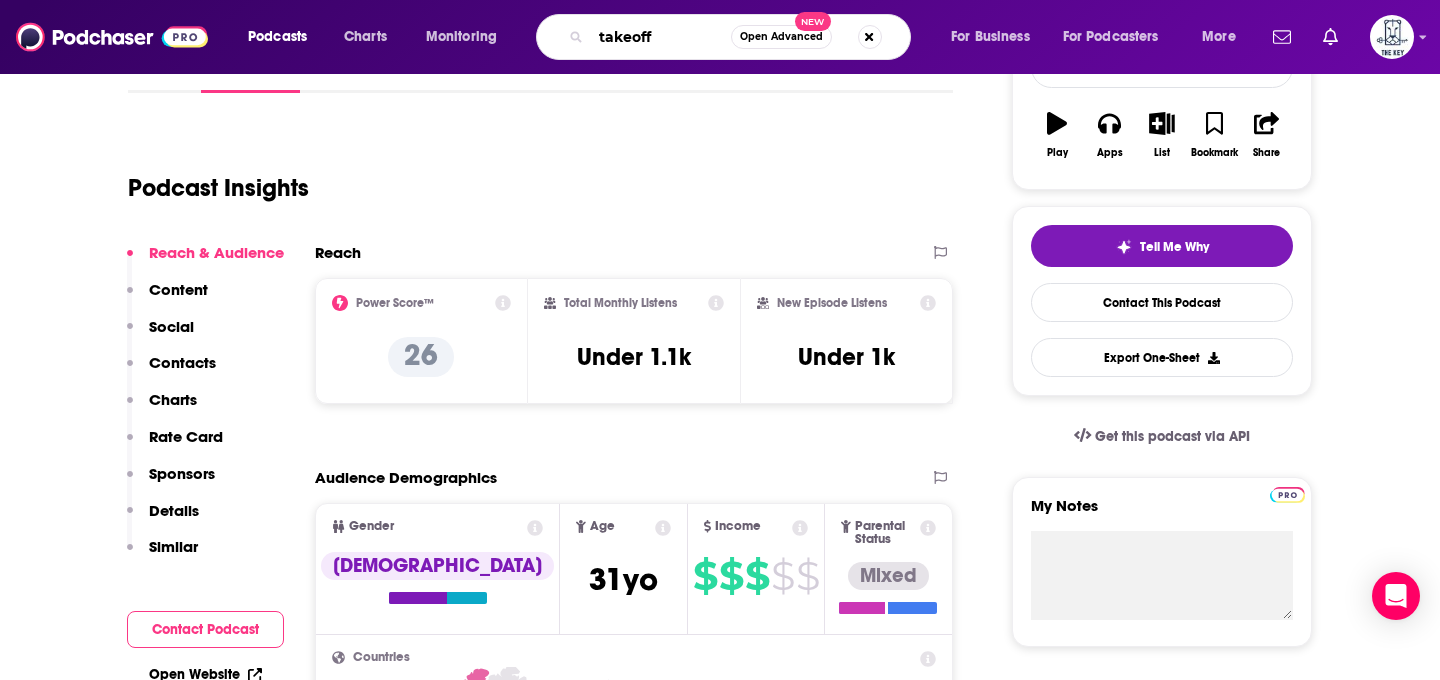 type on "takeoff" 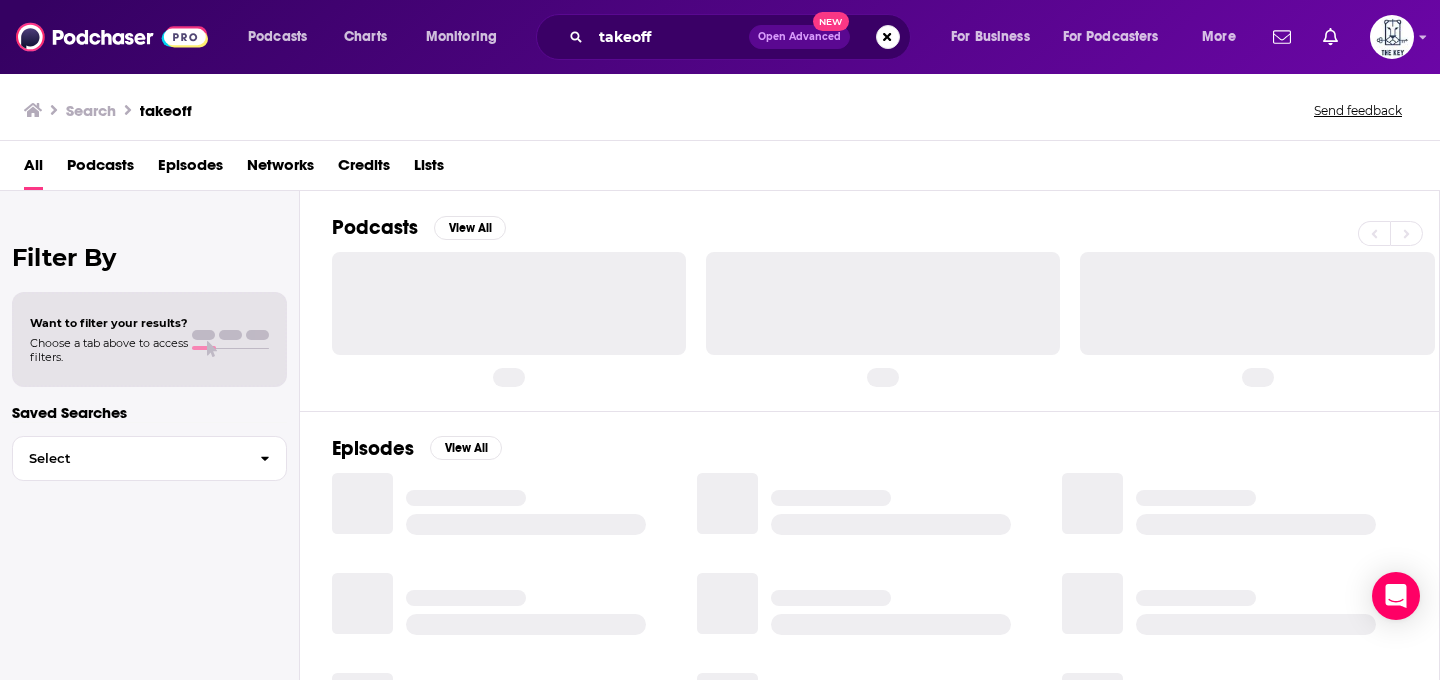 scroll, scrollTop: 0, scrollLeft: 0, axis: both 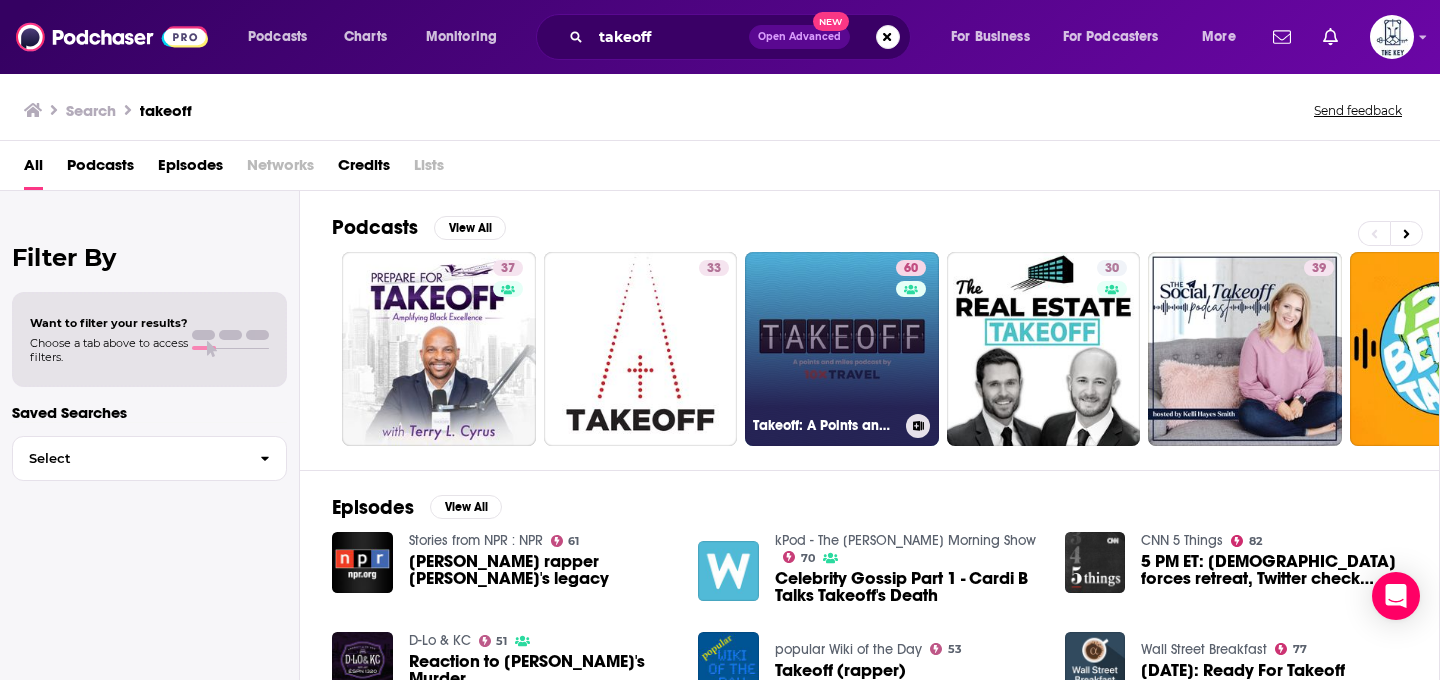 click on "60 Takeoff: A Points and Miles Podcast by 10xTravel" at bounding box center (842, 349) 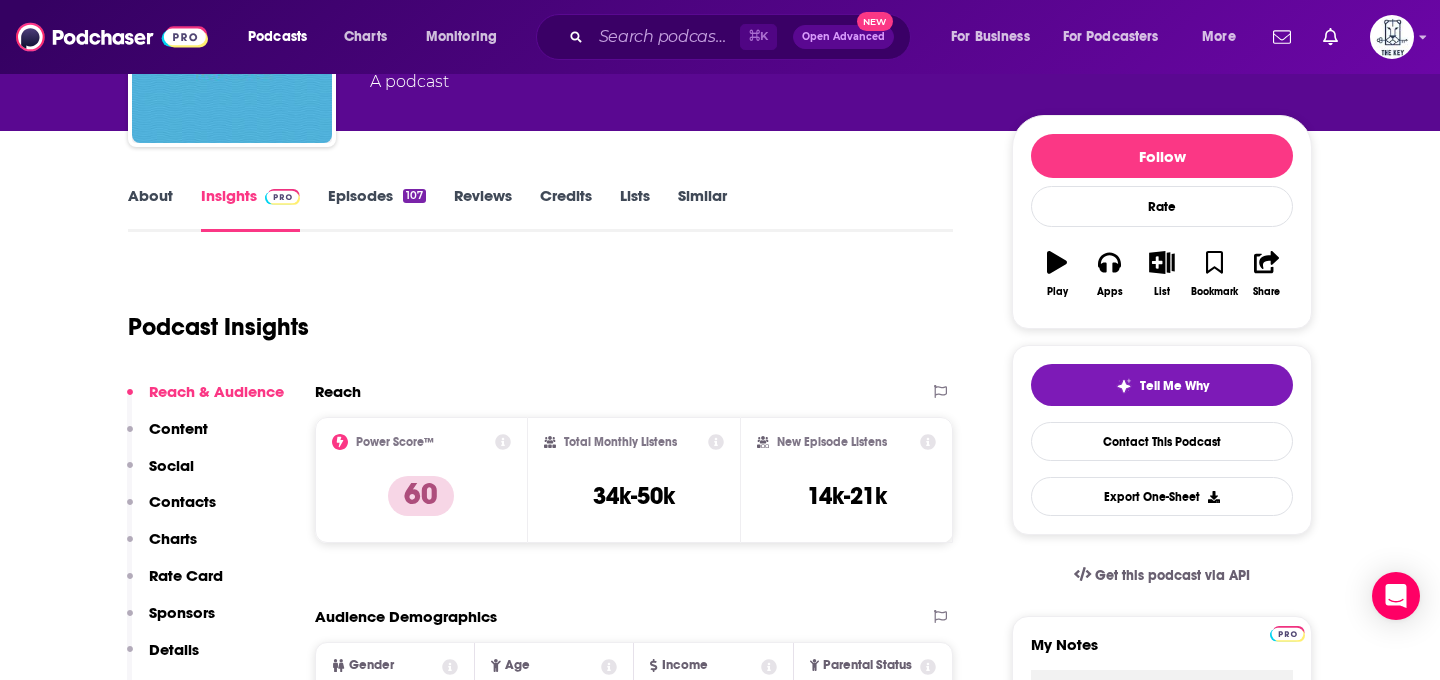 scroll, scrollTop: 194, scrollLeft: 0, axis: vertical 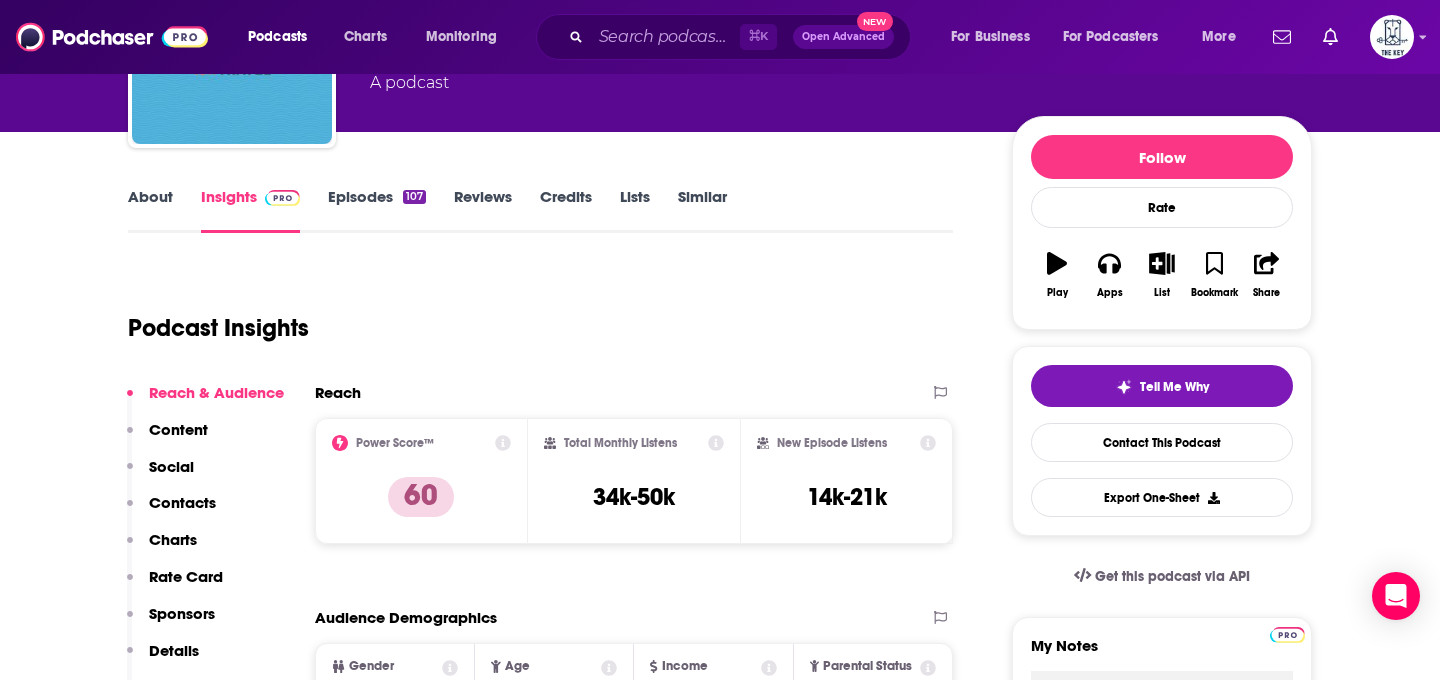click on "Episodes 107" at bounding box center [377, 210] 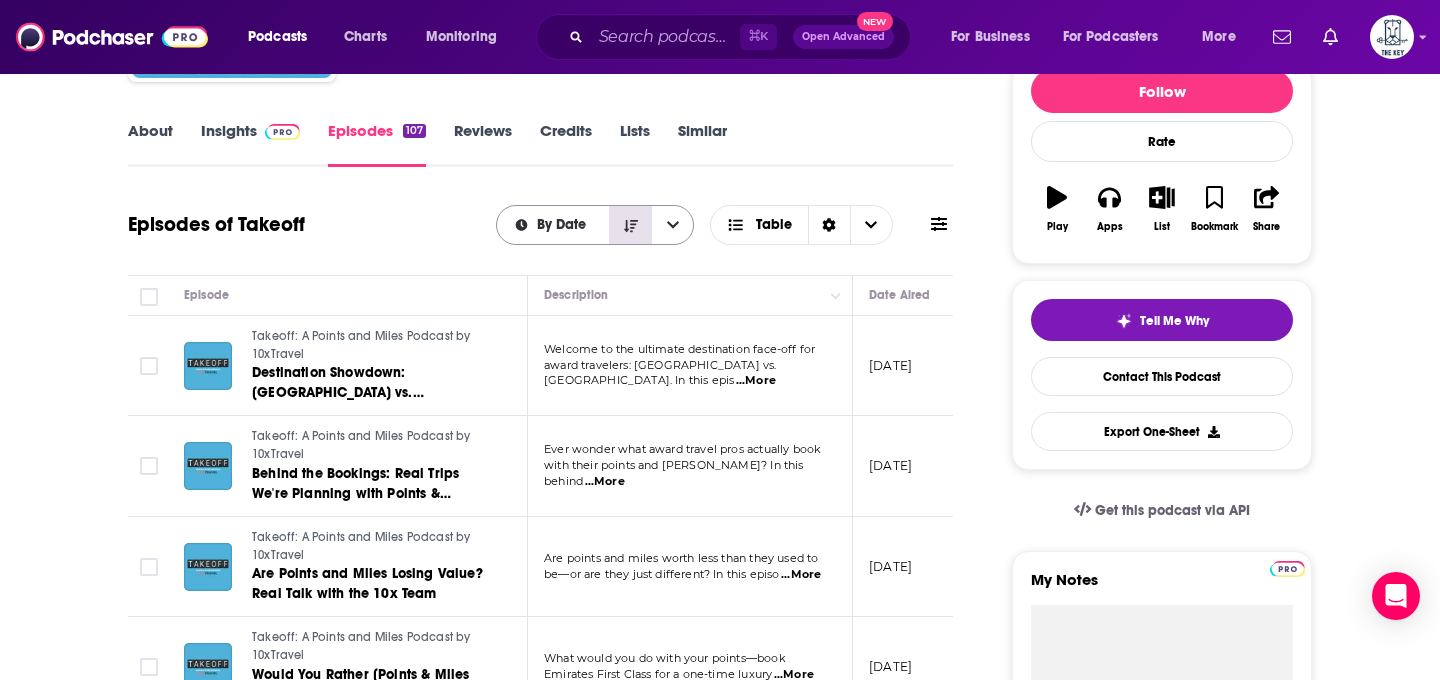 scroll, scrollTop: 294, scrollLeft: 0, axis: vertical 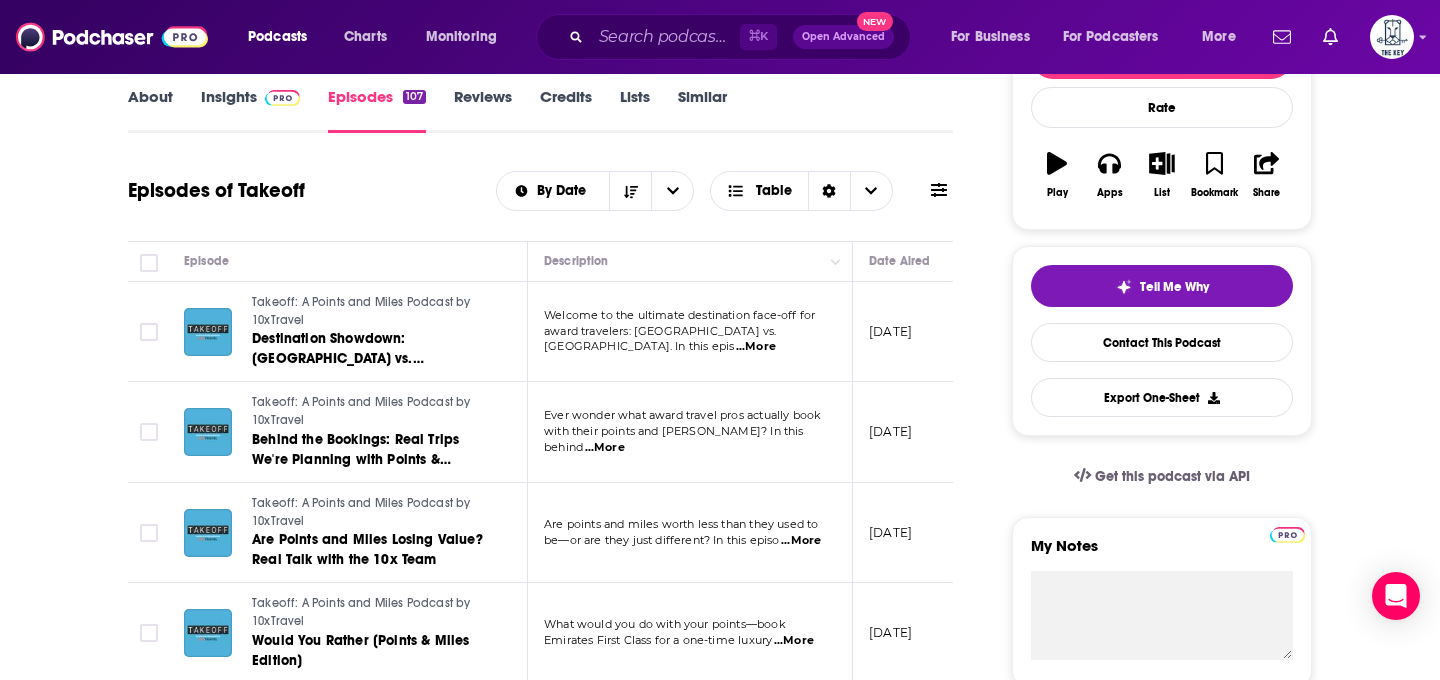 click on "About" at bounding box center (150, 110) 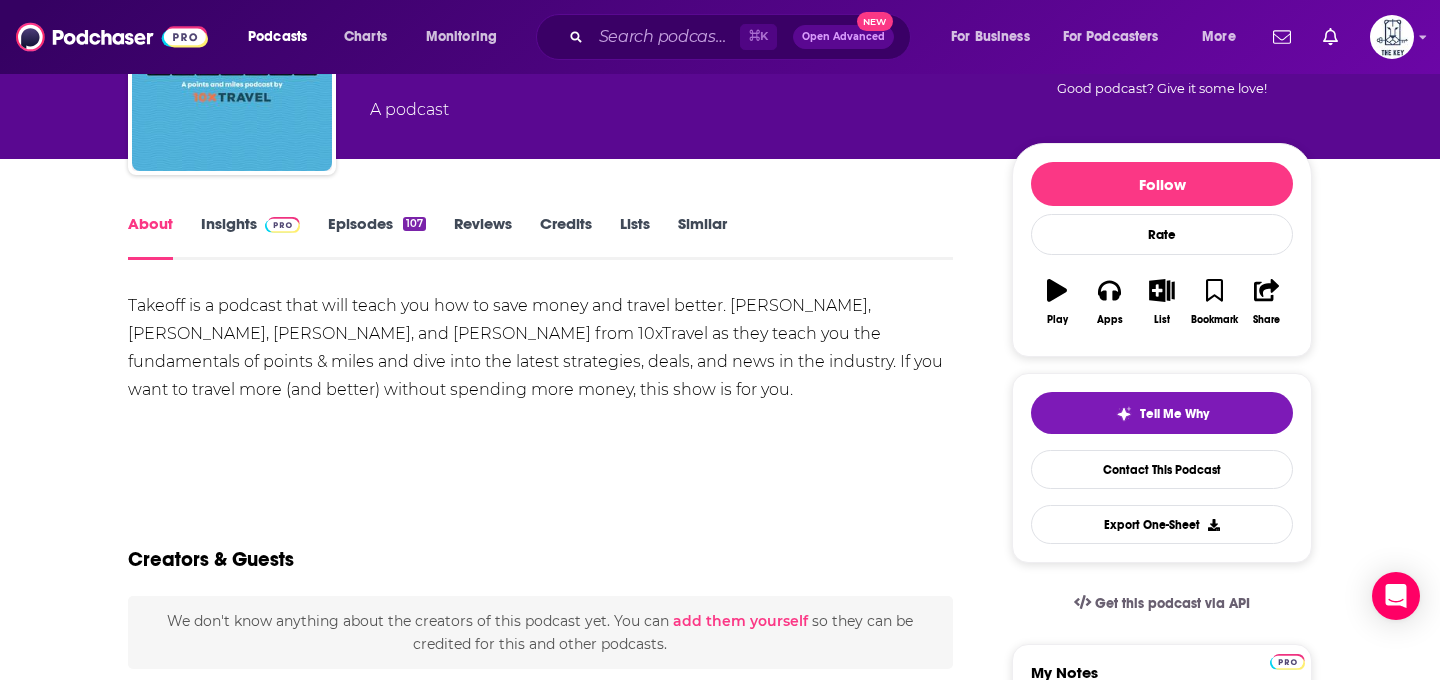 scroll, scrollTop: 166, scrollLeft: 0, axis: vertical 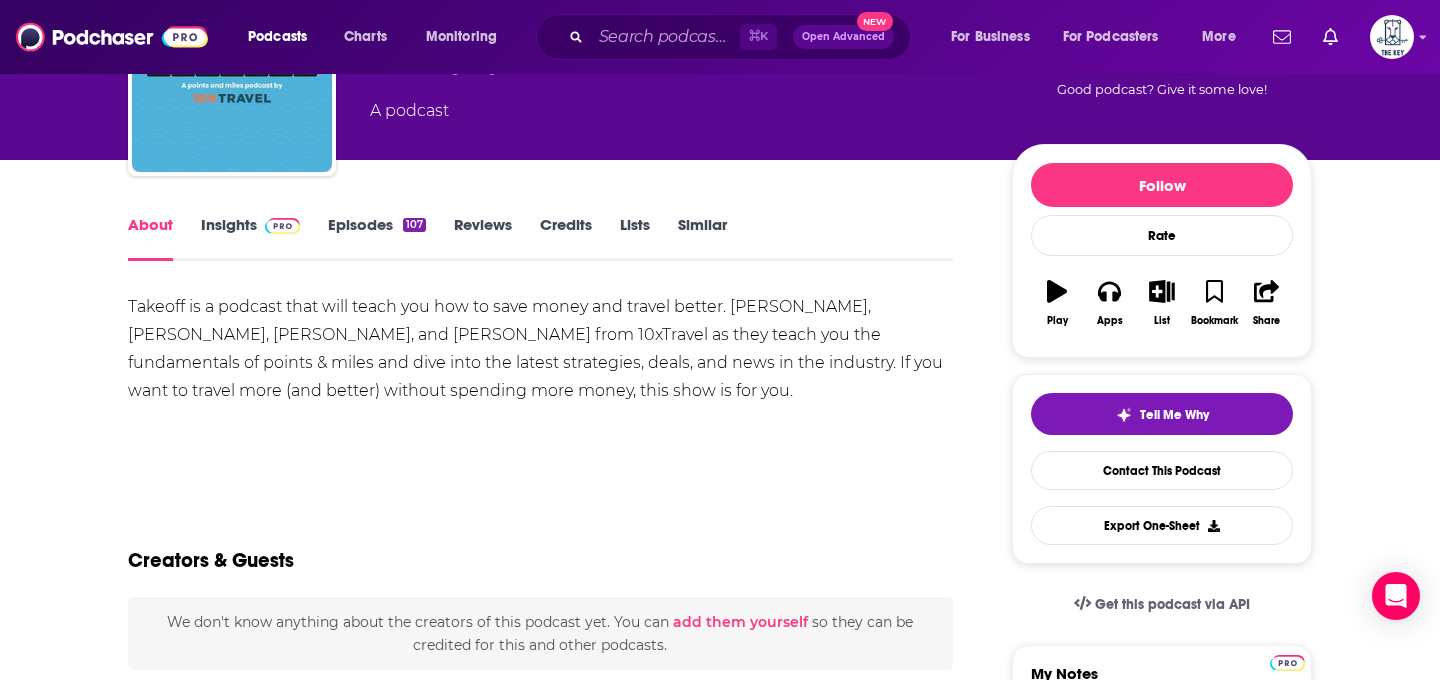 click on "Episodes 107" at bounding box center (377, 238) 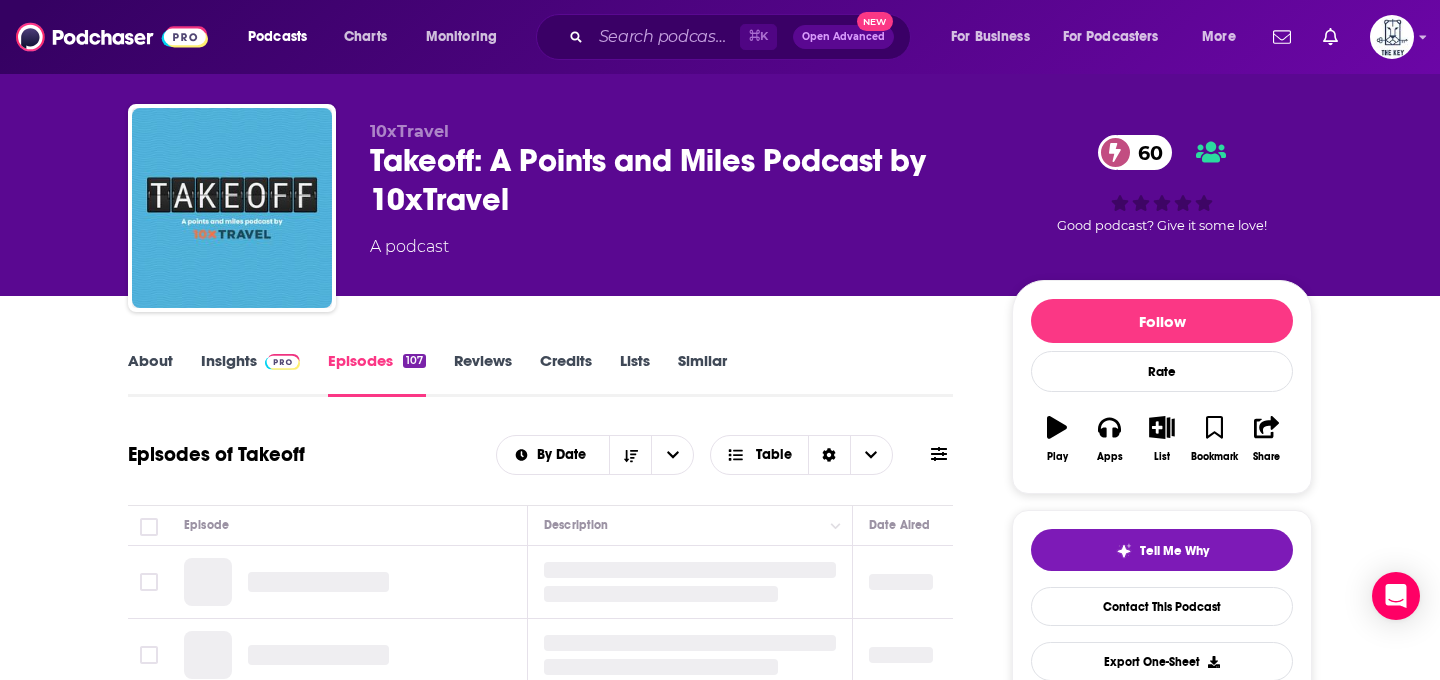 scroll, scrollTop: 240, scrollLeft: 0, axis: vertical 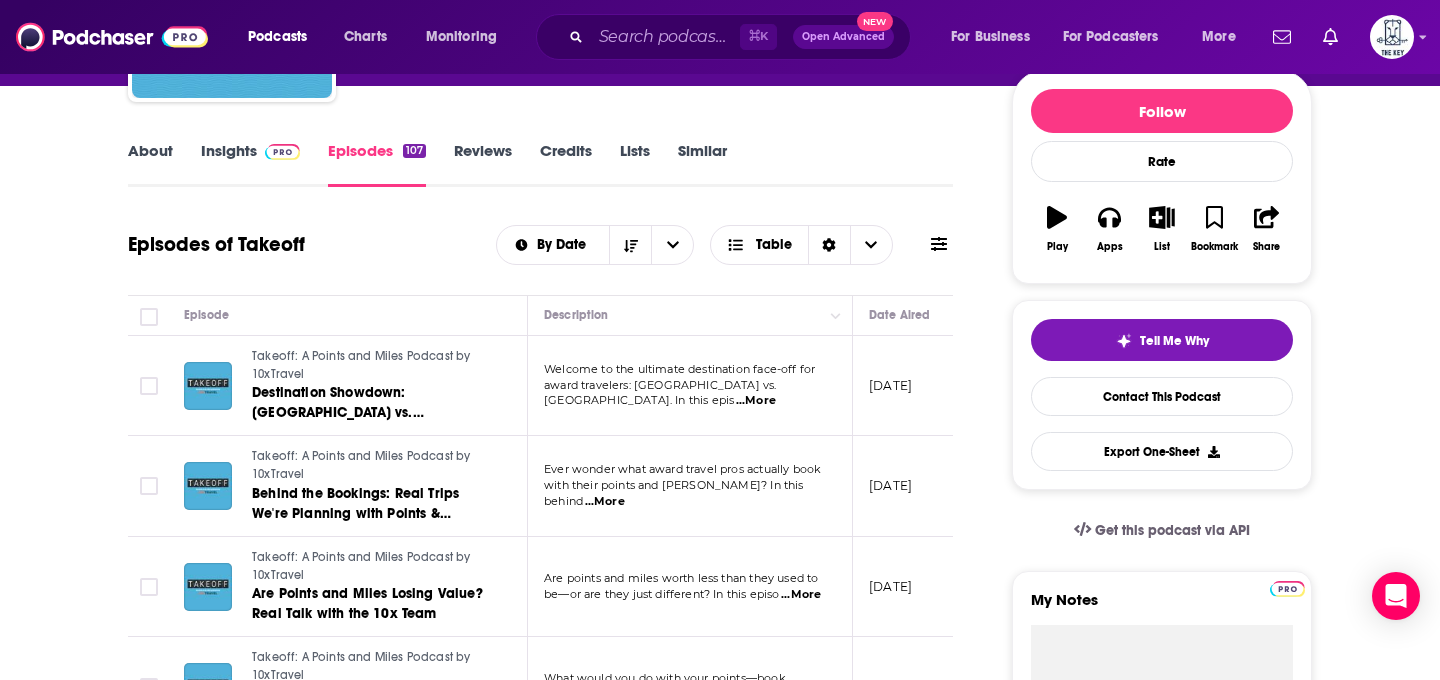 click on "...More" at bounding box center (756, 401) 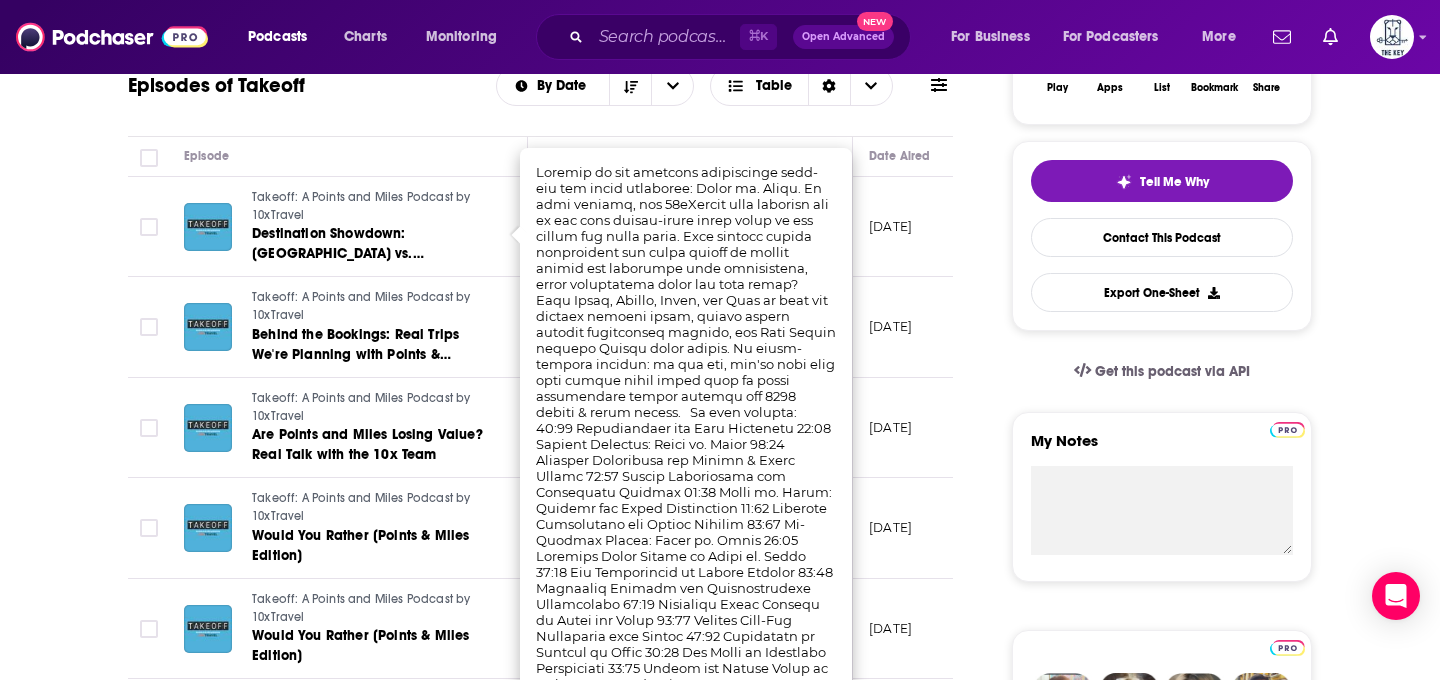 scroll, scrollTop: 405, scrollLeft: 0, axis: vertical 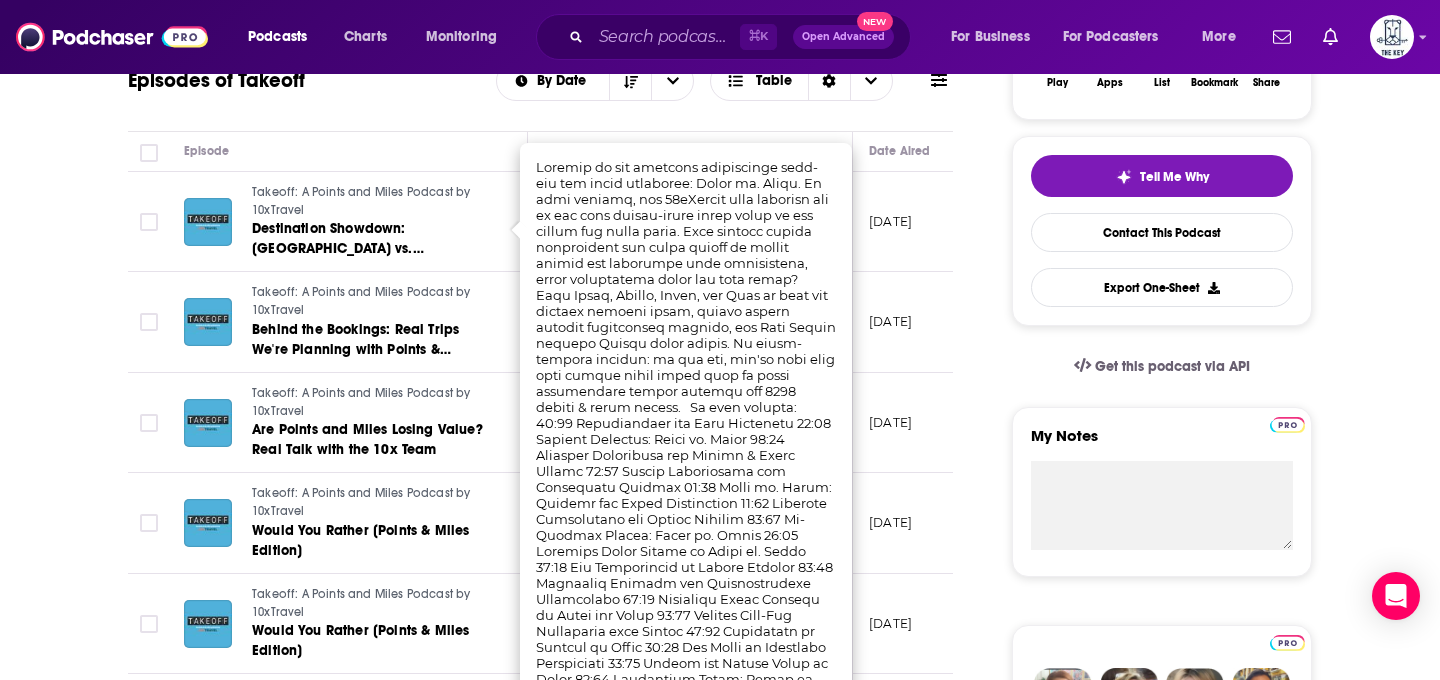 click on "[DATE]" at bounding box center [918, 222] 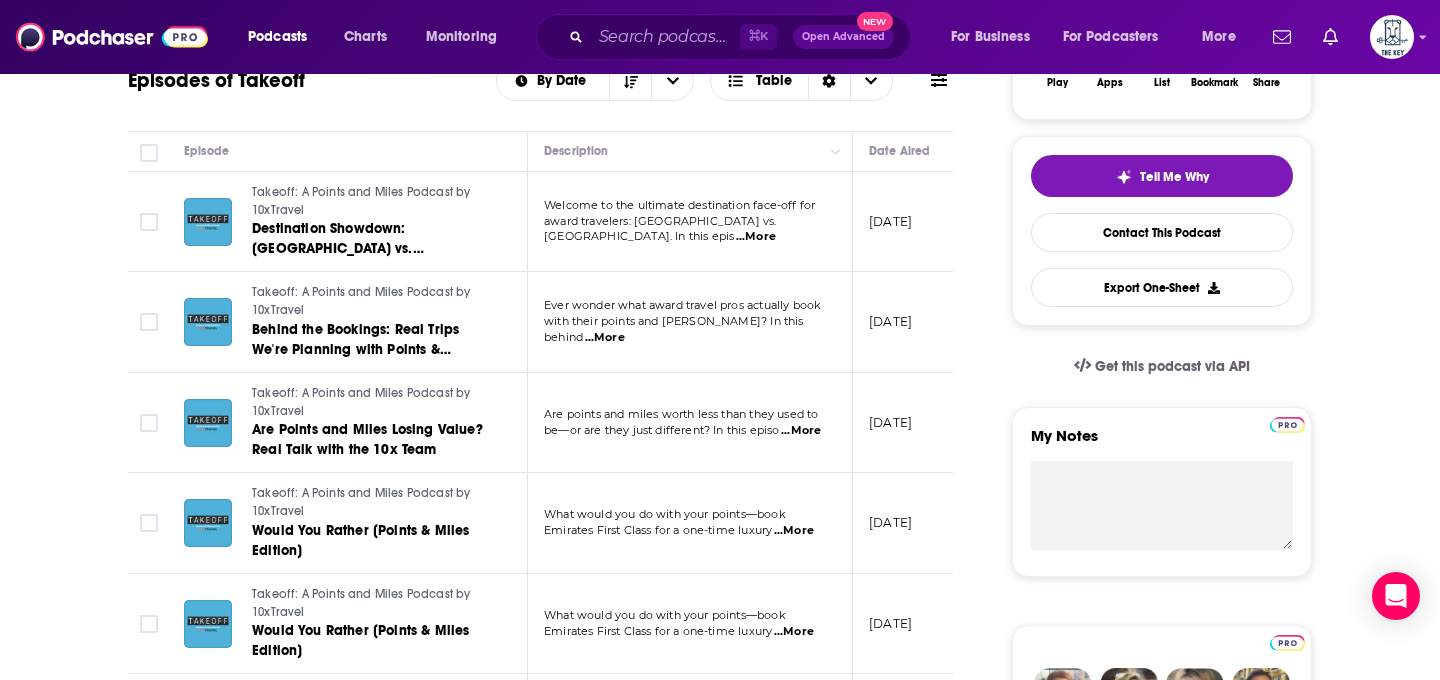 scroll, scrollTop: 400, scrollLeft: 0, axis: vertical 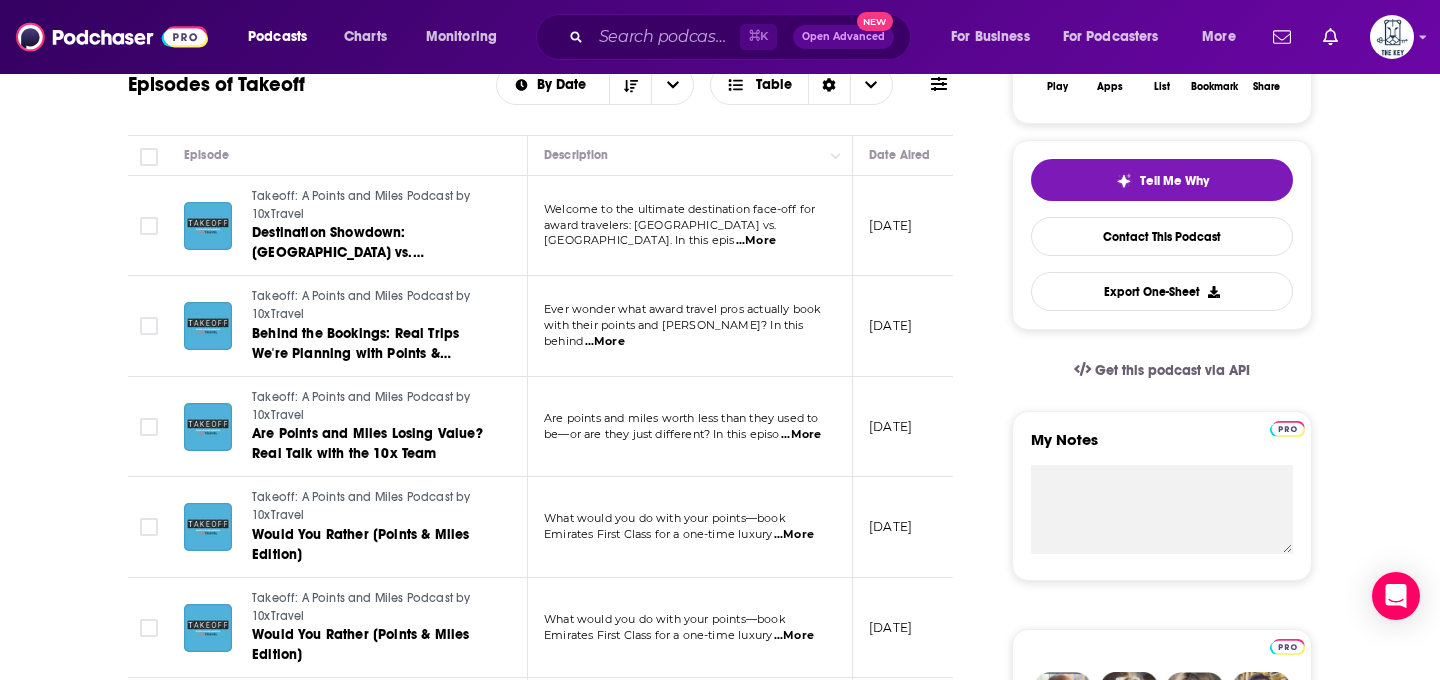 click on "...More" at bounding box center [605, 342] 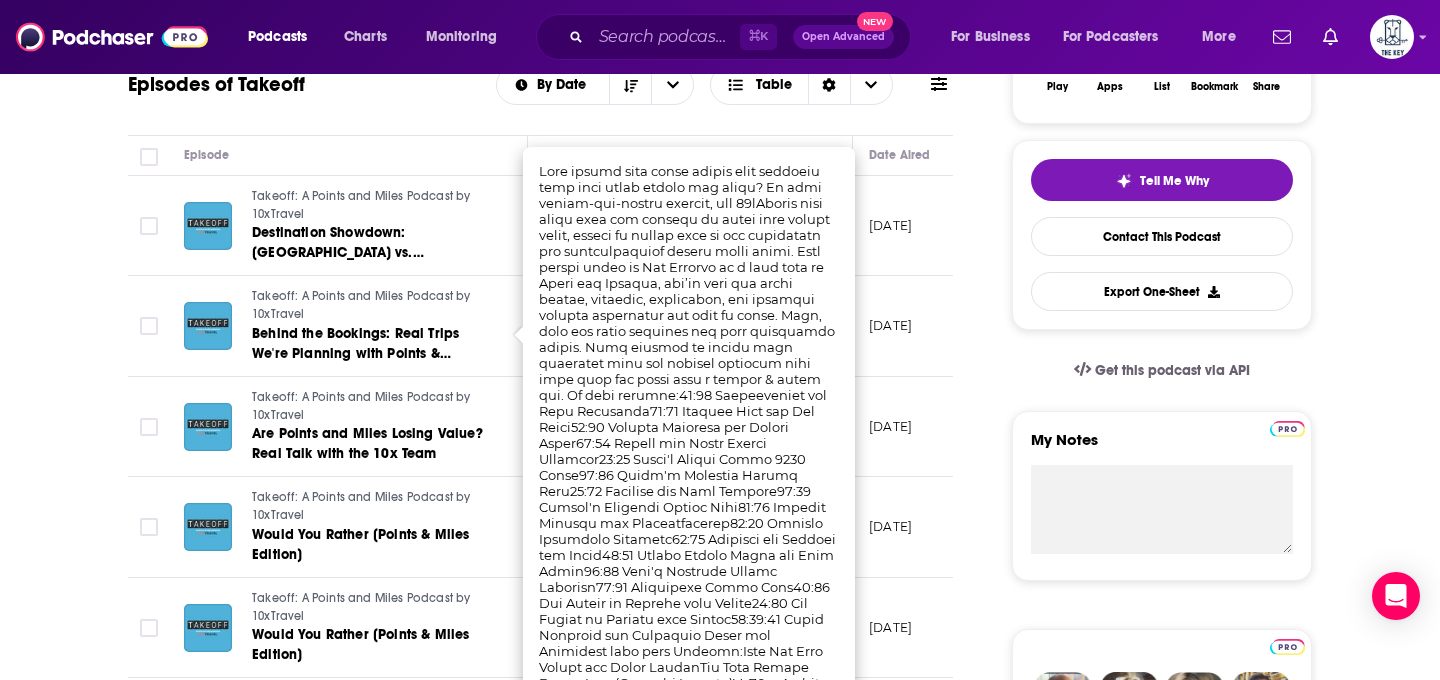 click on "[DATE]" at bounding box center [918, 326] 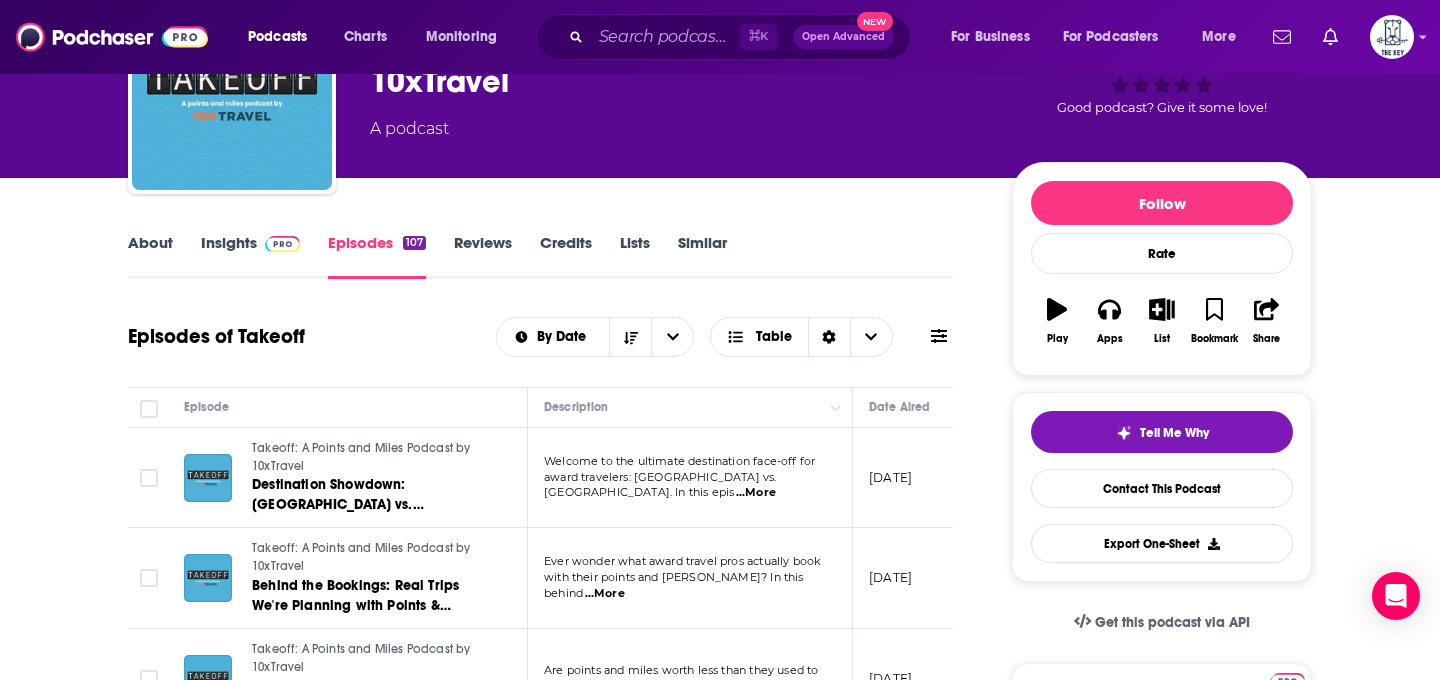 scroll, scrollTop: 0, scrollLeft: 0, axis: both 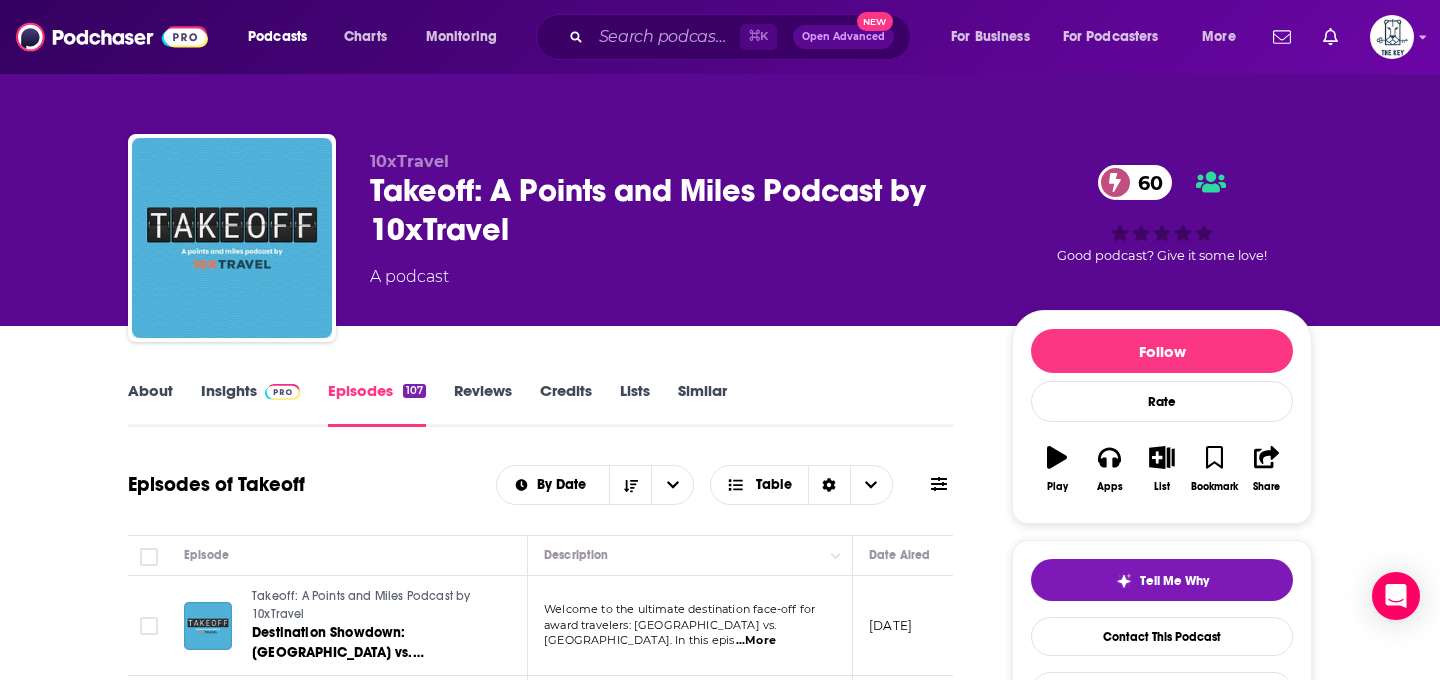 click on "About" at bounding box center [150, 404] 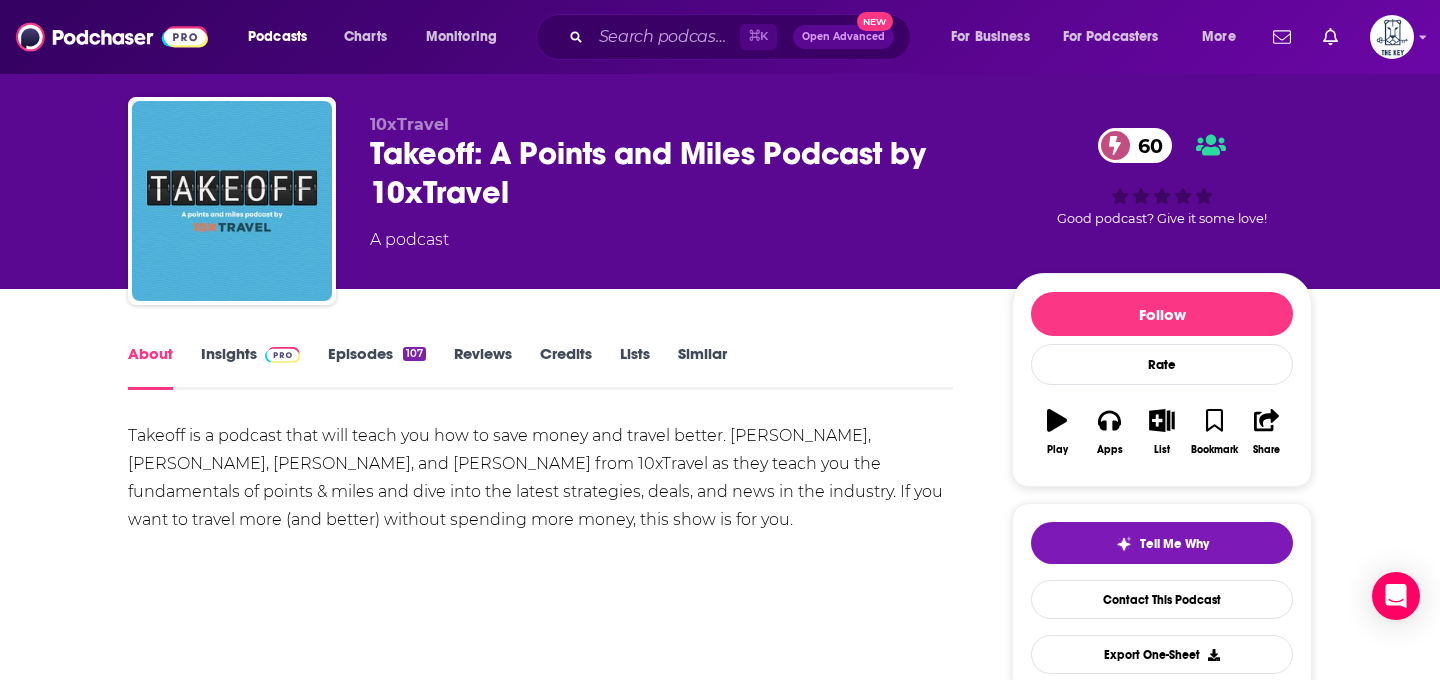 scroll, scrollTop: 39, scrollLeft: 0, axis: vertical 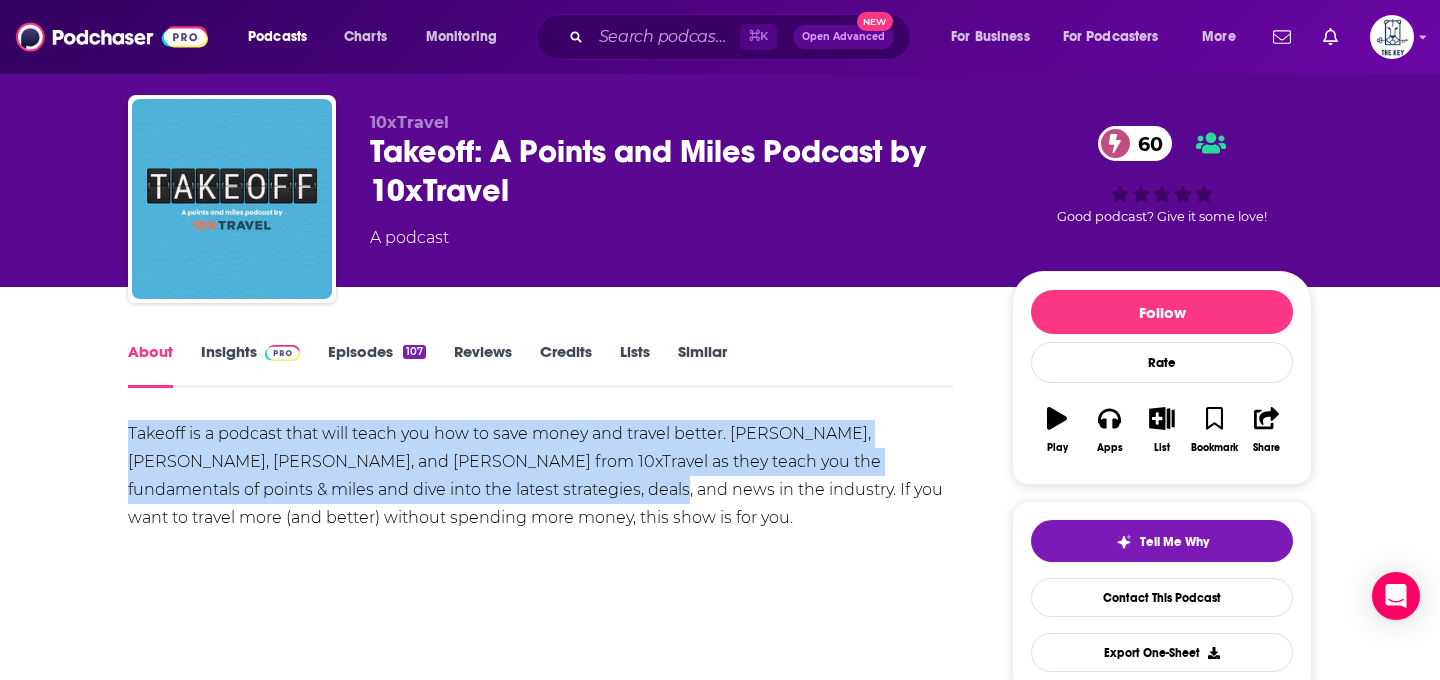 drag, startPoint x: 127, startPoint y: 426, endPoint x: 460, endPoint y: 493, distance: 339.67337 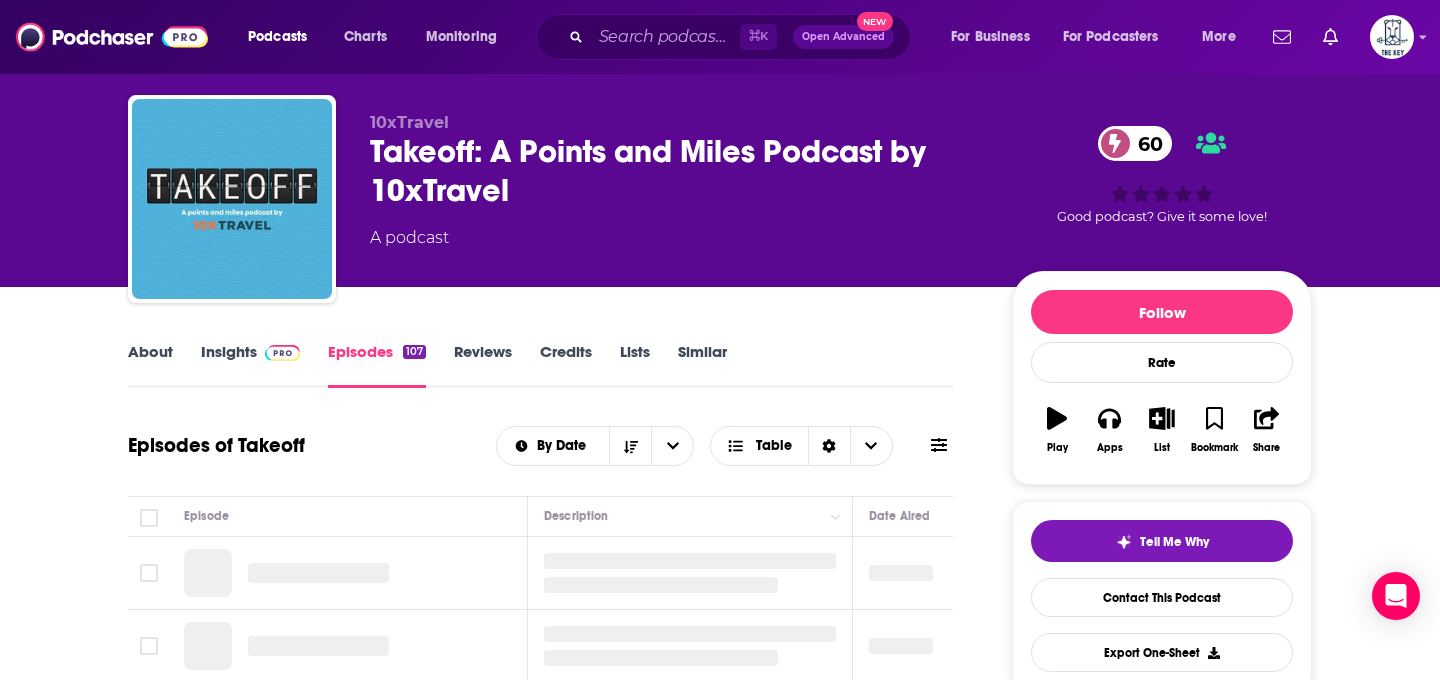 scroll, scrollTop: 0, scrollLeft: 0, axis: both 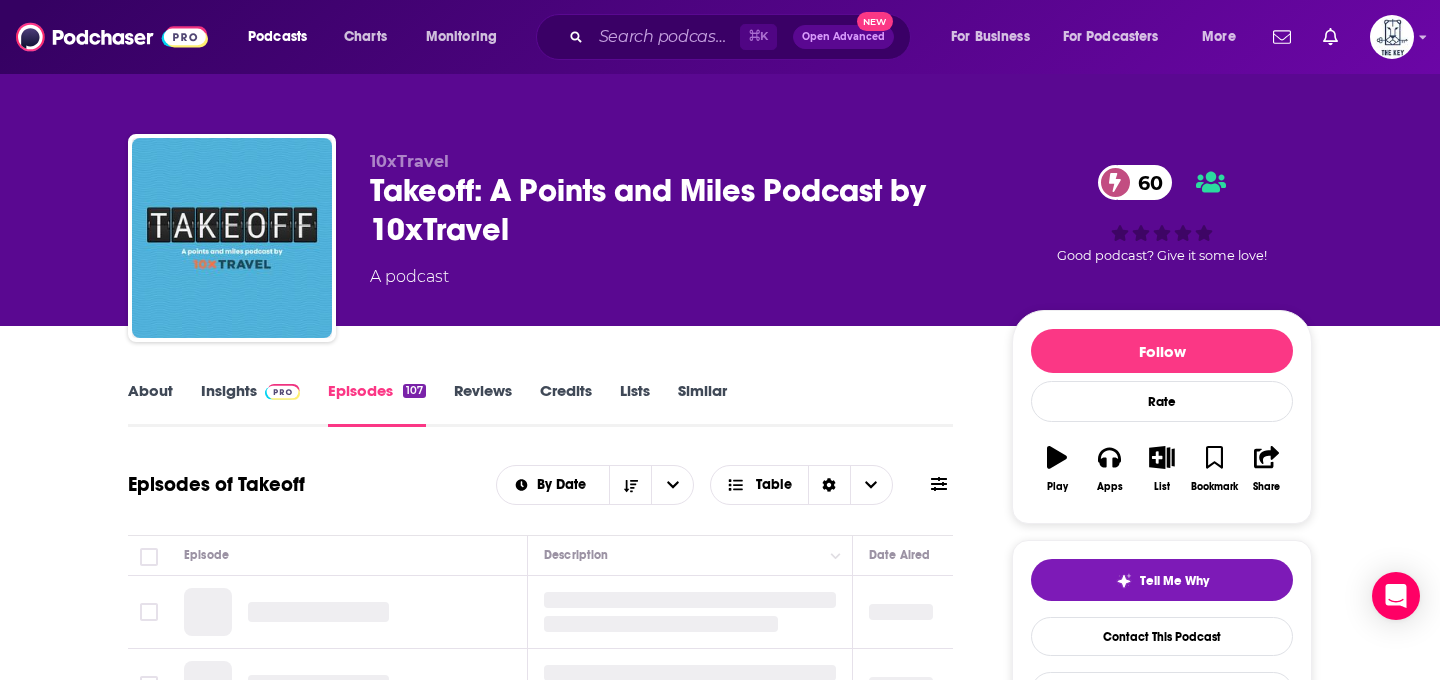 click on "About Insights Episodes 107 Reviews Credits Lists Similar Episodes of Takeoff By Date Table Episode Description Date Aired Reach Episode Guests Length Follow Rate Play Apps List Bookmark Share Tell Me Why Contact This Podcast Export One-Sheet Get this podcast via API My Notes Your concierge team Ask a question or make a request. Send a message" at bounding box center (720, 1664) 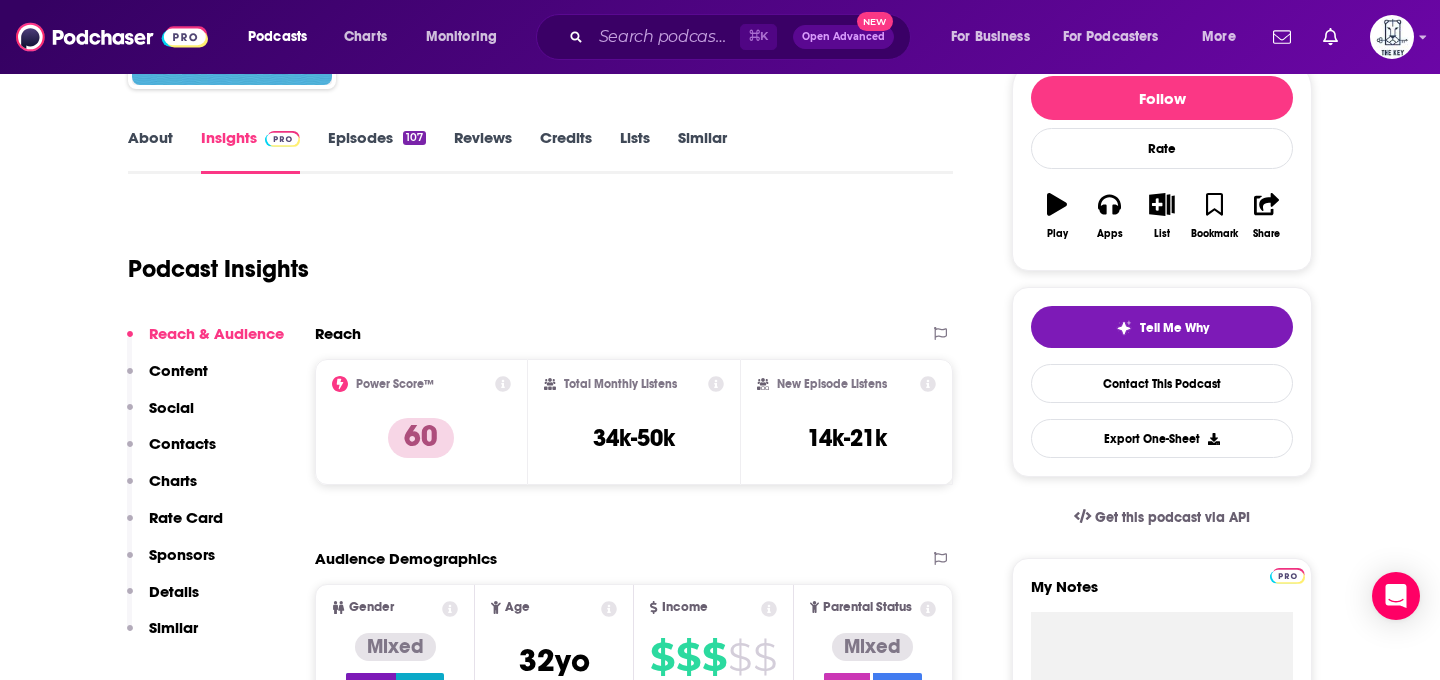 scroll, scrollTop: 262, scrollLeft: 0, axis: vertical 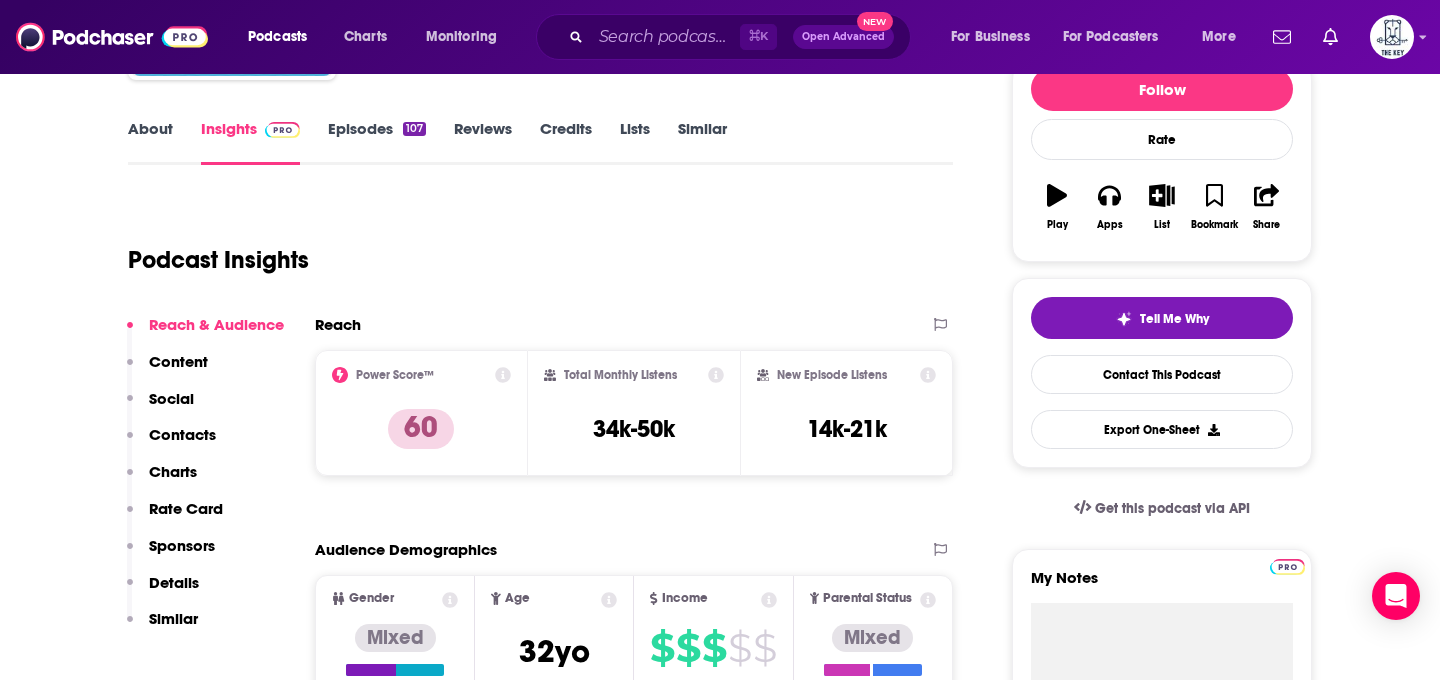 click on "Episodes 107" at bounding box center [377, 142] 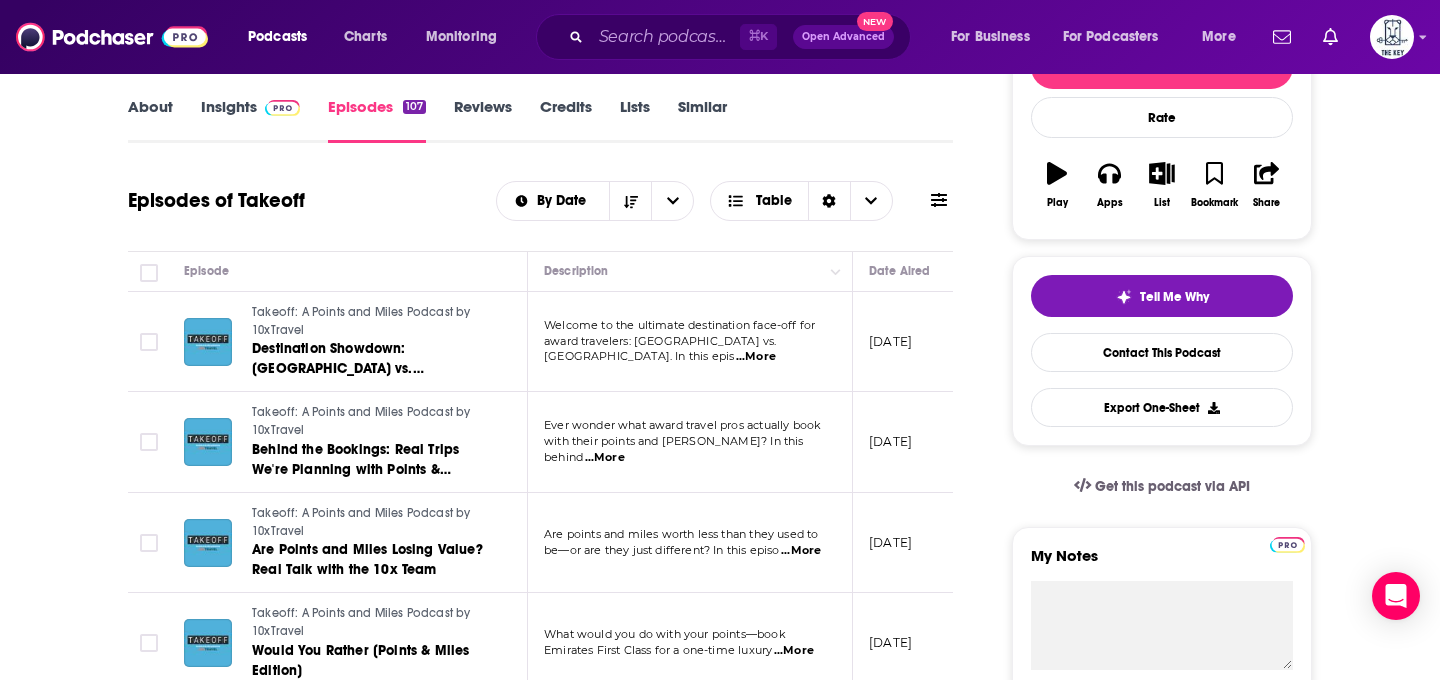 scroll, scrollTop: 0, scrollLeft: 0, axis: both 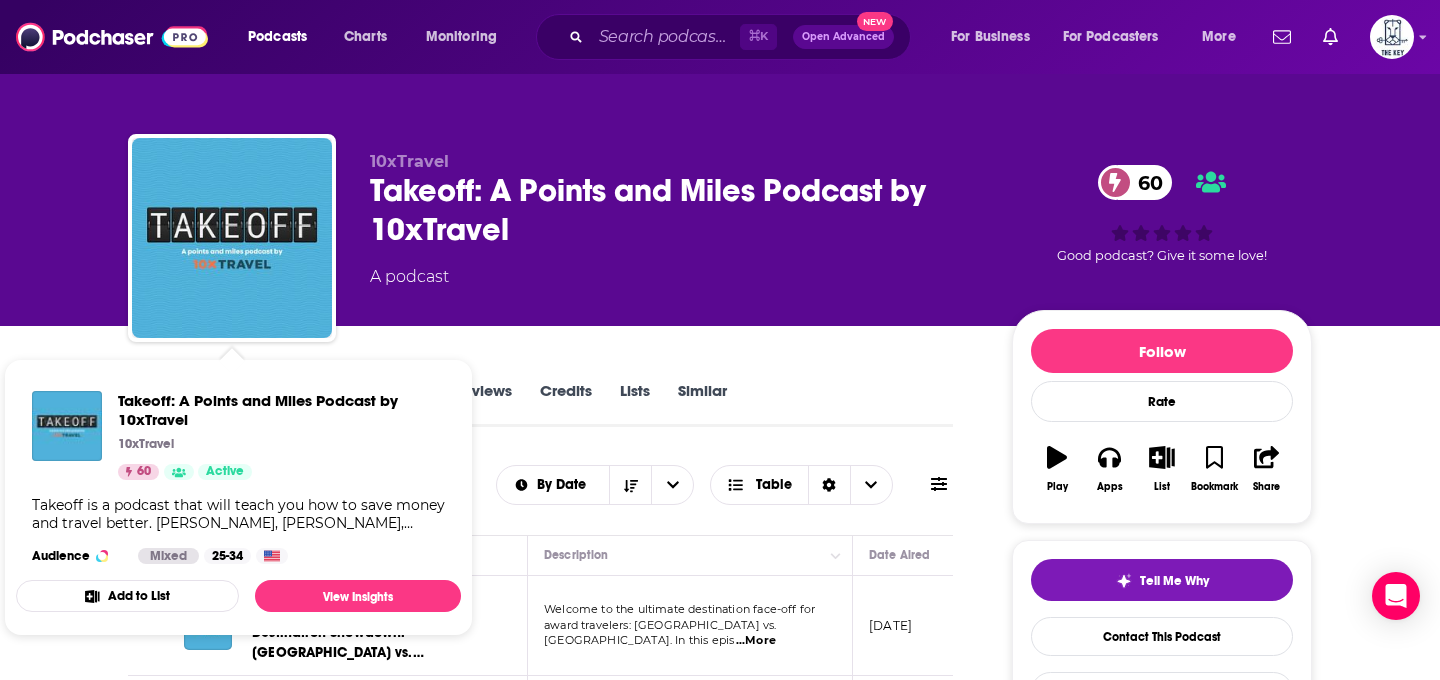 click on "Takeoff: A Points and Miles Podcast by 10xTravel 10xTravel 60 Active Takeoff is a podcast that will teach you how to save money and travel better. [PERSON_NAME], [PERSON_NAME], [PERSON_NAME], and [PERSON_NAME] from 10xTravel as they teach you the fundamentals of points & miles and dive into the latest strategies, deals, and news in the industry. If you want to travel more (and better) without spending more money, this show is for you. Audience Mixed 25-34 Add to List View Insights" at bounding box center (238, 497) 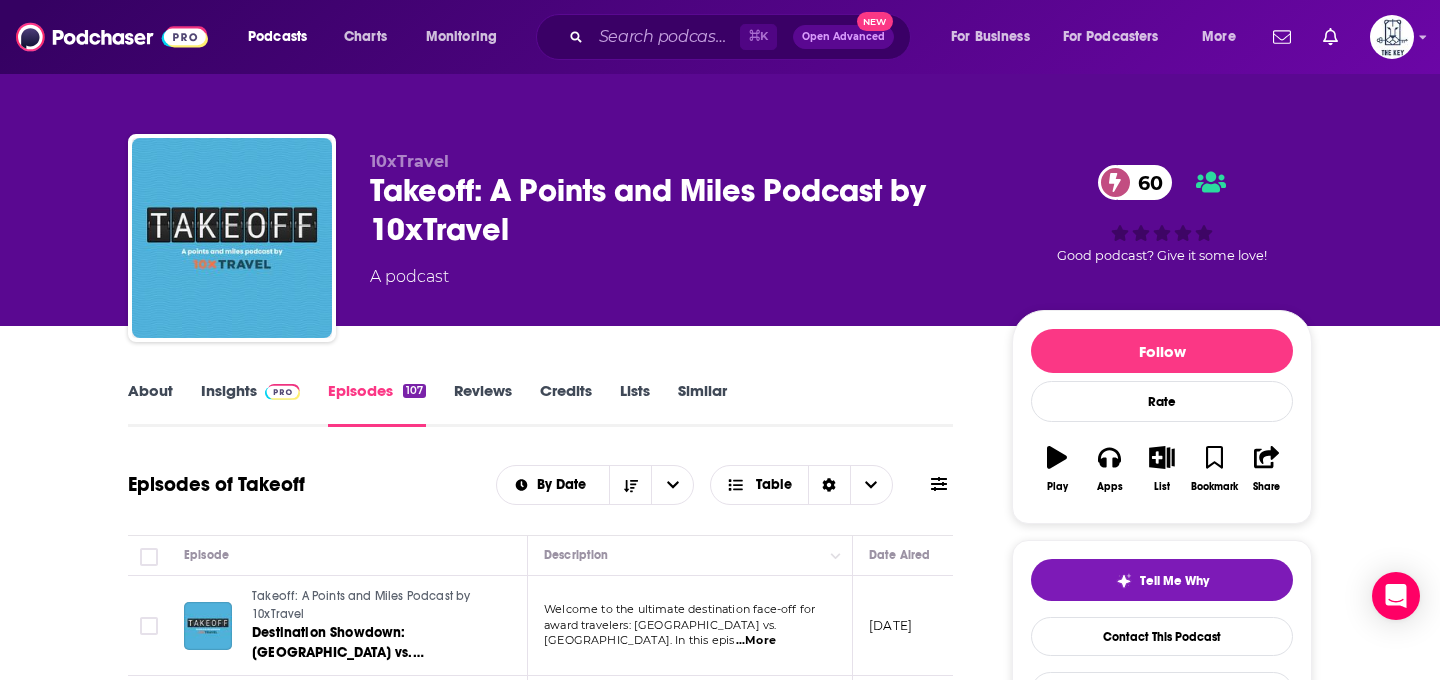 click on "About" at bounding box center (150, 404) 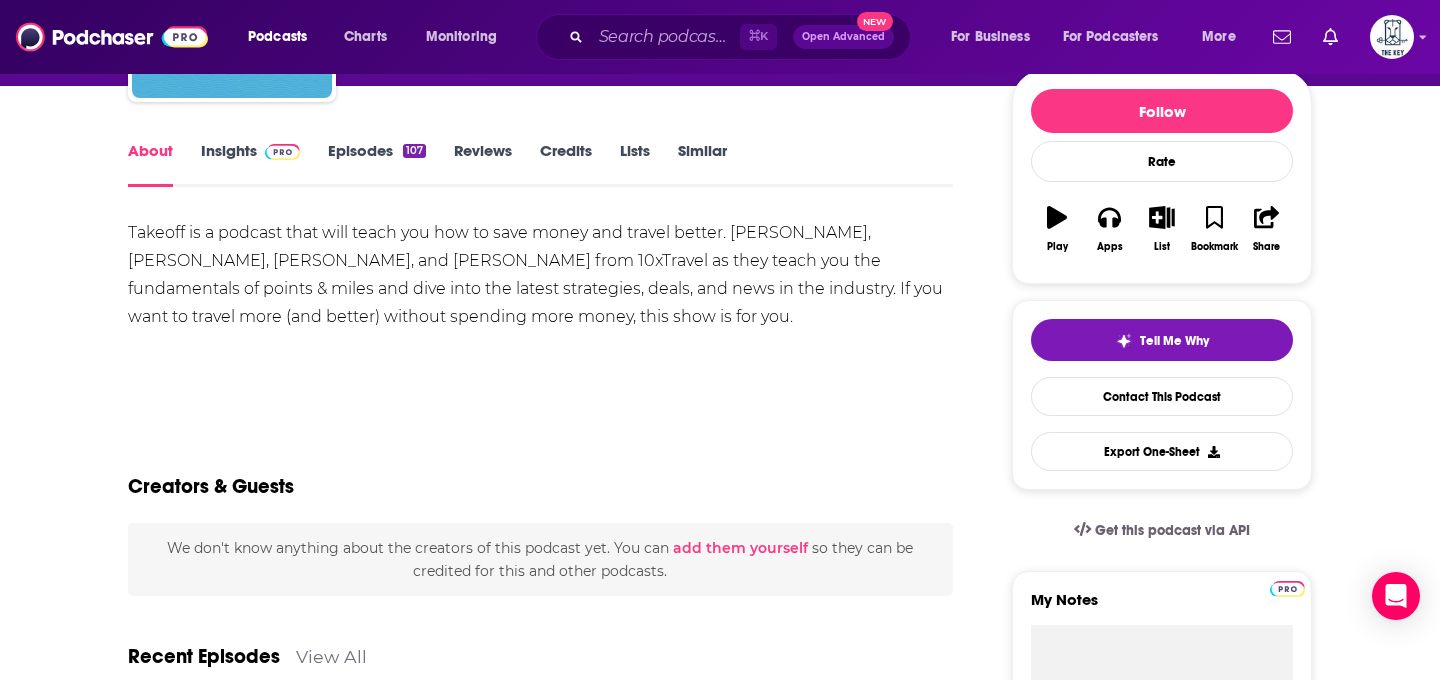 scroll, scrollTop: 241, scrollLeft: 0, axis: vertical 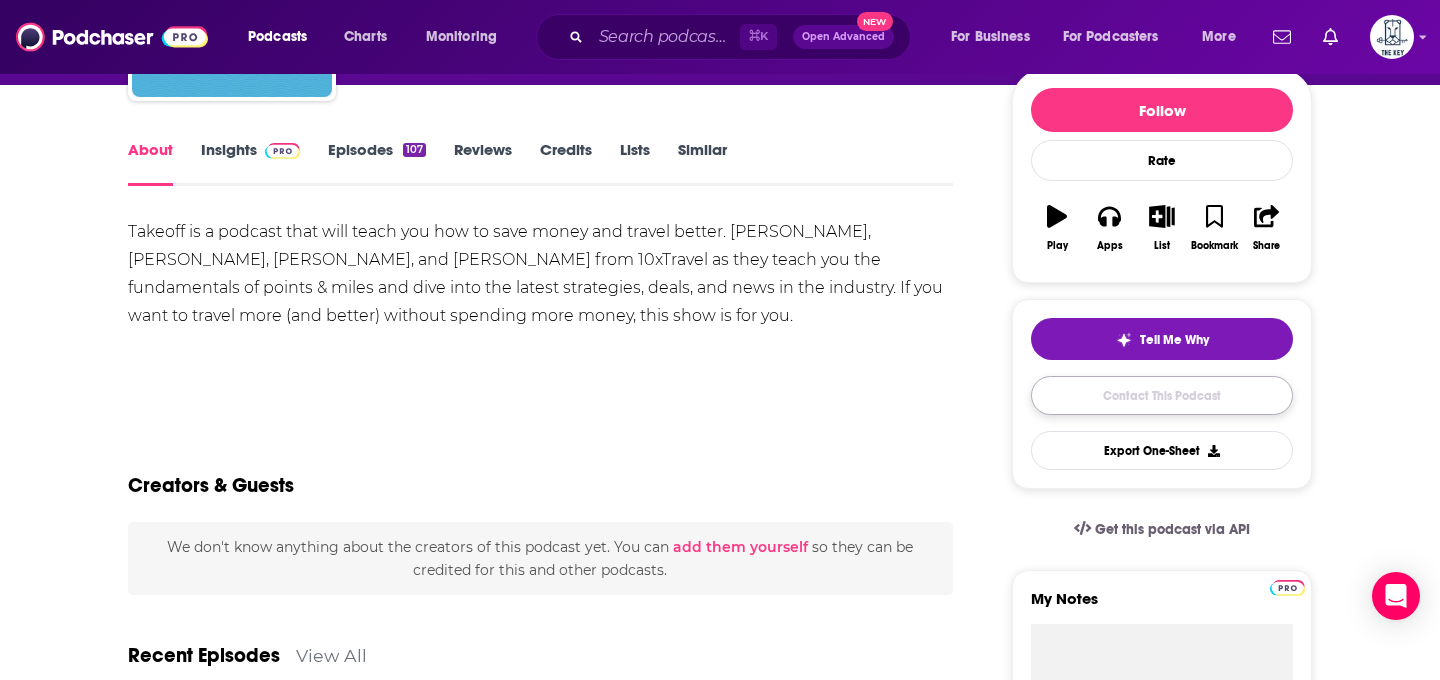 click on "Contact This Podcast" at bounding box center (1162, 395) 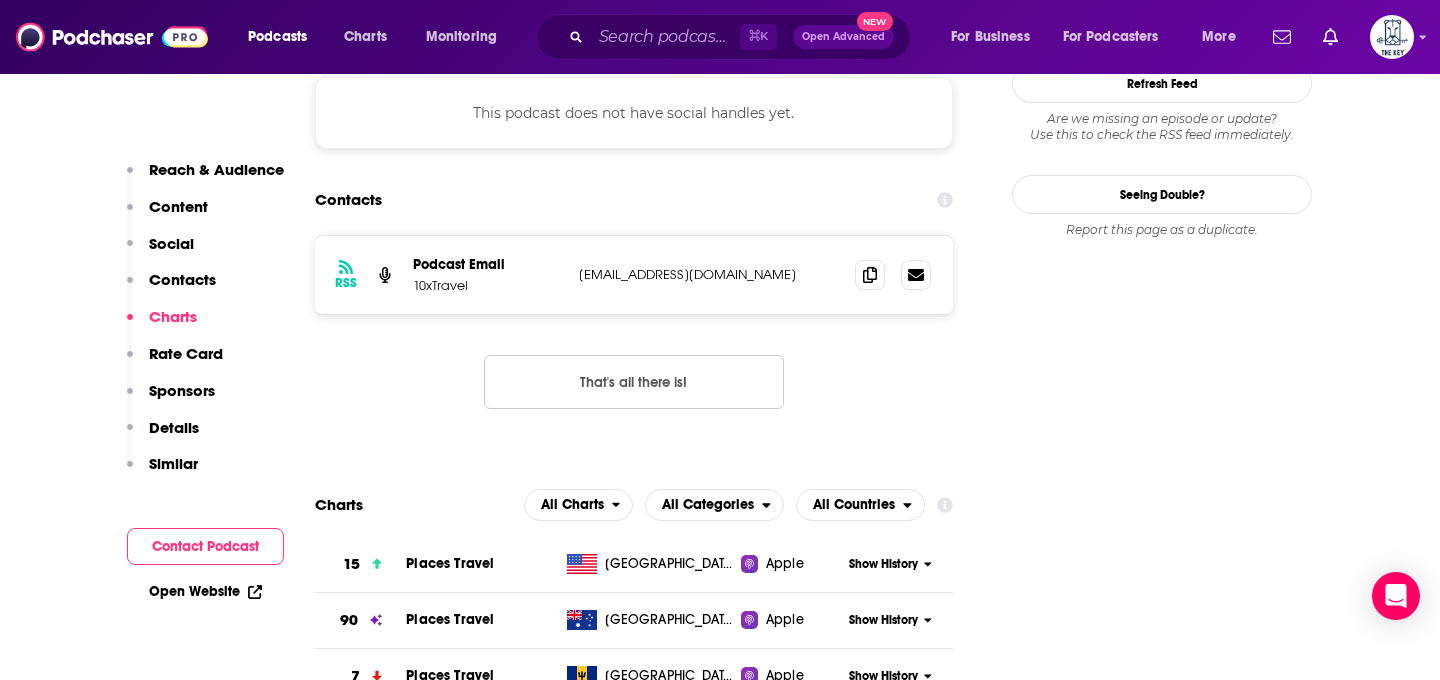 scroll, scrollTop: 1737, scrollLeft: 0, axis: vertical 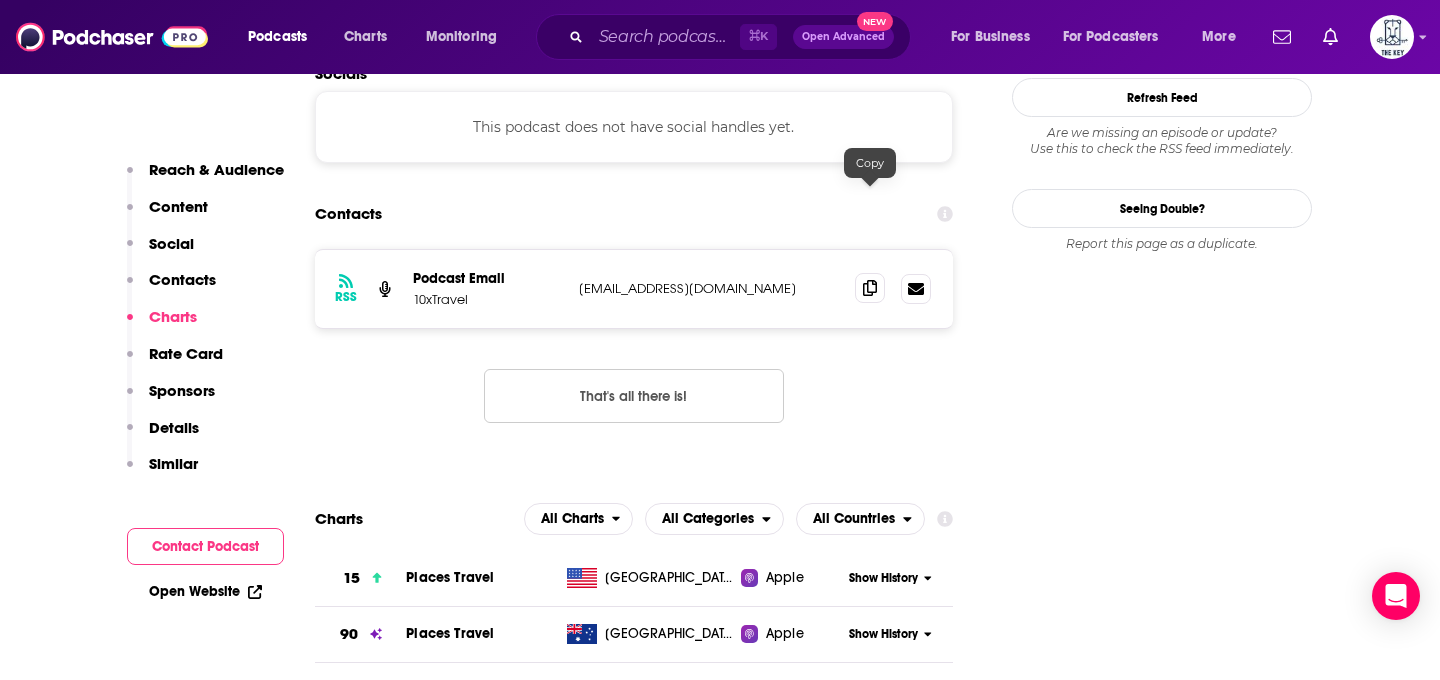 click at bounding box center [870, 288] 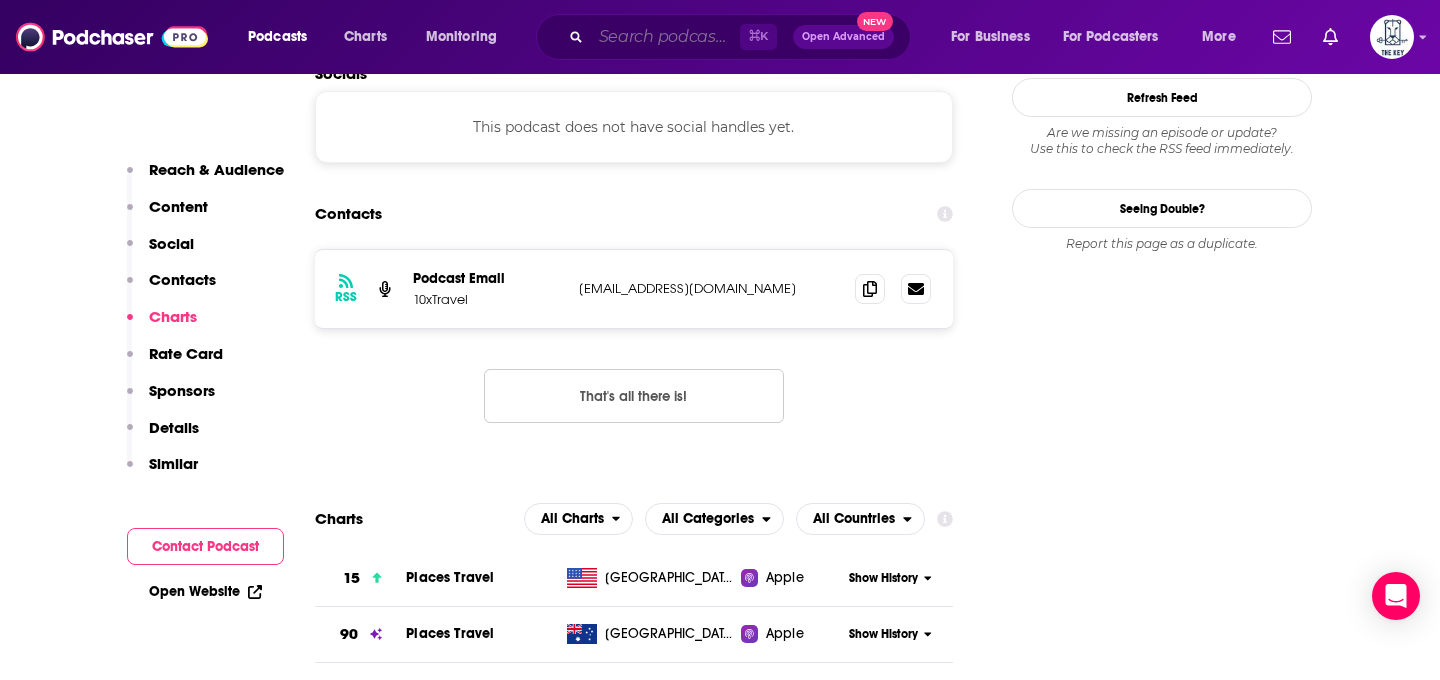 click at bounding box center [665, 37] 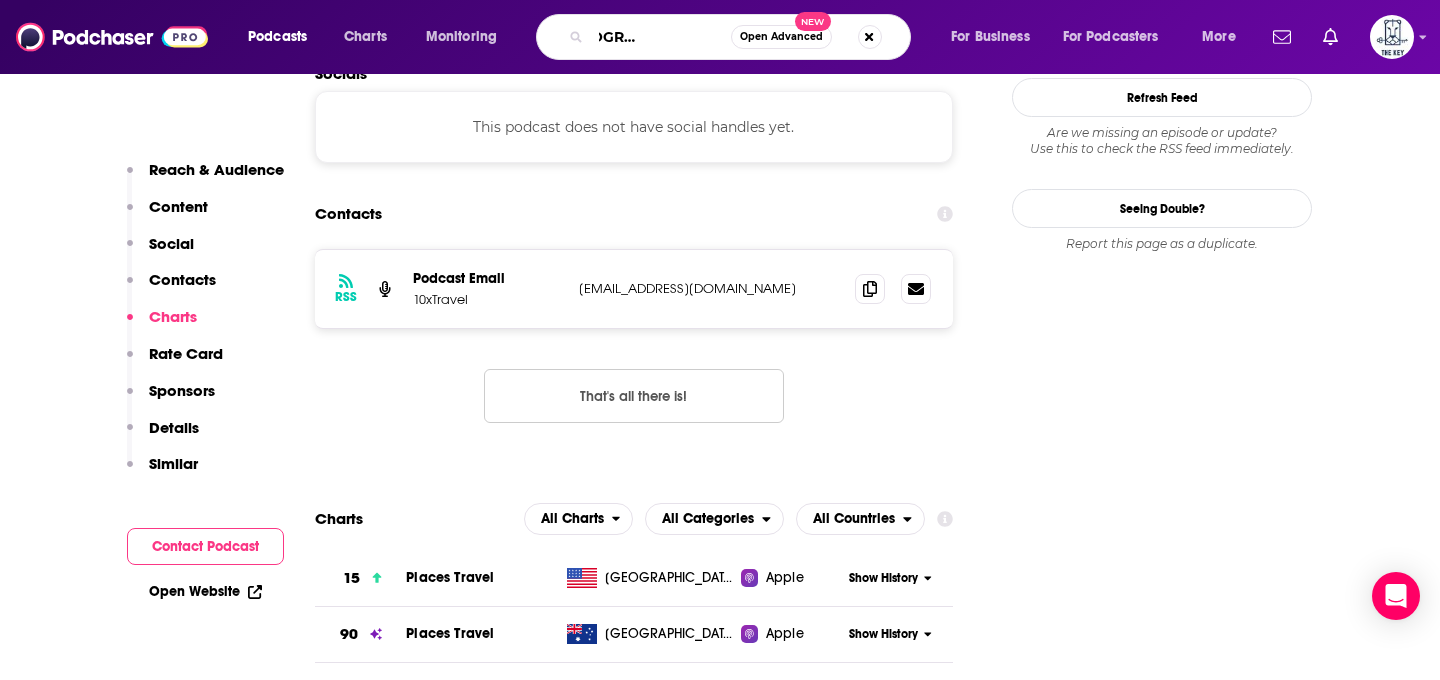 type on "the [DEMOGRAPHIC_DATA] founder podcast" 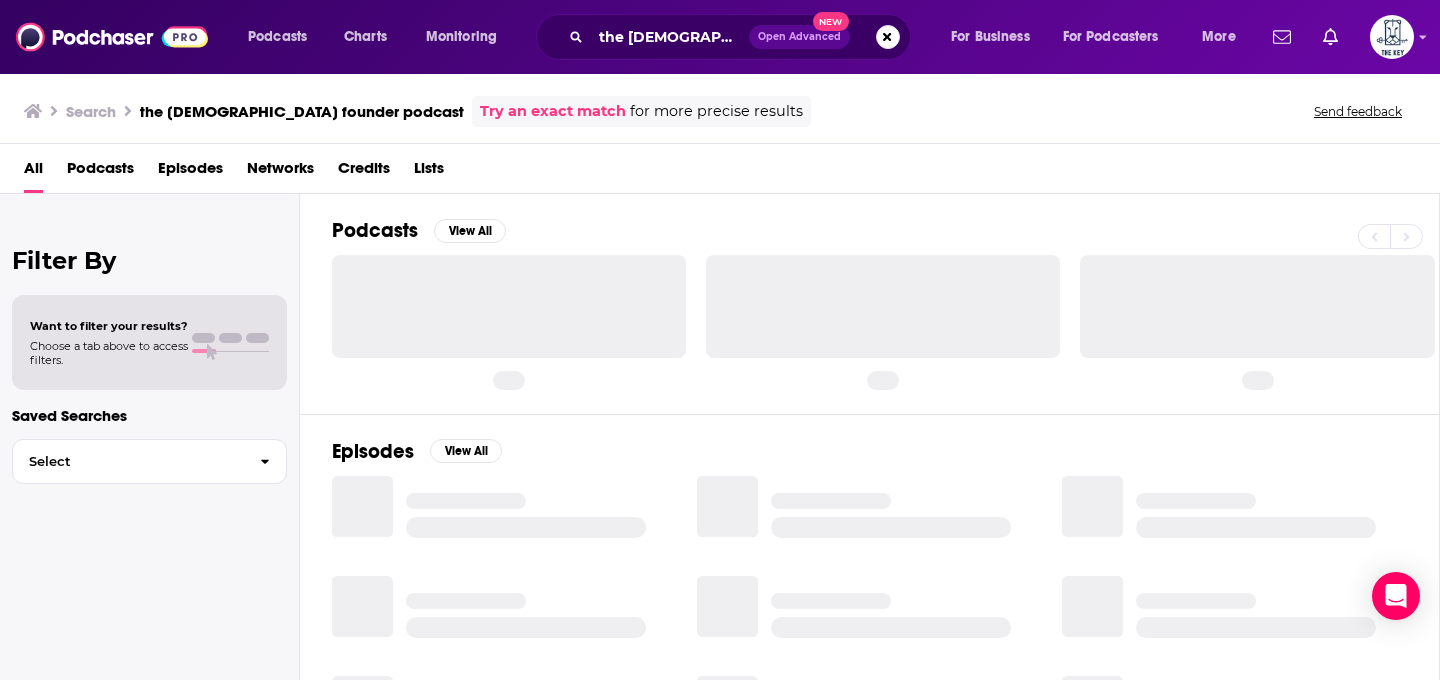 scroll, scrollTop: 0, scrollLeft: 0, axis: both 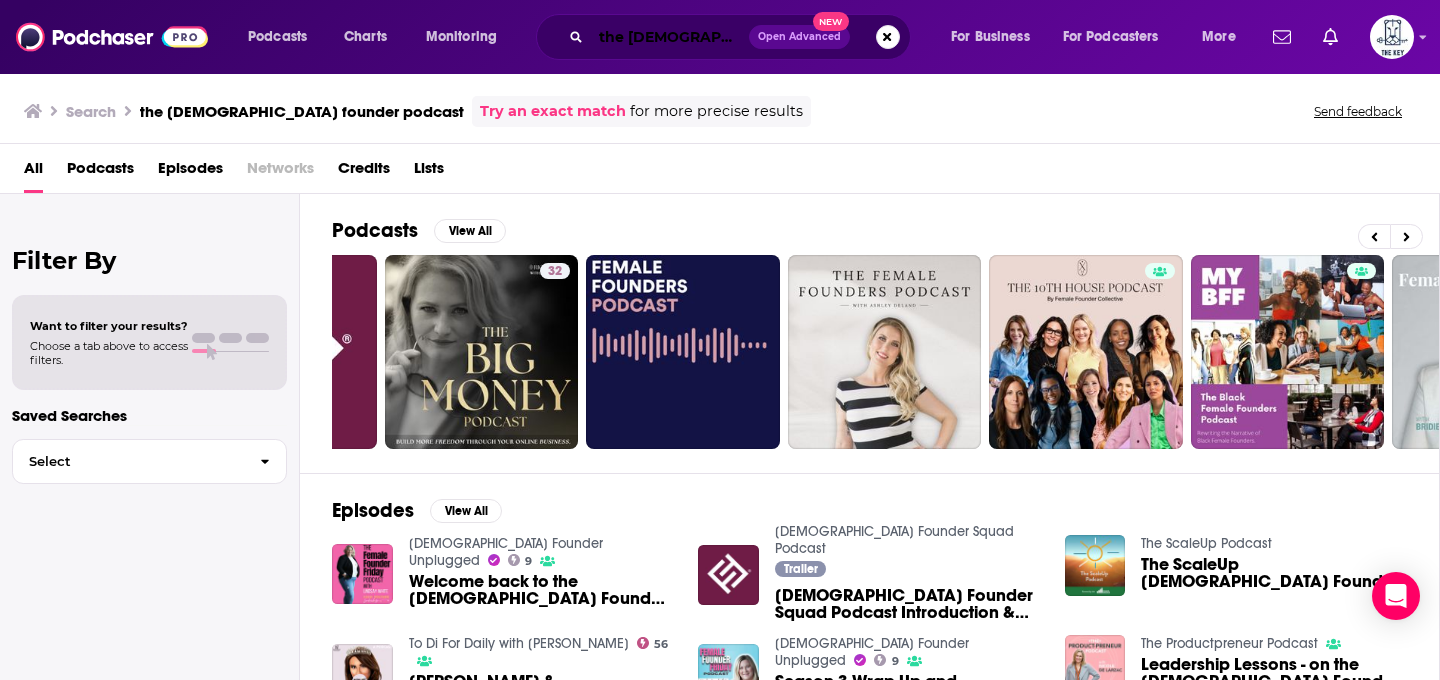 click on "the [DEMOGRAPHIC_DATA] founder podcast" at bounding box center (670, 37) 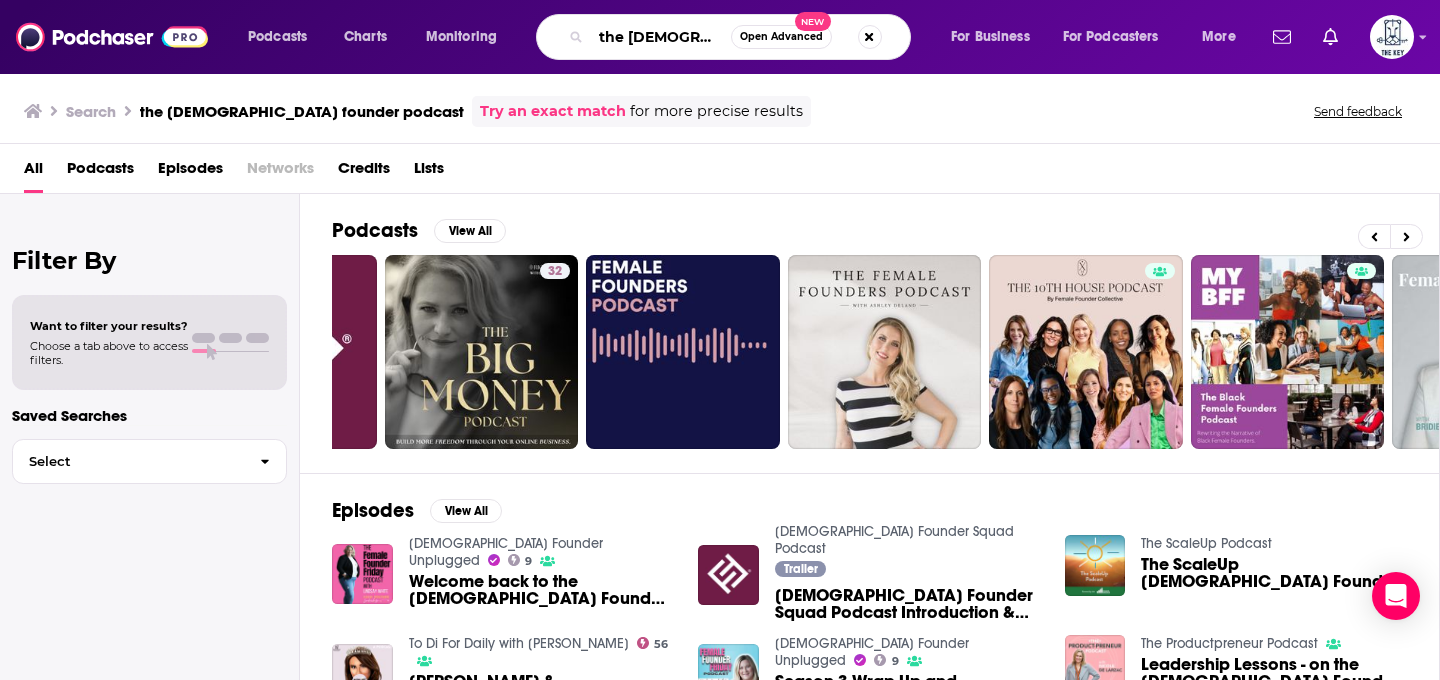 scroll, scrollTop: 0, scrollLeft: 82, axis: horizontal 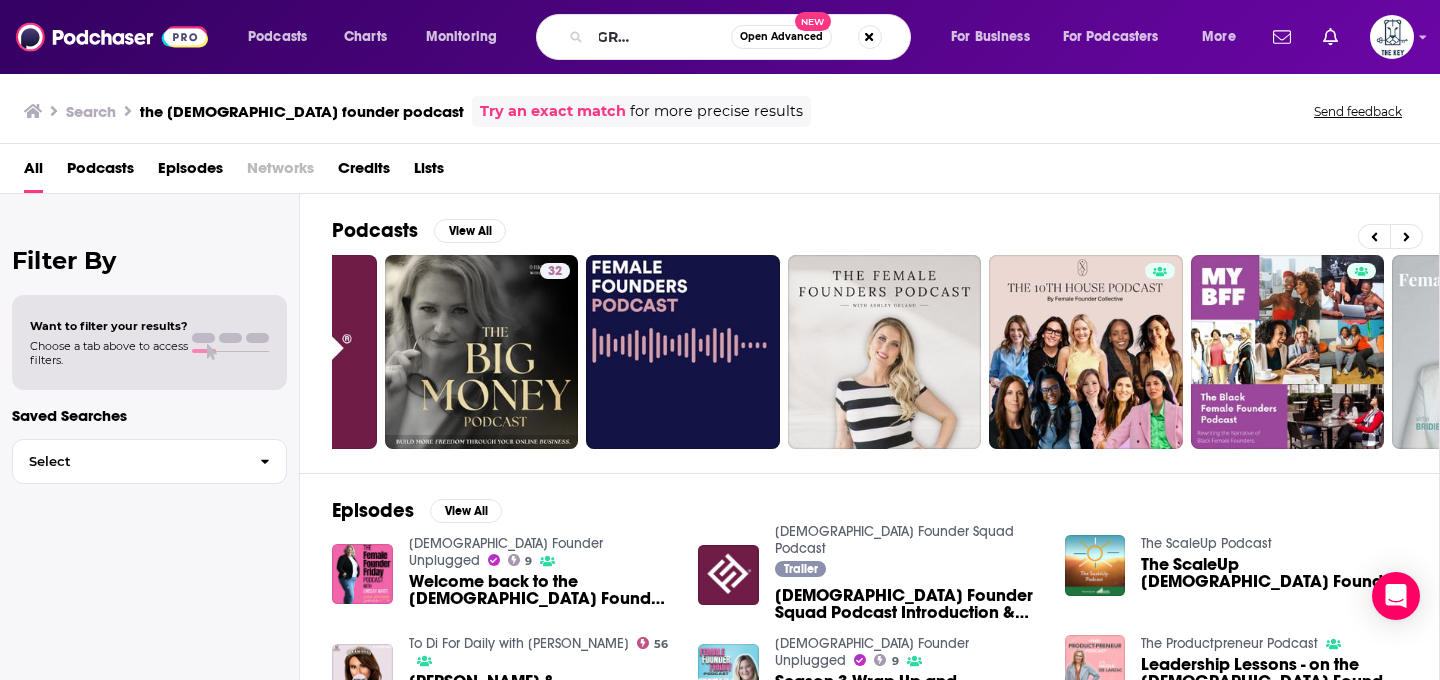 click on "Podcasts View All 32 9 + 321" at bounding box center [886, 333] 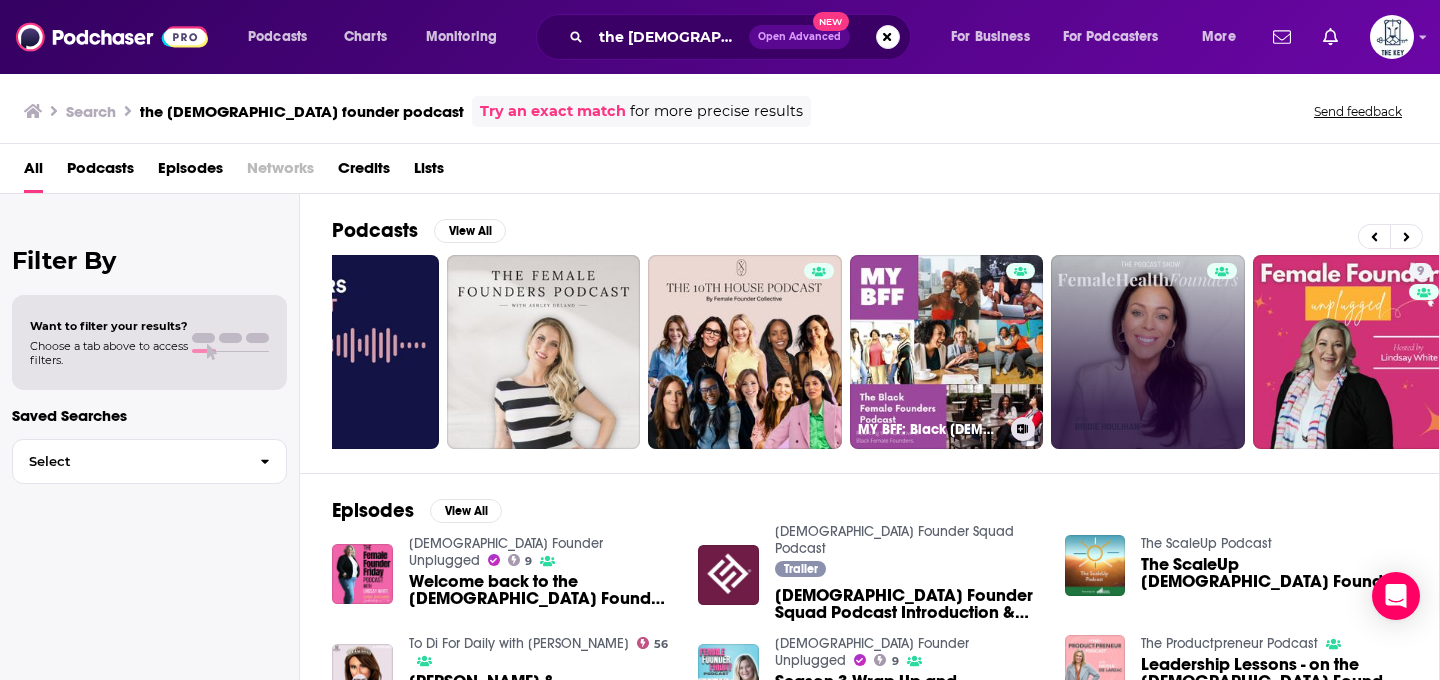 scroll, scrollTop: 0, scrollLeft: 0, axis: both 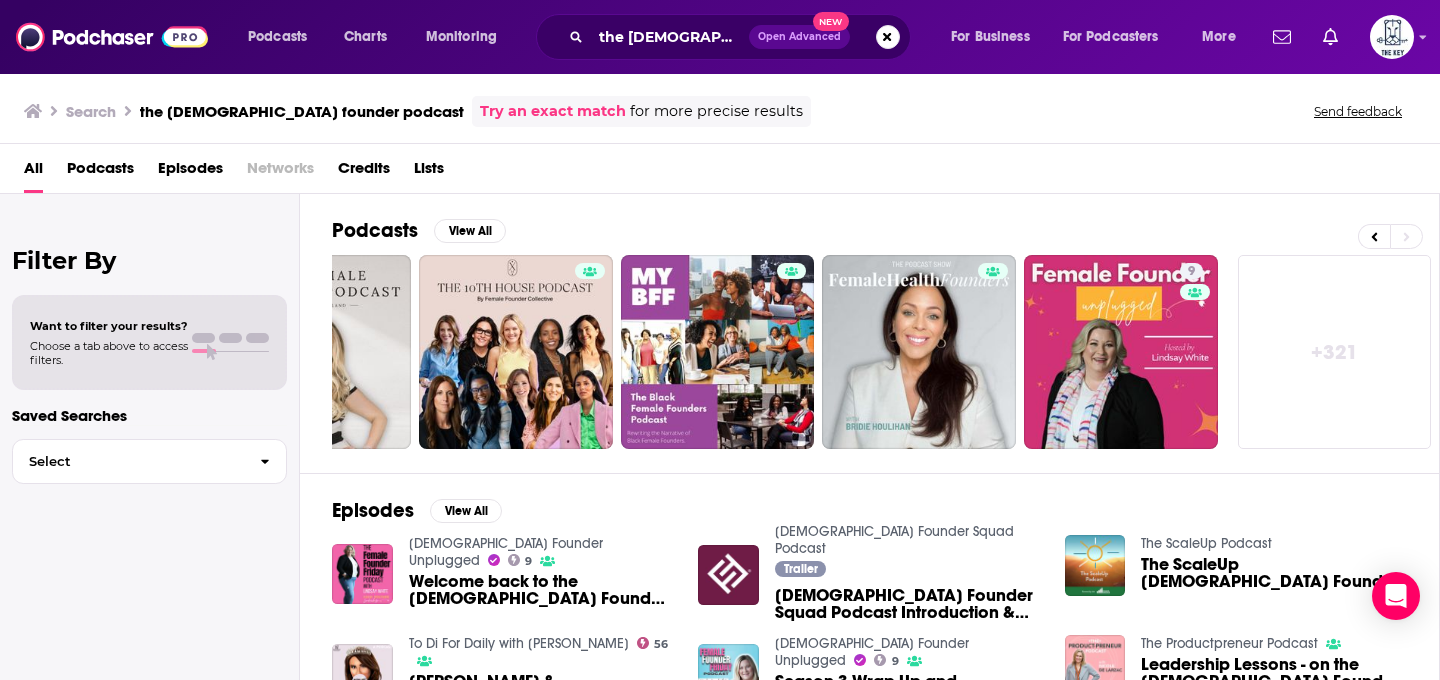 click on "+ 321" at bounding box center (1335, 352) 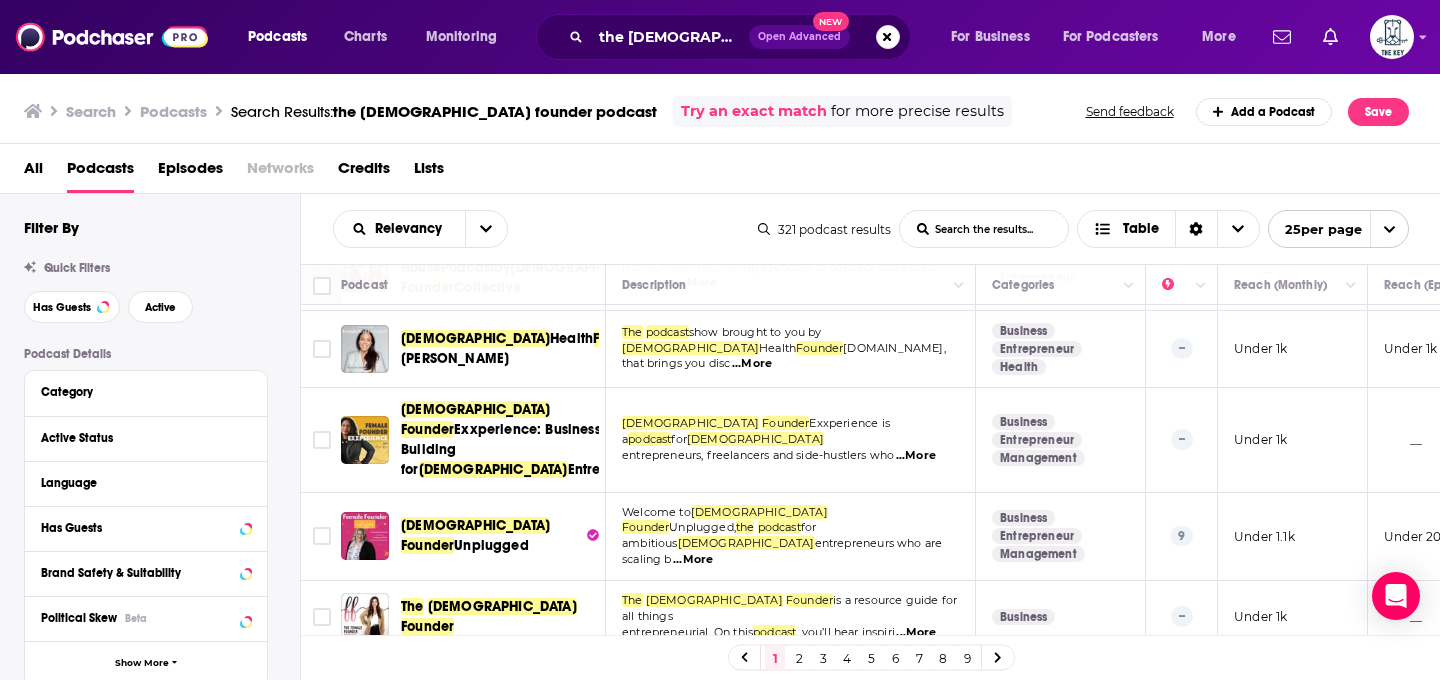 scroll, scrollTop: 0, scrollLeft: 0, axis: both 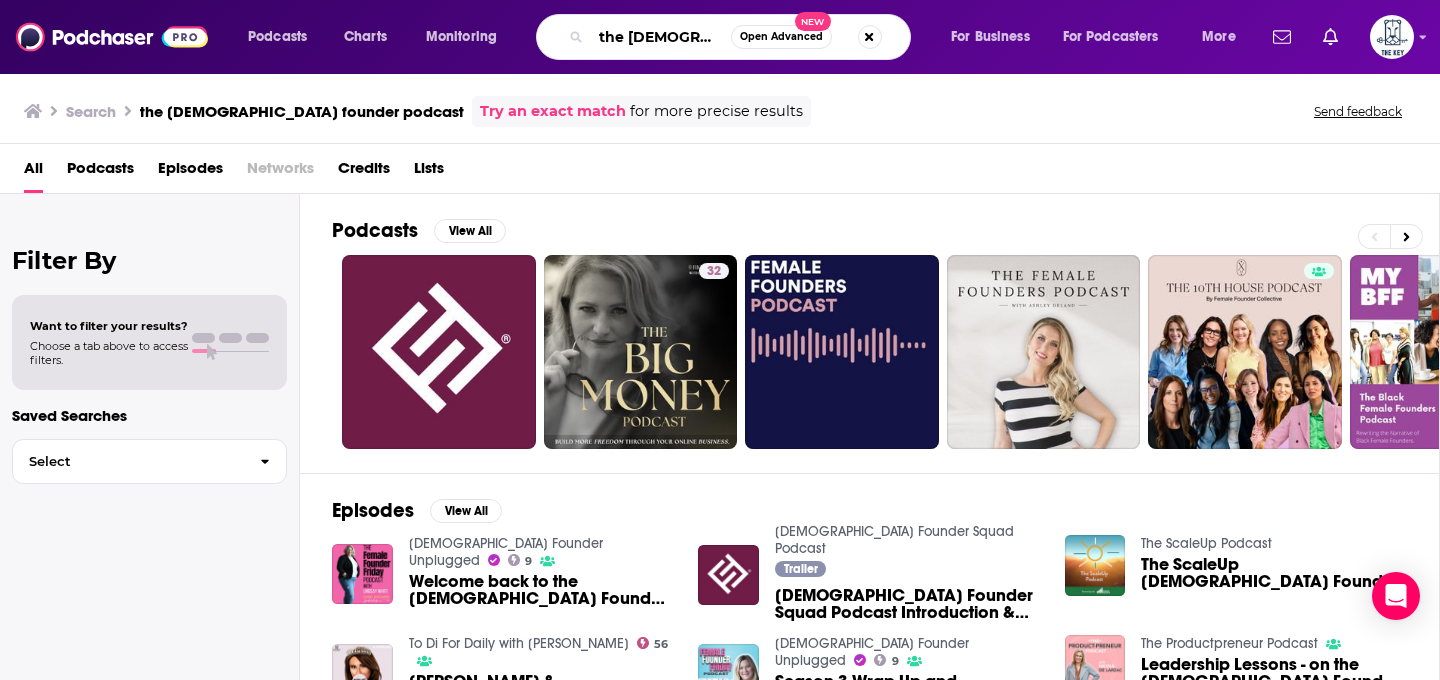click on "the [DEMOGRAPHIC_DATA] founder podcast" at bounding box center [661, 37] 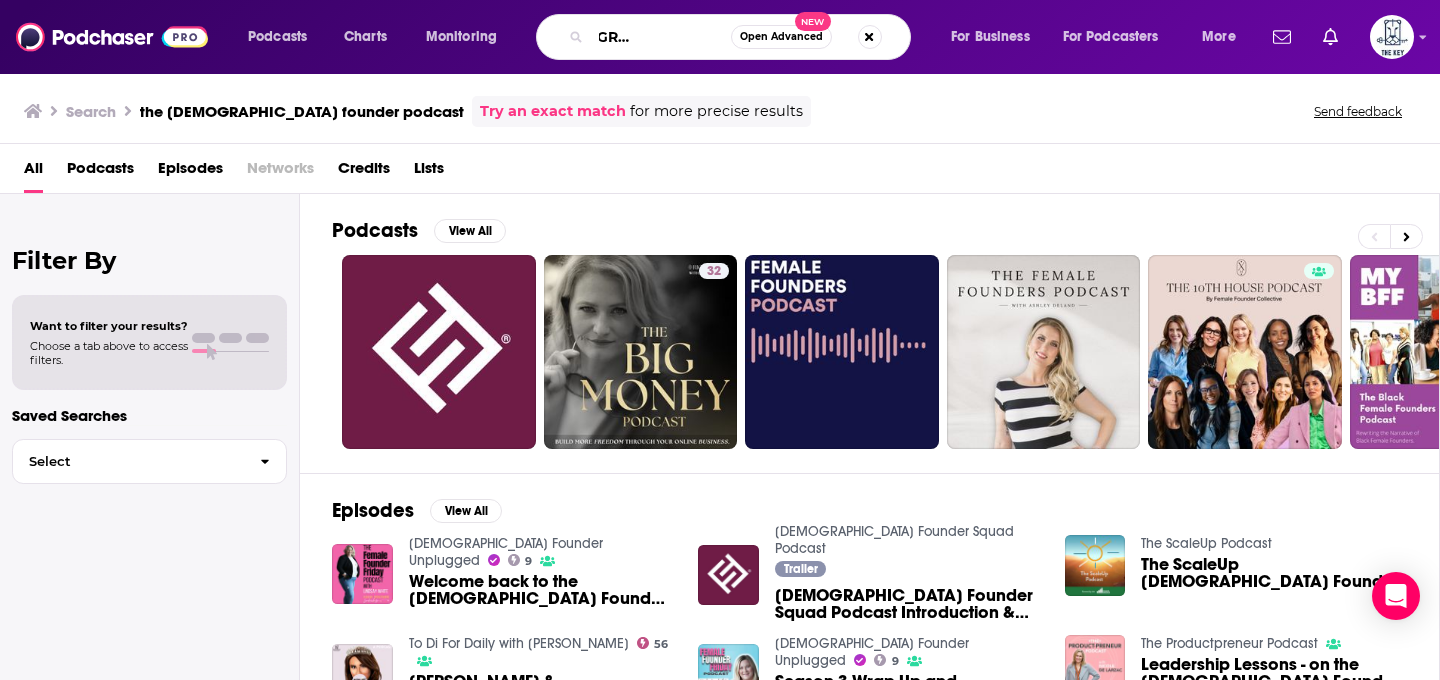 click on "the [DEMOGRAPHIC_DATA] founder podcast" at bounding box center [661, 37] 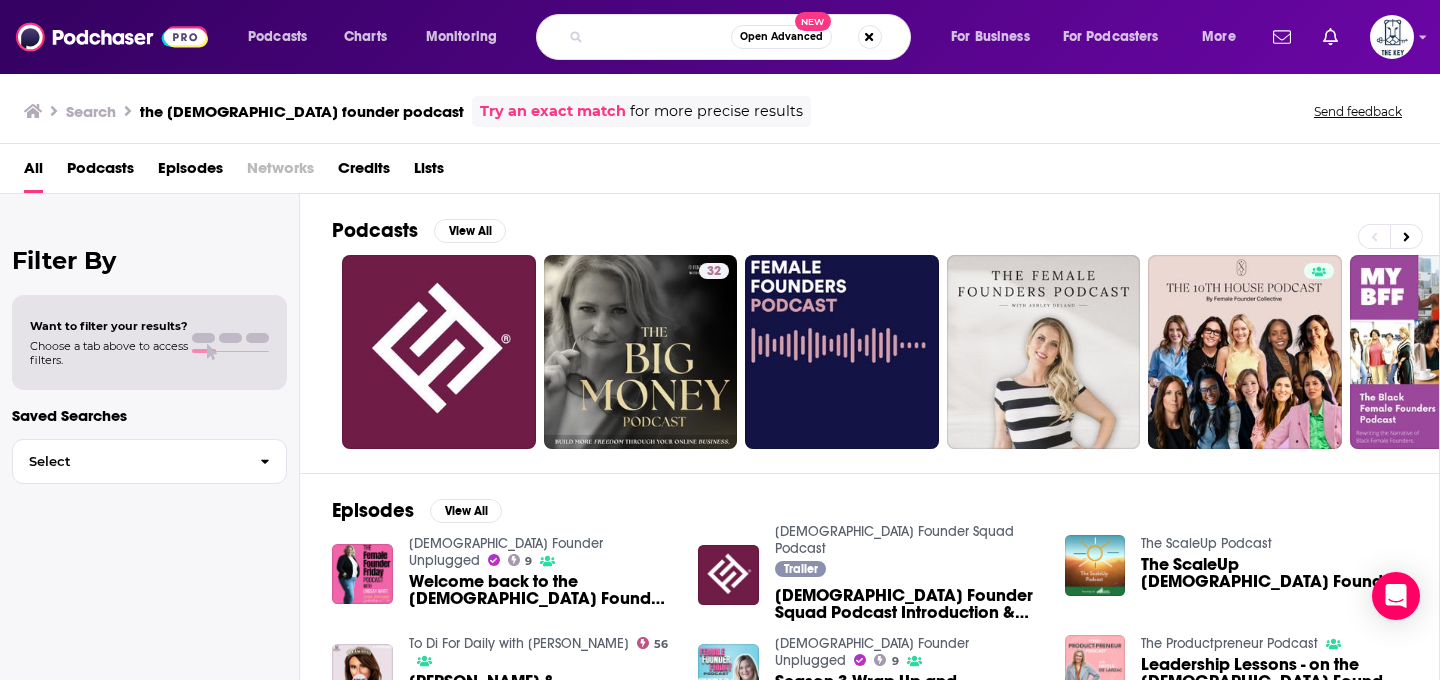 scroll, scrollTop: 0, scrollLeft: 179, axis: horizontal 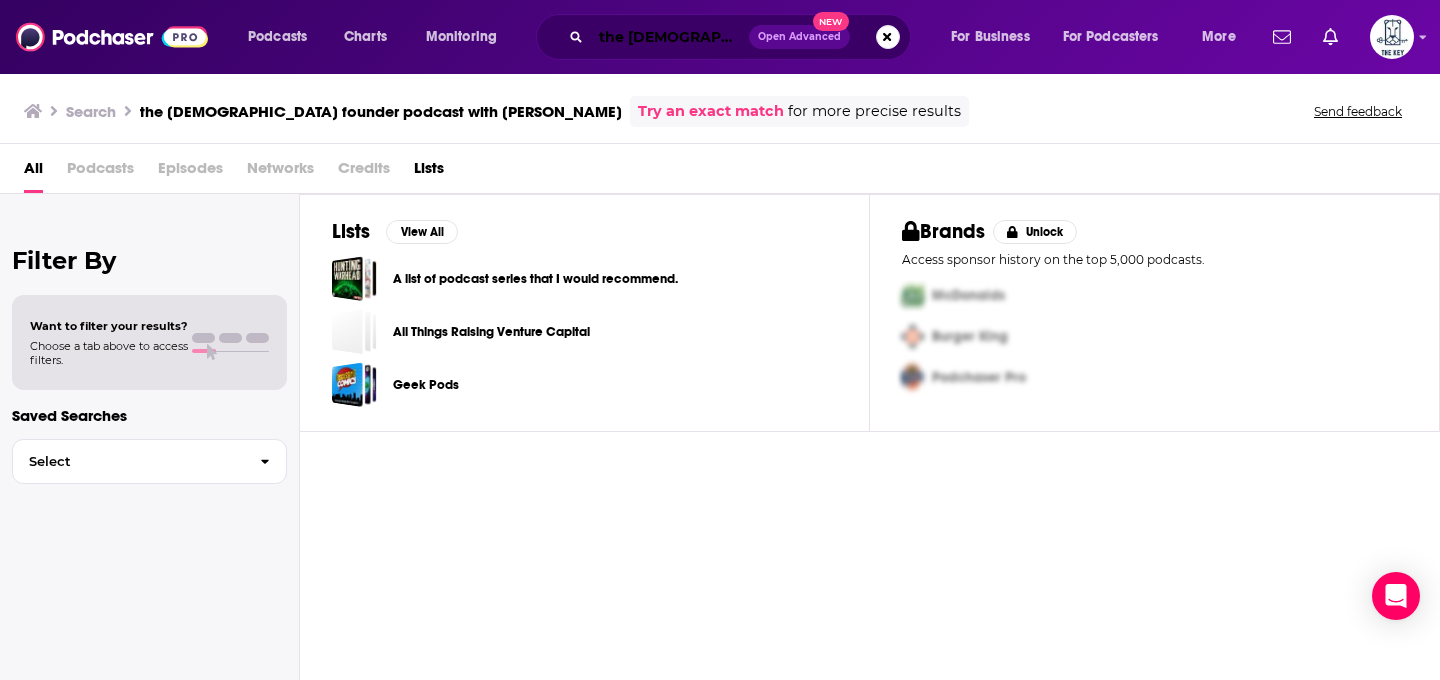 click on "the [DEMOGRAPHIC_DATA] founder podcast with [PERSON_NAME]" at bounding box center [670, 37] 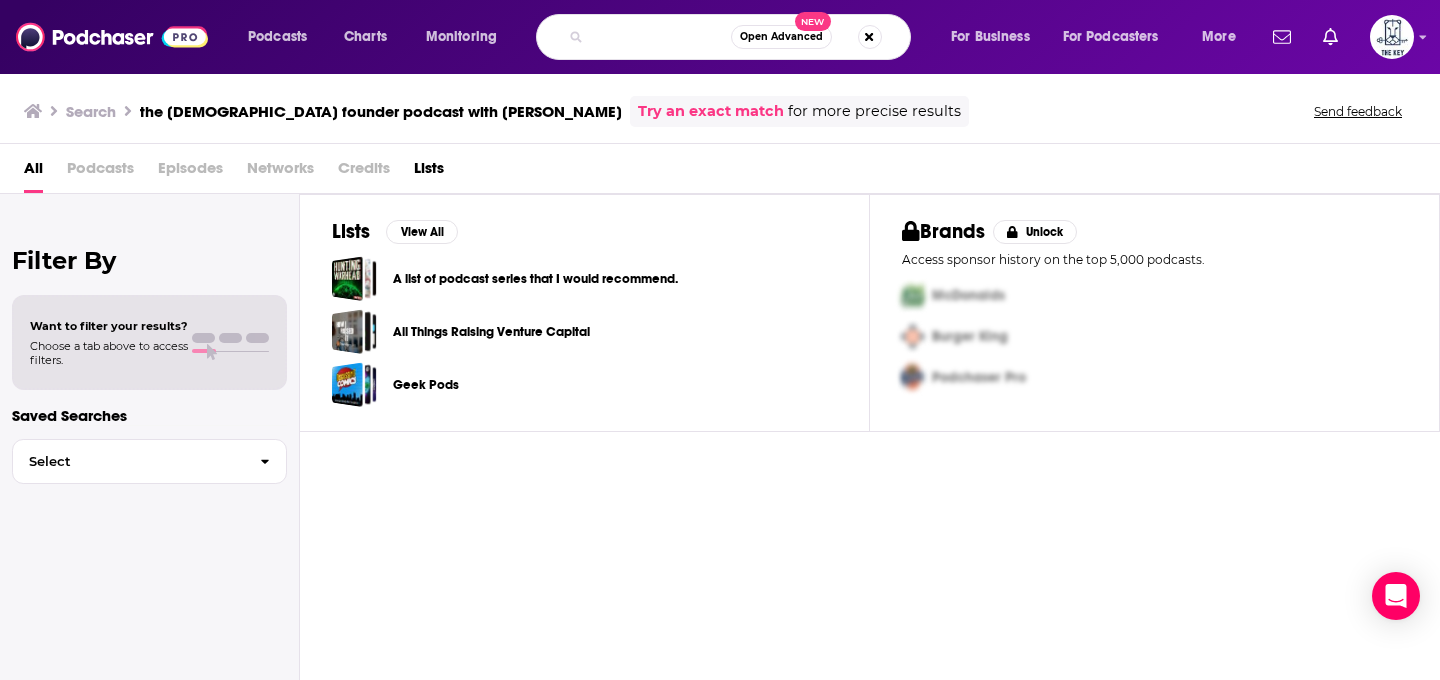 click on "the [DEMOGRAPHIC_DATA] founder podcast with [PERSON_NAME]" at bounding box center [661, 37] 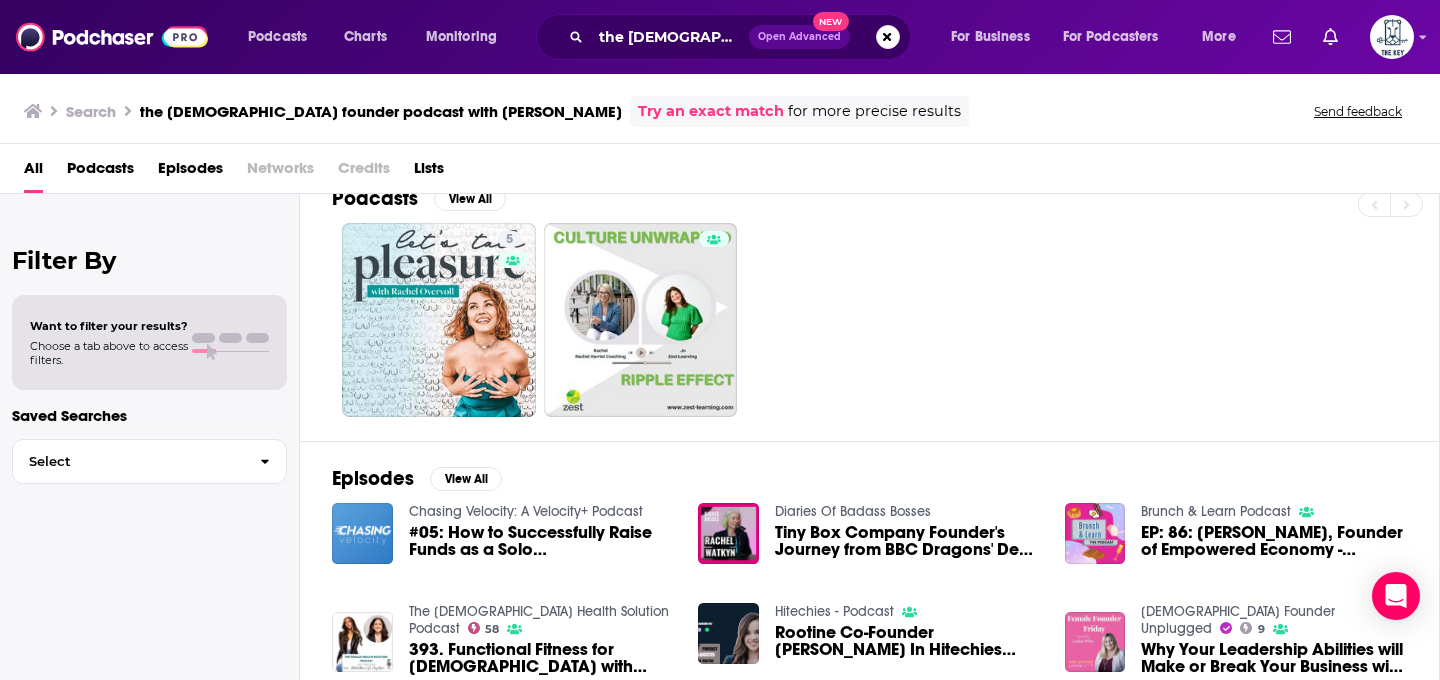 scroll, scrollTop: 0, scrollLeft: 0, axis: both 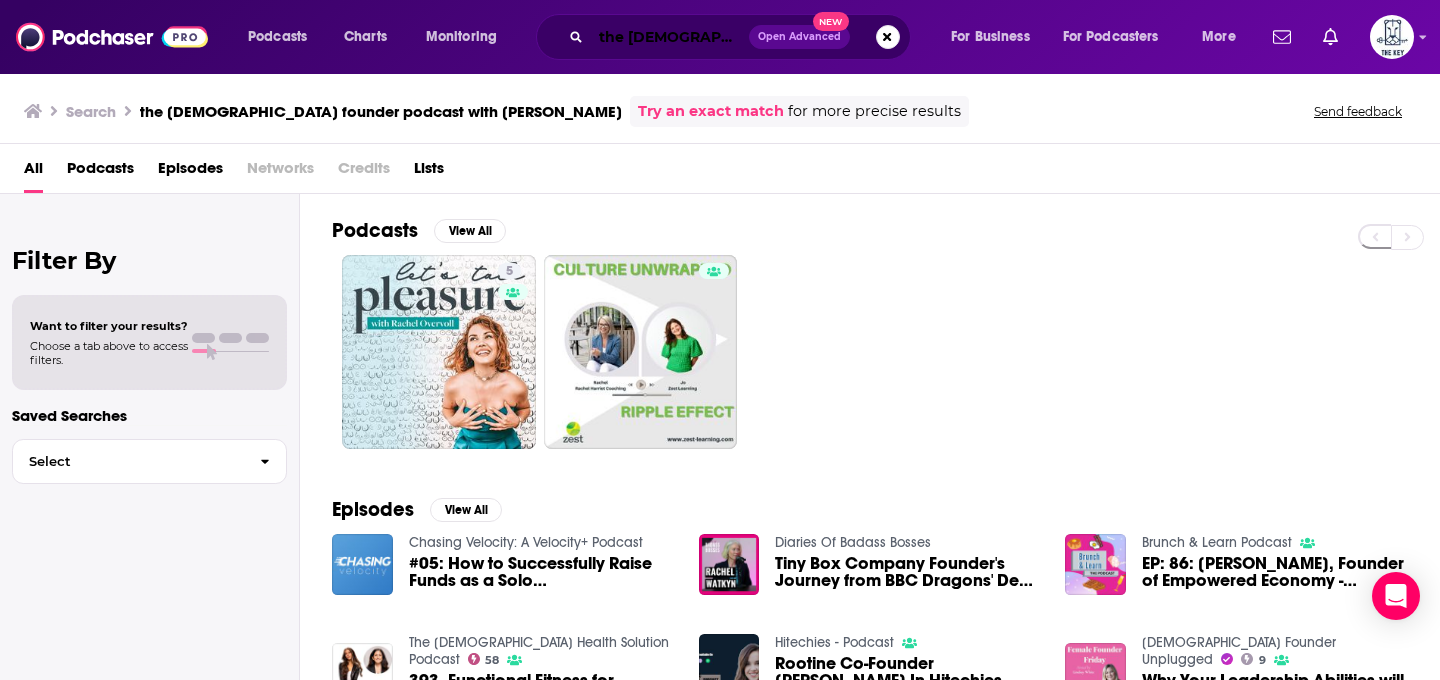 click on "the [DEMOGRAPHIC_DATA] founder podcast with [PERSON_NAME]" at bounding box center (670, 37) 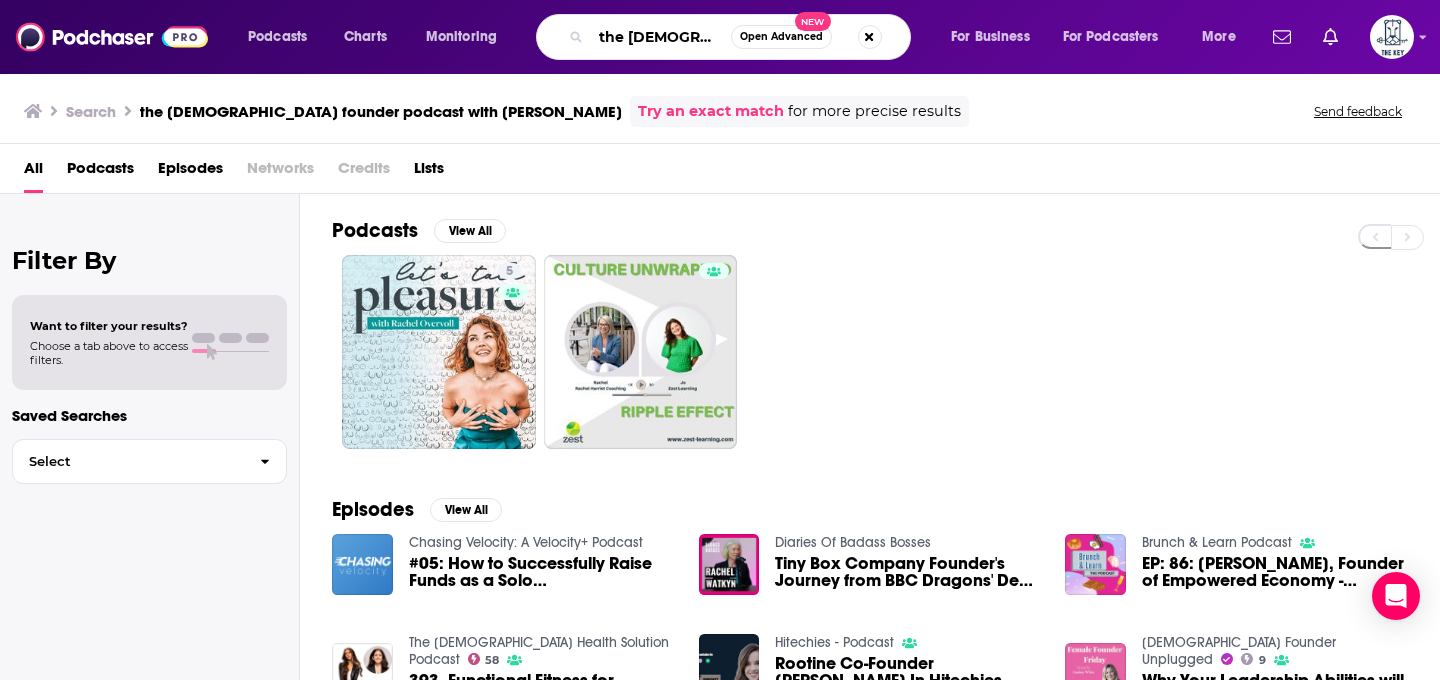 scroll, scrollTop: 0, scrollLeft: 177, axis: horizontal 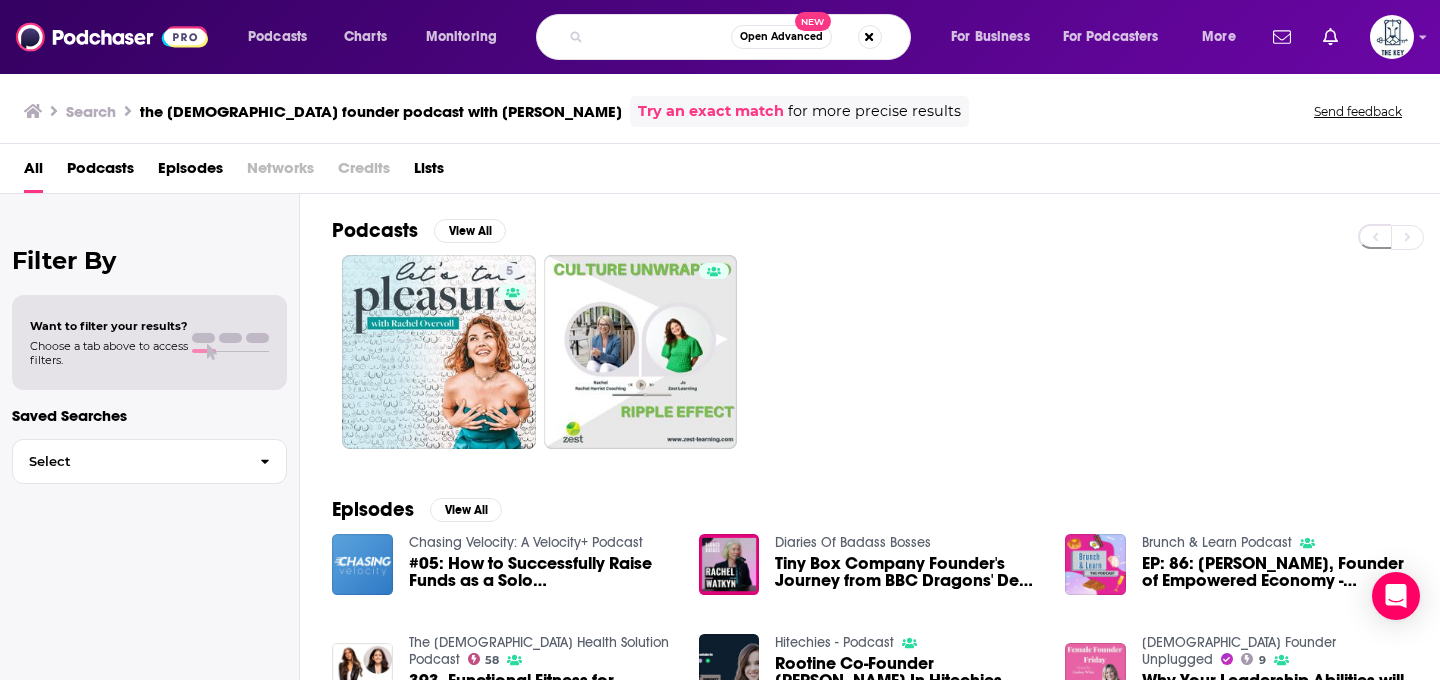 drag, startPoint x: 632, startPoint y: 35, endPoint x: 778, endPoint y: 32, distance: 146.03082 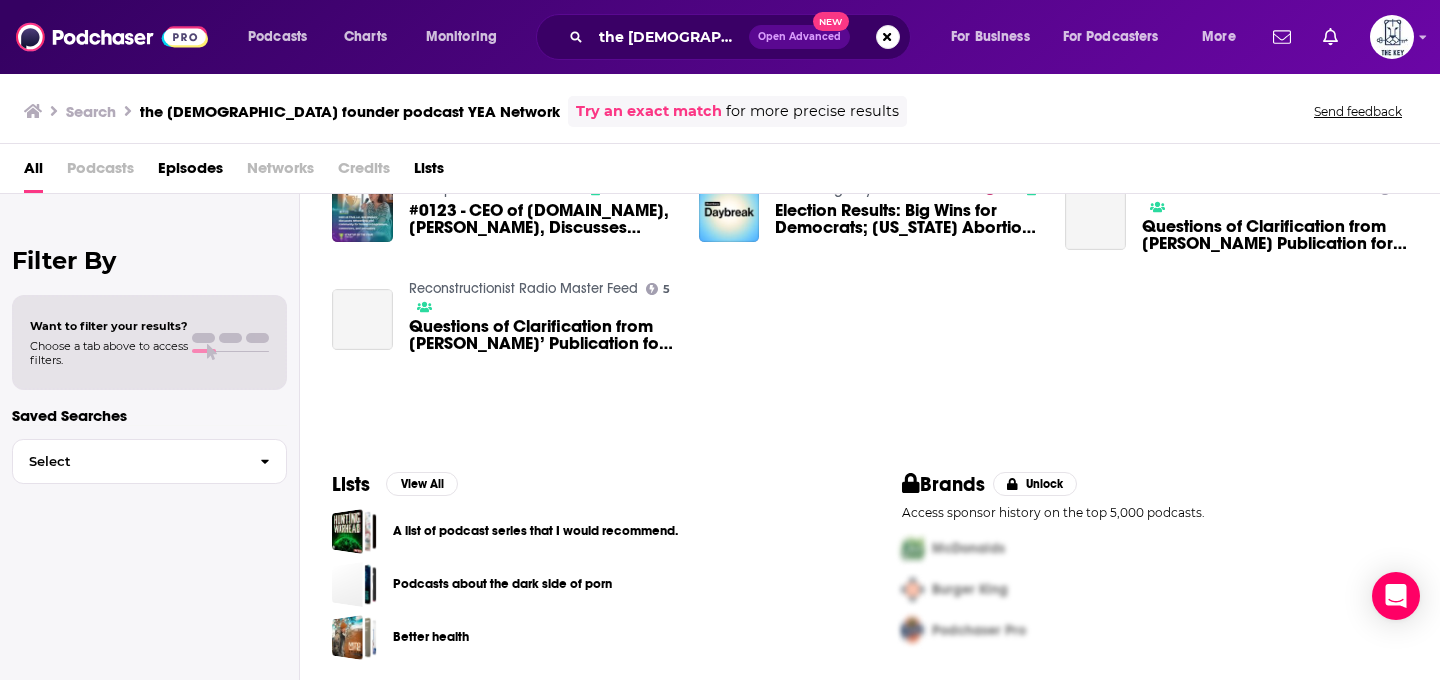 scroll, scrollTop: 0, scrollLeft: 0, axis: both 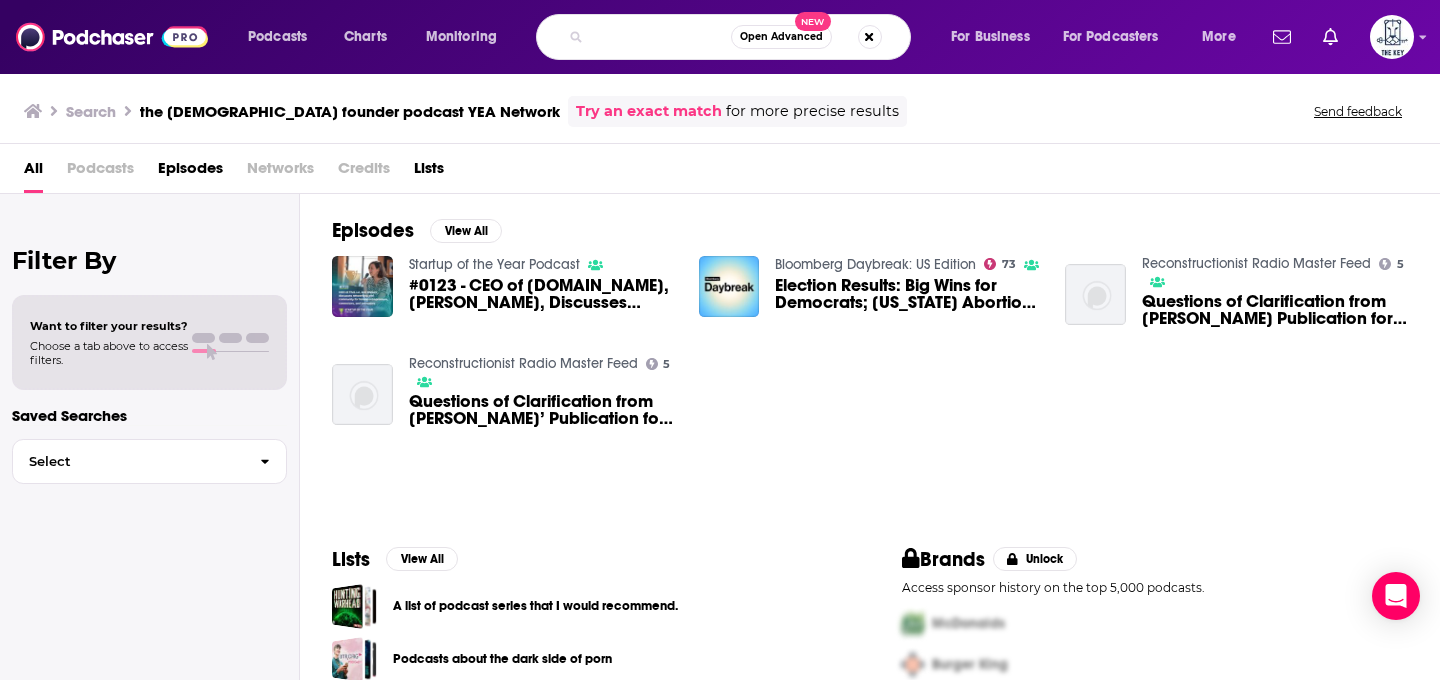 drag, startPoint x: 619, startPoint y: 36, endPoint x: 732, endPoint y: 42, distance: 113.15918 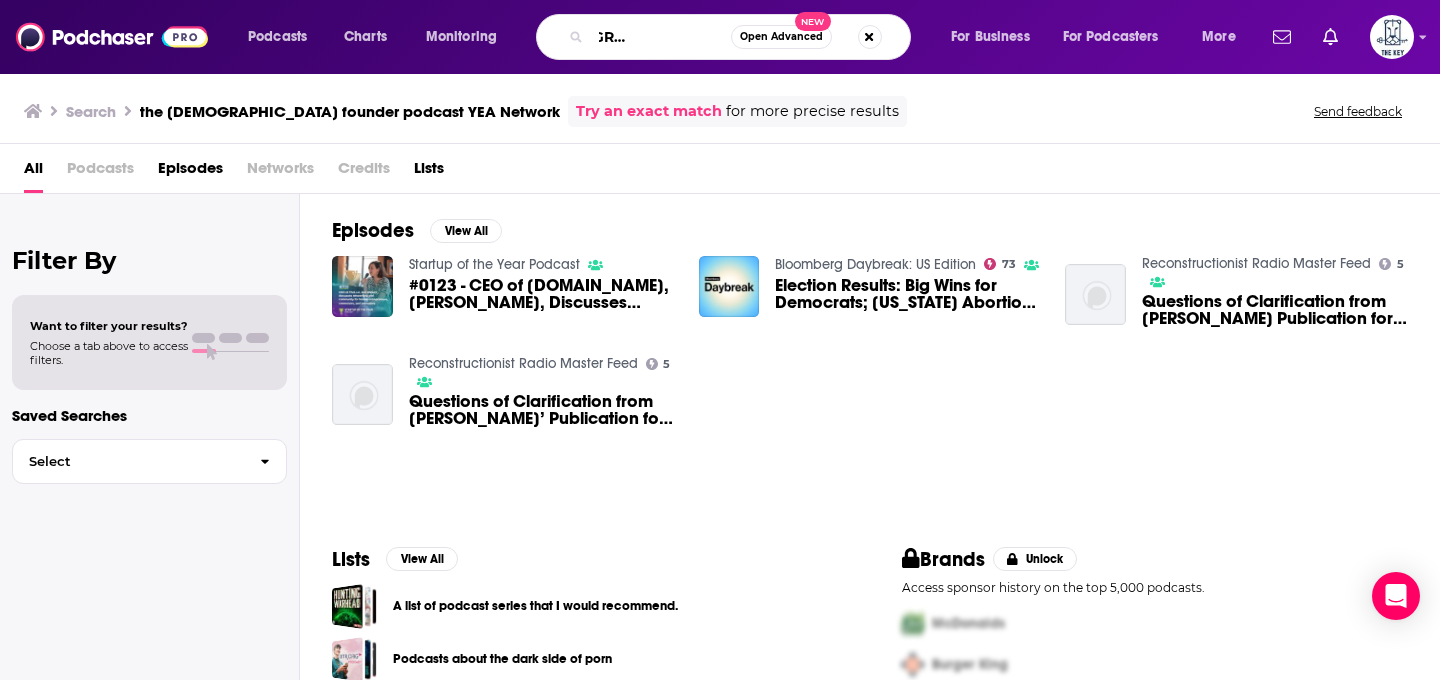 type on "the [DEMOGRAPHIC_DATA] founder podcast" 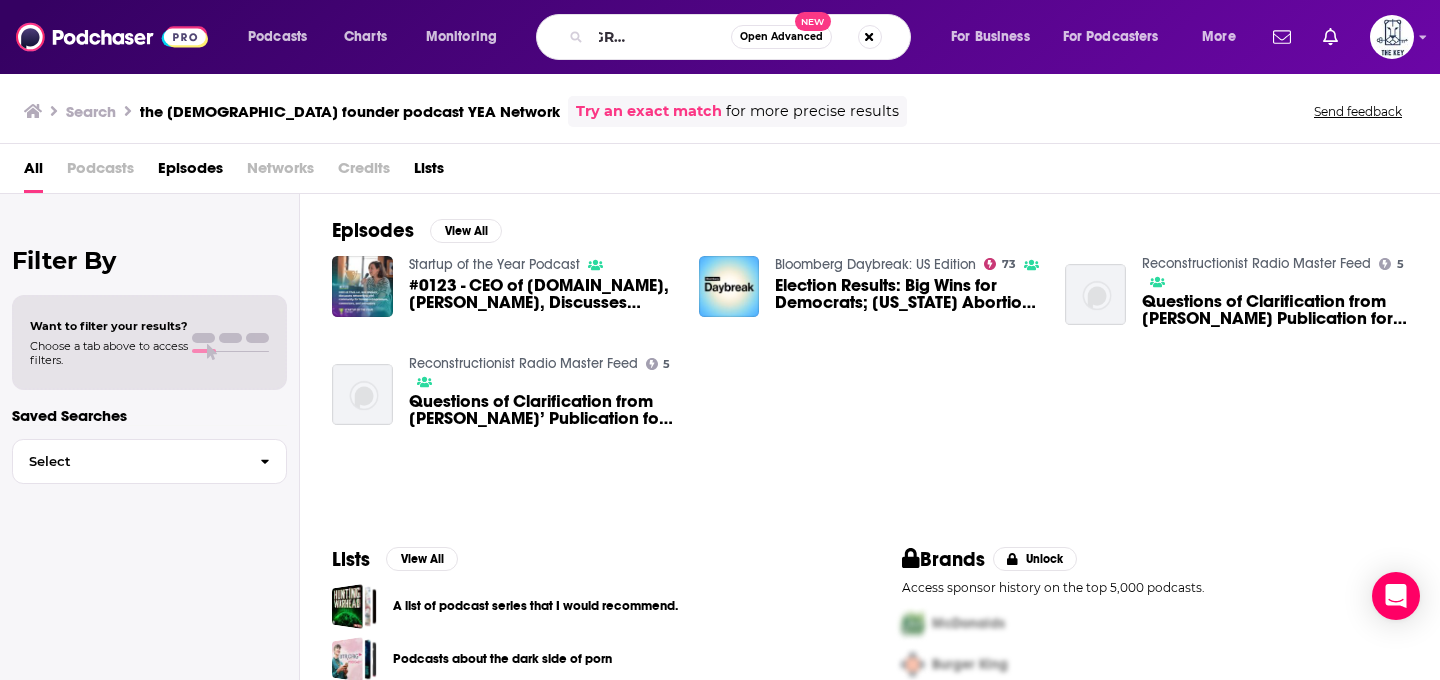 scroll, scrollTop: 0, scrollLeft: 0, axis: both 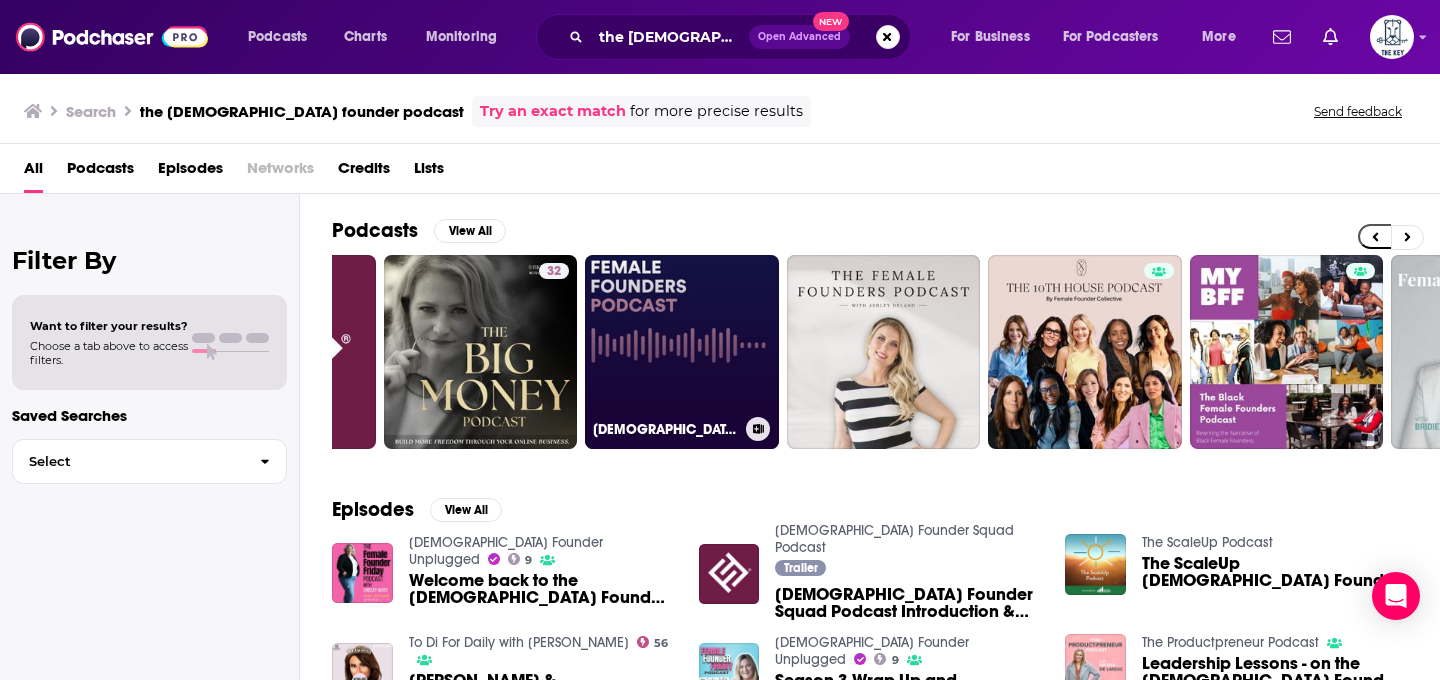 click on "[DEMOGRAPHIC_DATA] Founders Podcast" at bounding box center (682, 352) 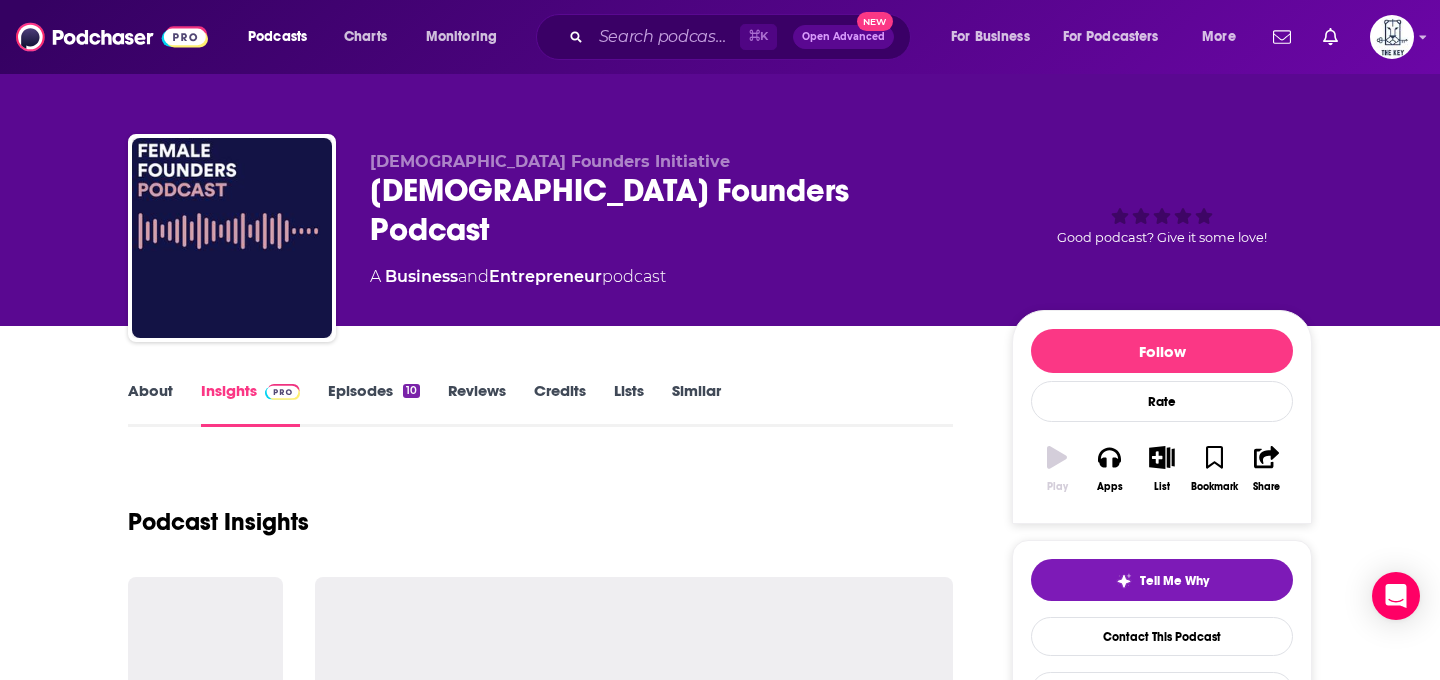 scroll, scrollTop: 17, scrollLeft: 0, axis: vertical 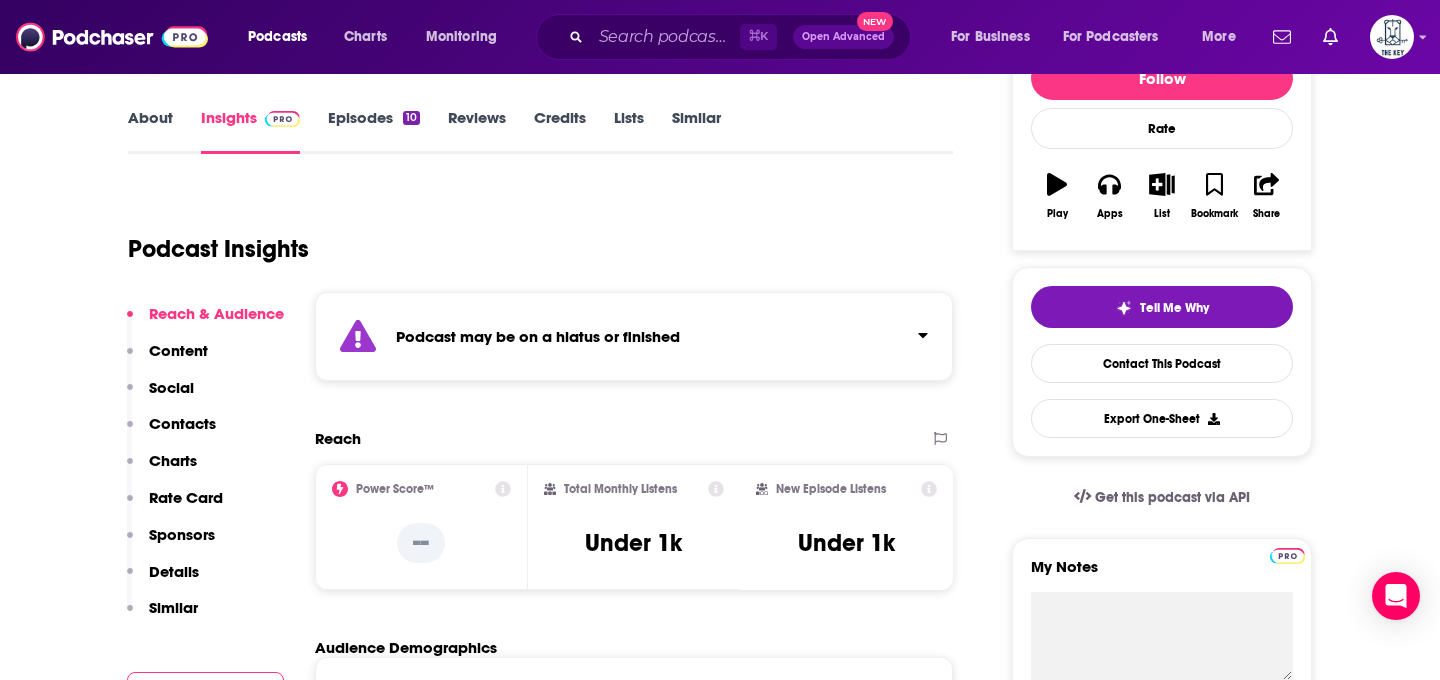click on "Podcast may be on a hiatus or finished" at bounding box center [634, 336] 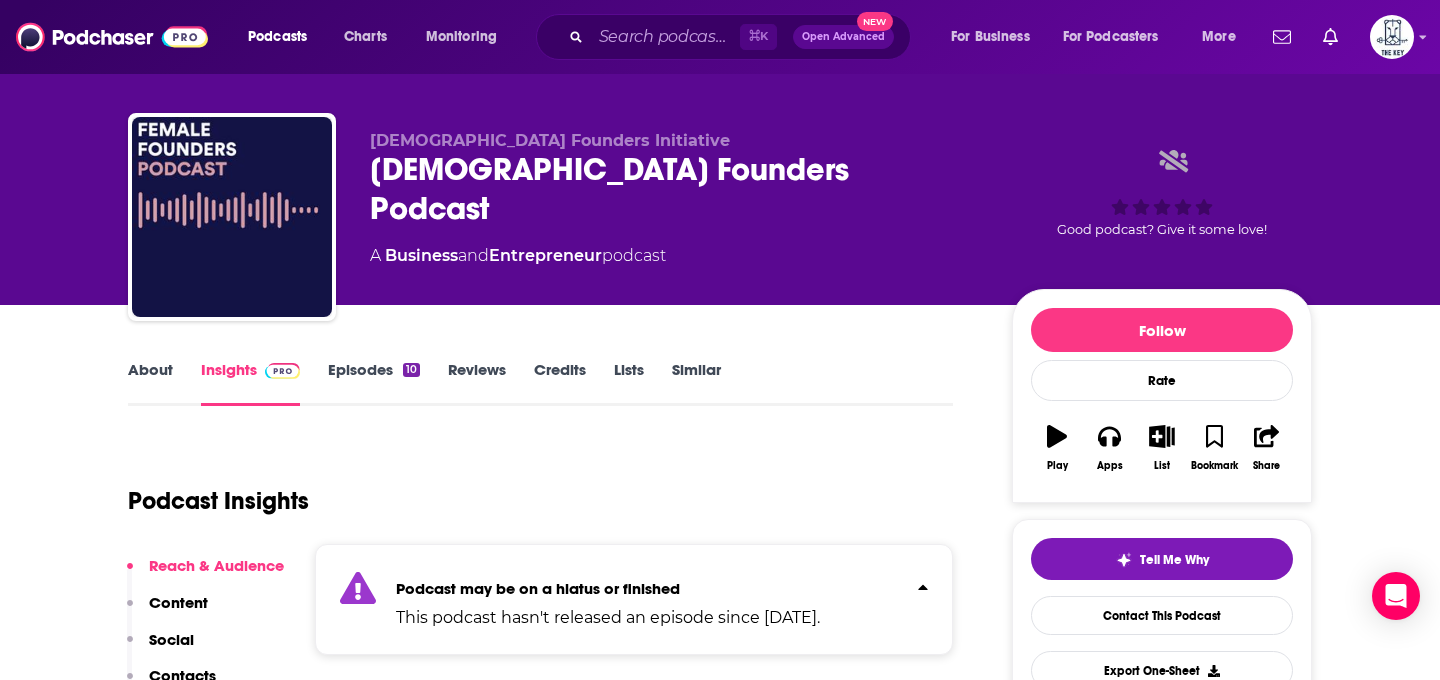 scroll, scrollTop: 0, scrollLeft: 0, axis: both 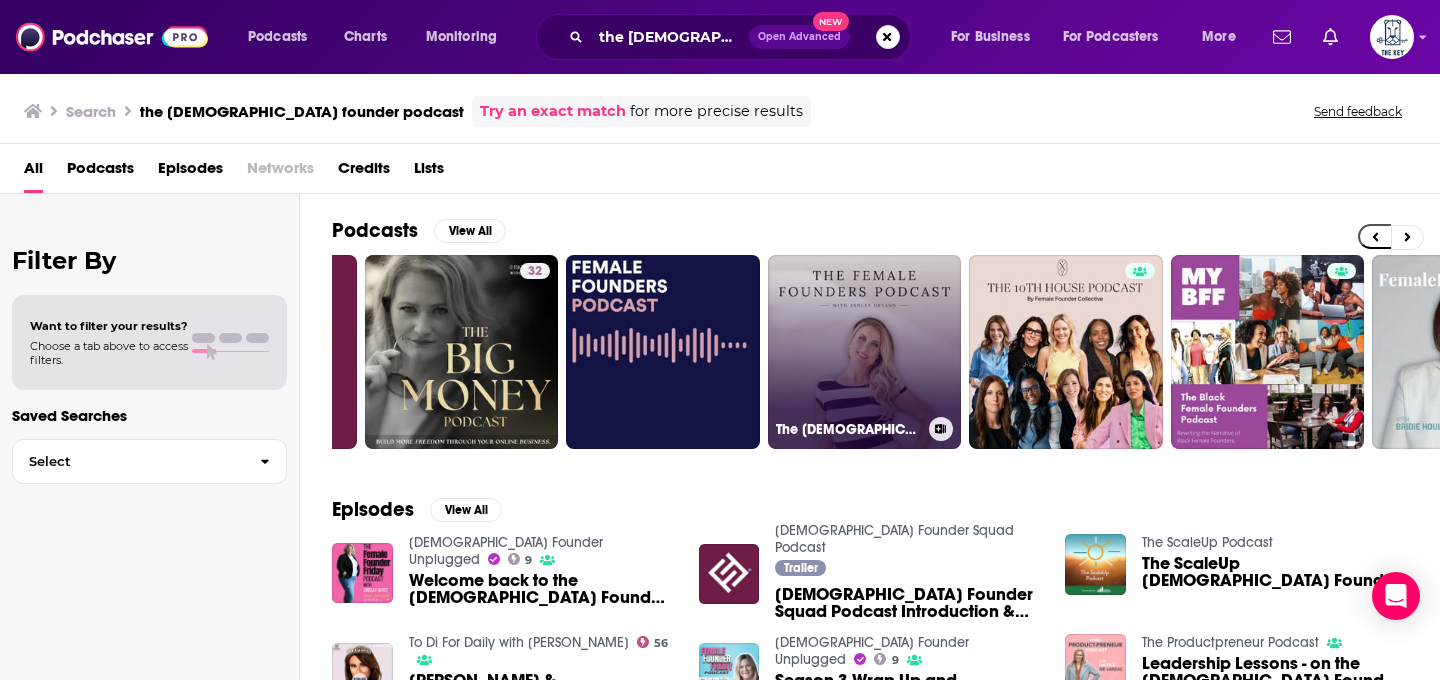 click on "The [DEMOGRAPHIC_DATA] Founders Podcast" at bounding box center [865, 352] 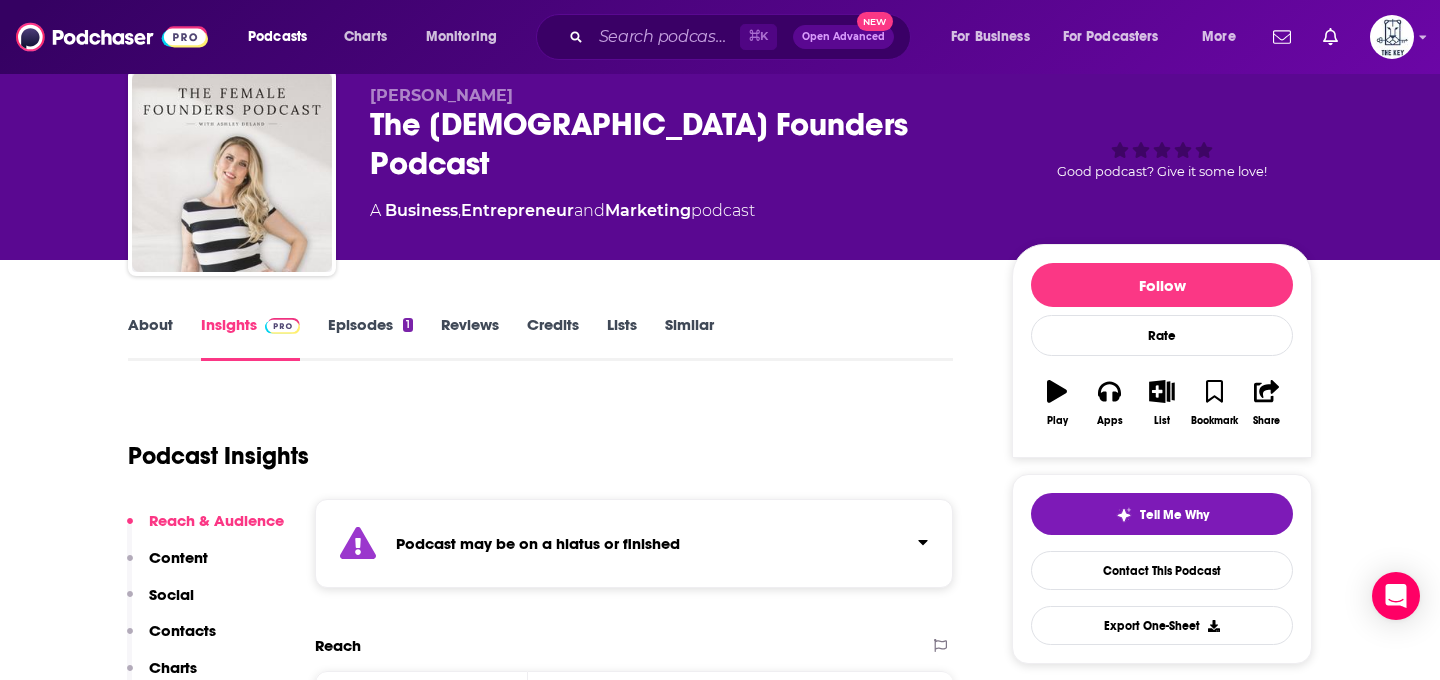 scroll, scrollTop: 102, scrollLeft: 0, axis: vertical 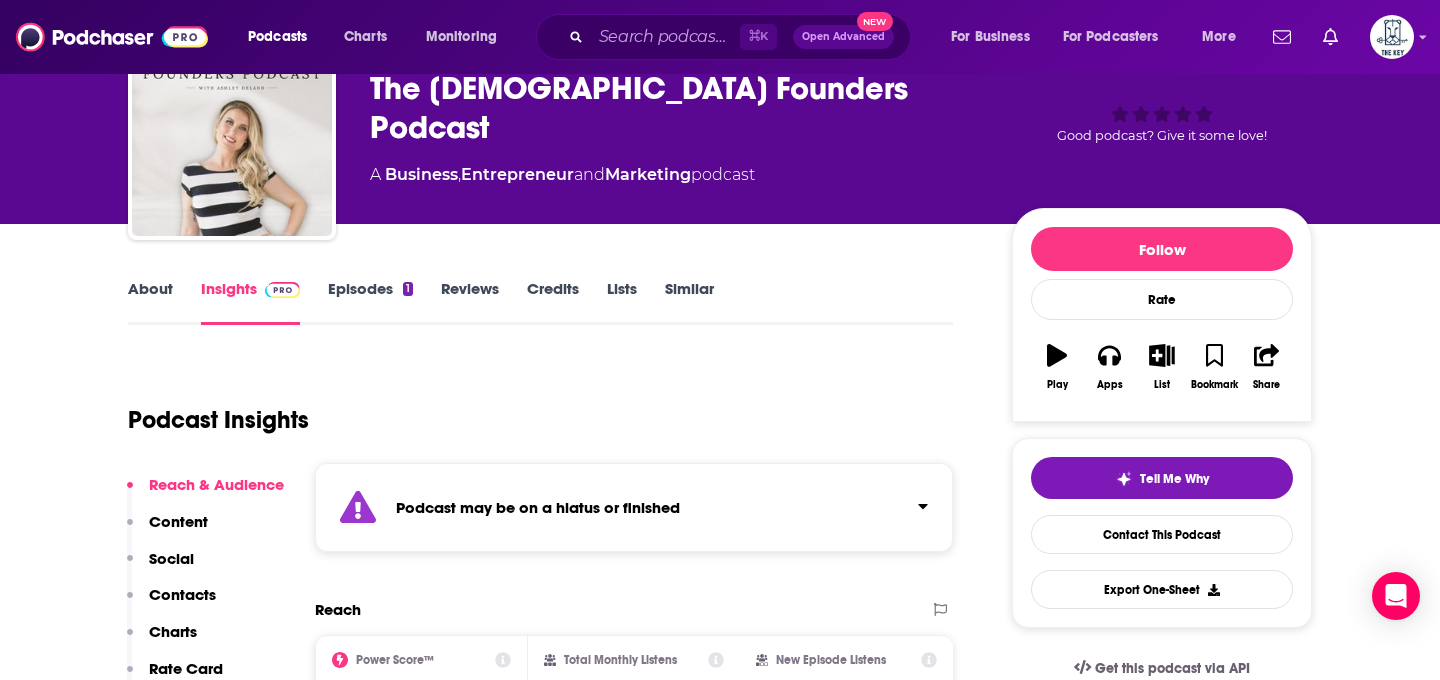 click on "Podcast may be on a hiatus or finished" at bounding box center [538, 507] 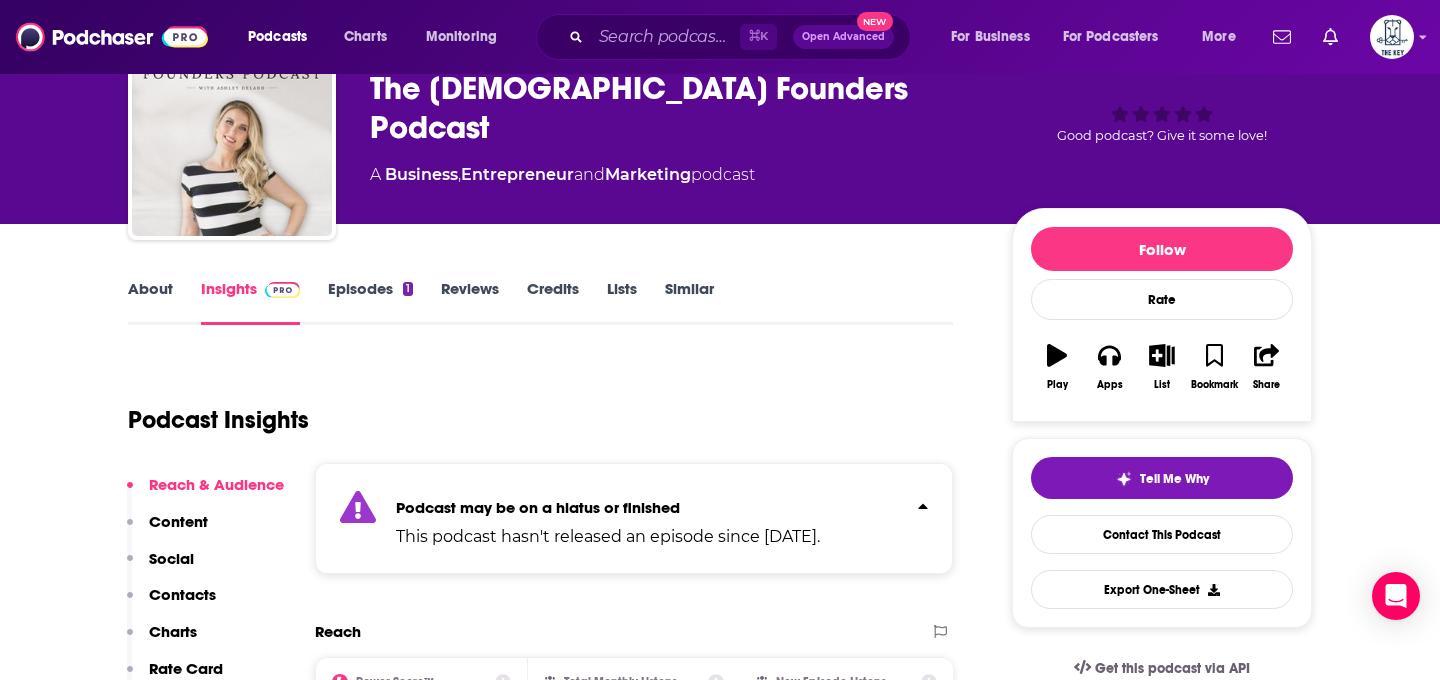 scroll, scrollTop: 0, scrollLeft: 0, axis: both 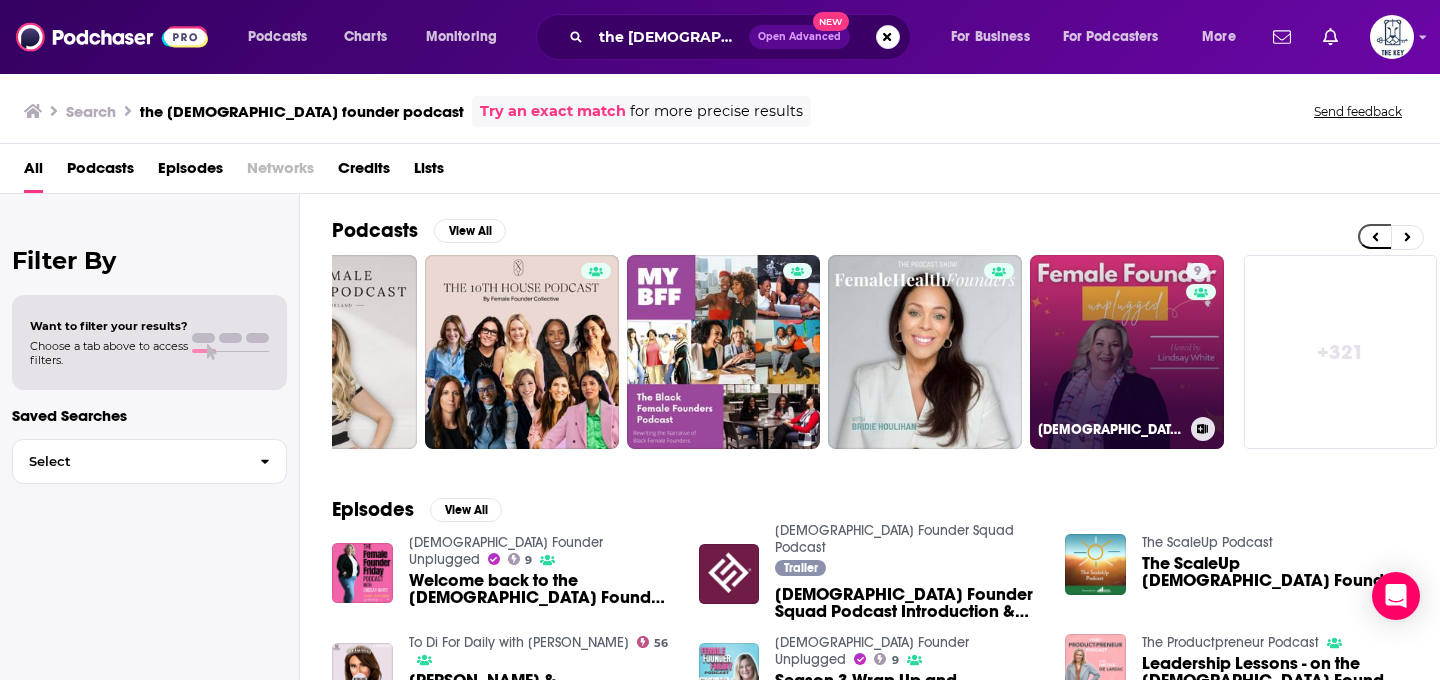 click on "9 Female Founder Unplugged" at bounding box center (1127, 352) 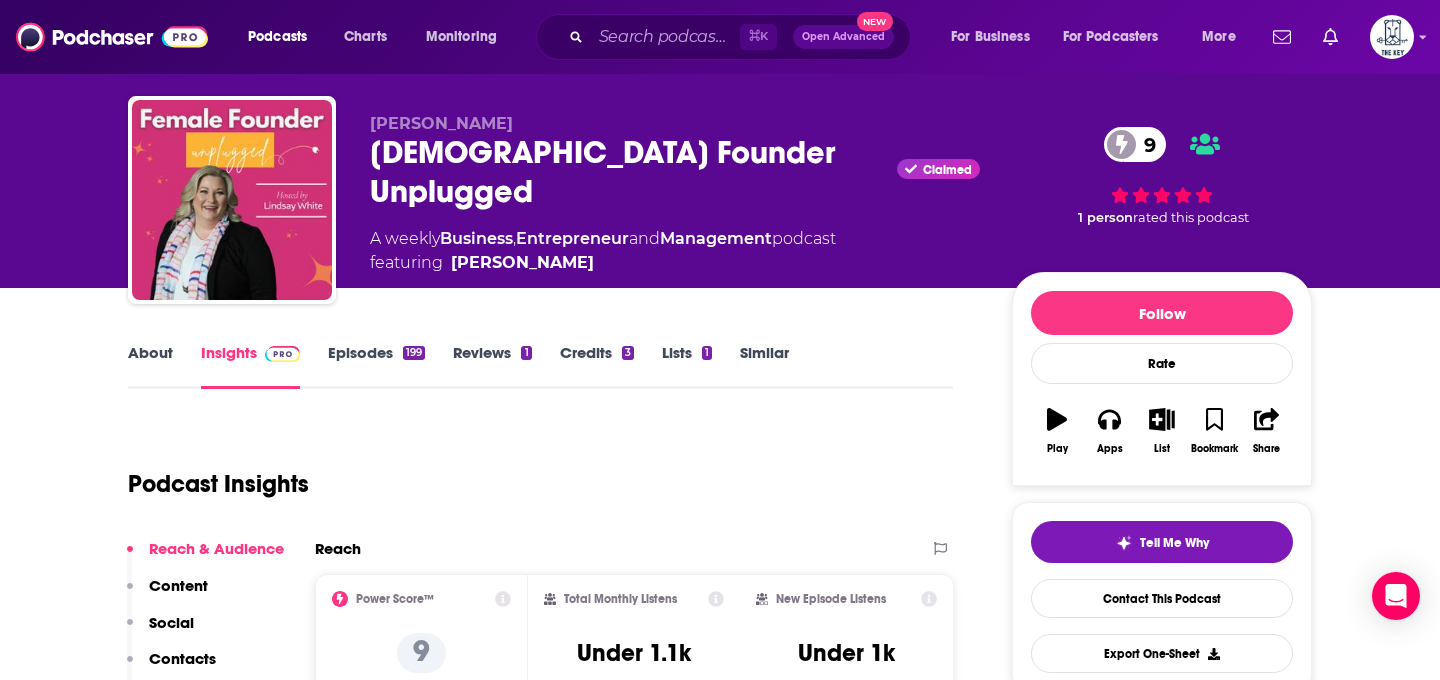 scroll, scrollTop: 33, scrollLeft: 0, axis: vertical 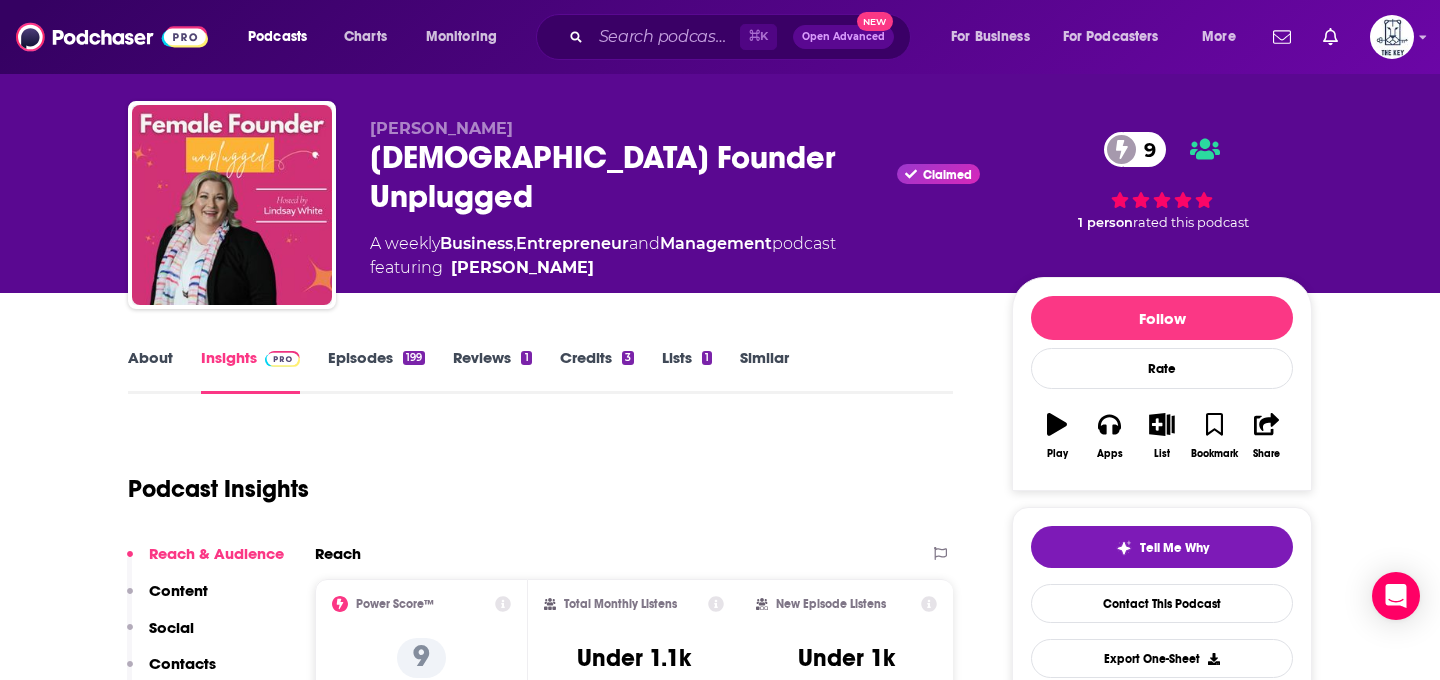 click on "Episodes 199" at bounding box center (376, 371) 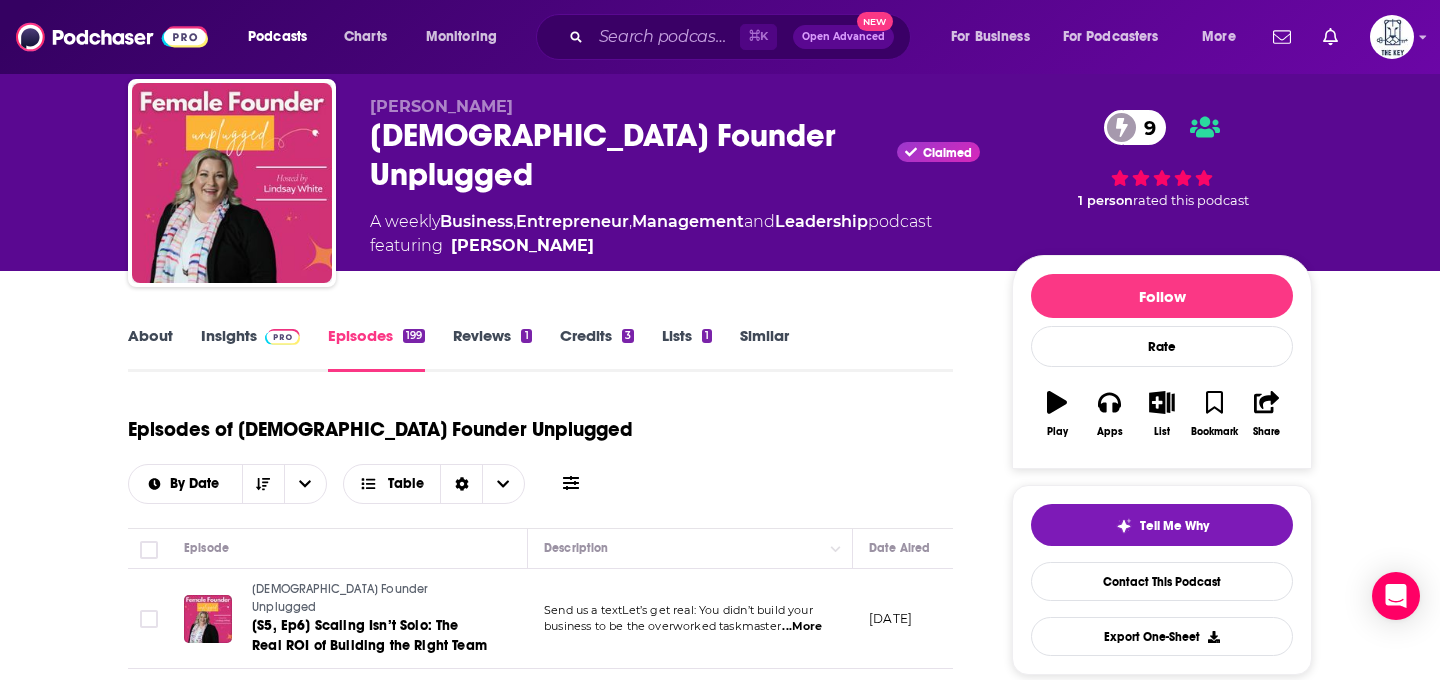 scroll, scrollTop: 0, scrollLeft: 0, axis: both 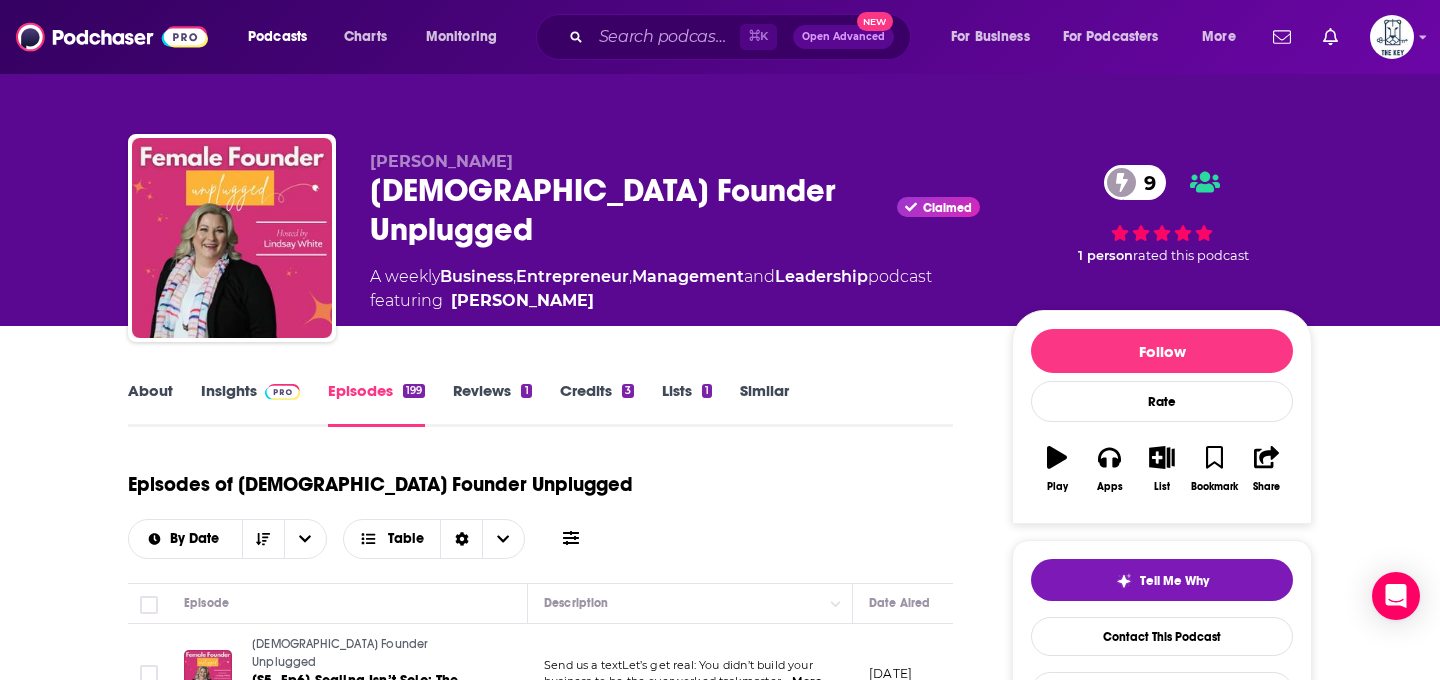 click on "About" at bounding box center (150, 404) 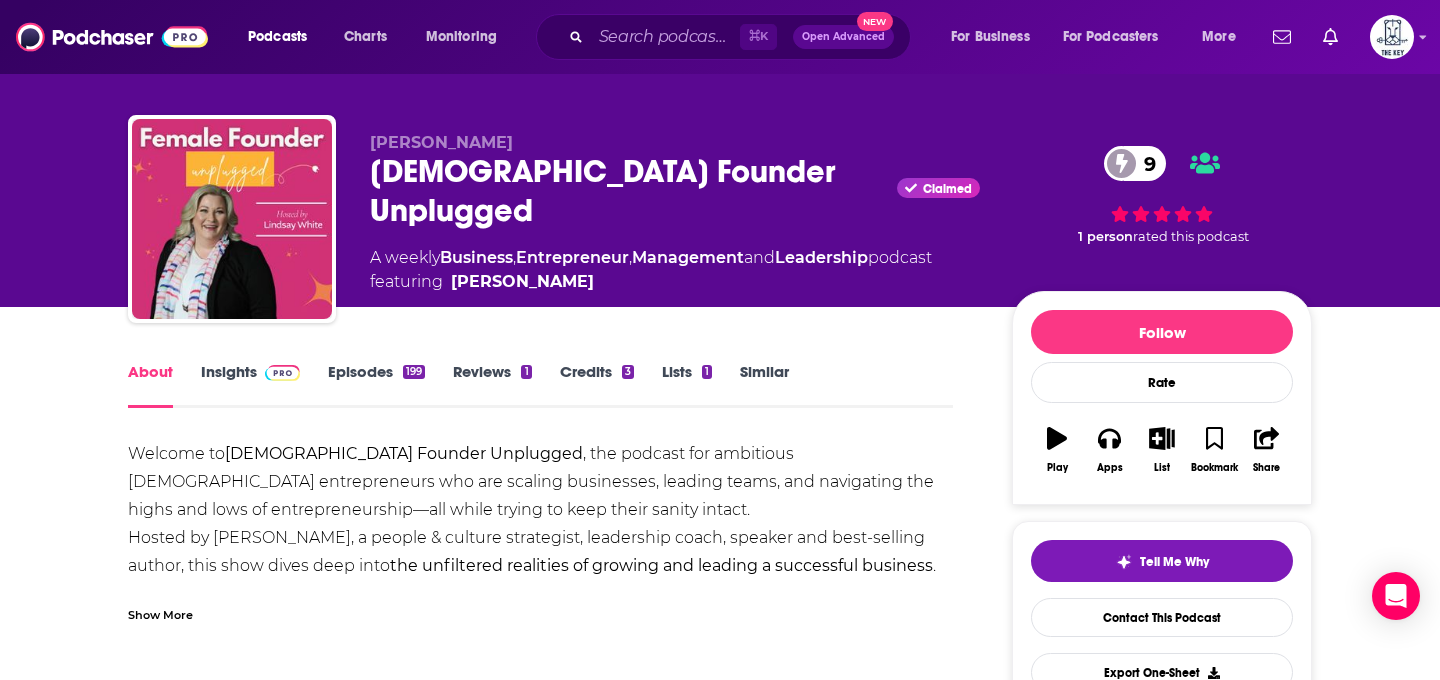 scroll, scrollTop: 140, scrollLeft: 0, axis: vertical 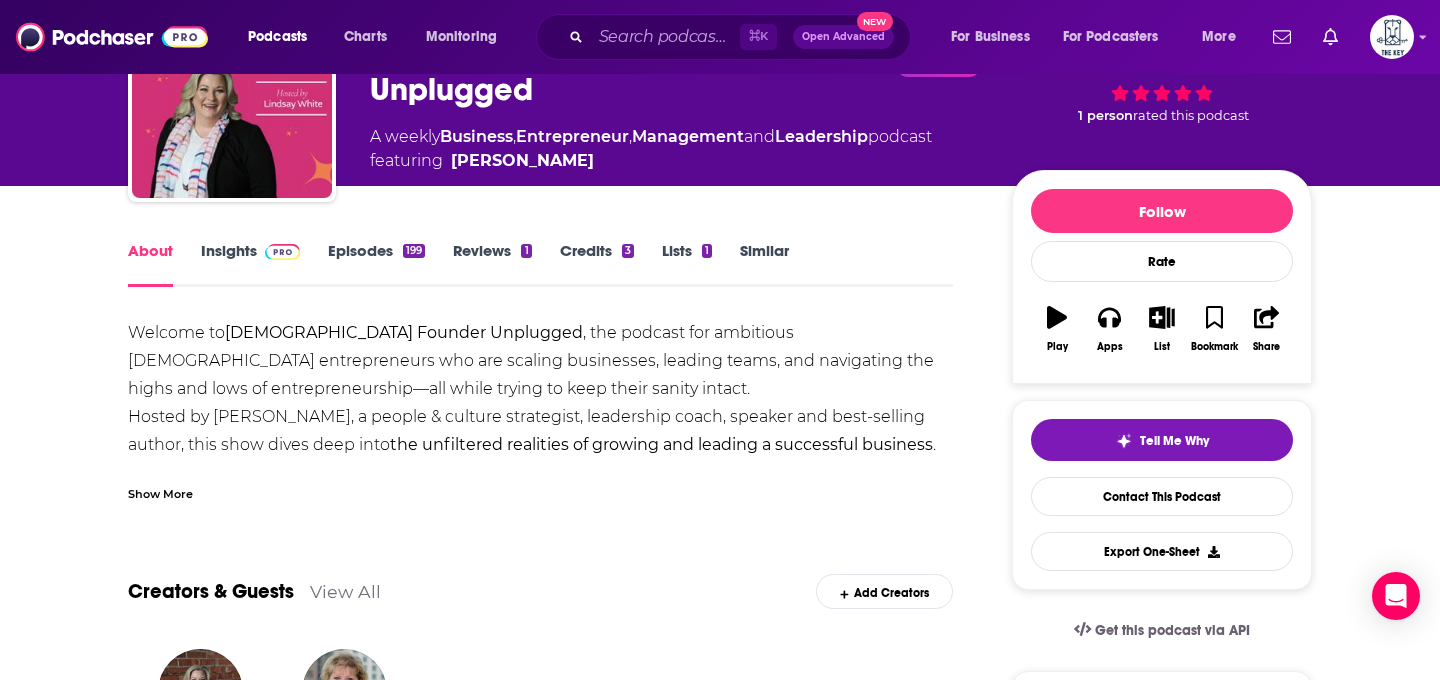 click on "Episodes 199" at bounding box center [376, 264] 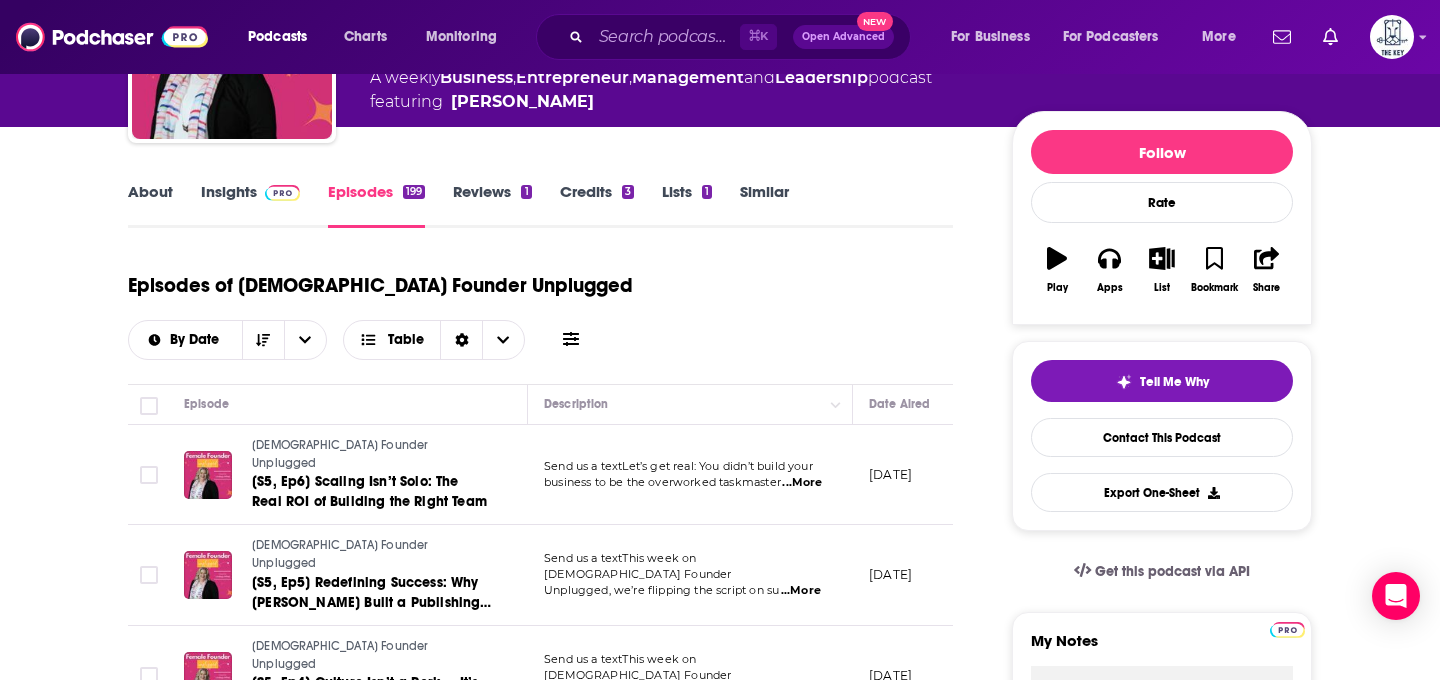 scroll, scrollTop: 192, scrollLeft: 0, axis: vertical 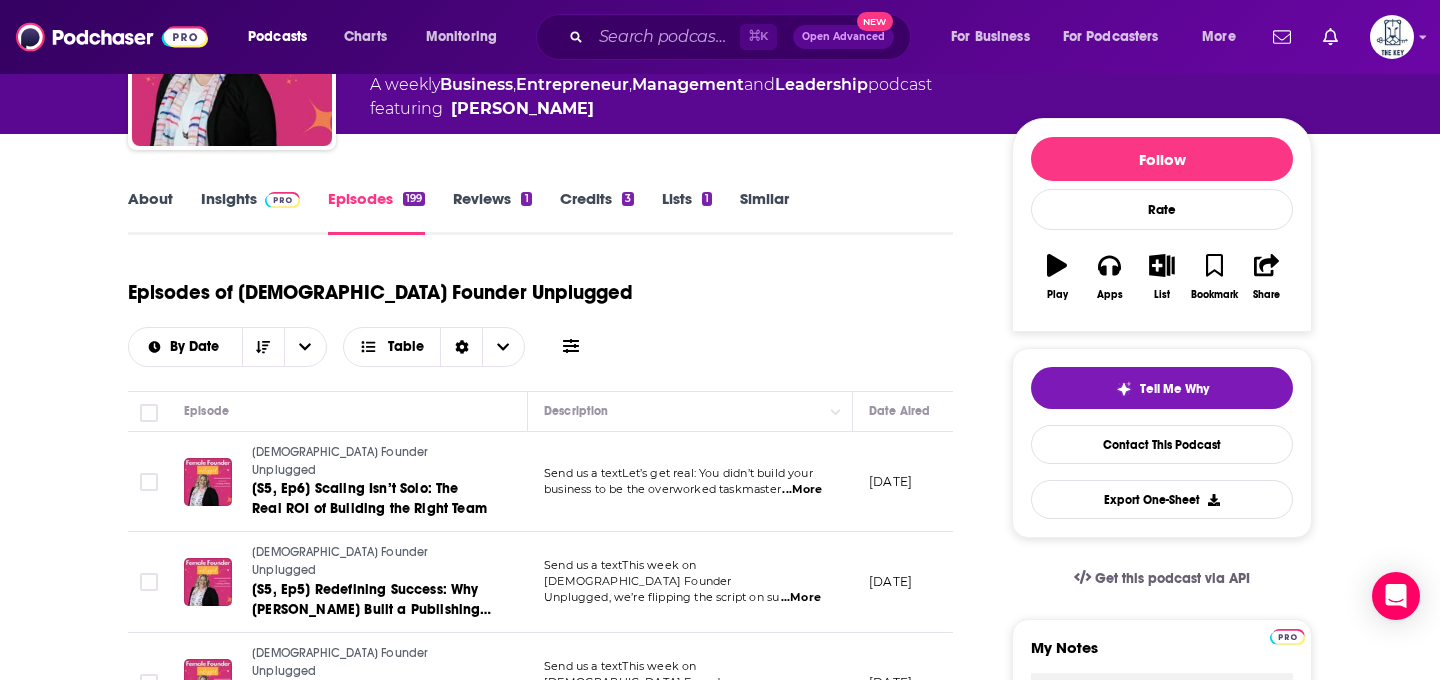 click at bounding box center [282, 200] 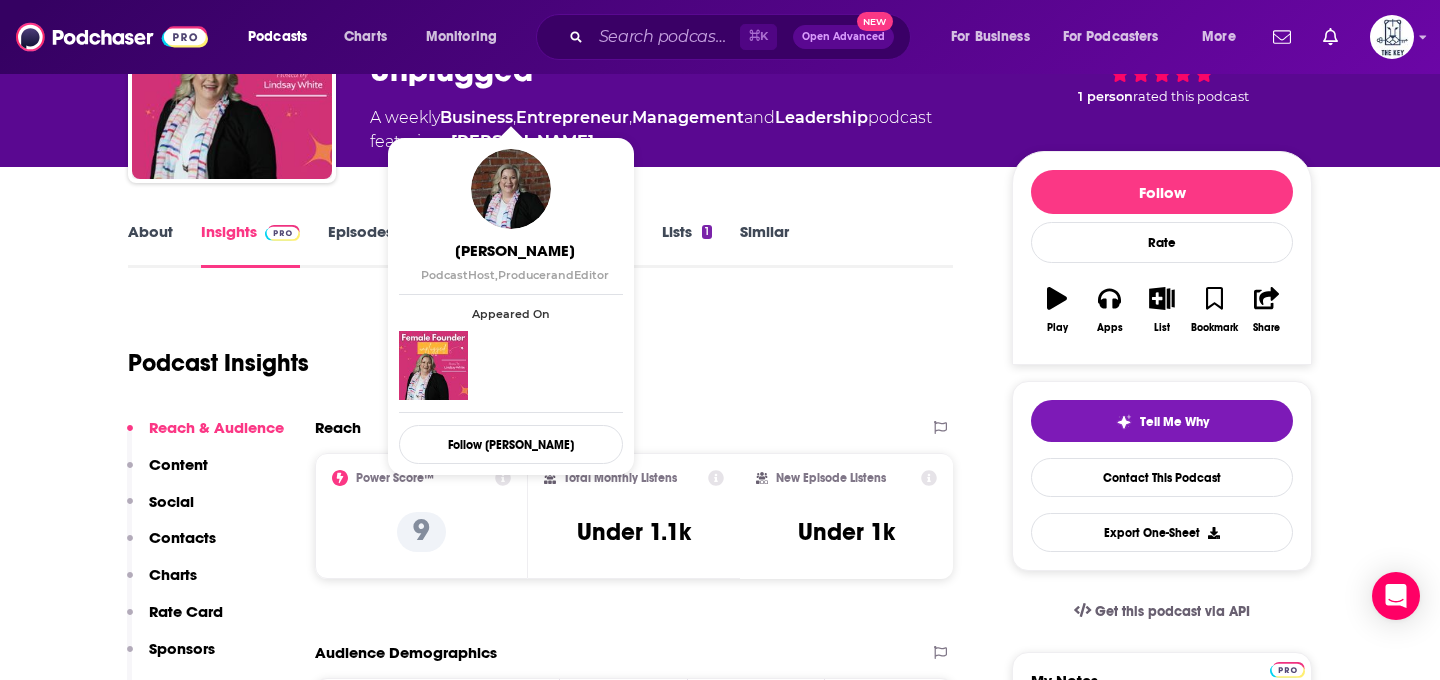 scroll, scrollTop: 226, scrollLeft: 0, axis: vertical 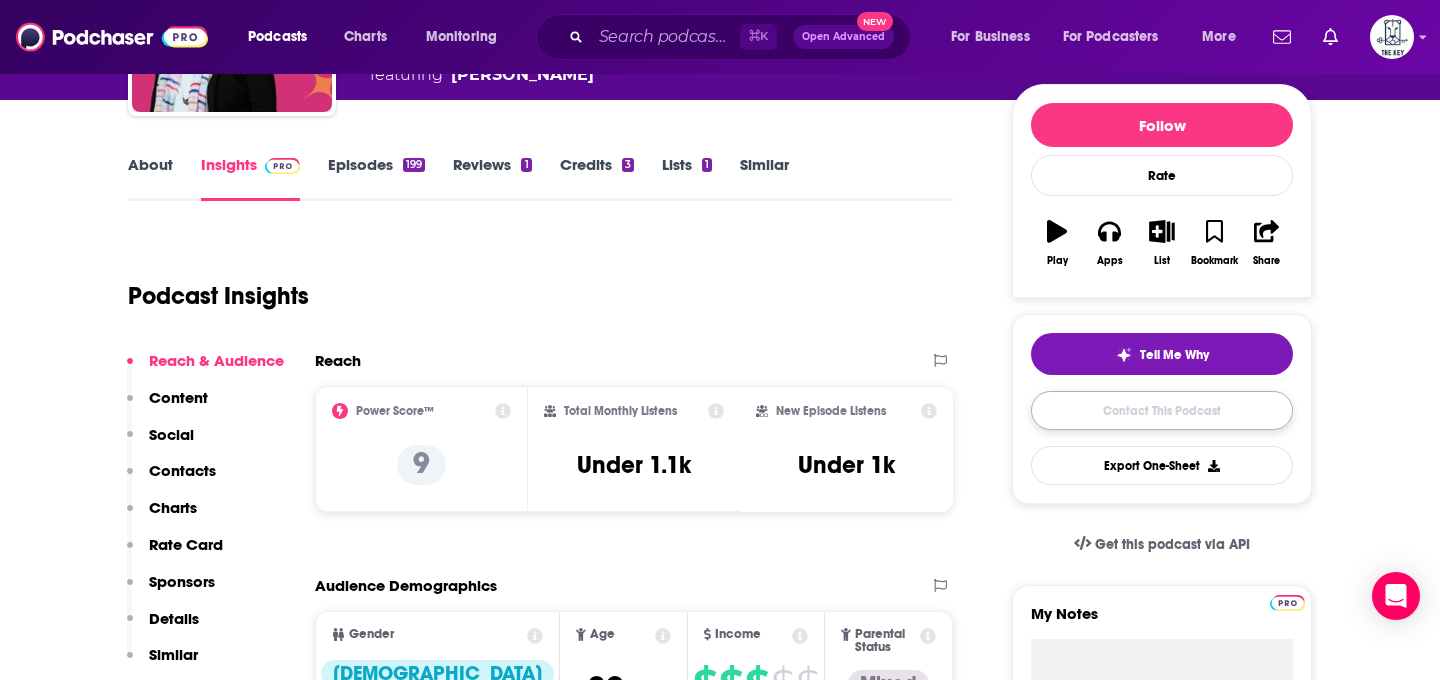 click on "Contact This Podcast" at bounding box center [1162, 410] 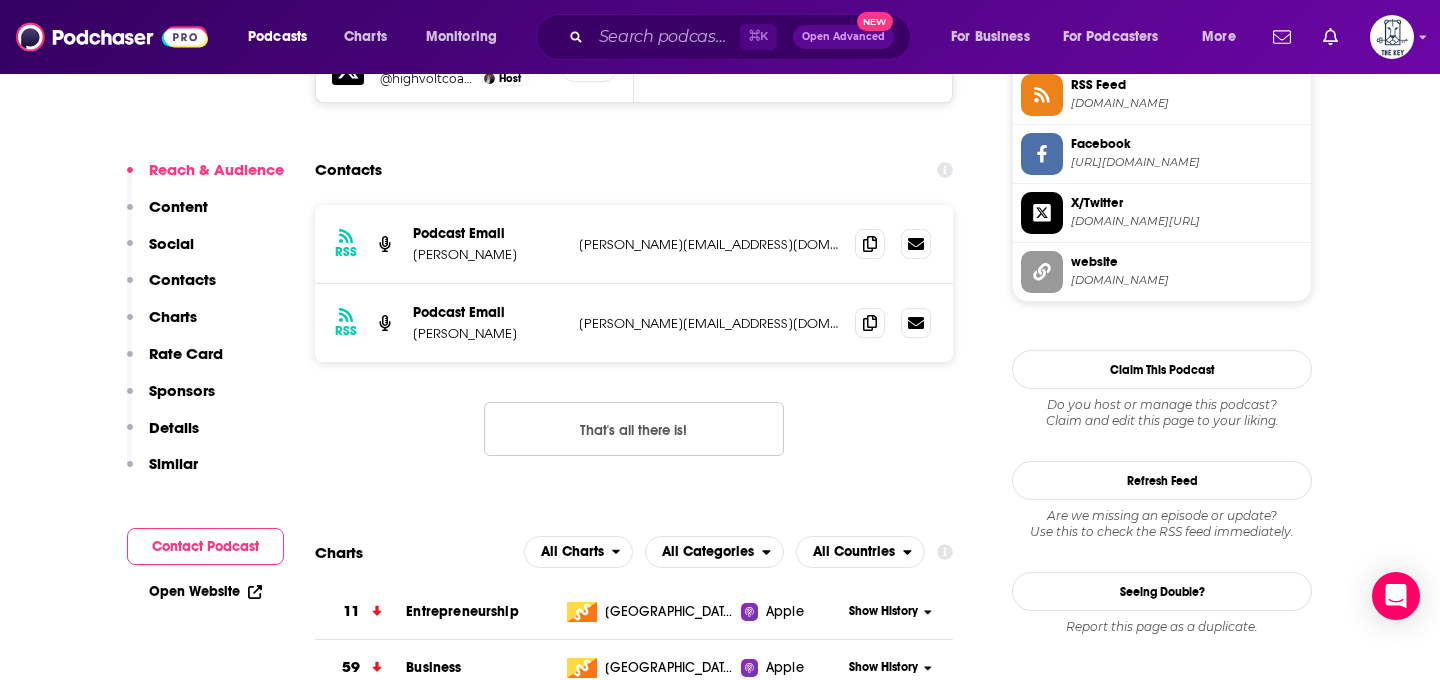 scroll, scrollTop: 1852, scrollLeft: 0, axis: vertical 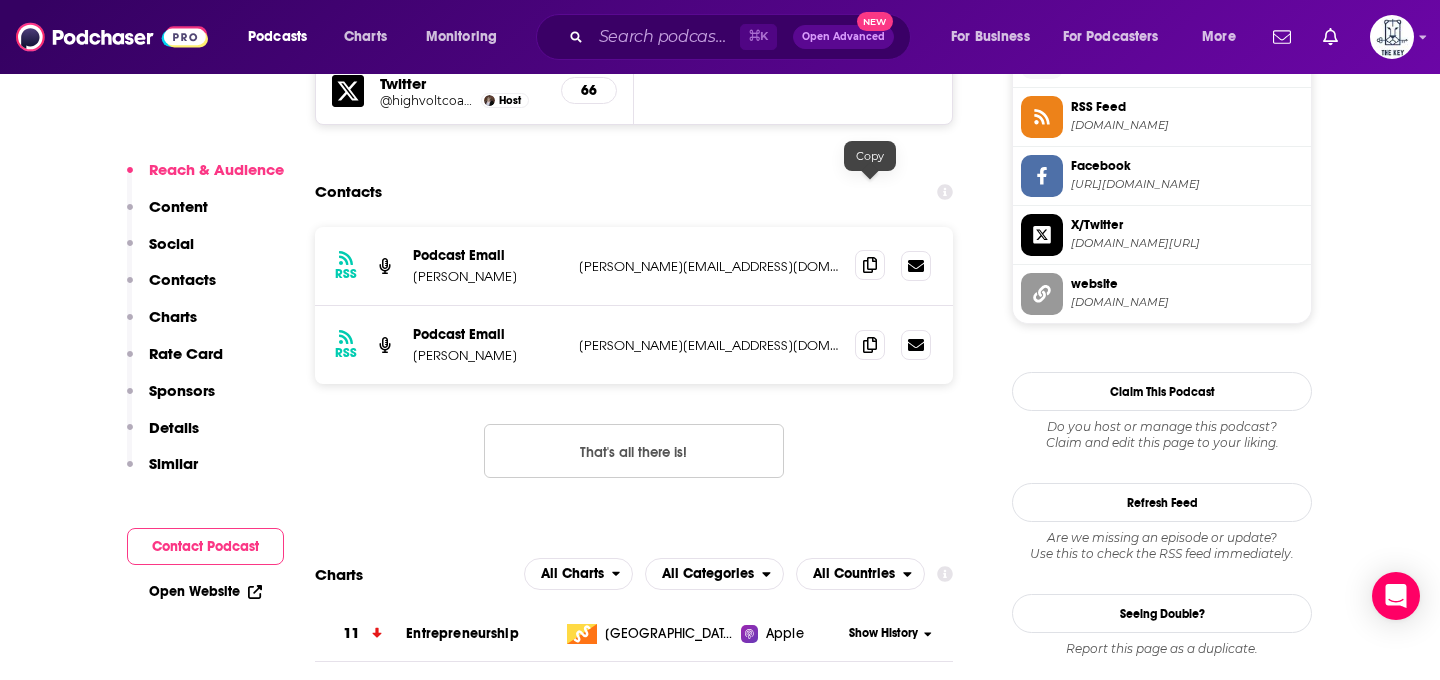 click at bounding box center [870, 265] 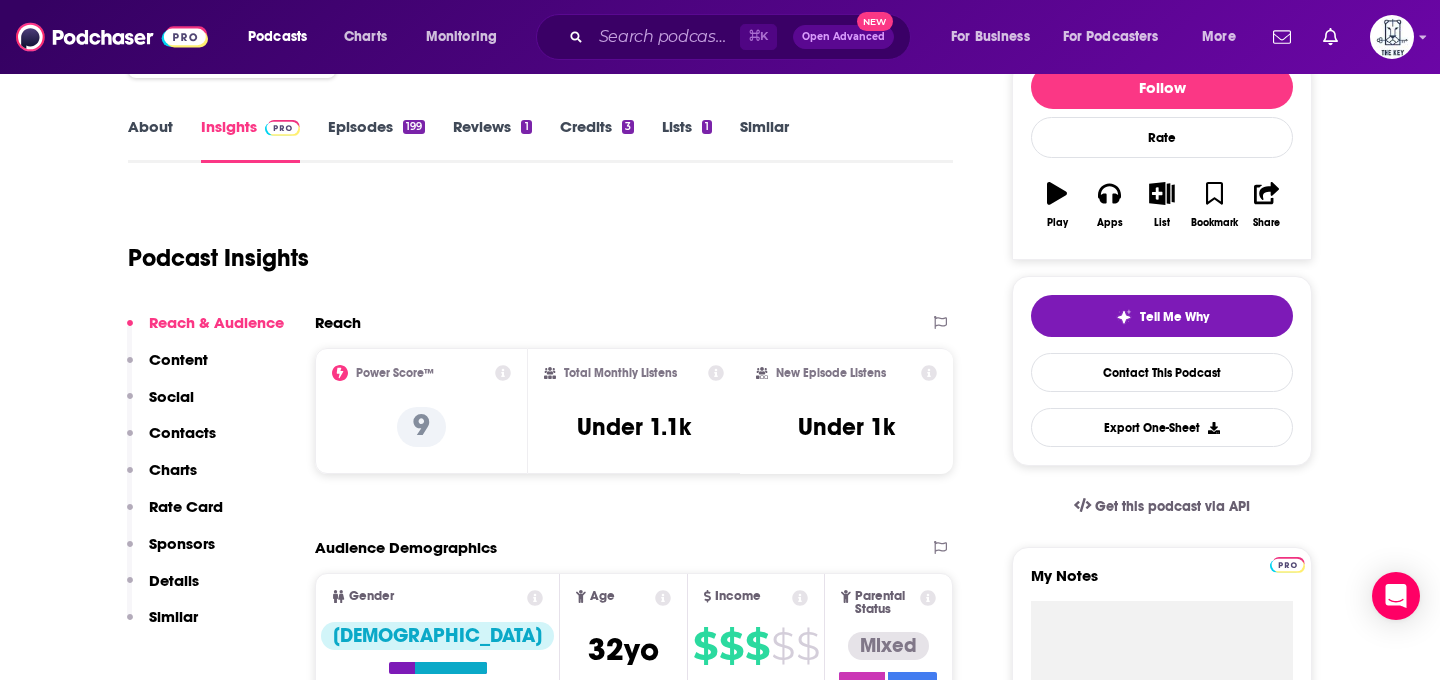scroll, scrollTop: 0, scrollLeft: 0, axis: both 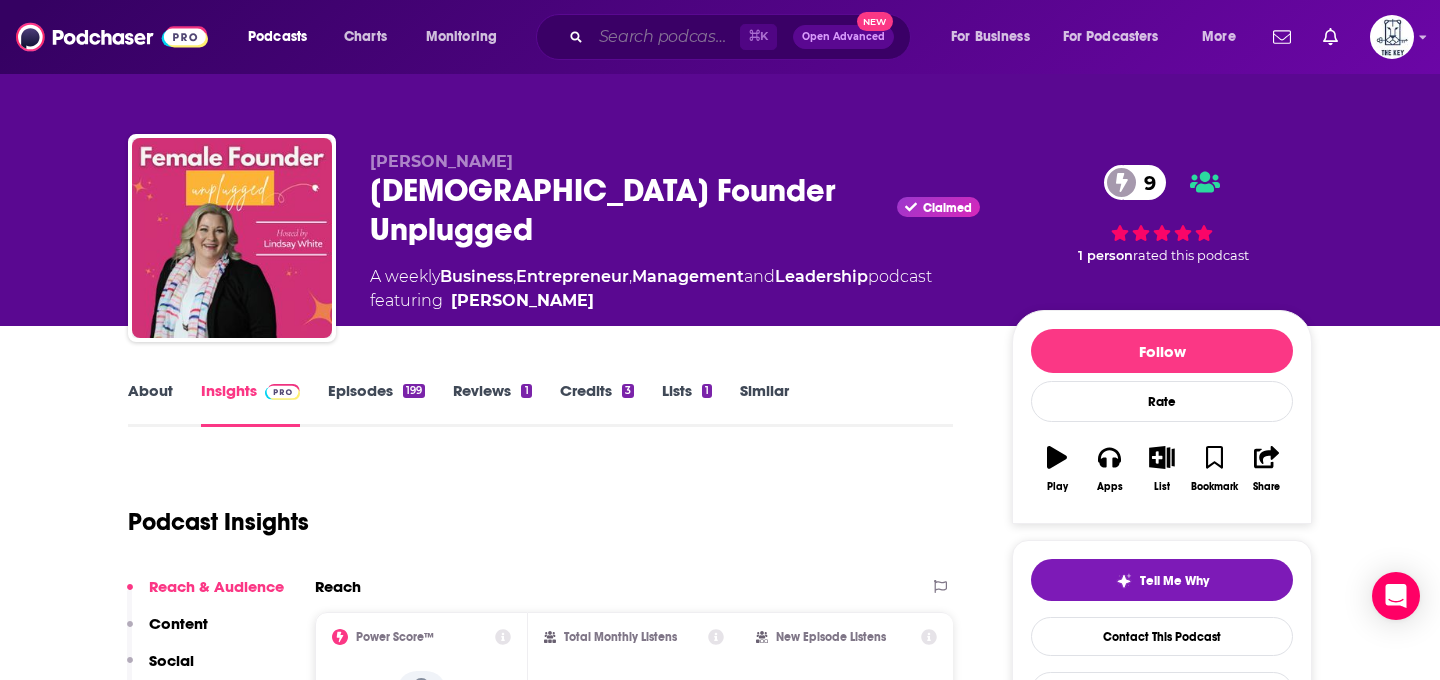 click at bounding box center (665, 37) 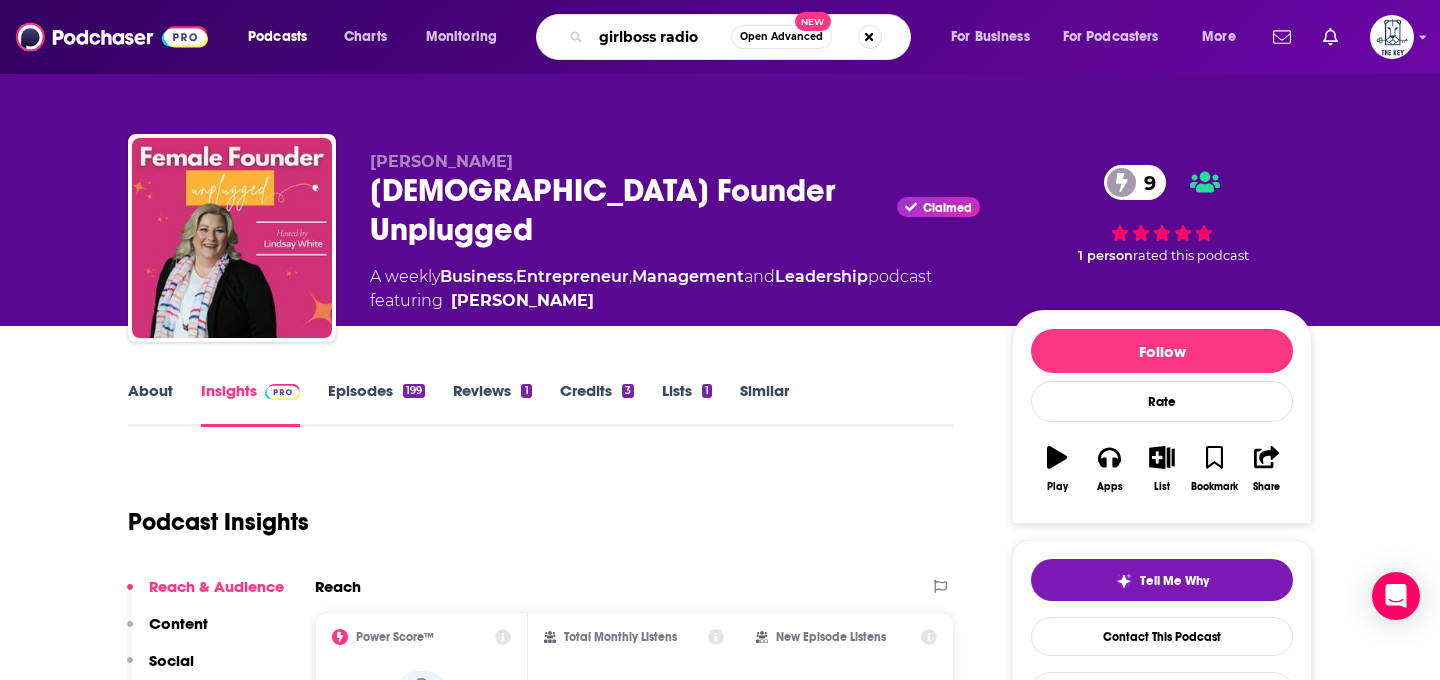 type on "girlboss radio" 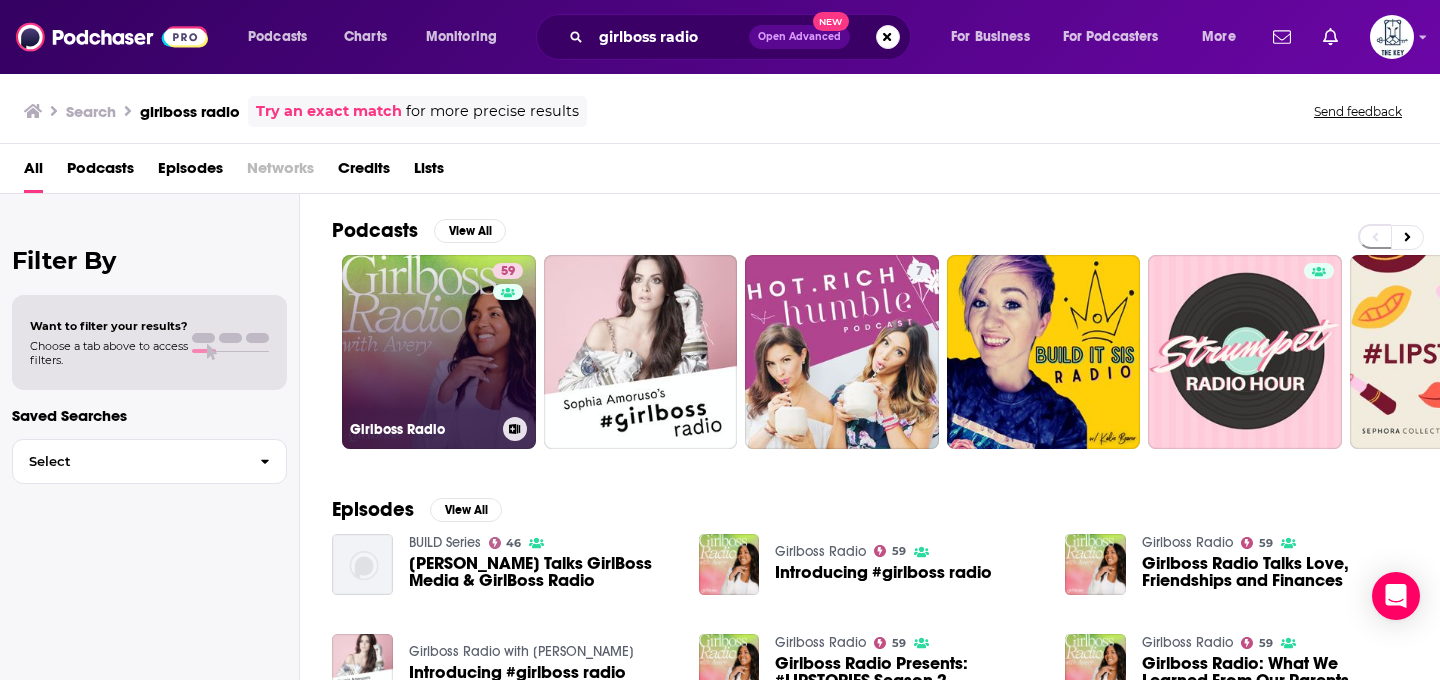 click on "59" at bounding box center (510, 340) 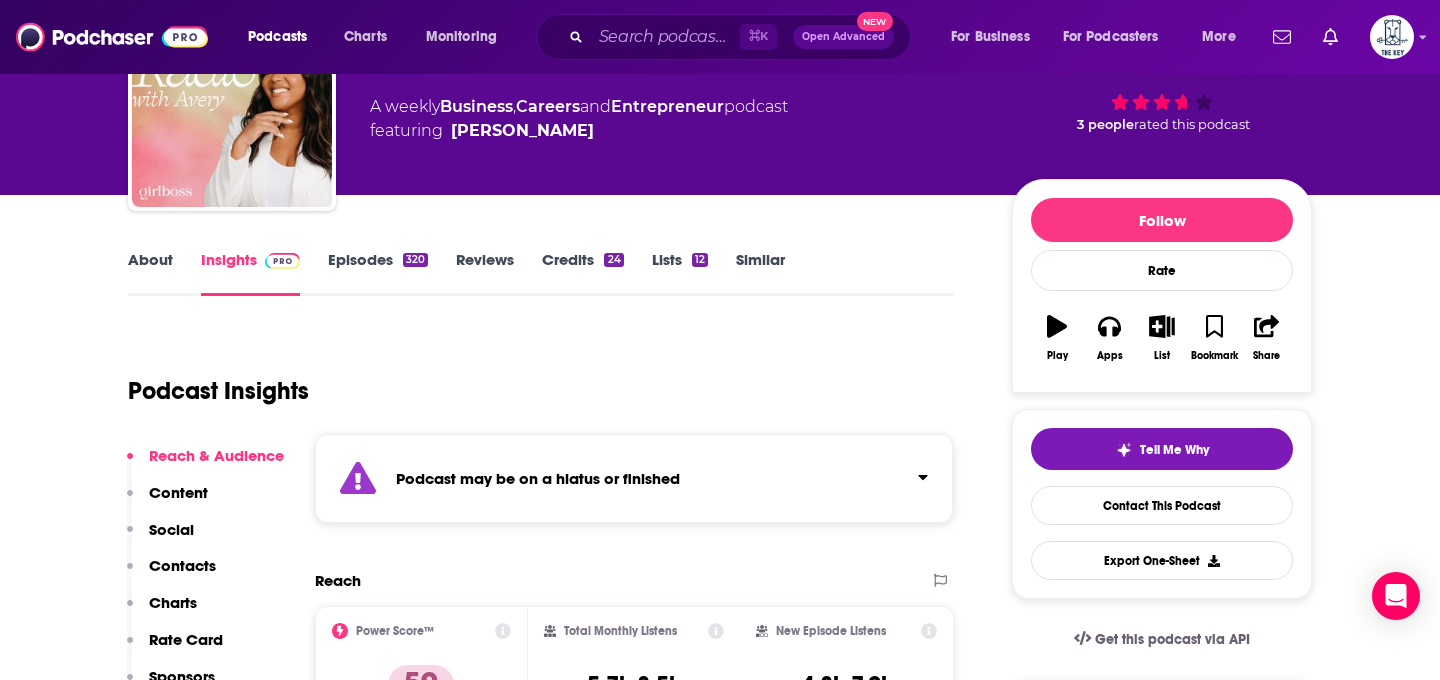 scroll, scrollTop: 137, scrollLeft: 0, axis: vertical 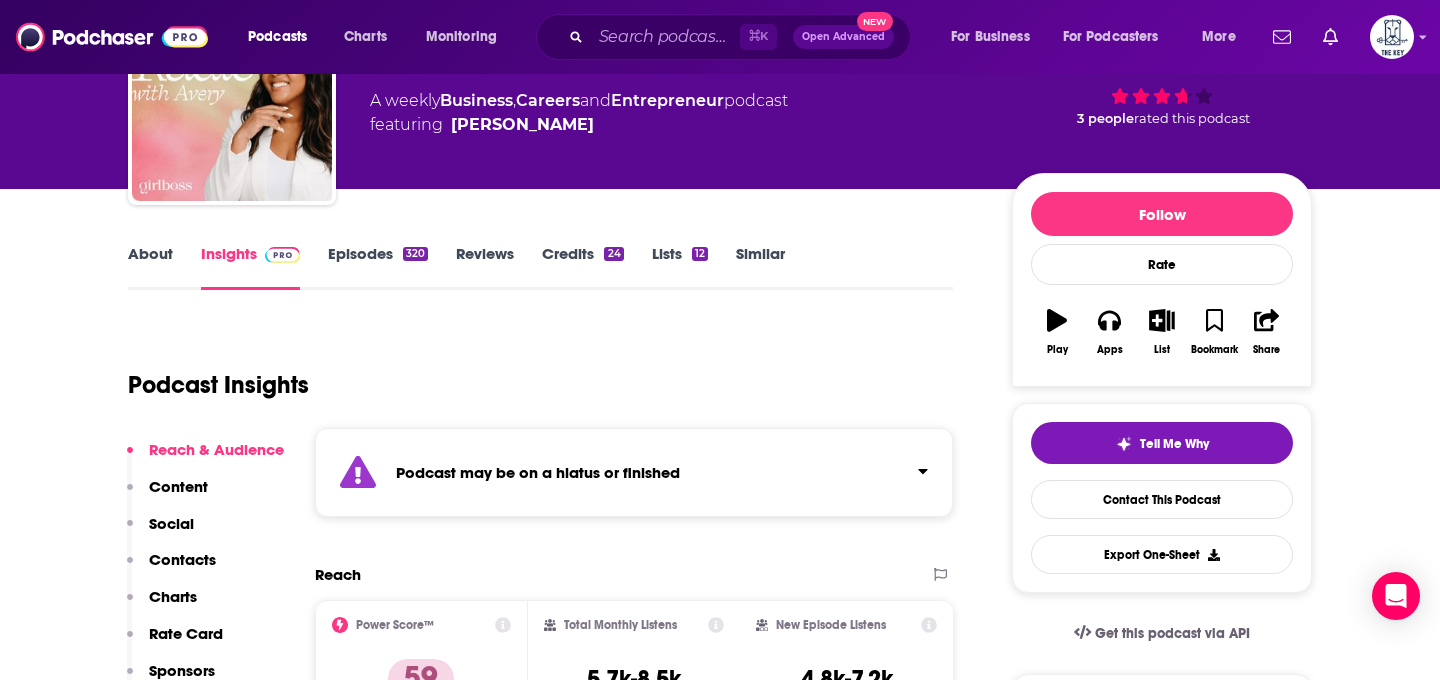click on "Podcast may be on a hiatus or finished" at bounding box center [538, 472] 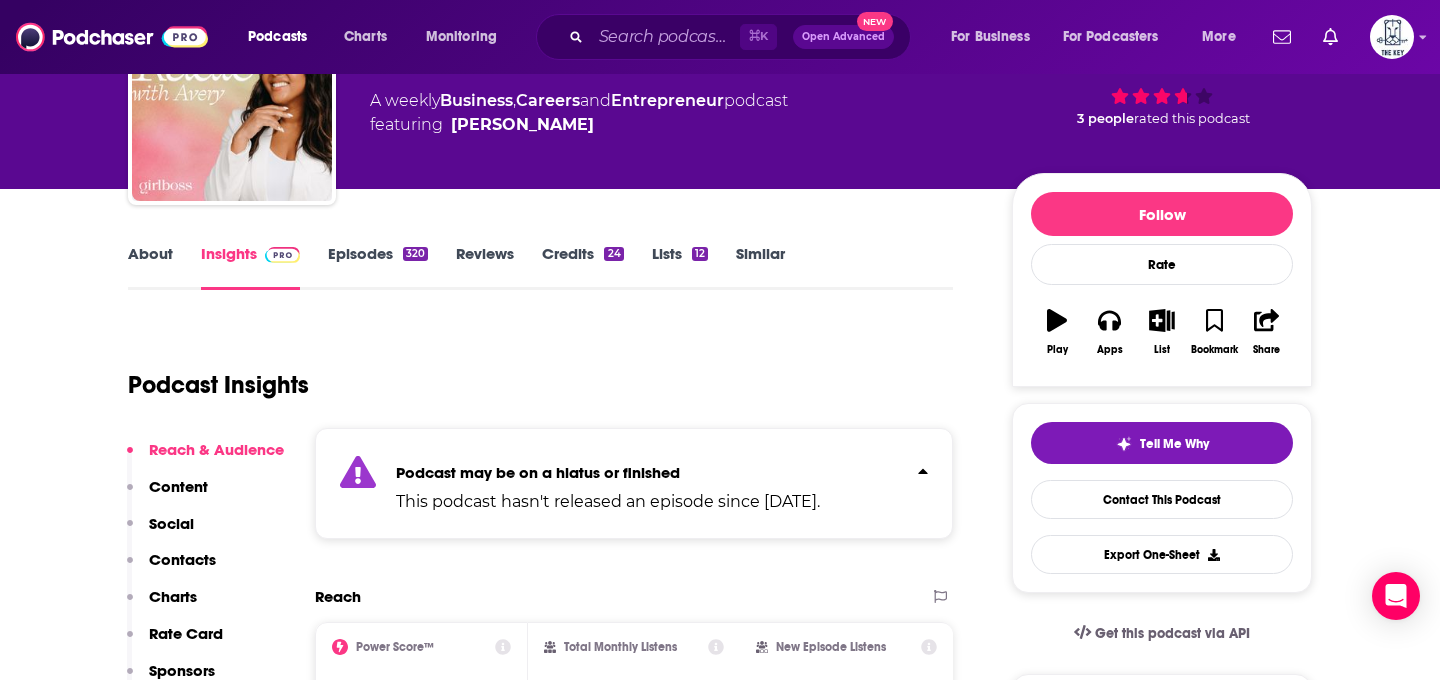 click on "Podcast may be on a hiatus or finished" at bounding box center (538, 472) 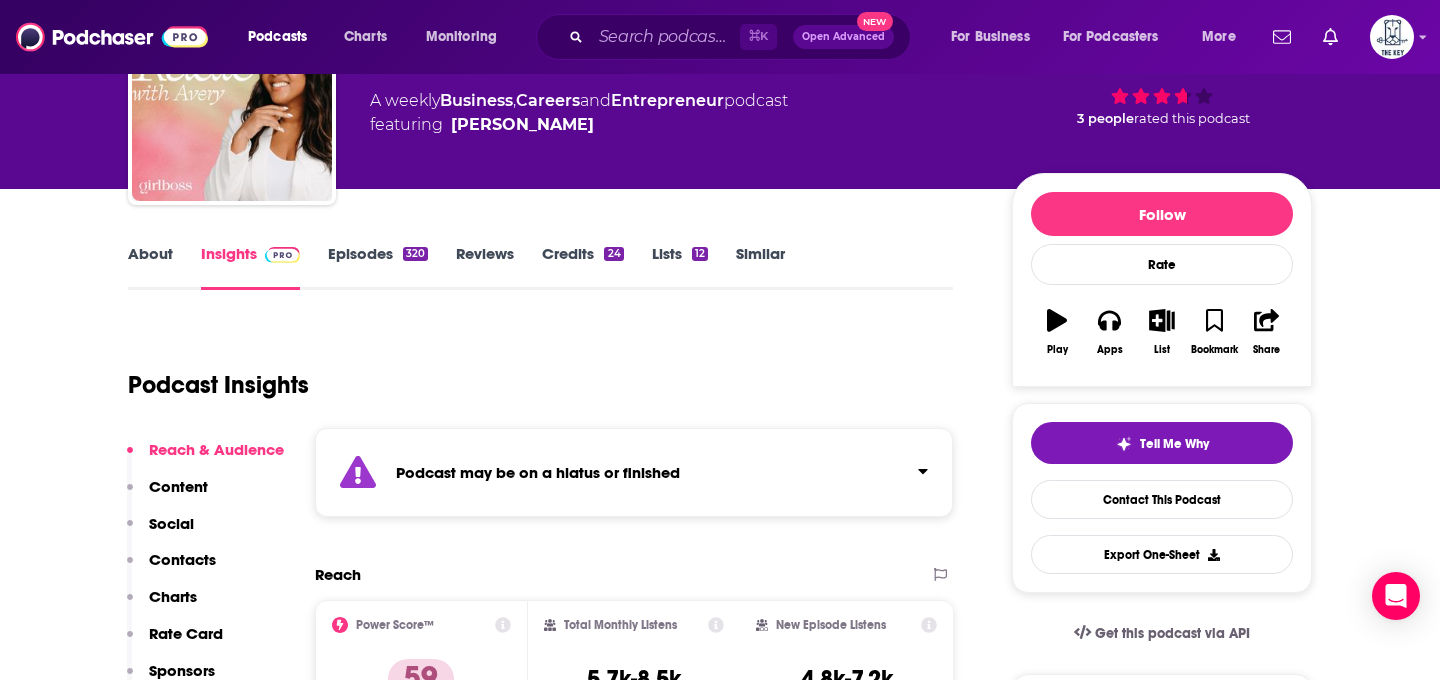 click on "About" at bounding box center [150, 267] 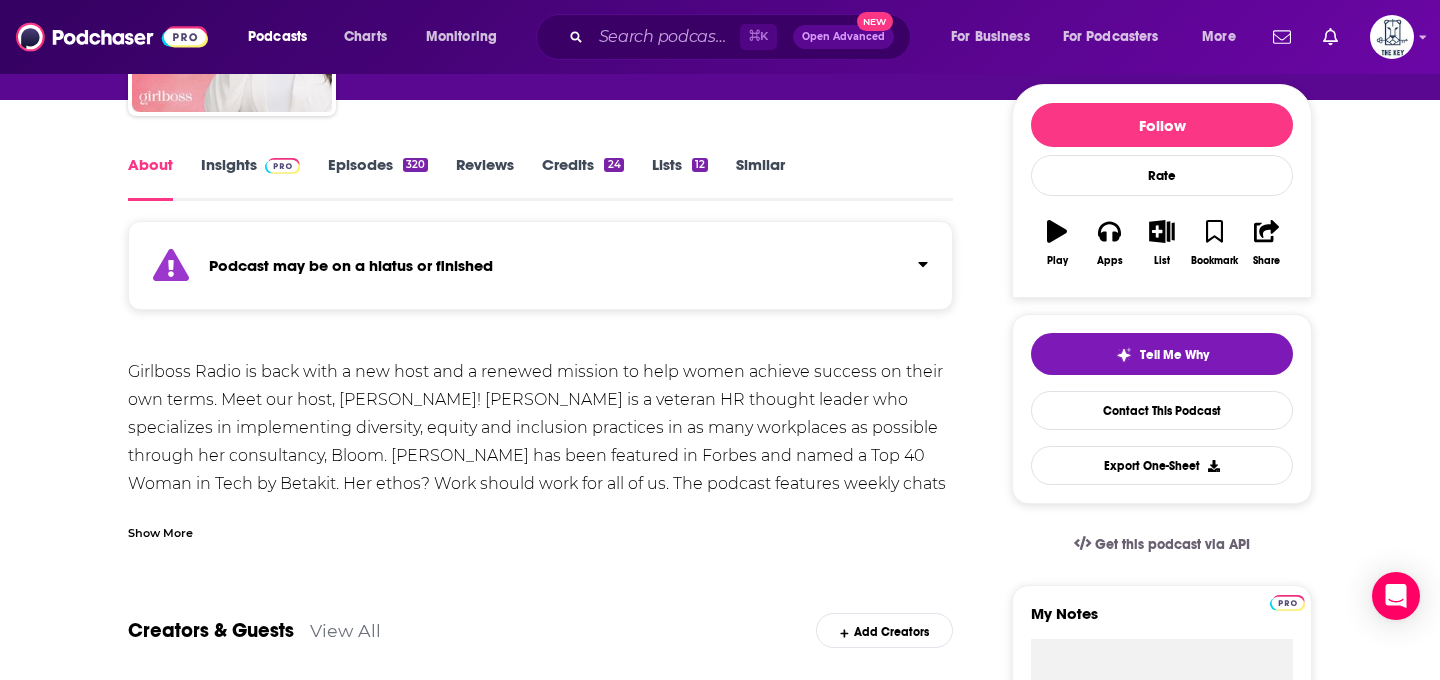 scroll, scrollTop: 227, scrollLeft: 0, axis: vertical 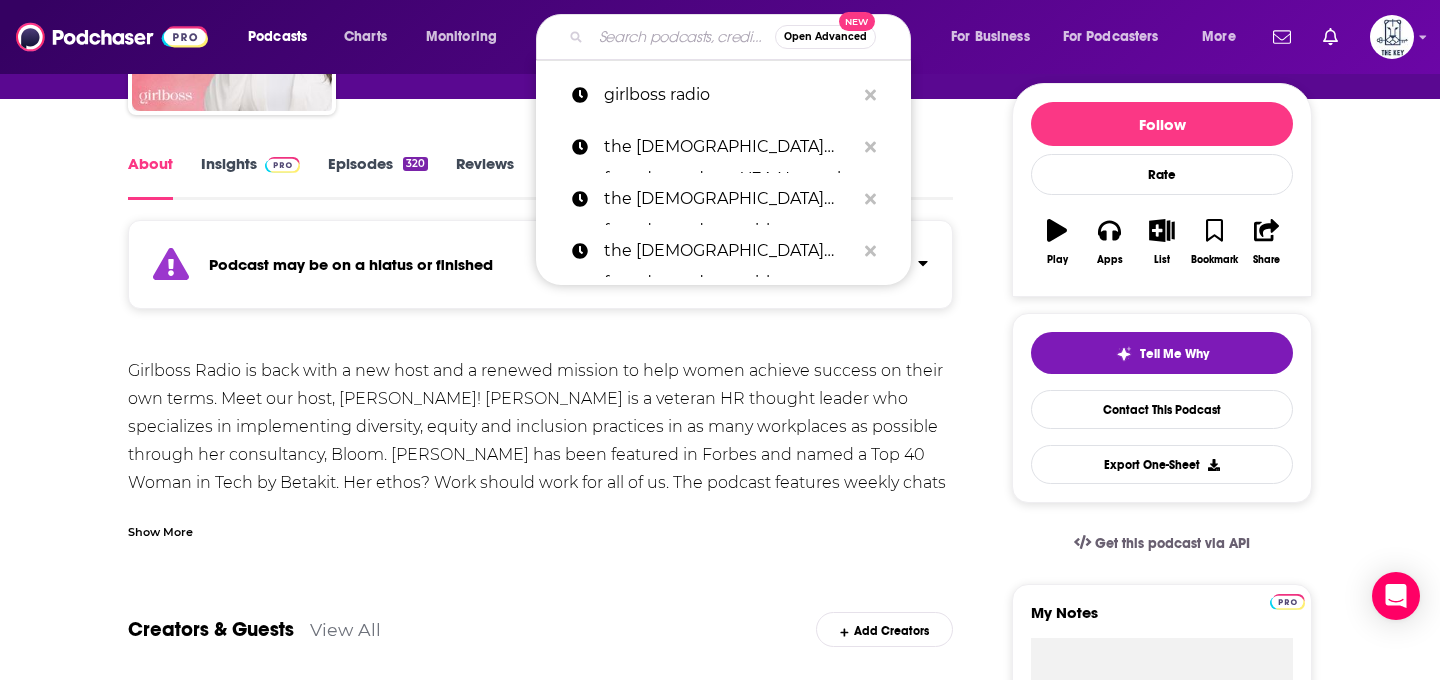 click at bounding box center (683, 37) 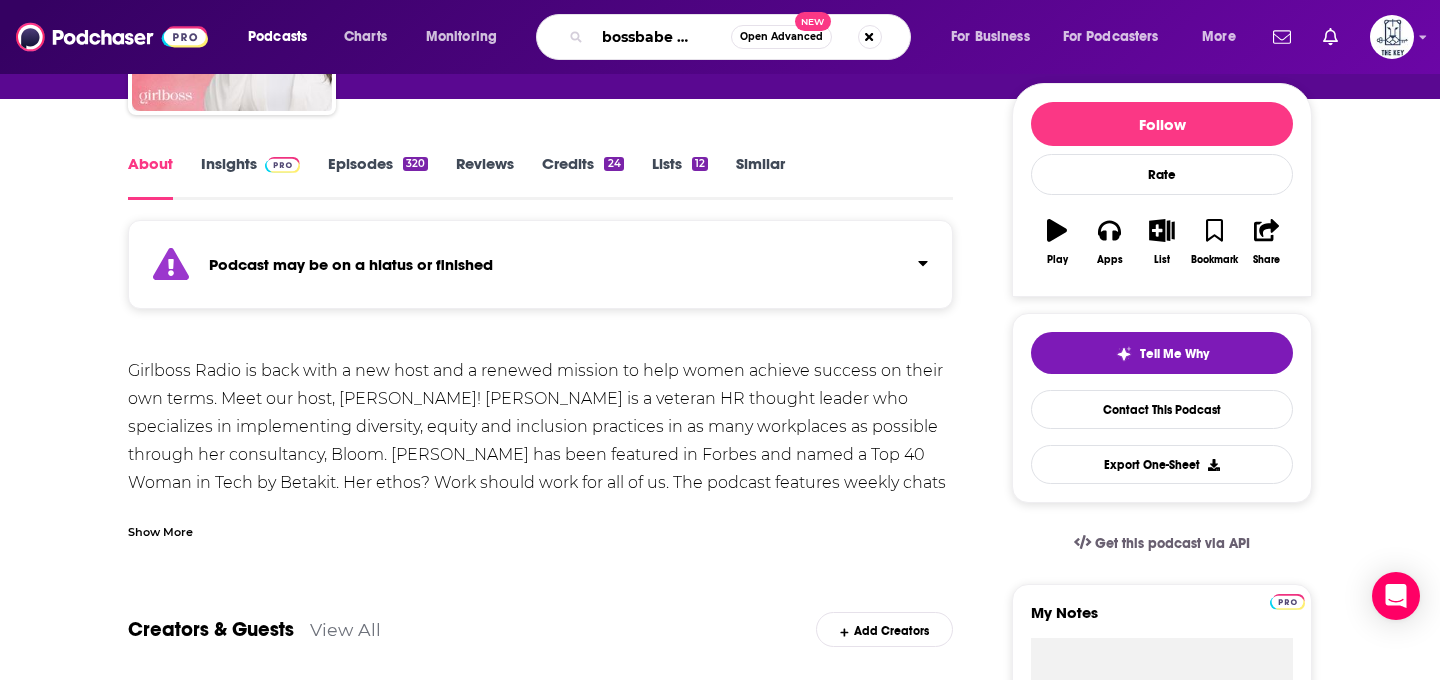 scroll, scrollTop: 0, scrollLeft: 34, axis: horizontal 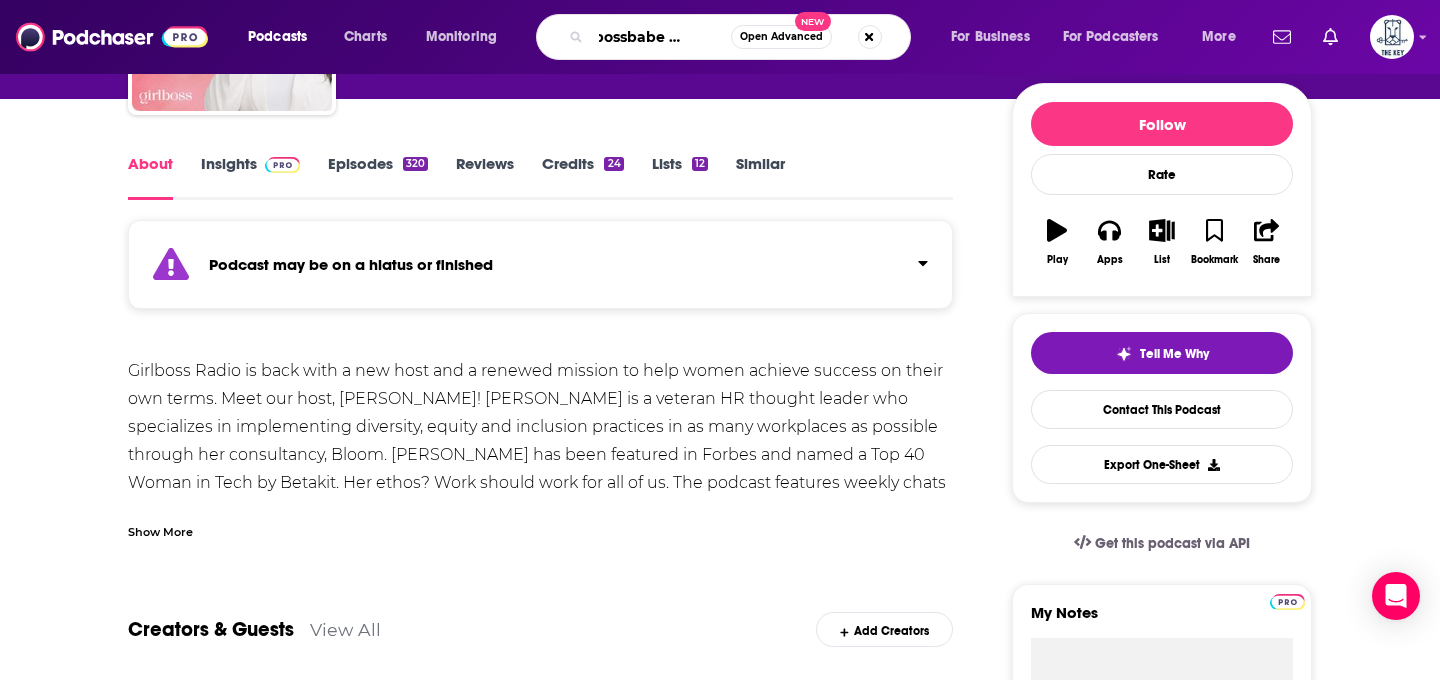 type on "the bossbabe podcast" 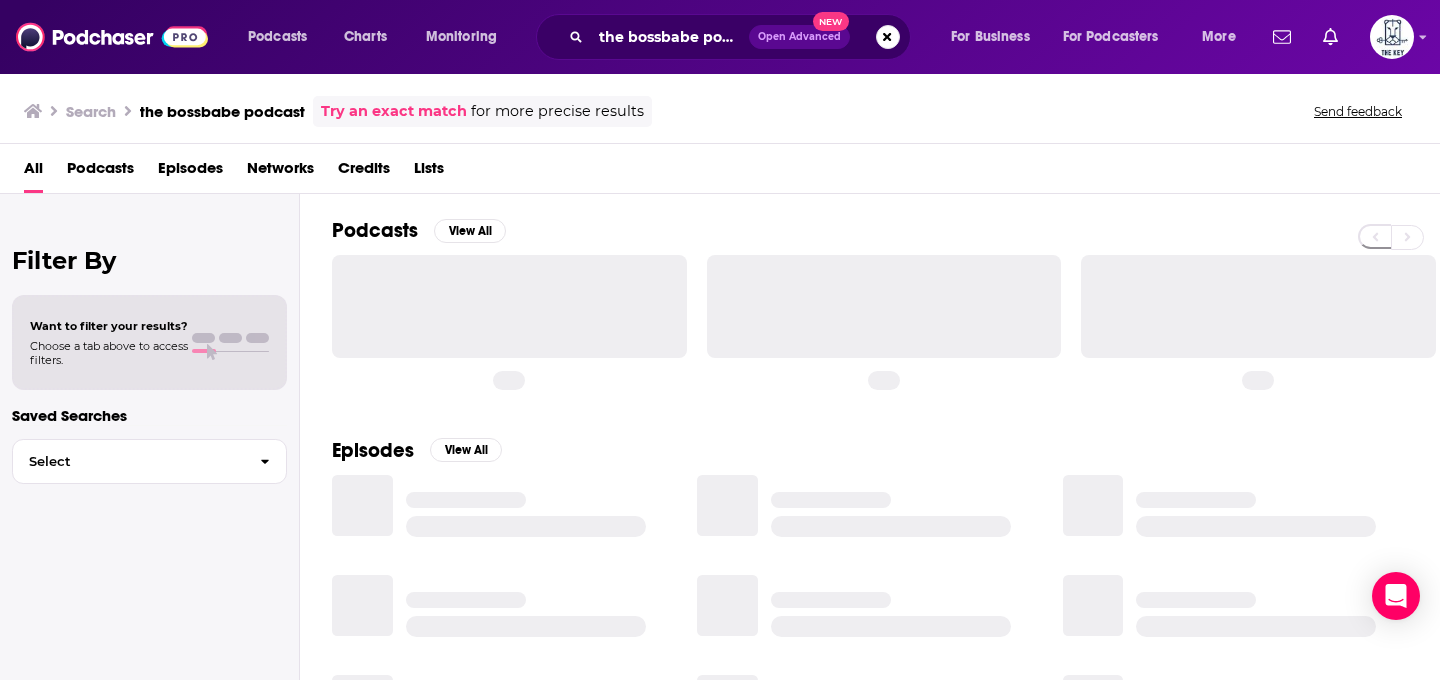 scroll, scrollTop: 0, scrollLeft: 0, axis: both 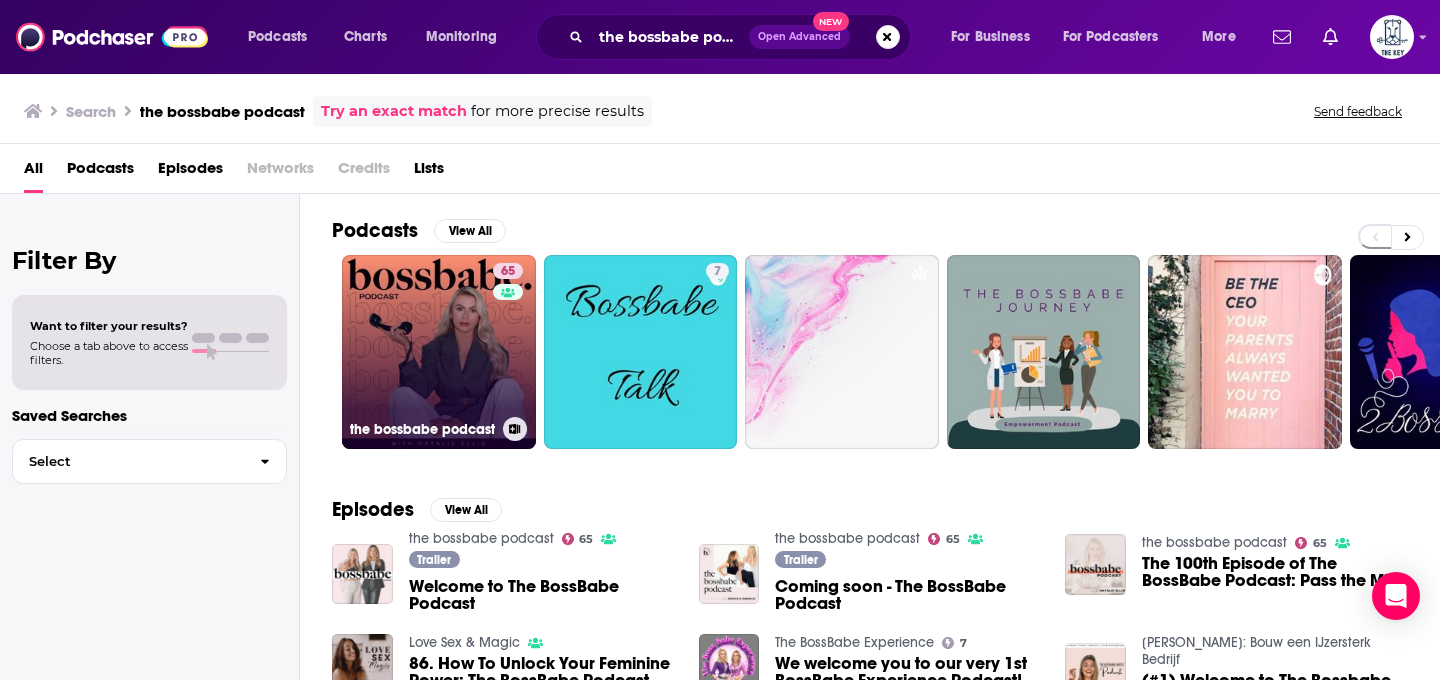 click on "65 the bossbabe podcast" at bounding box center (439, 352) 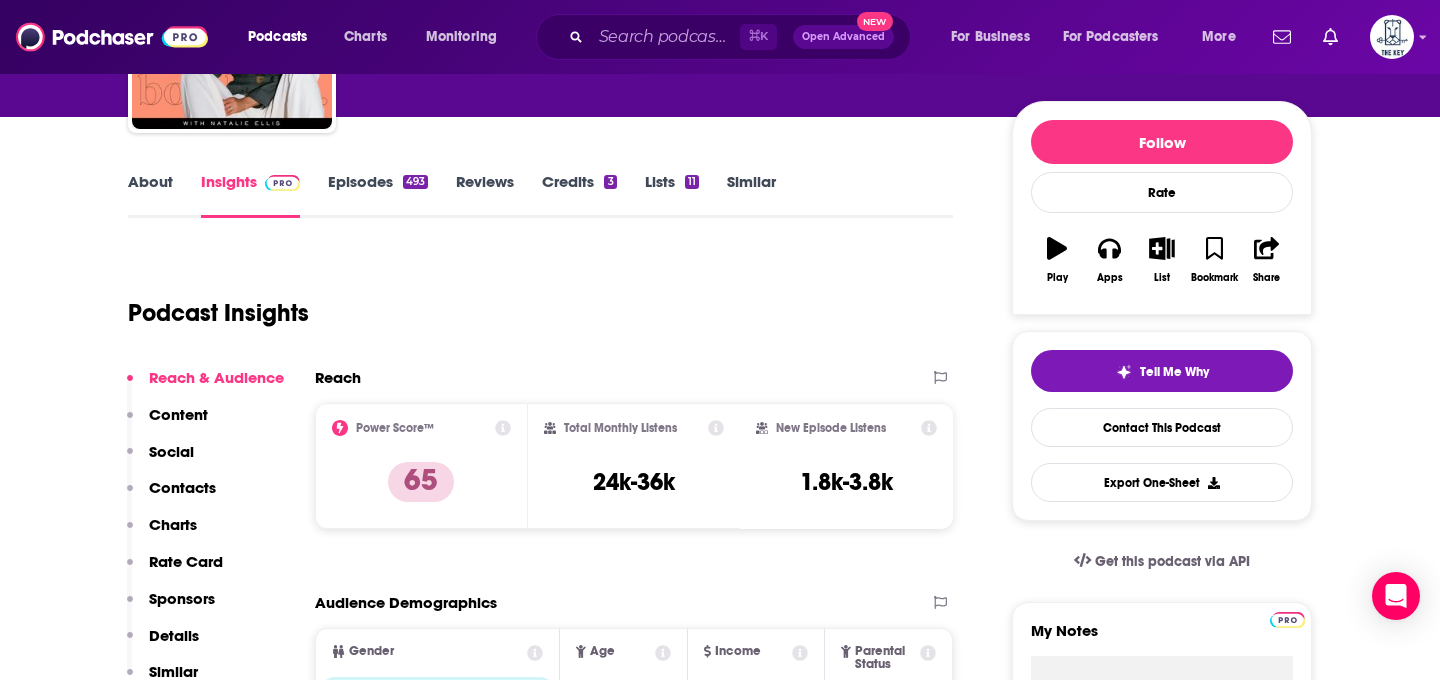 scroll, scrollTop: 211, scrollLeft: 0, axis: vertical 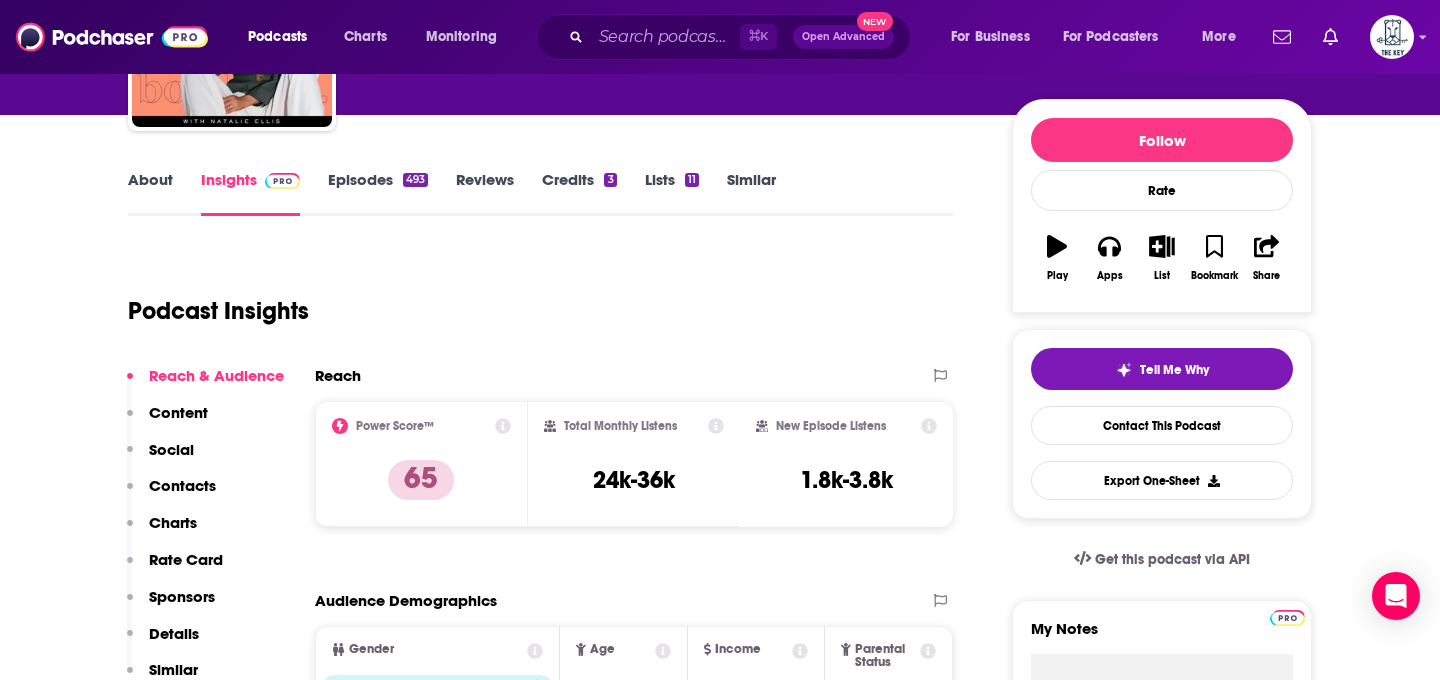click on "Episodes 493" at bounding box center (378, 193) 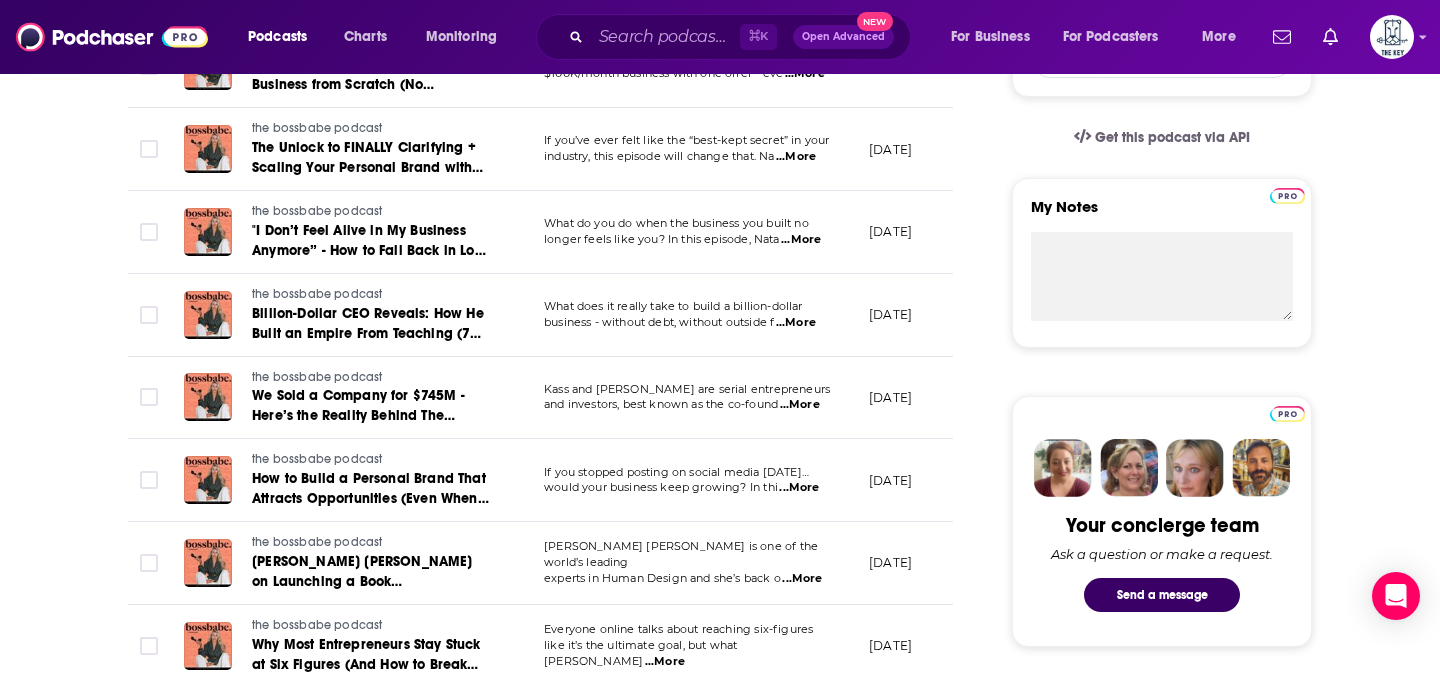 scroll, scrollTop: 640, scrollLeft: 0, axis: vertical 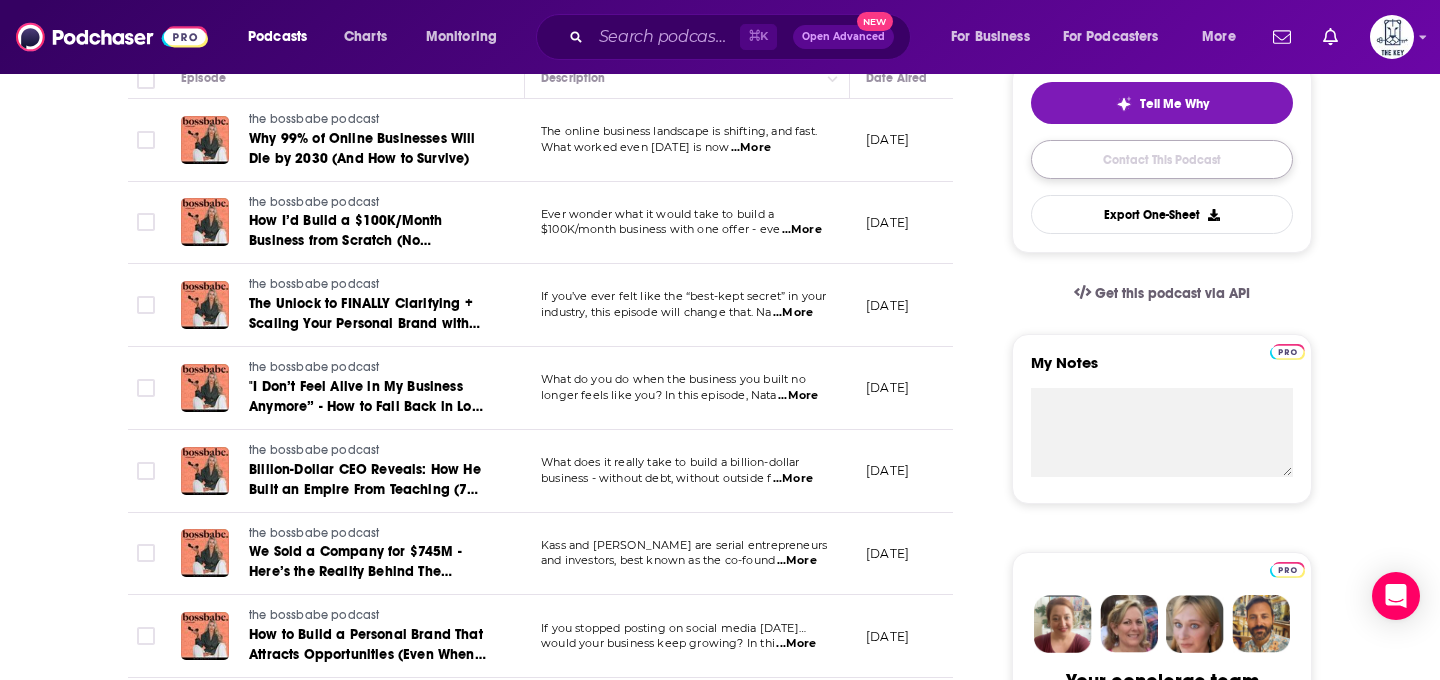 click on "Contact This Podcast" at bounding box center [1162, 159] 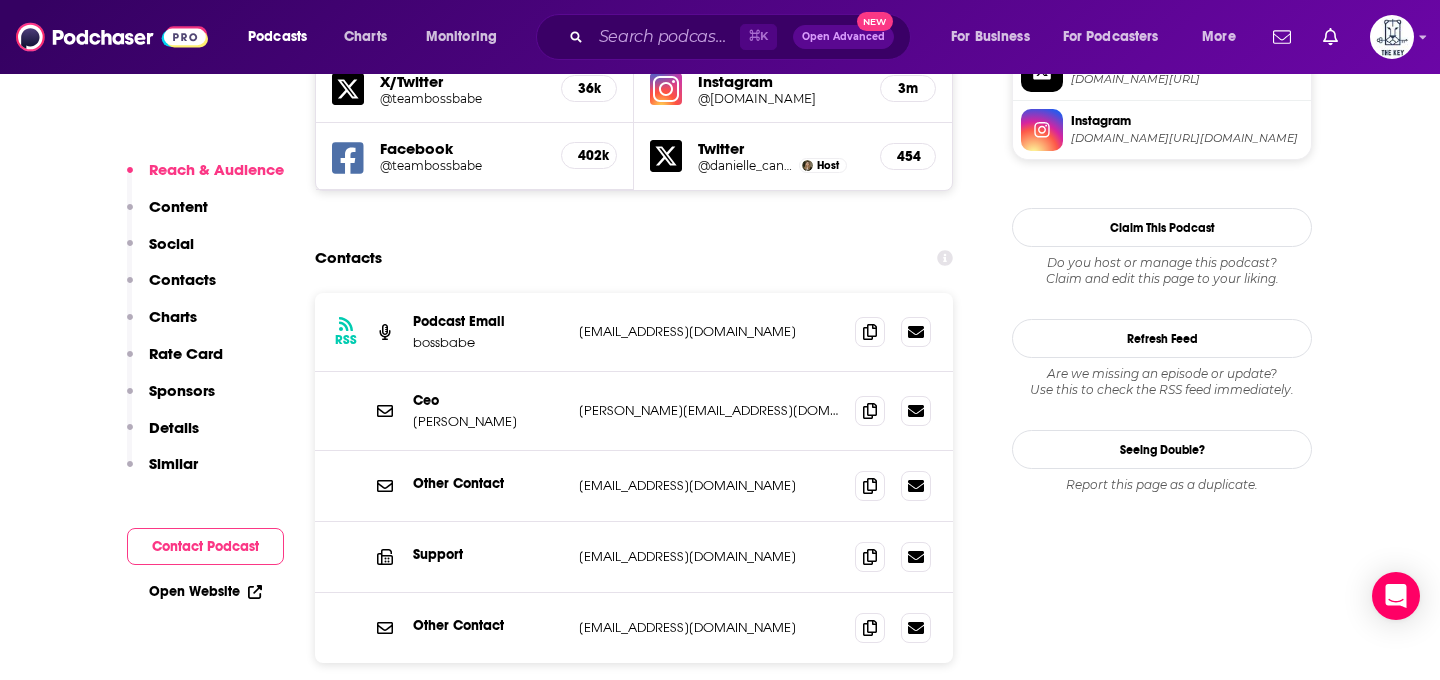 scroll, scrollTop: 1812, scrollLeft: 0, axis: vertical 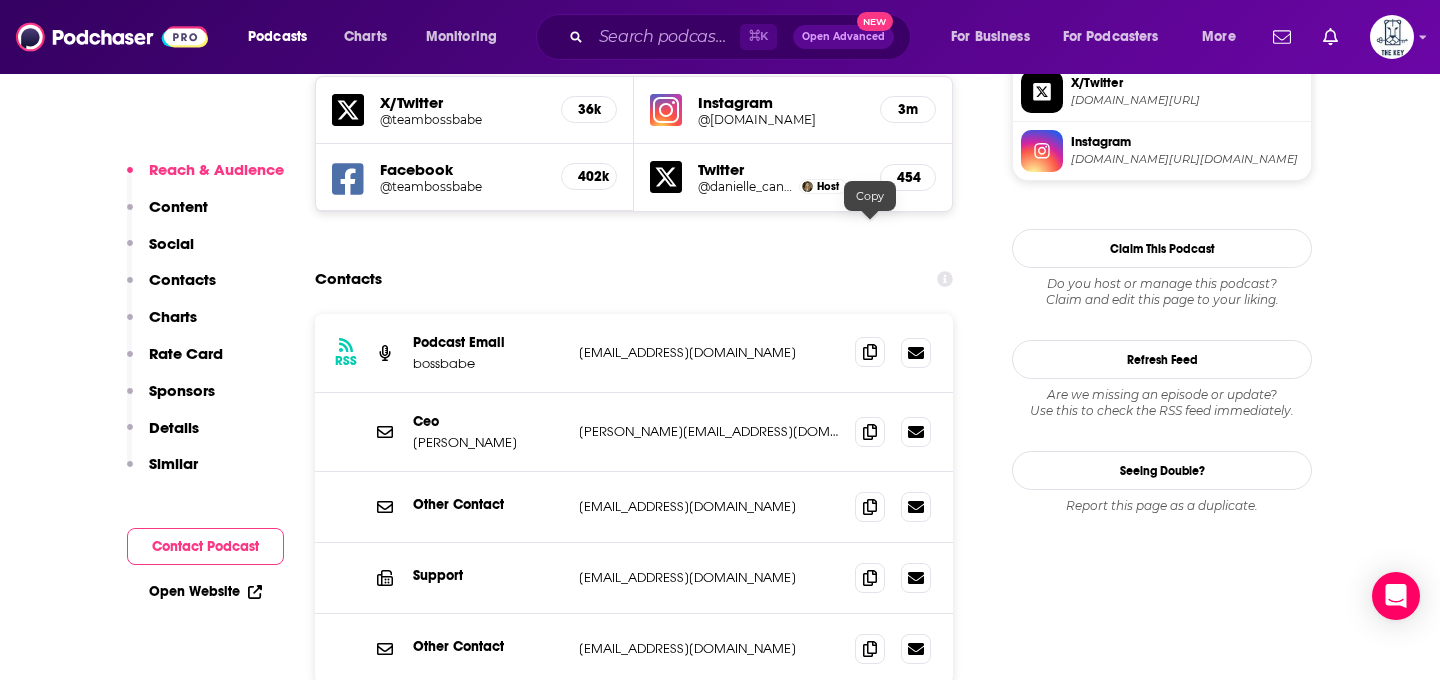 click at bounding box center [870, 352] 